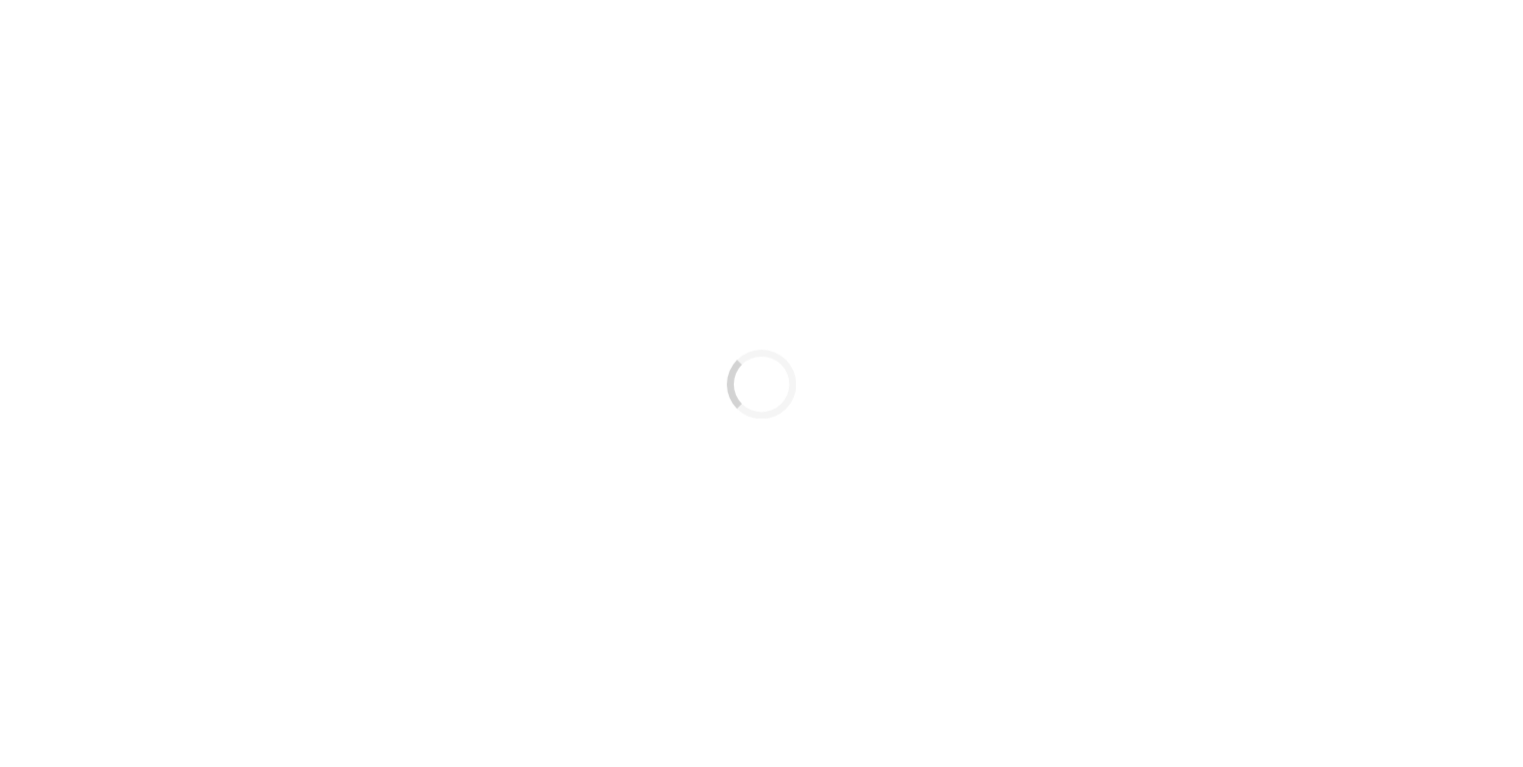 scroll, scrollTop: 0, scrollLeft: 0, axis: both 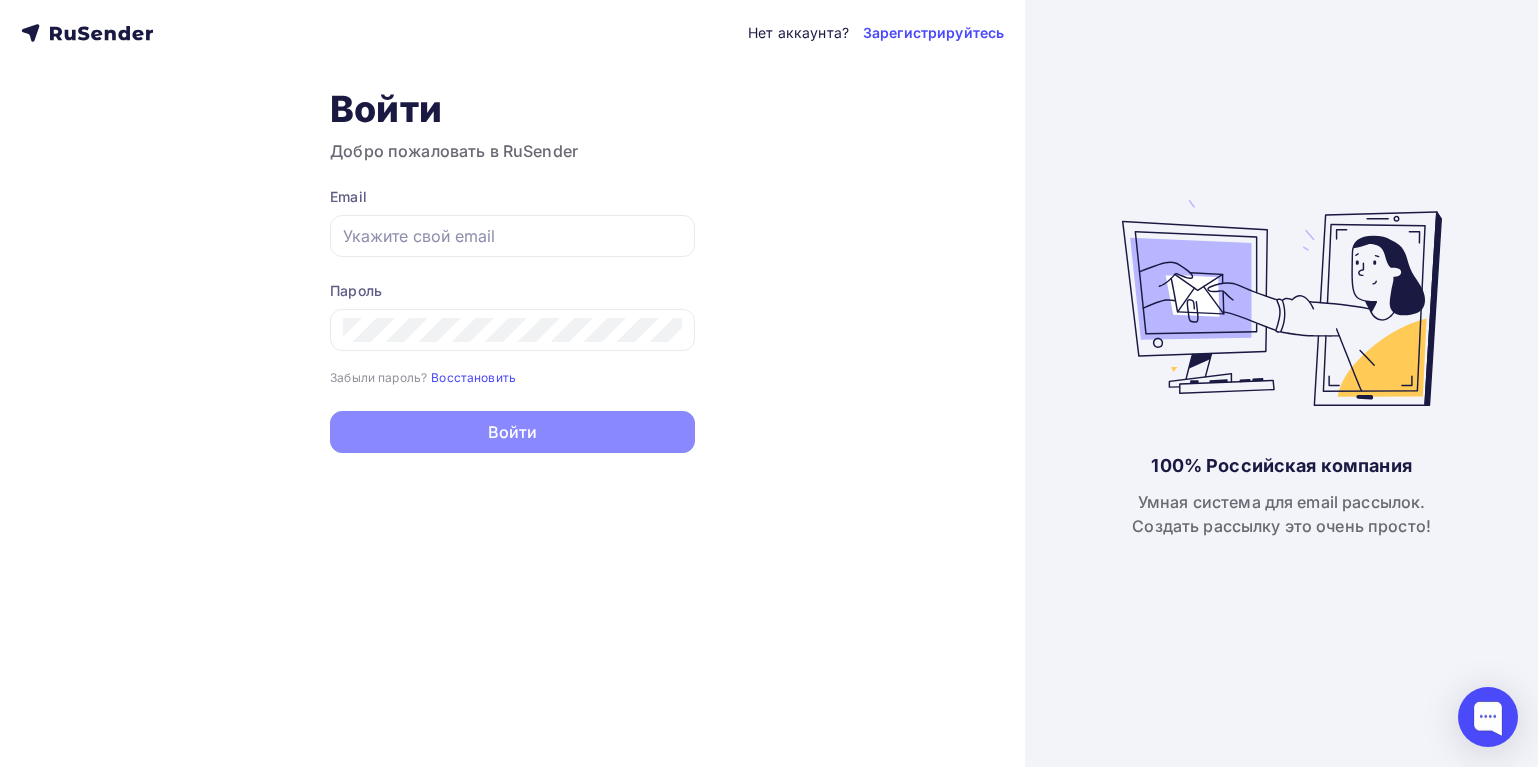 type on "rustinova9@gmail.com" 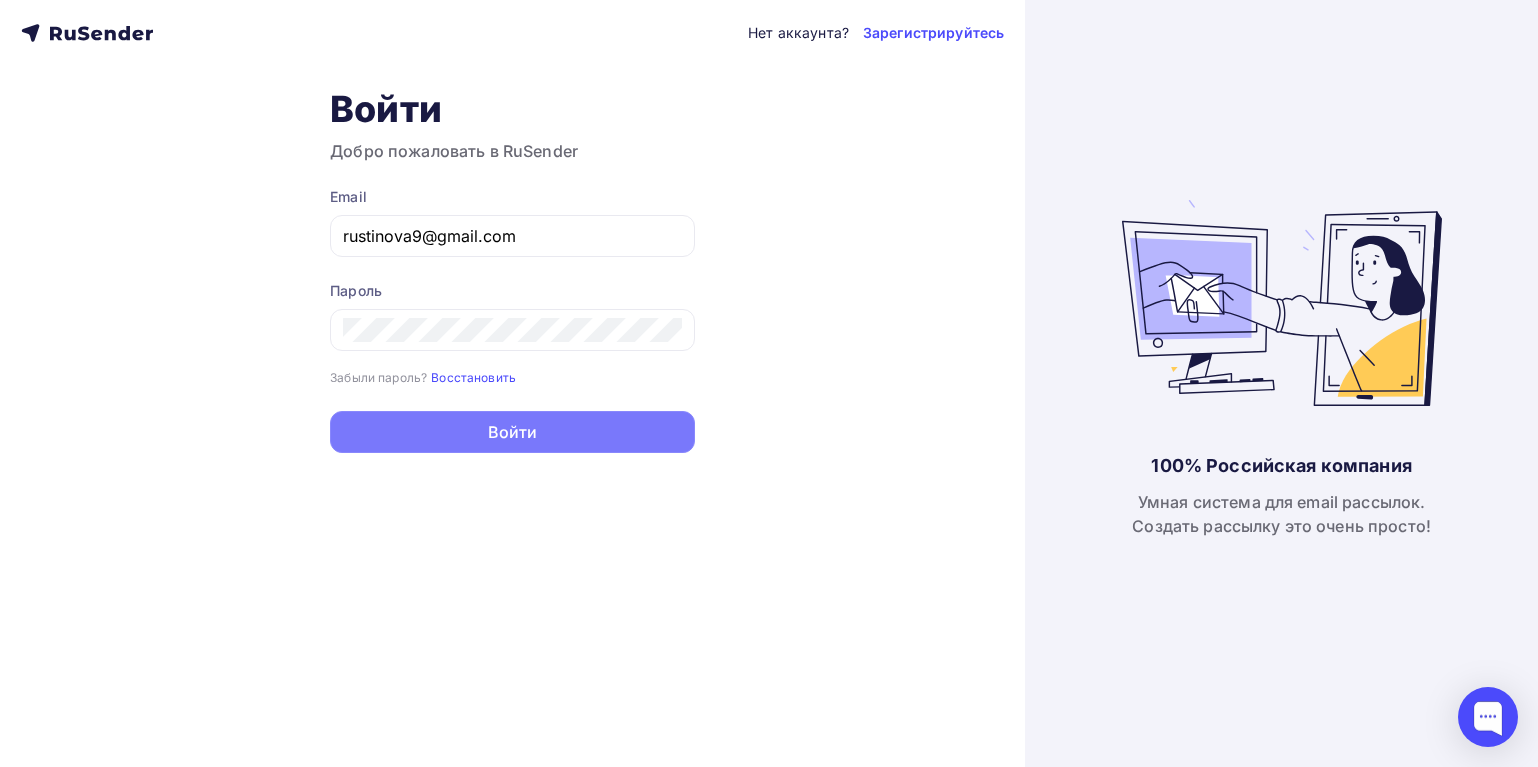 click on "Войти" at bounding box center (512, 432) 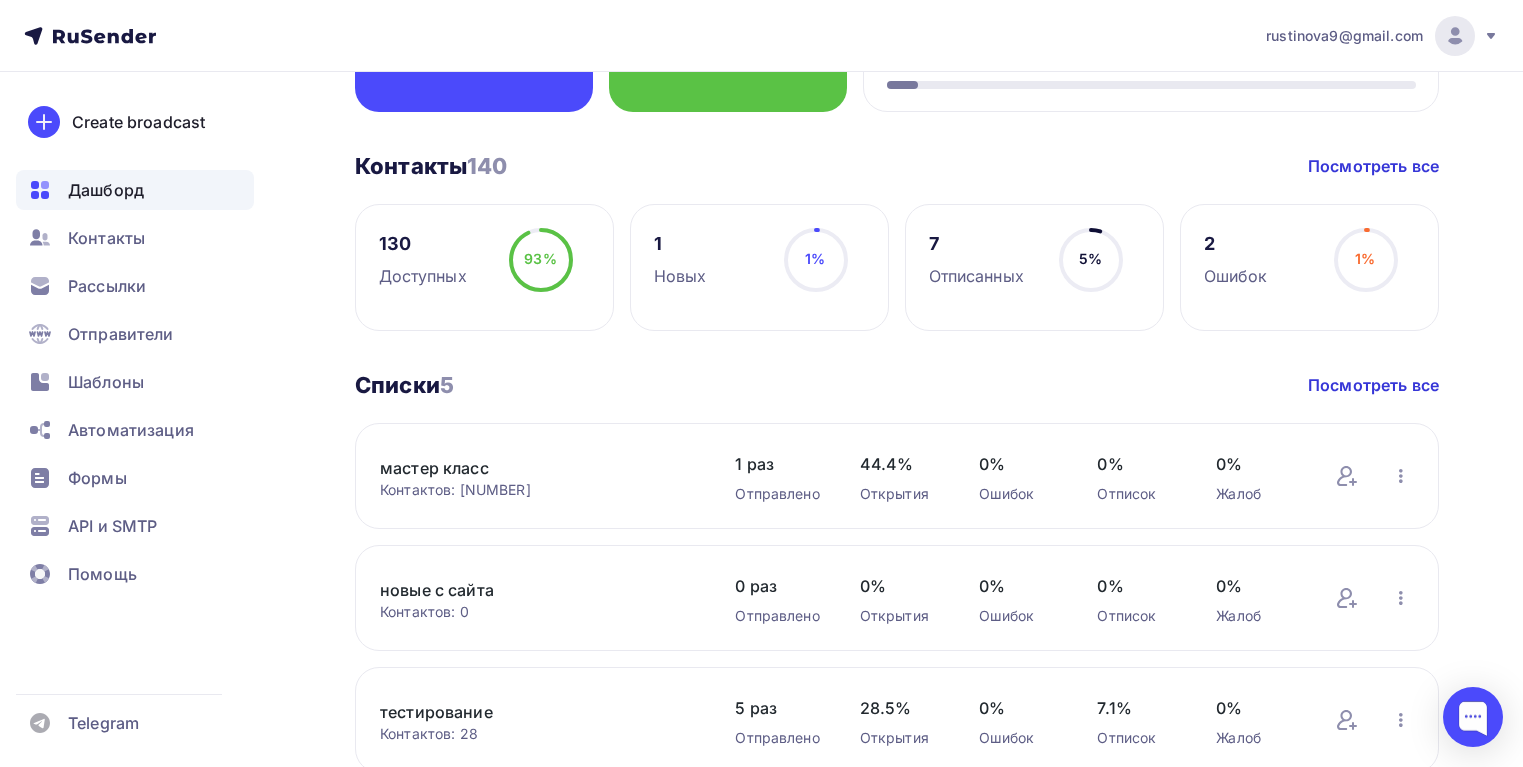 scroll, scrollTop: 200, scrollLeft: 0, axis: vertical 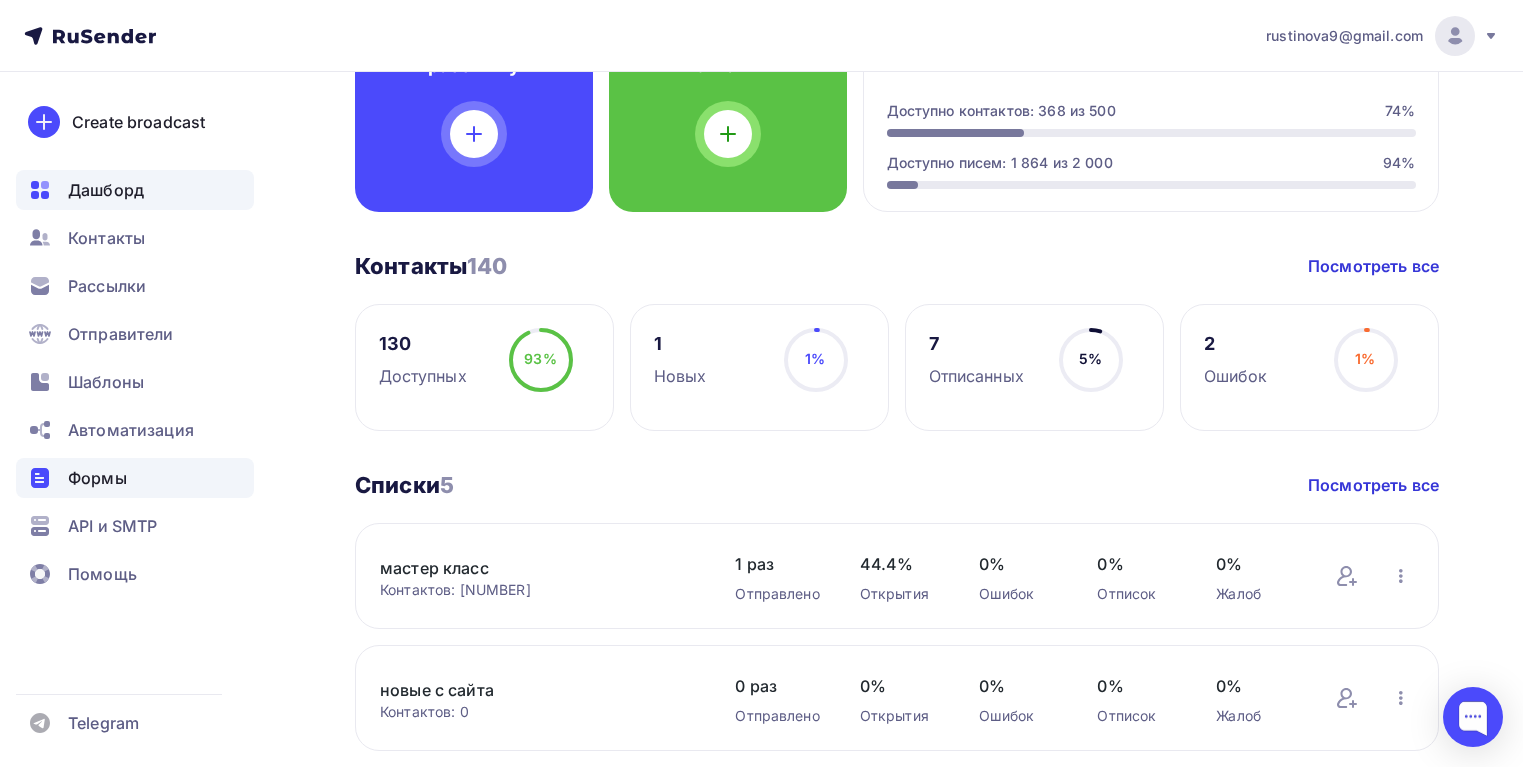 click on "Формы" at bounding box center (97, 478) 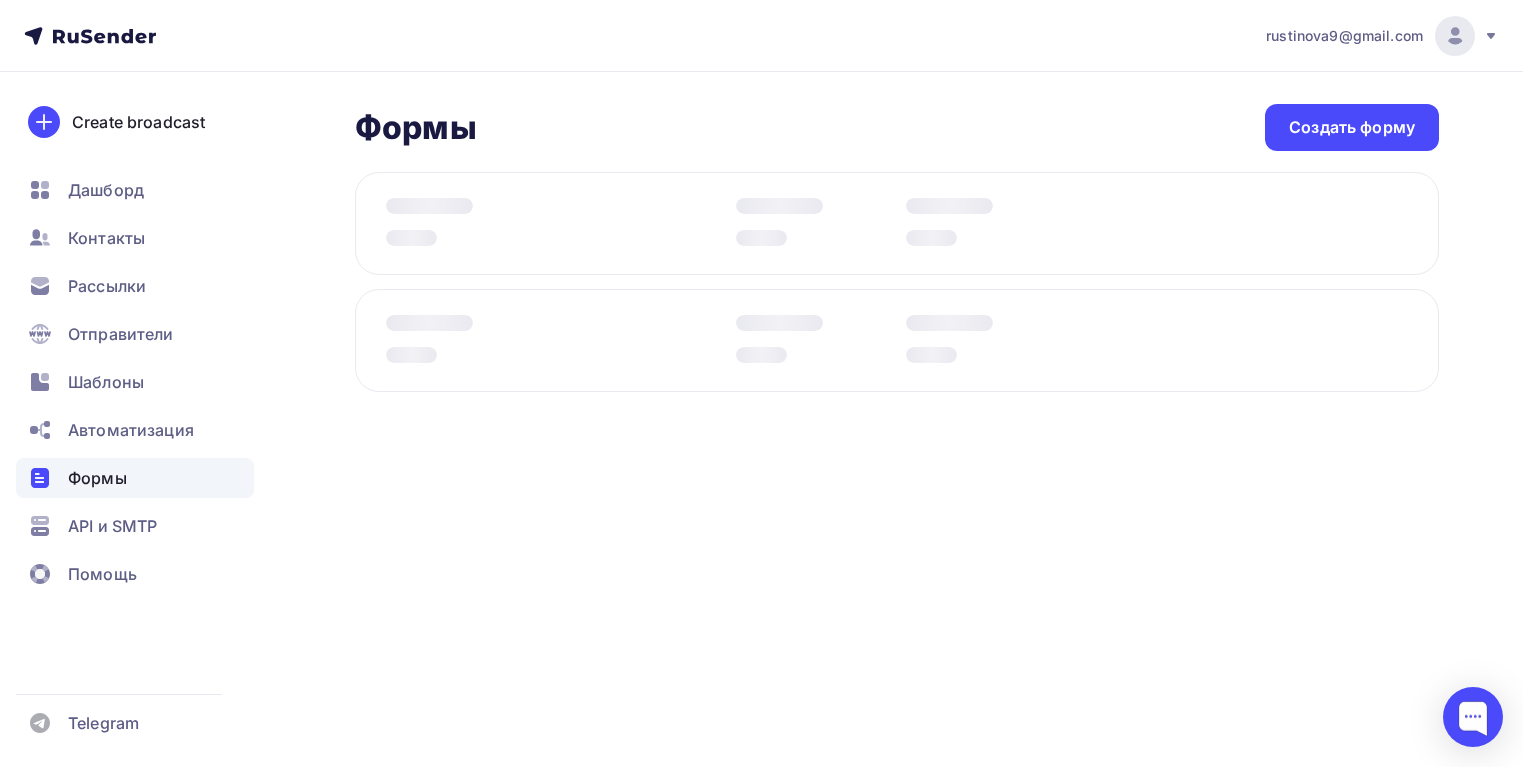 scroll, scrollTop: 0, scrollLeft: 0, axis: both 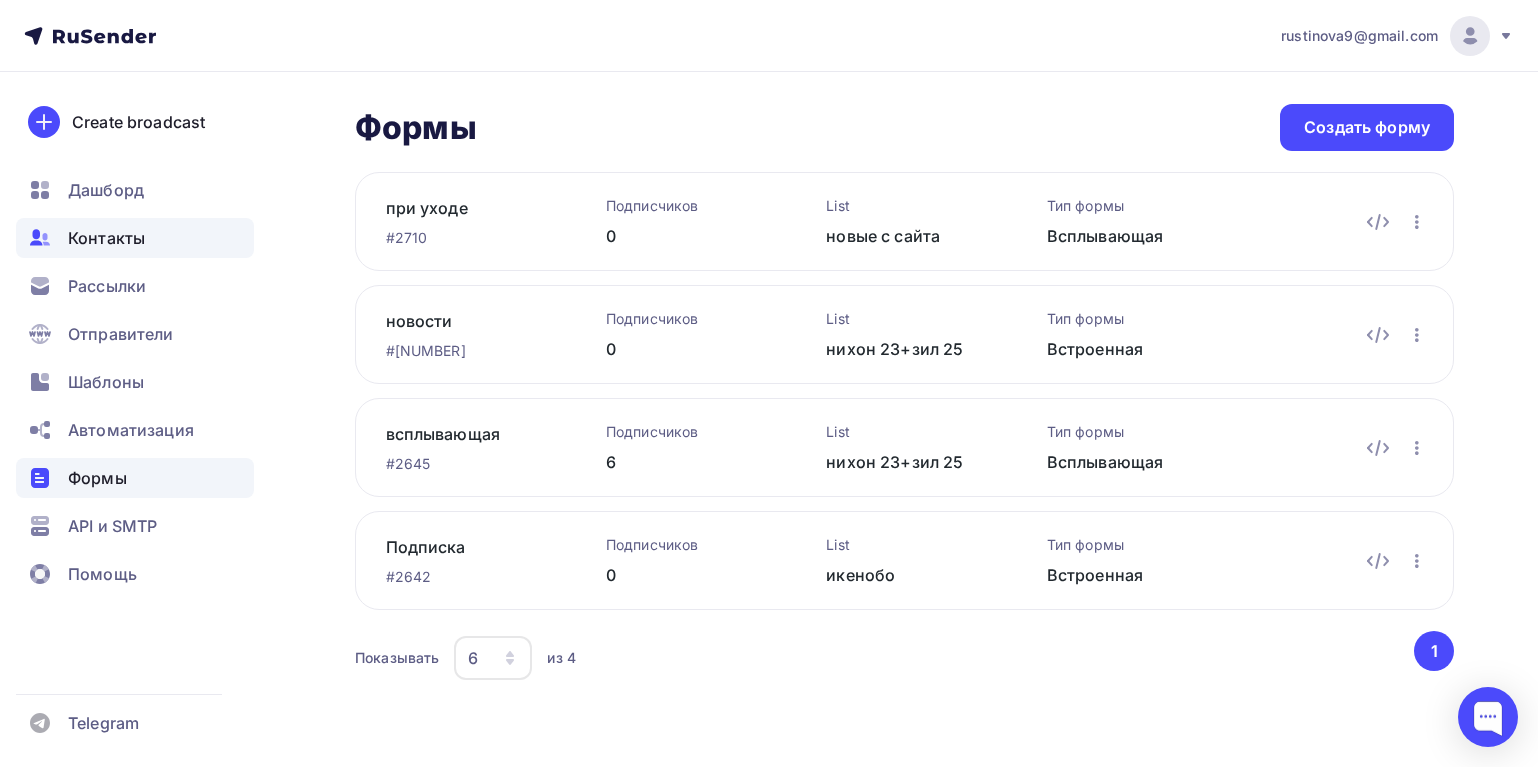 click on "Контакты" at bounding box center [106, 238] 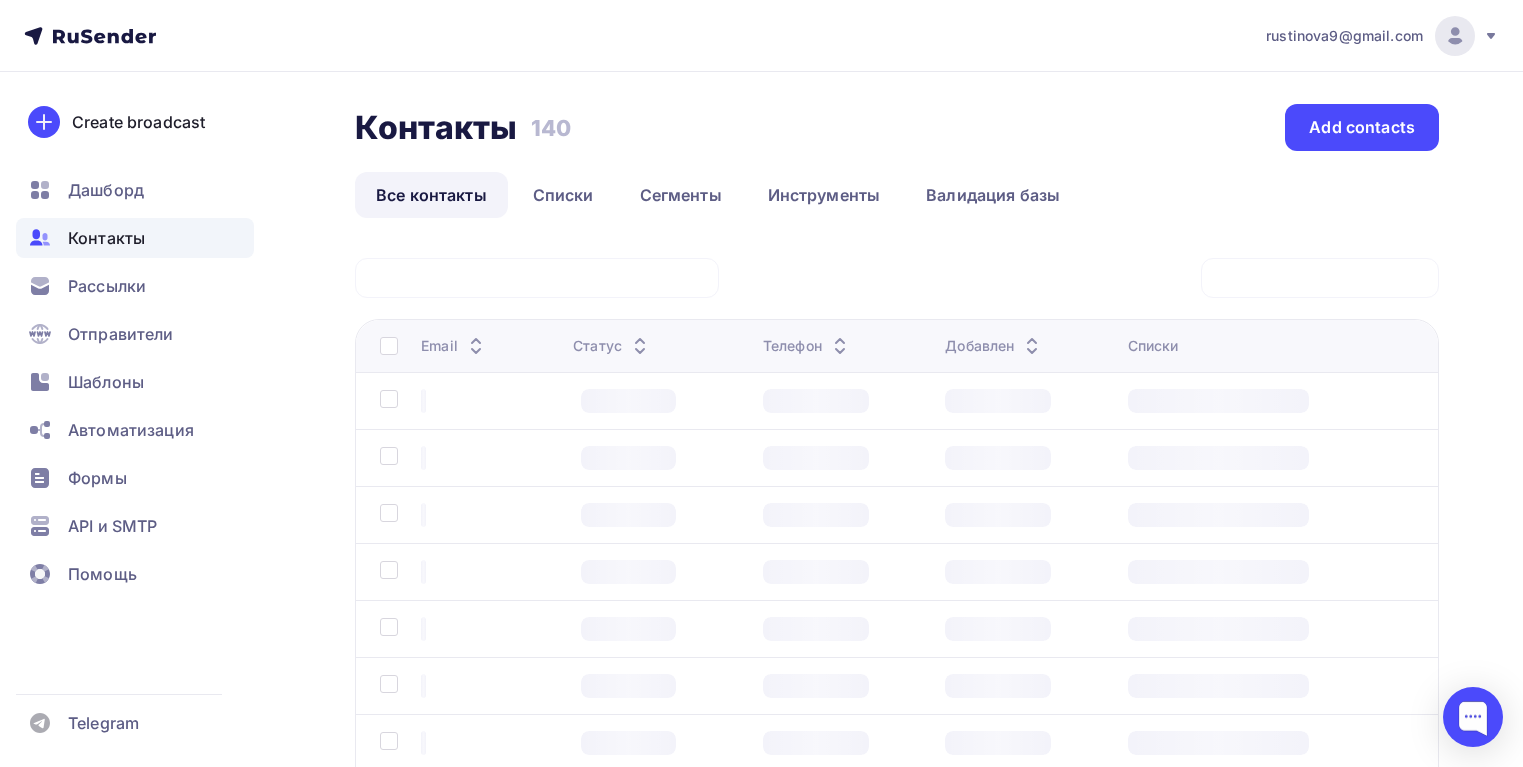 click at bounding box center (537, 278) 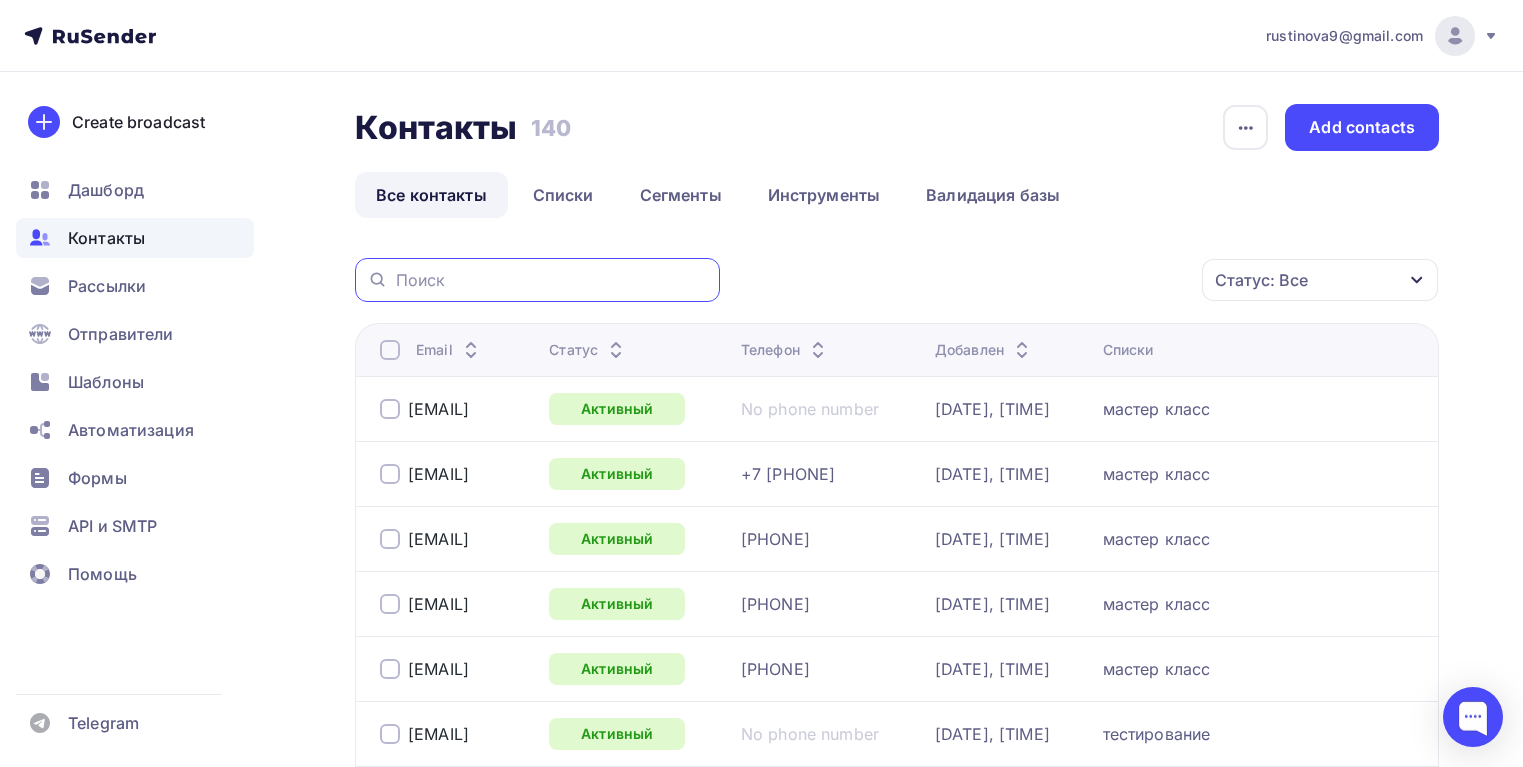 click at bounding box center (552, 280) 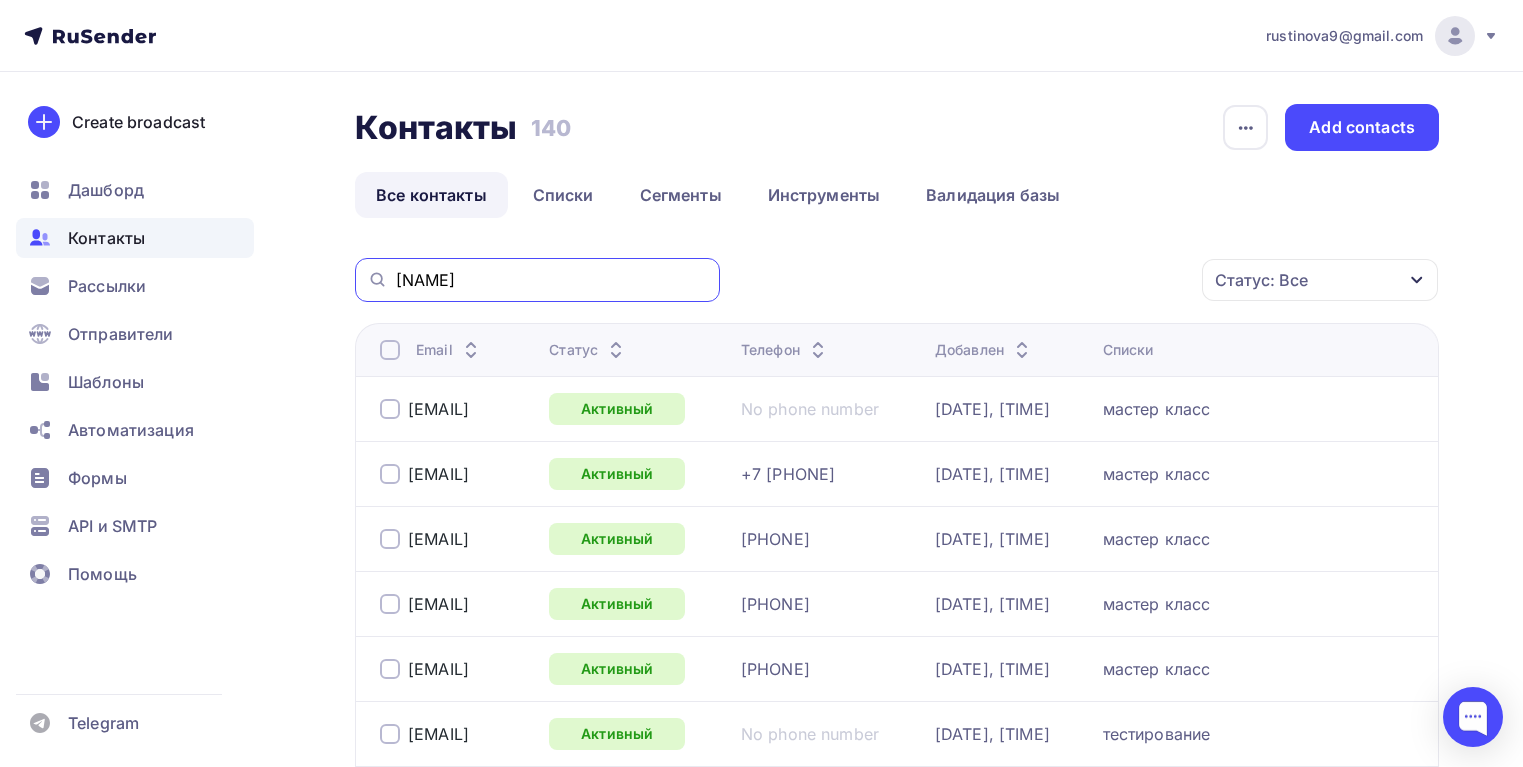 type on "[NAME]" 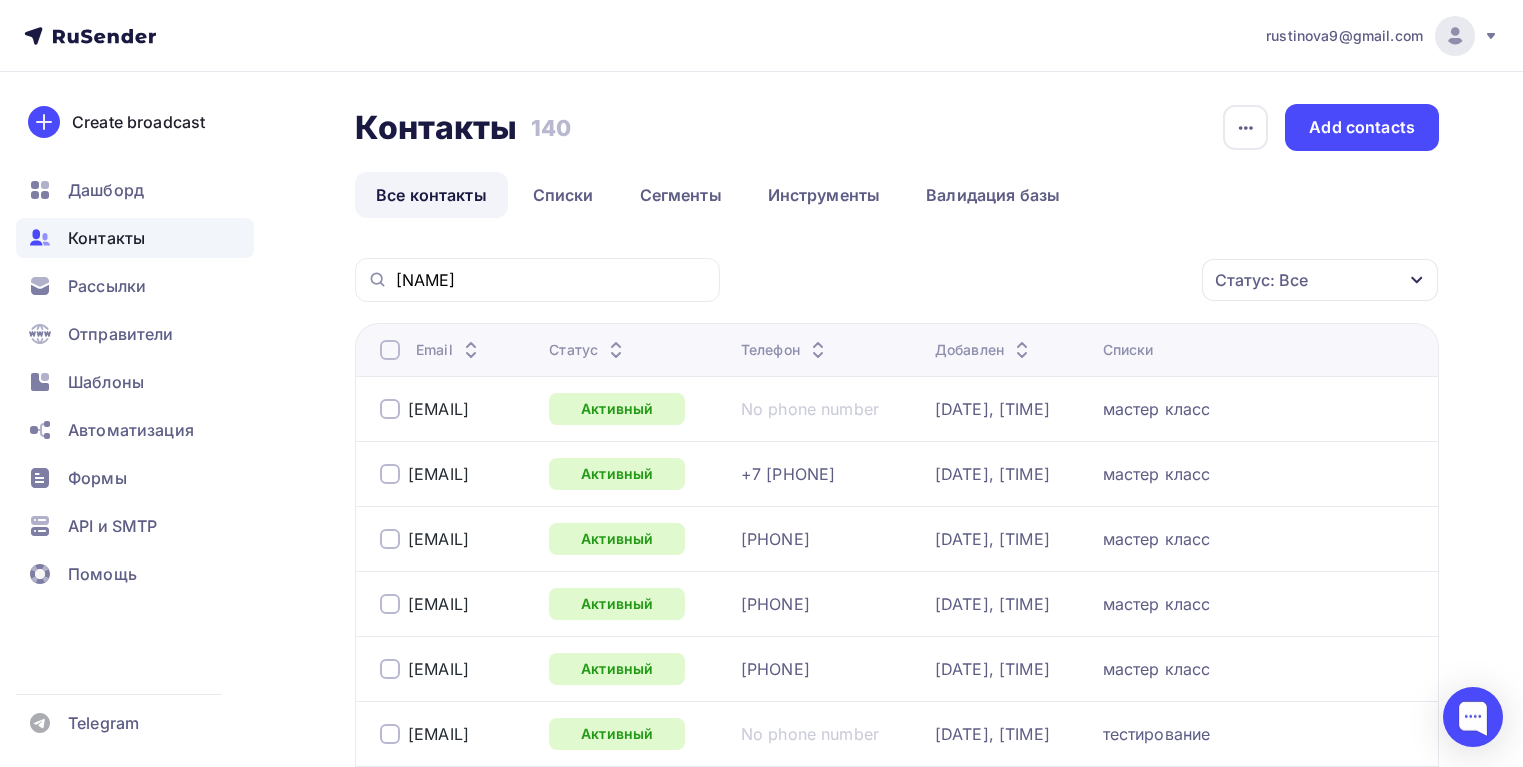 click at bounding box center [378, 280] 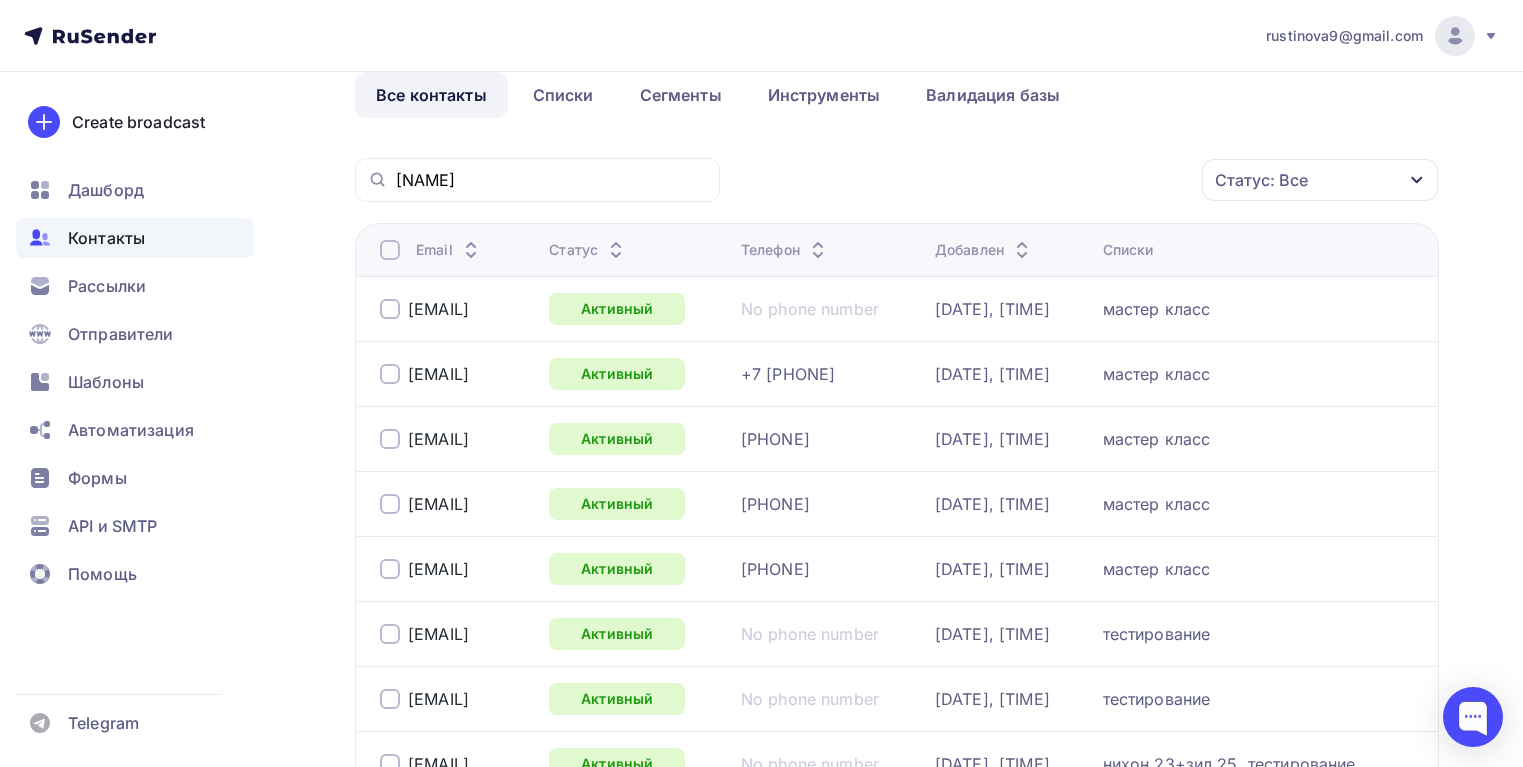 scroll, scrollTop: 0, scrollLeft: 0, axis: both 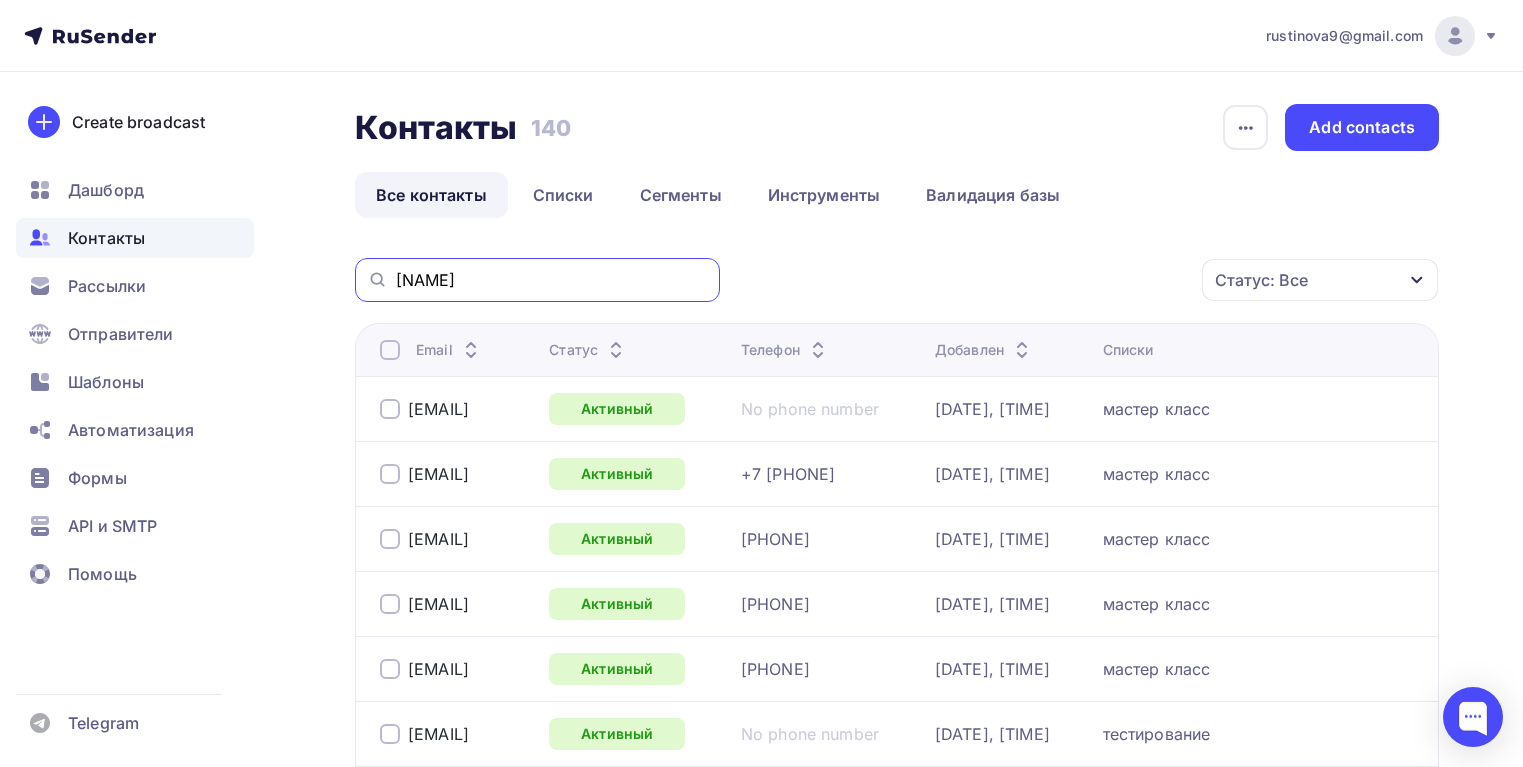 click on "[NAME]" at bounding box center (552, 280) 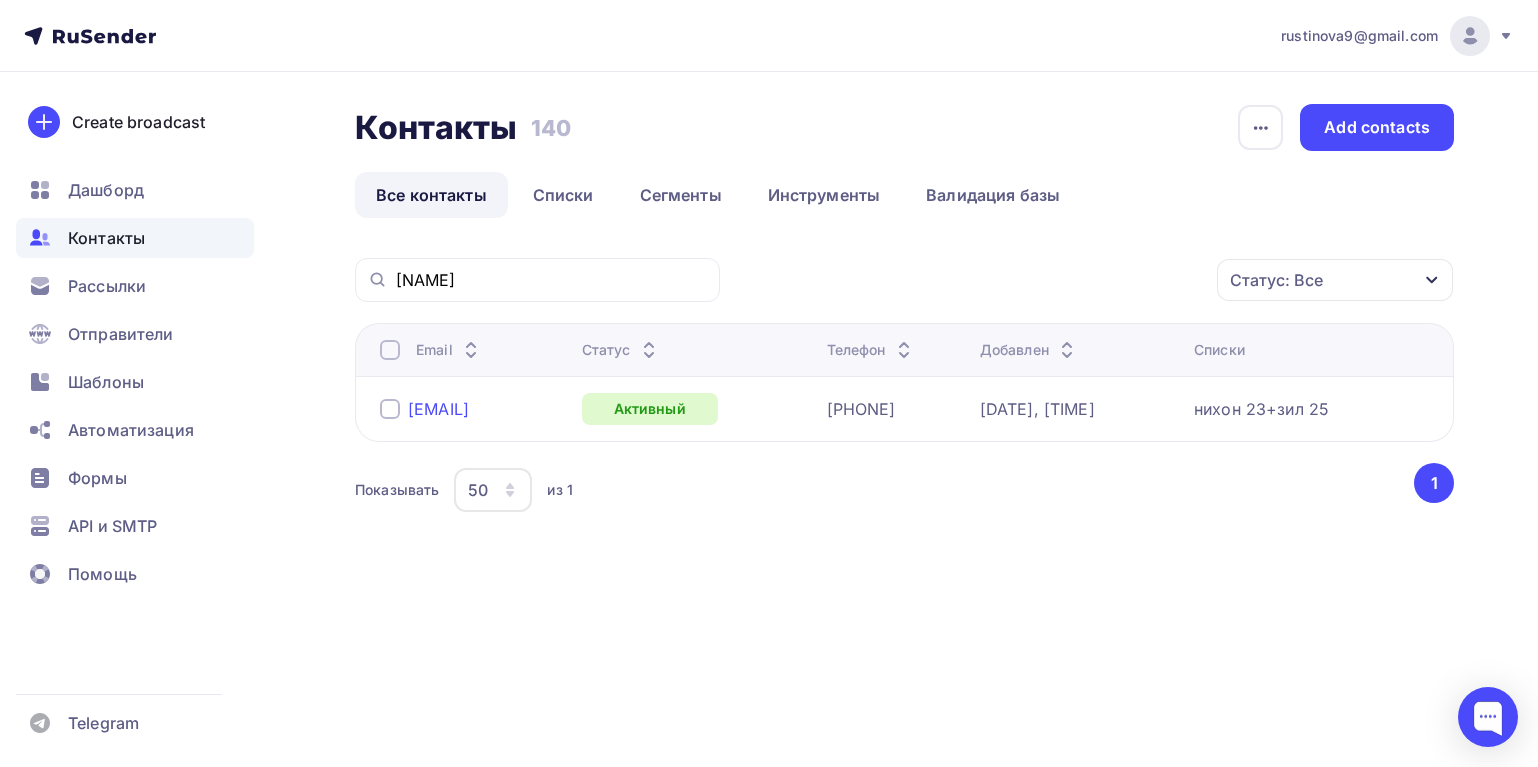 click on "[EMAIL]" at bounding box center [438, 409] 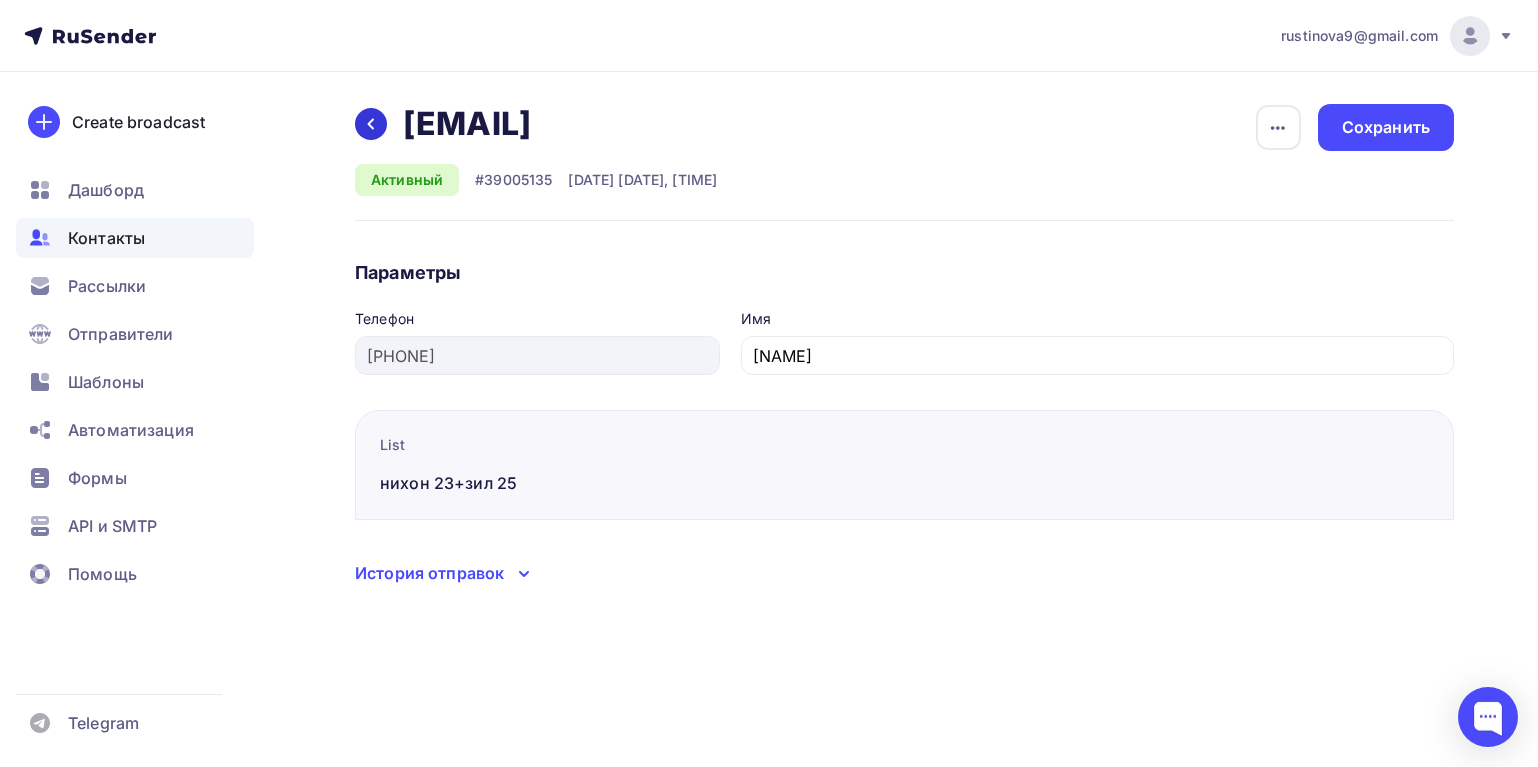 click at bounding box center [371, 124] 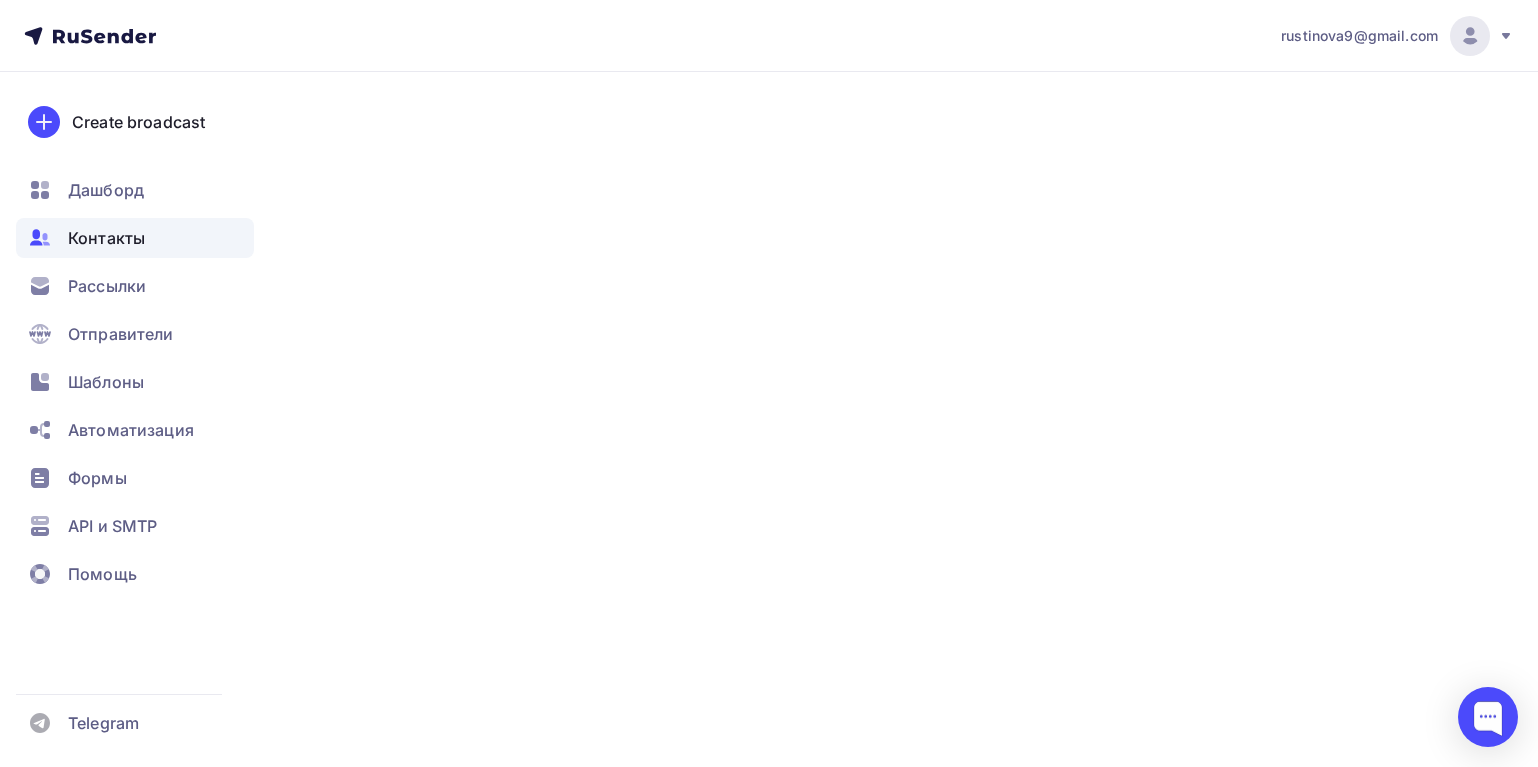 click at bounding box center (537, 278) 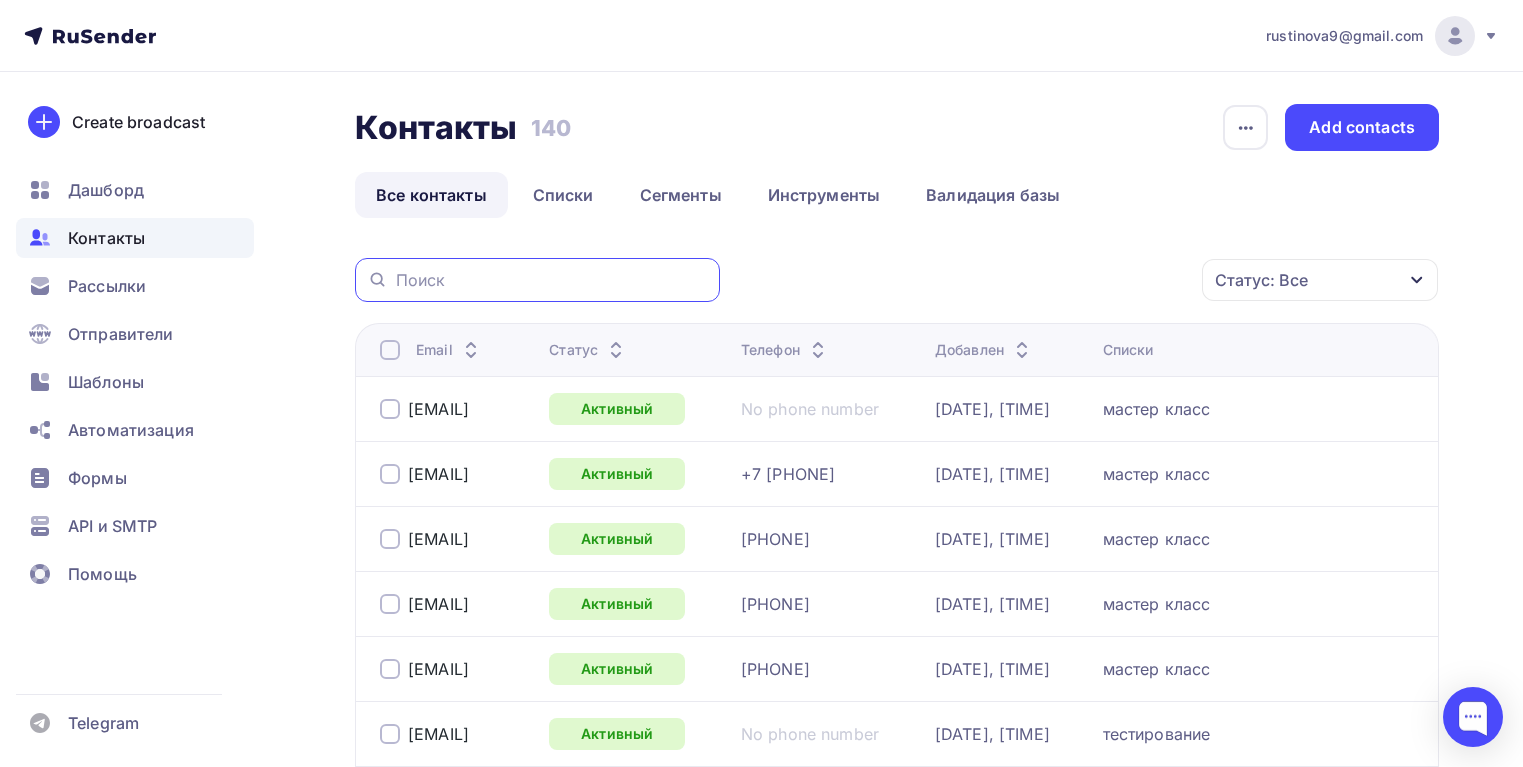 click at bounding box center (552, 280) 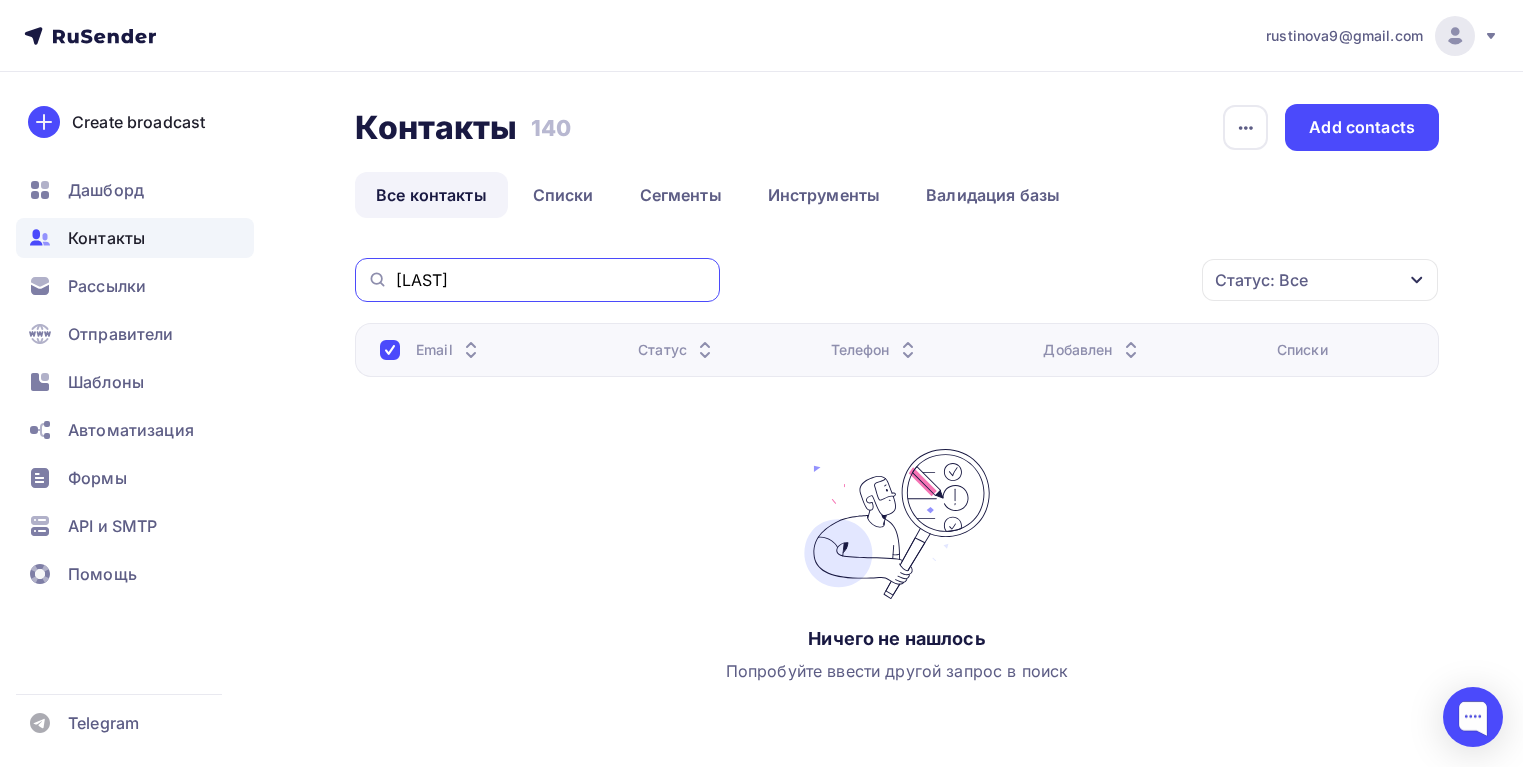 click on "[LAST]" at bounding box center [552, 280] 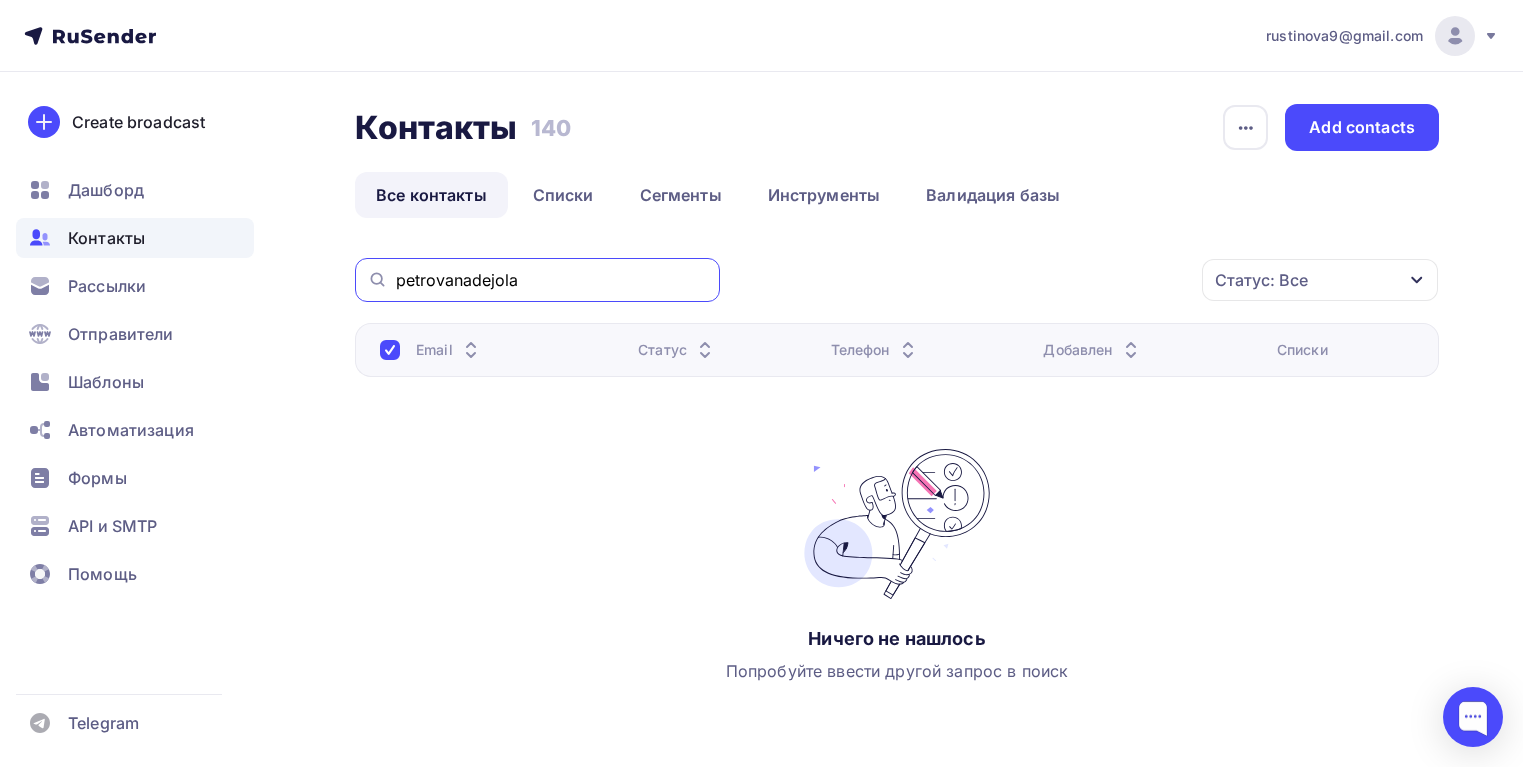 type on "petrovanadejola" 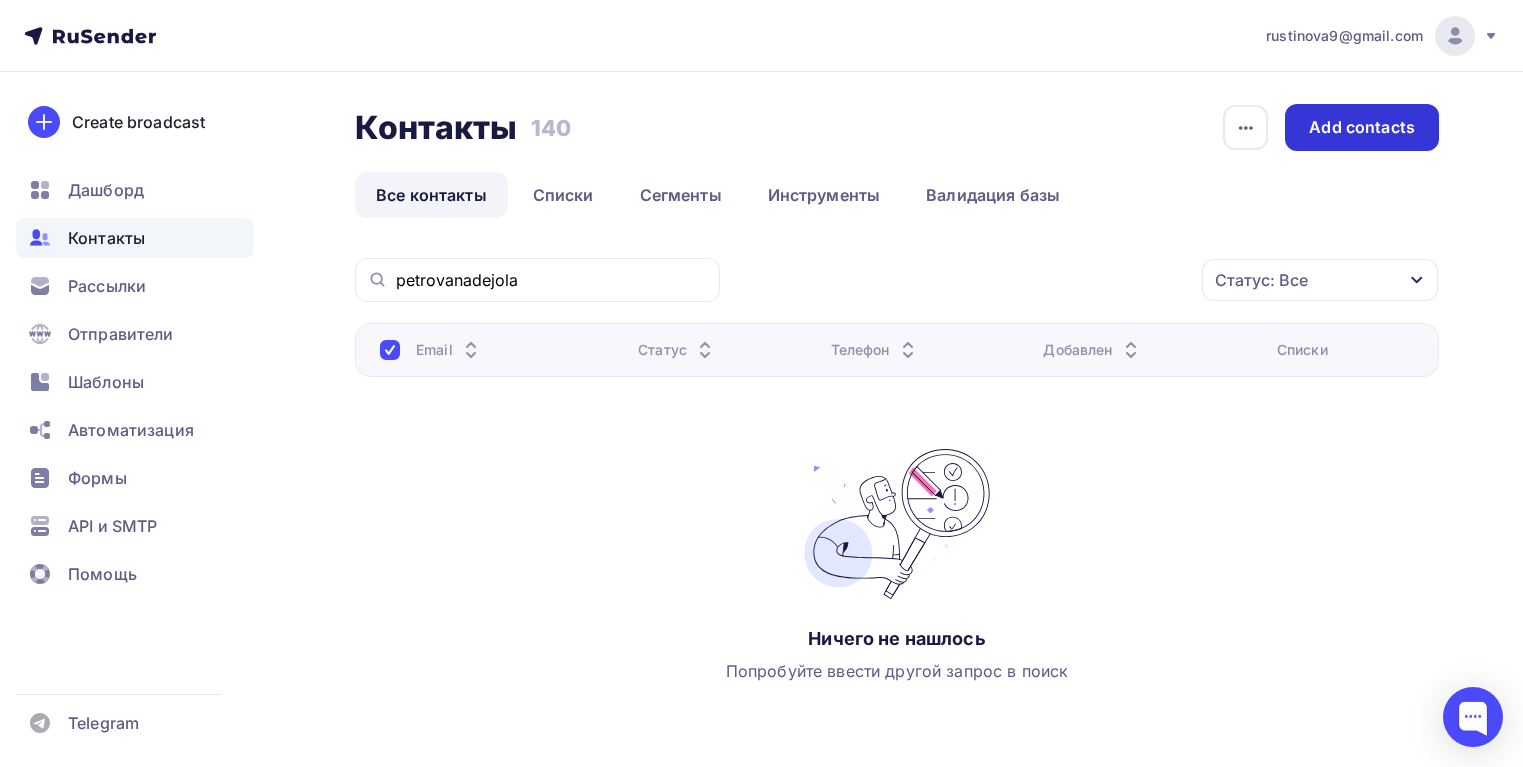 click on "Add contacts" at bounding box center [1362, 127] 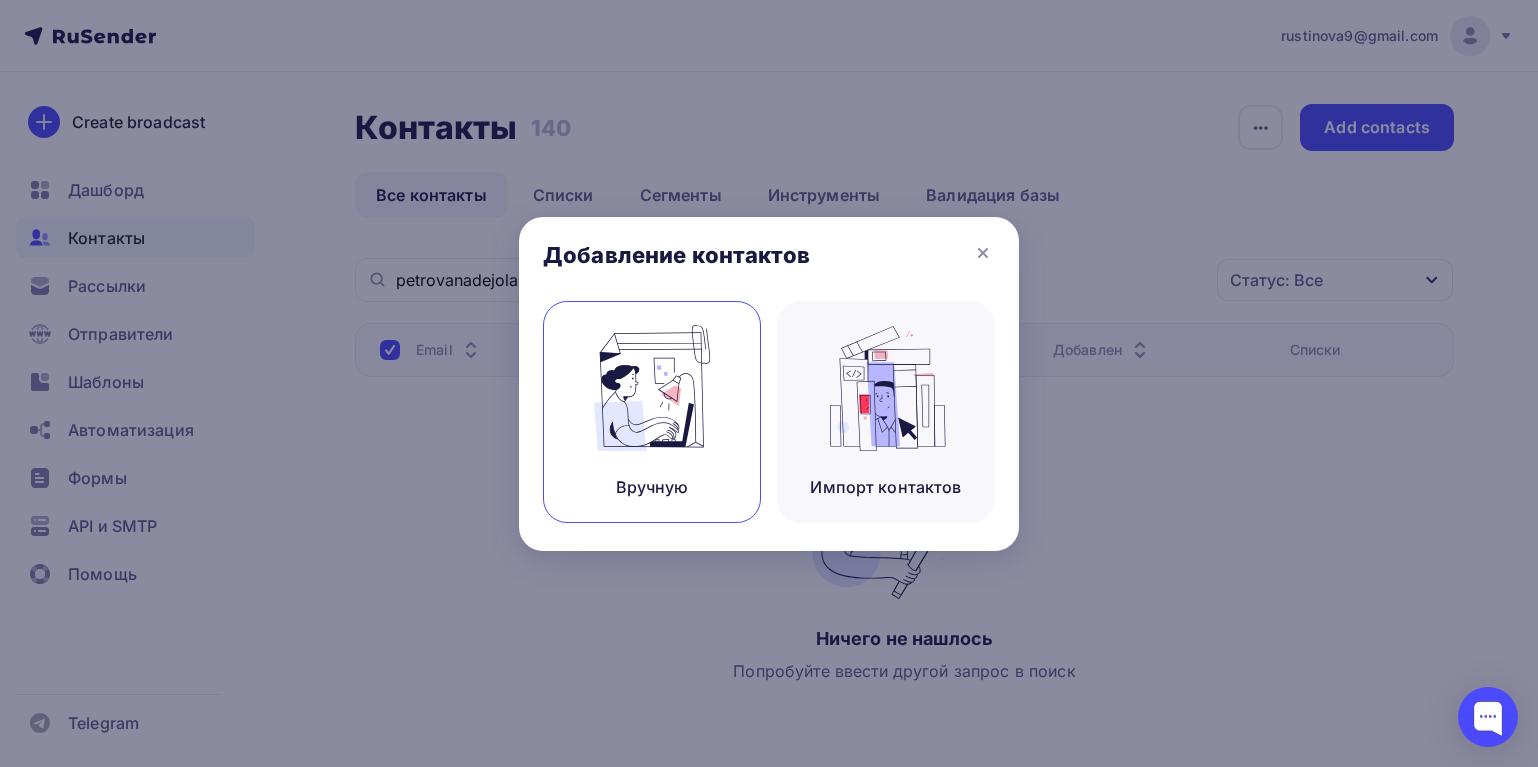 click at bounding box center (652, 388) 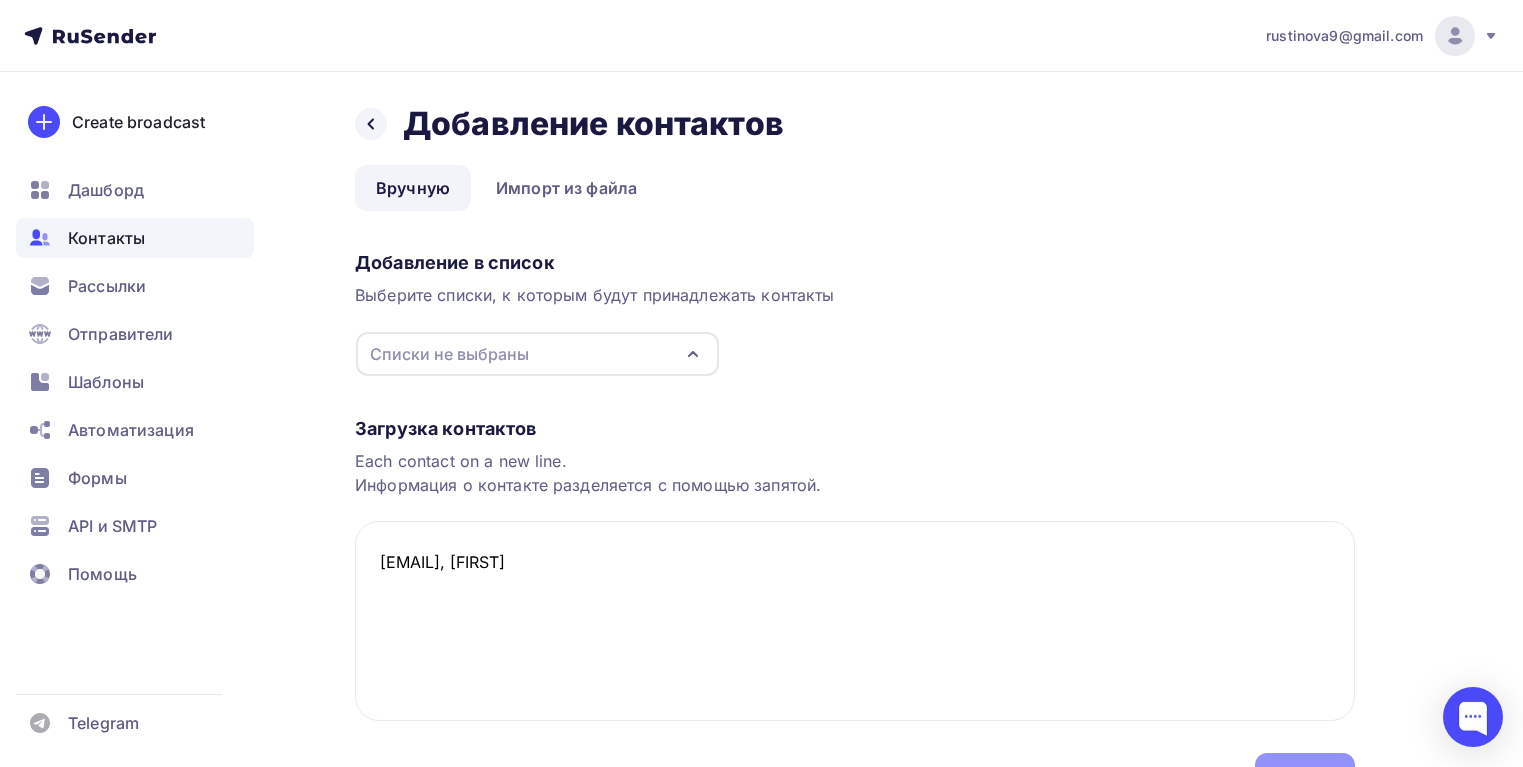 click on "Списки не выбраны" at bounding box center [537, 354] 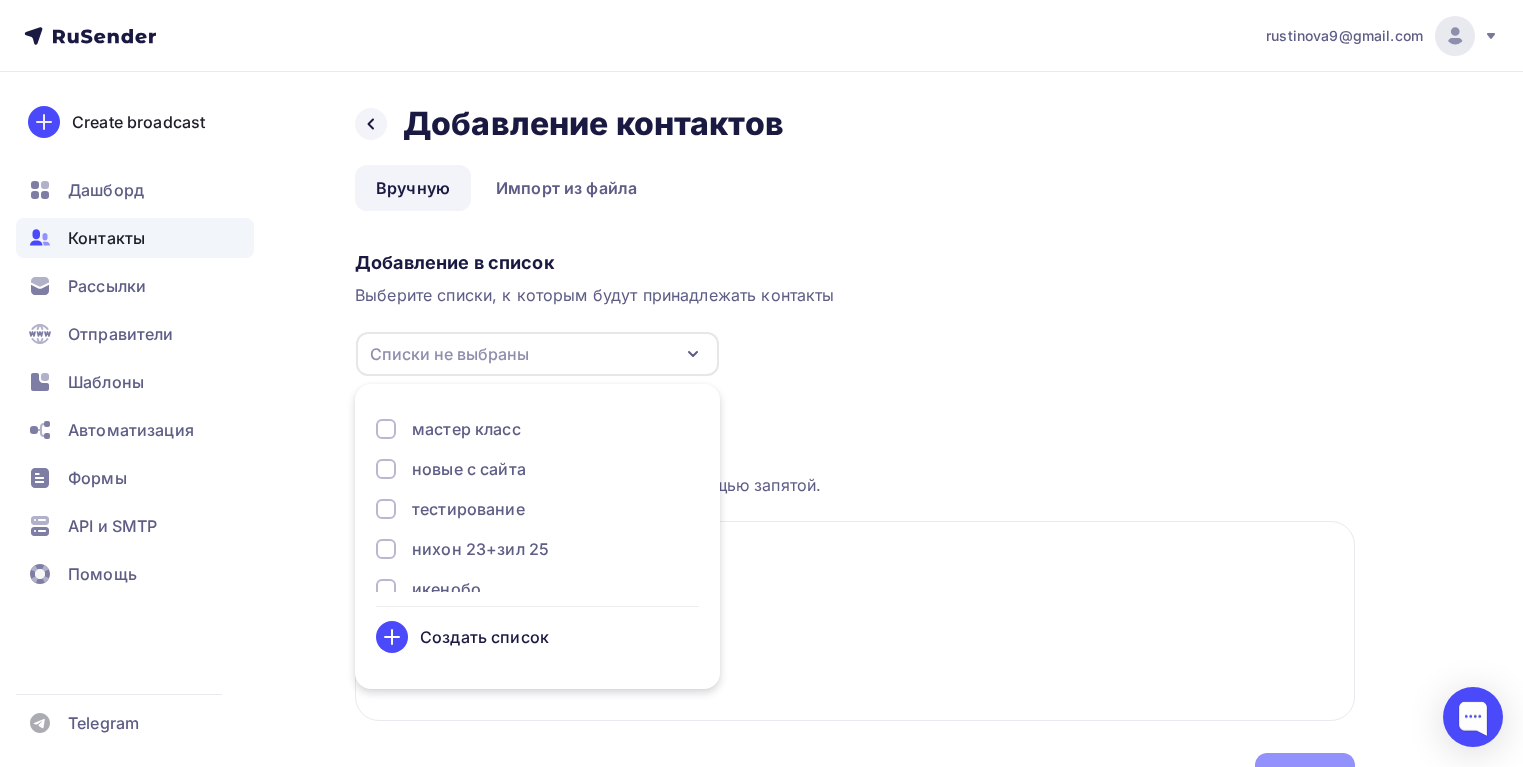 scroll, scrollTop: 25, scrollLeft: 0, axis: vertical 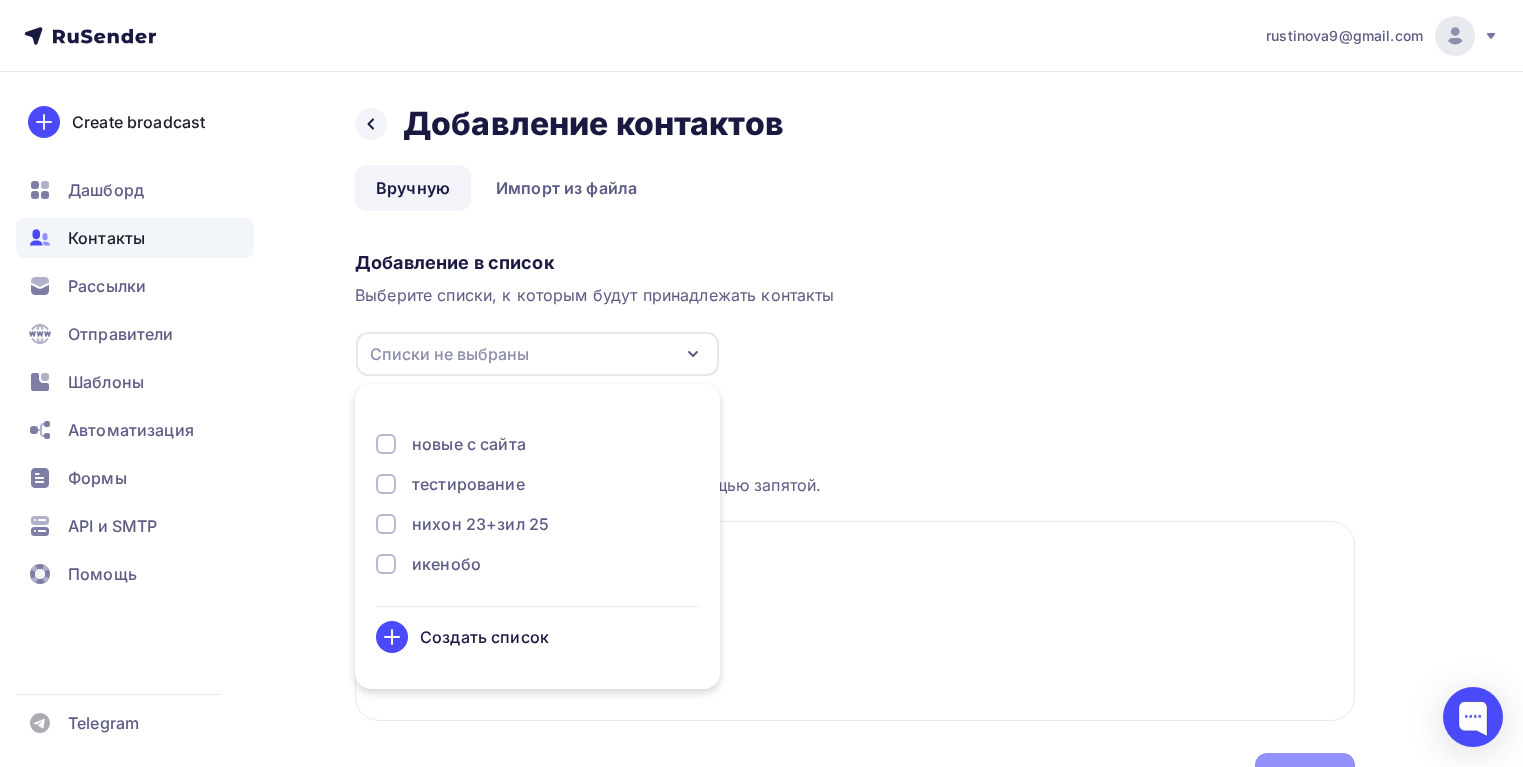 click on "Создать список" at bounding box center (484, 637) 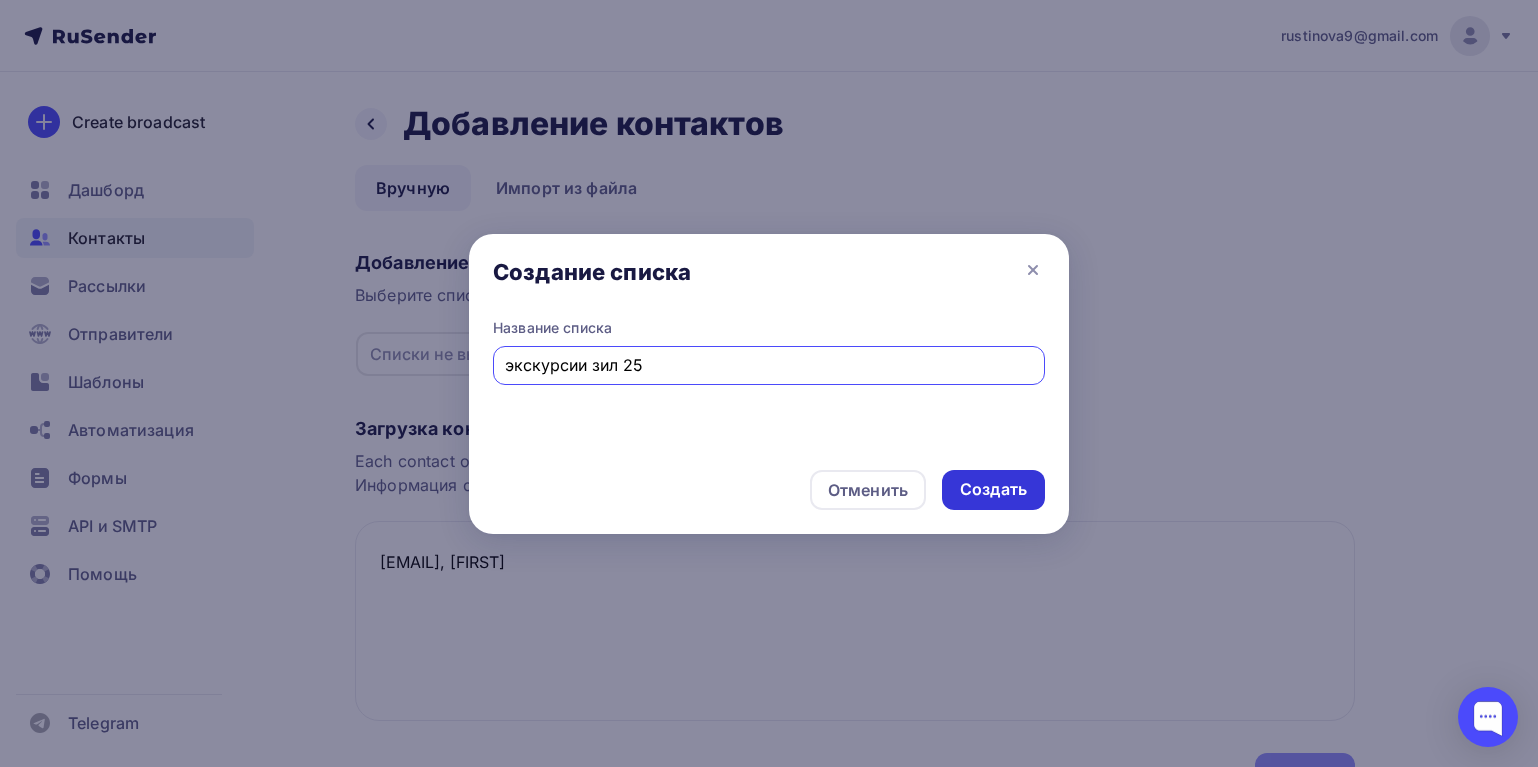 type on "экскурсии зил 25" 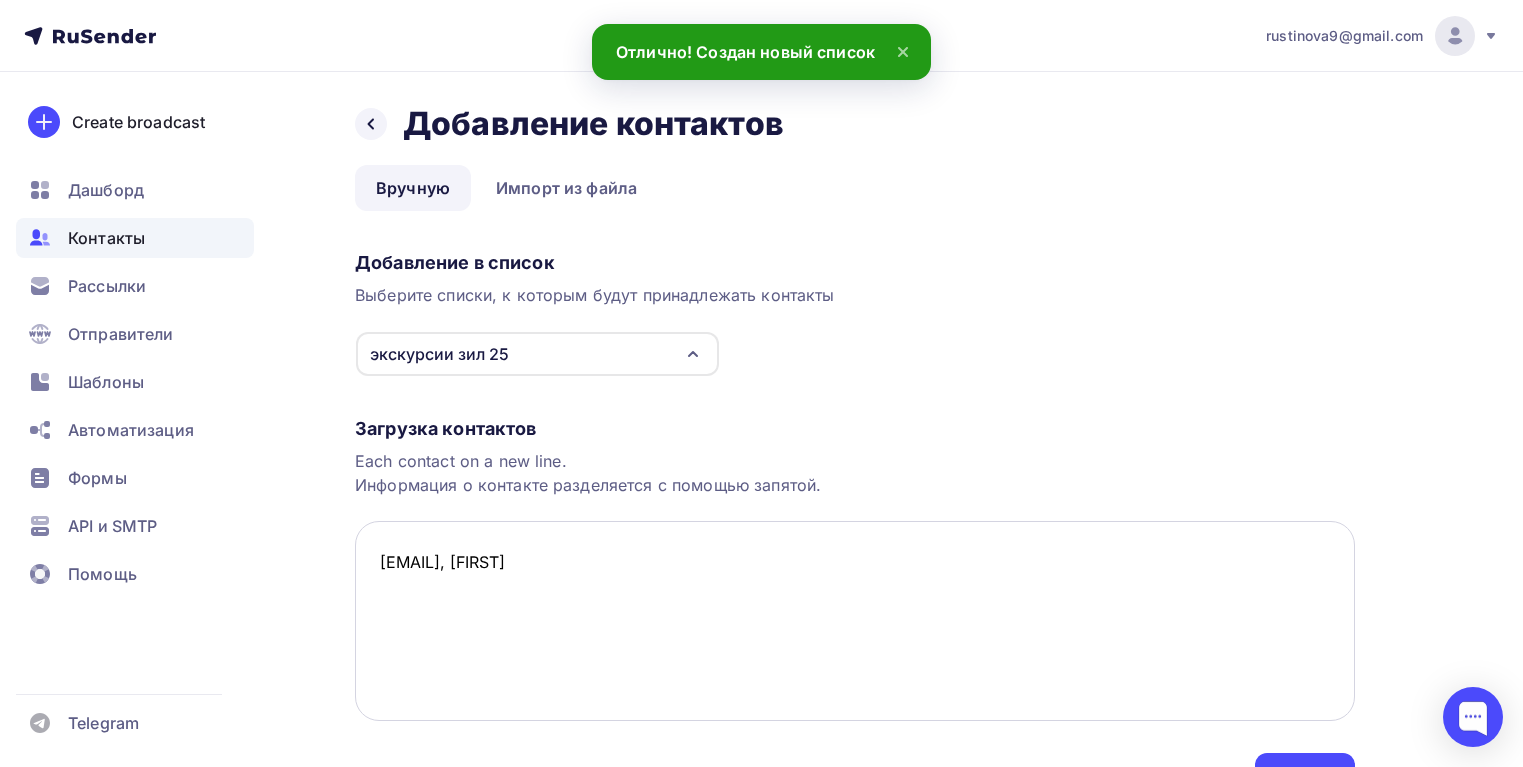click on "[EMAIL], [FIRST]" at bounding box center [855, 621] 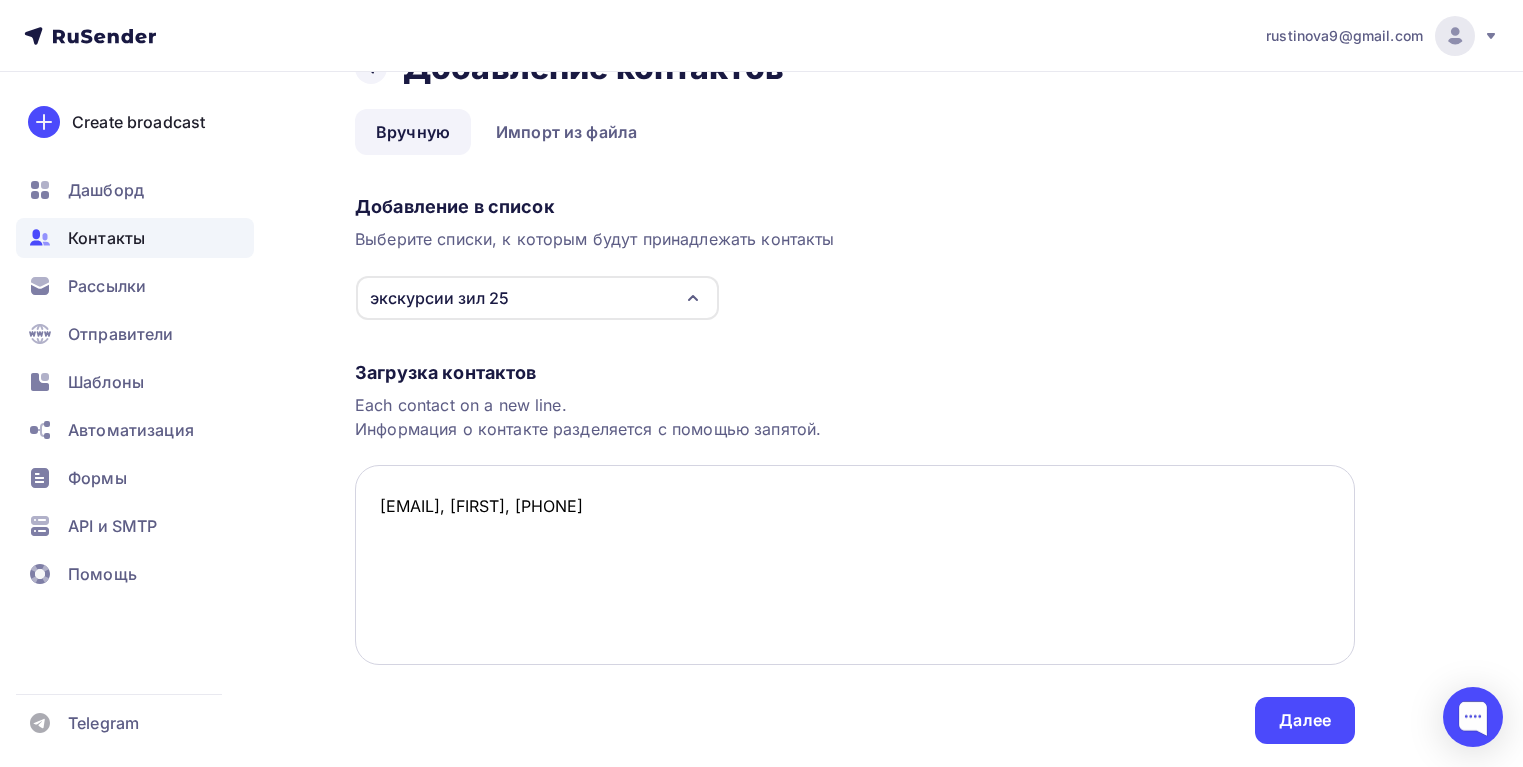 scroll, scrollTop: 113, scrollLeft: 0, axis: vertical 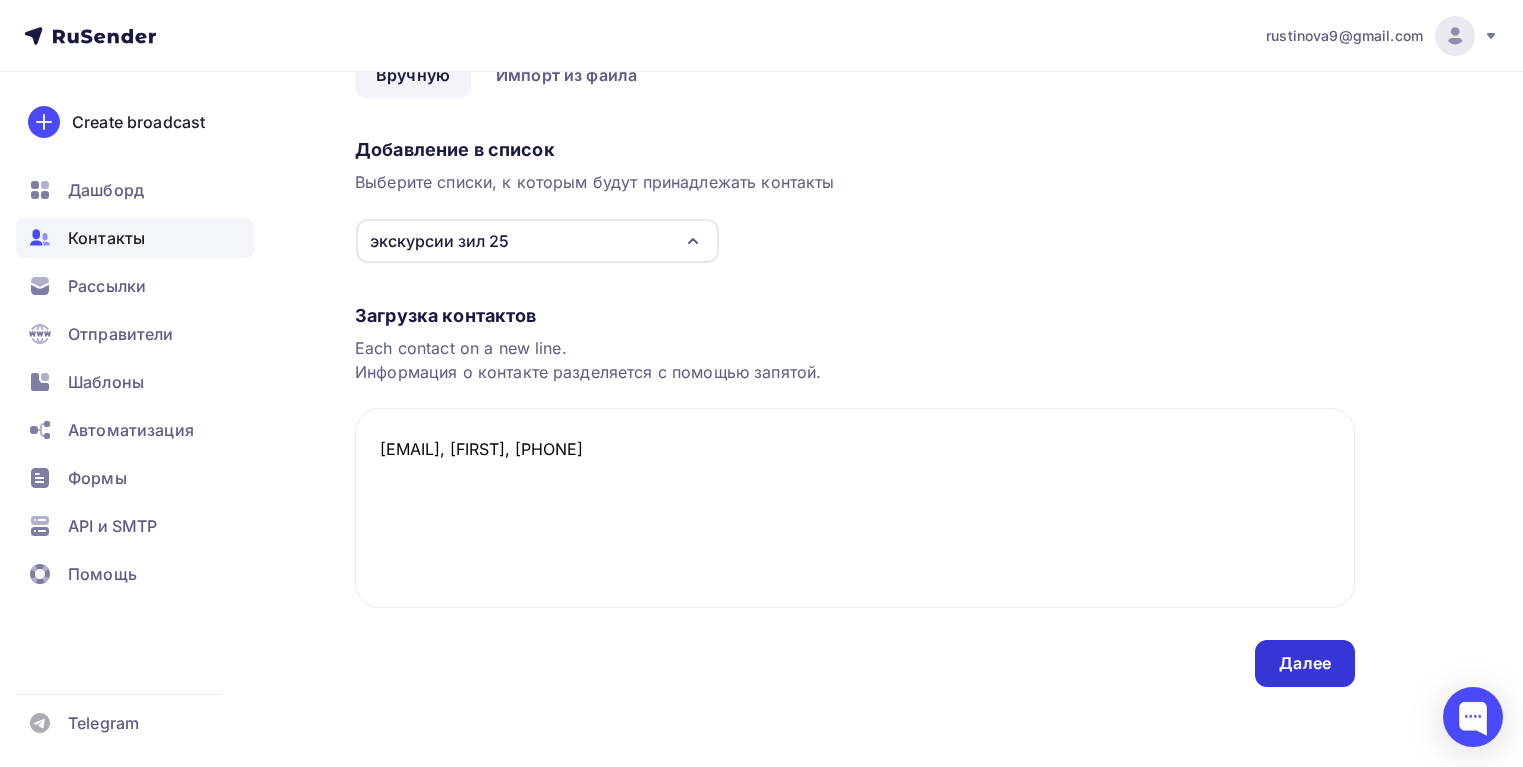 type on "[EMAIL], [FIRST], [PHONE]" 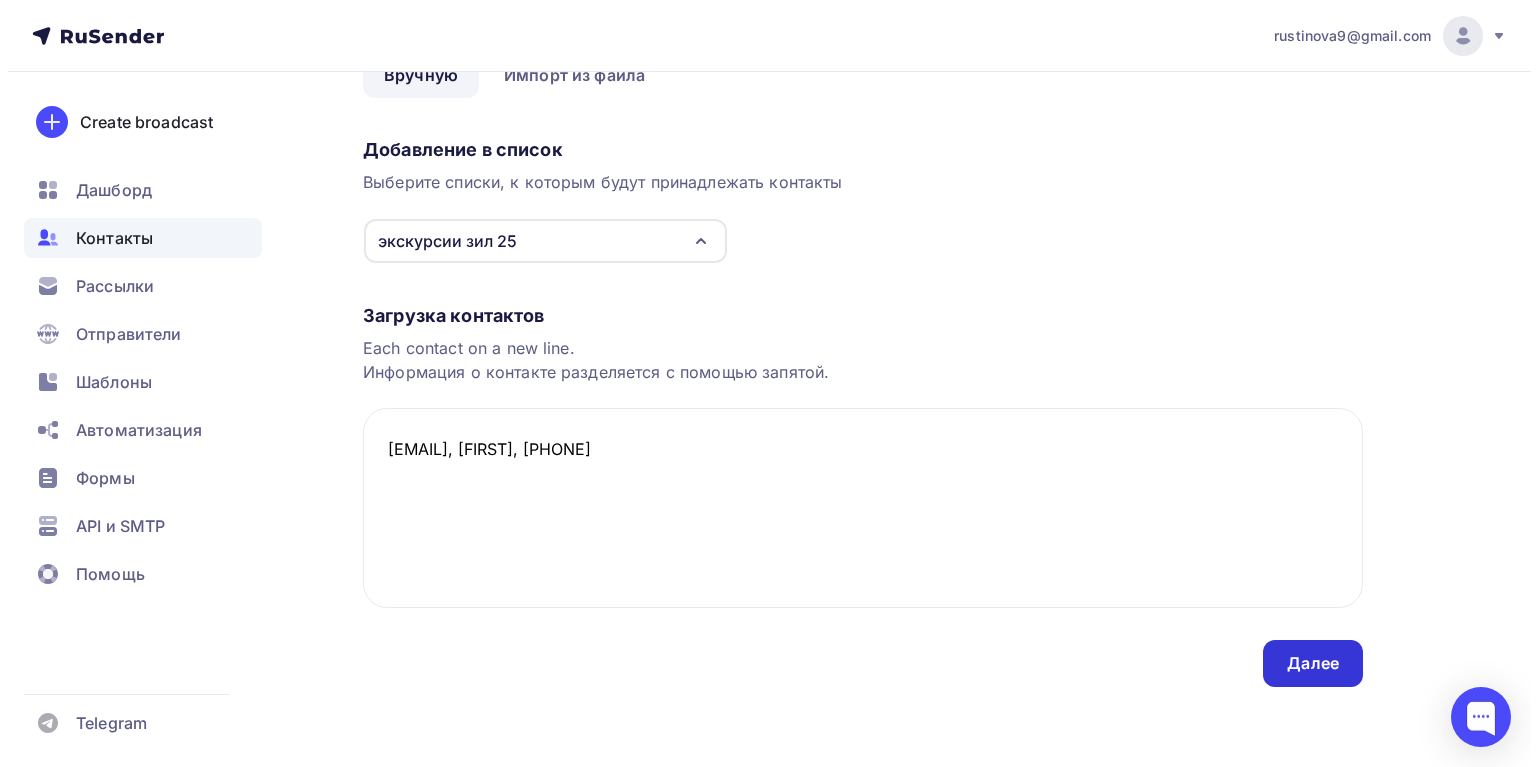 scroll, scrollTop: 0, scrollLeft: 0, axis: both 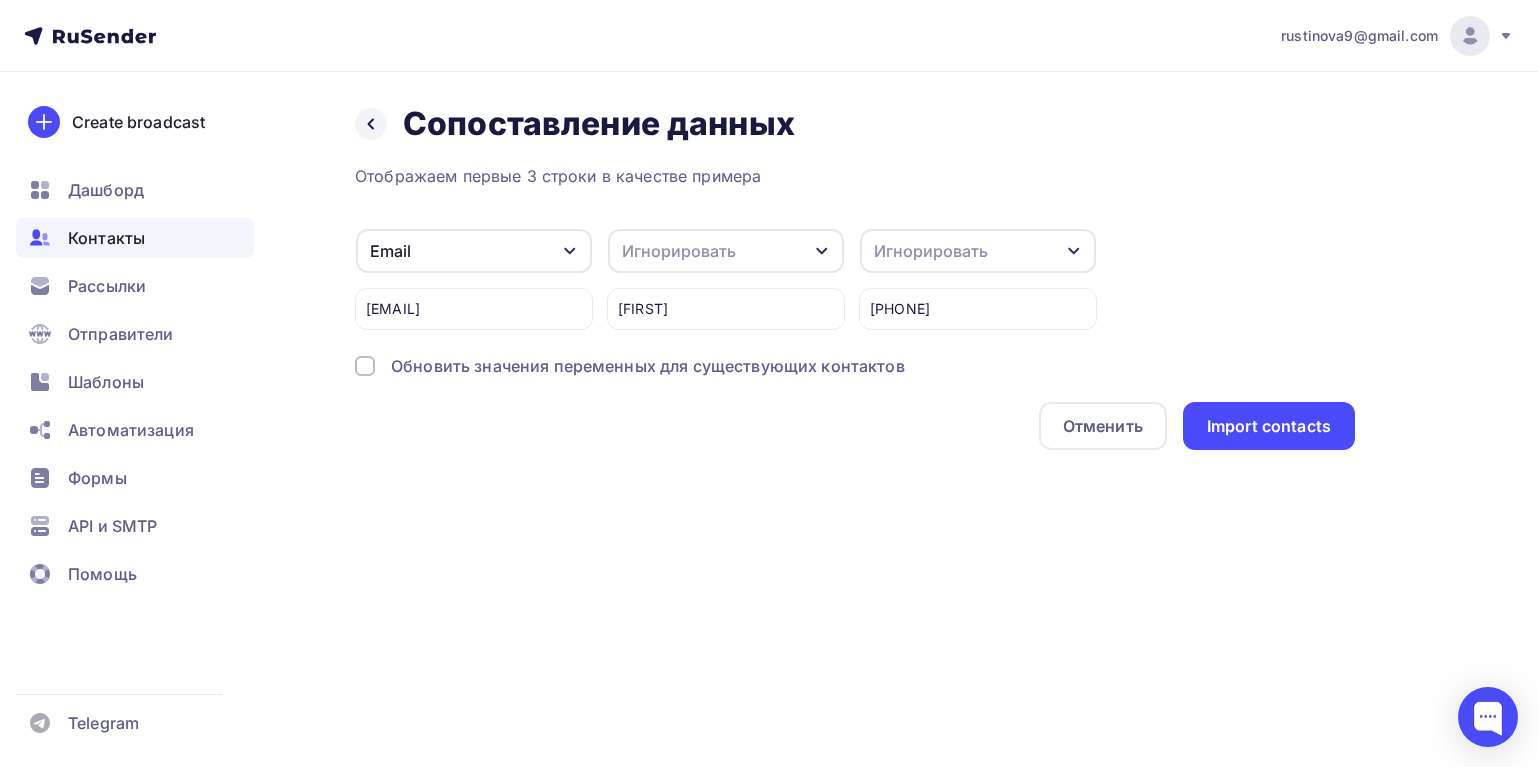 click on "Игнорировать" at bounding box center [679, 251] 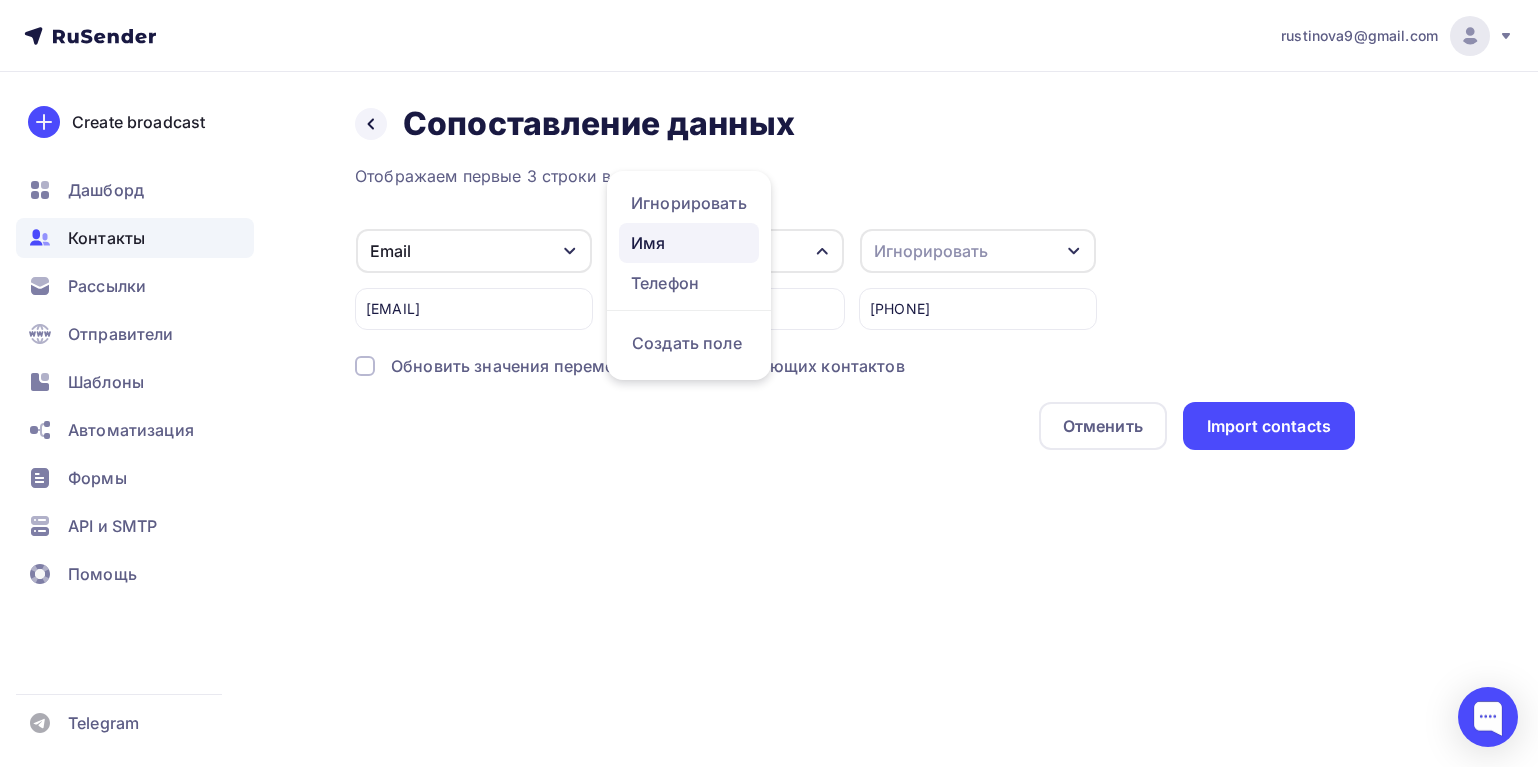 click on "Имя" at bounding box center [689, 203] 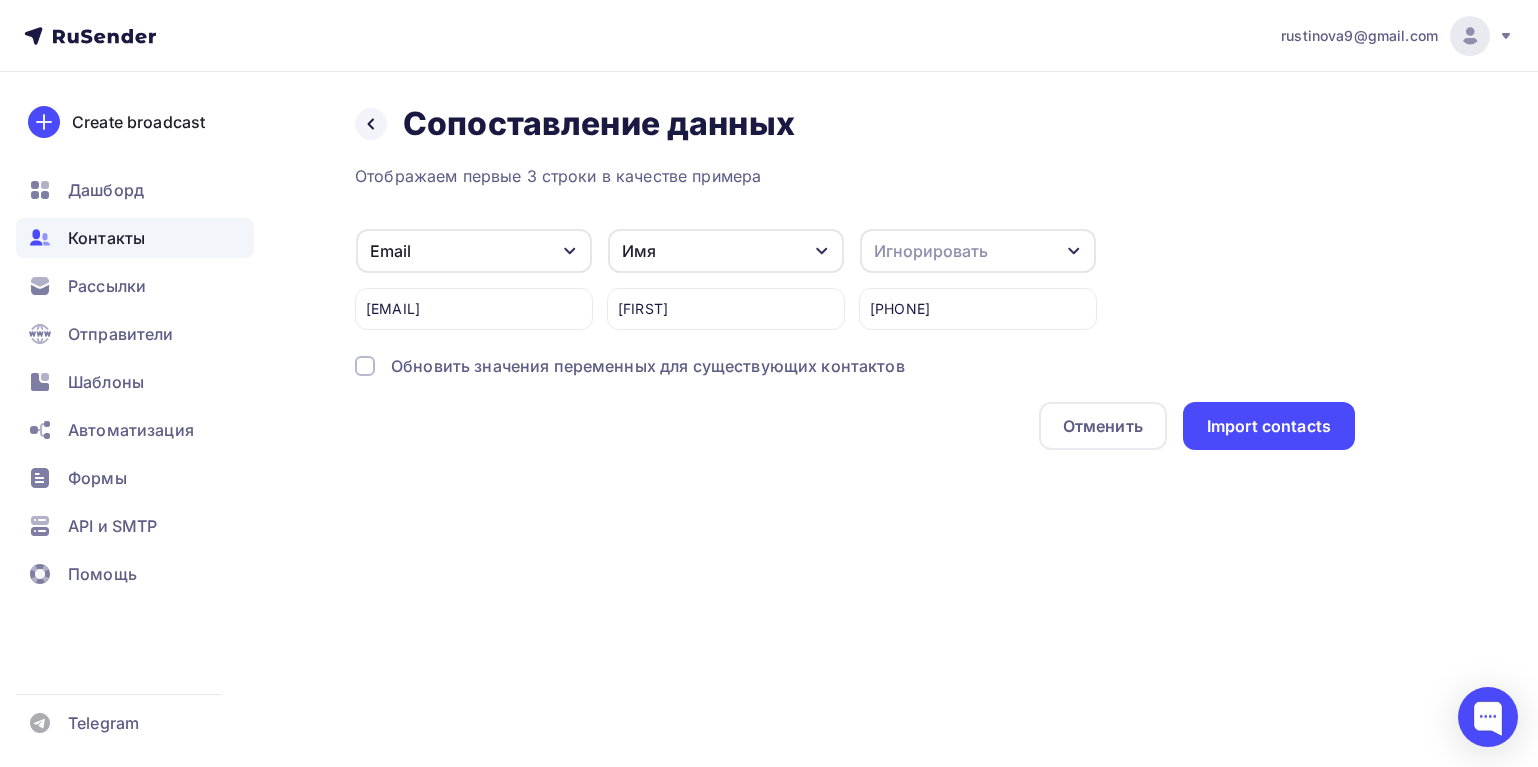 click on "Игнорировать" at bounding box center [978, 251] 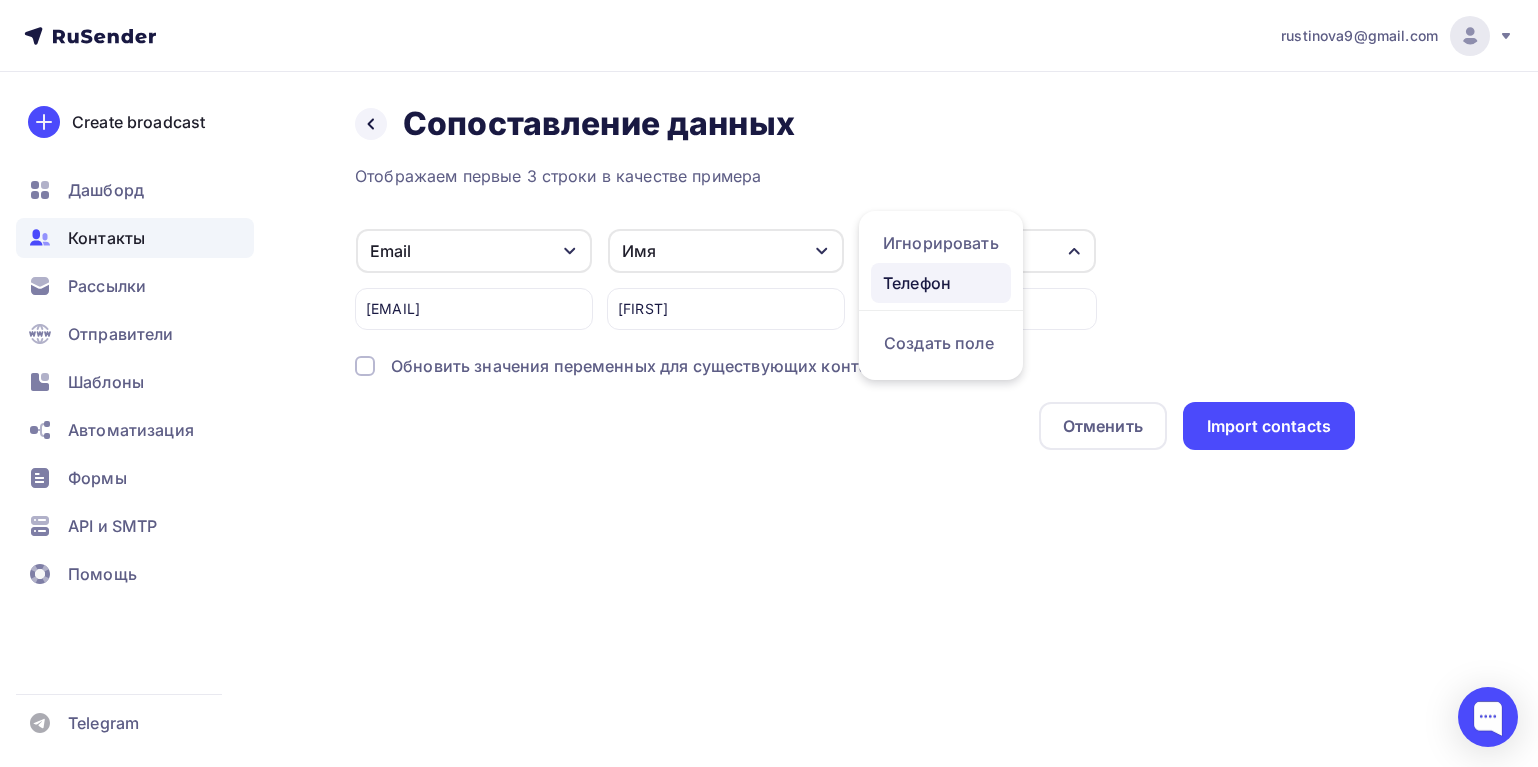 click on "Телефон" at bounding box center (941, 243) 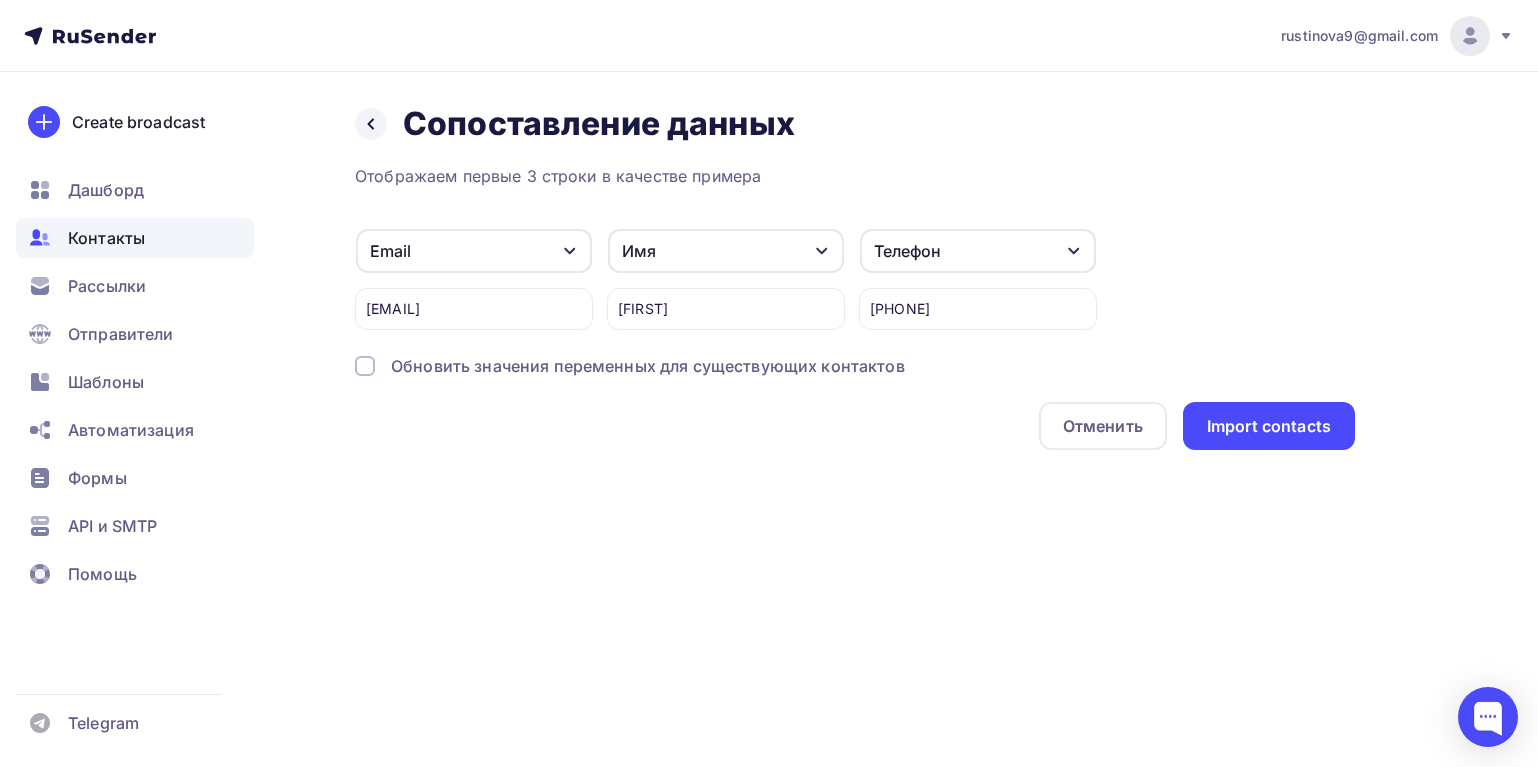 click at bounding box center [365, 366] 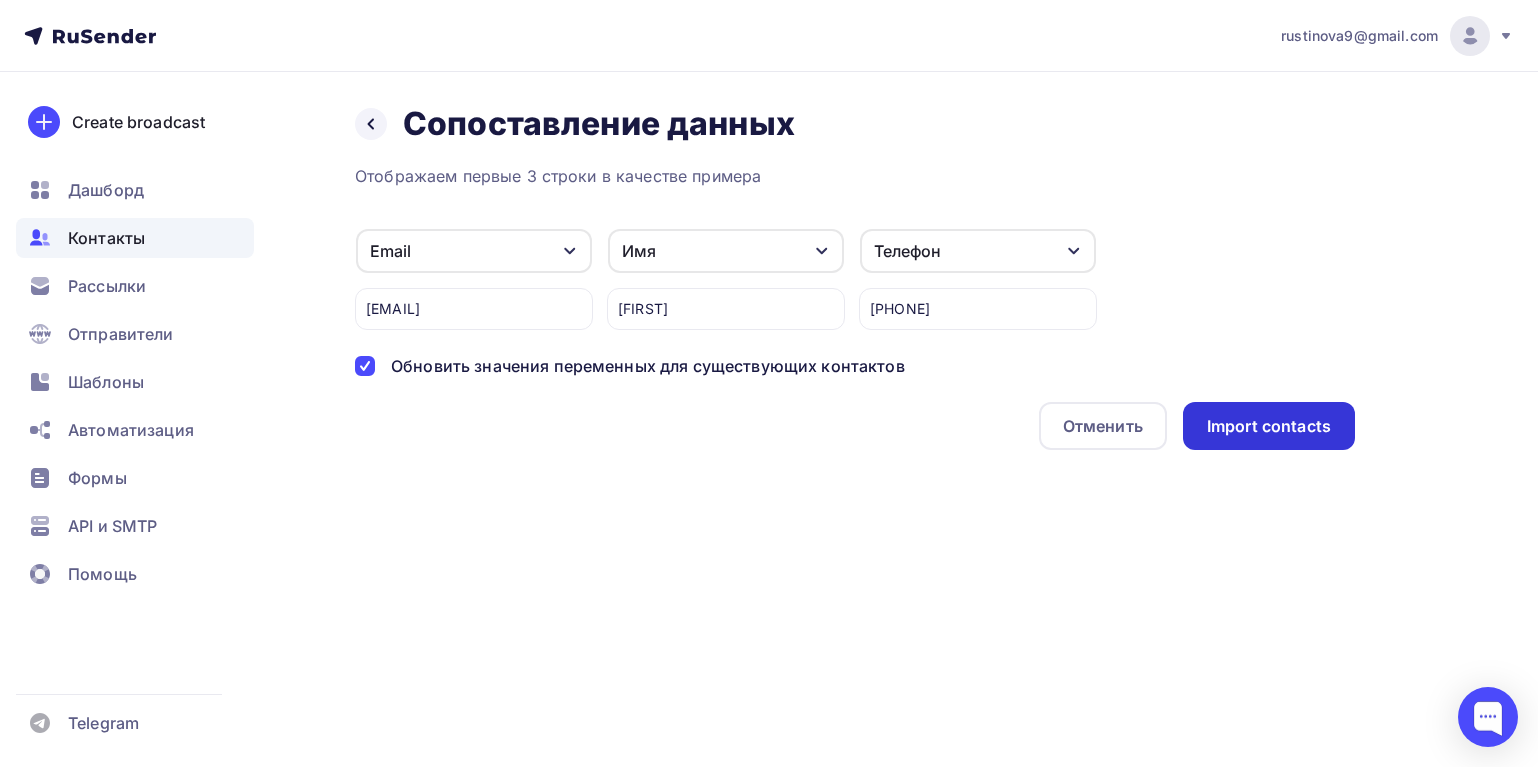 click on "Import contacts" at bounding box center [1269, 426] 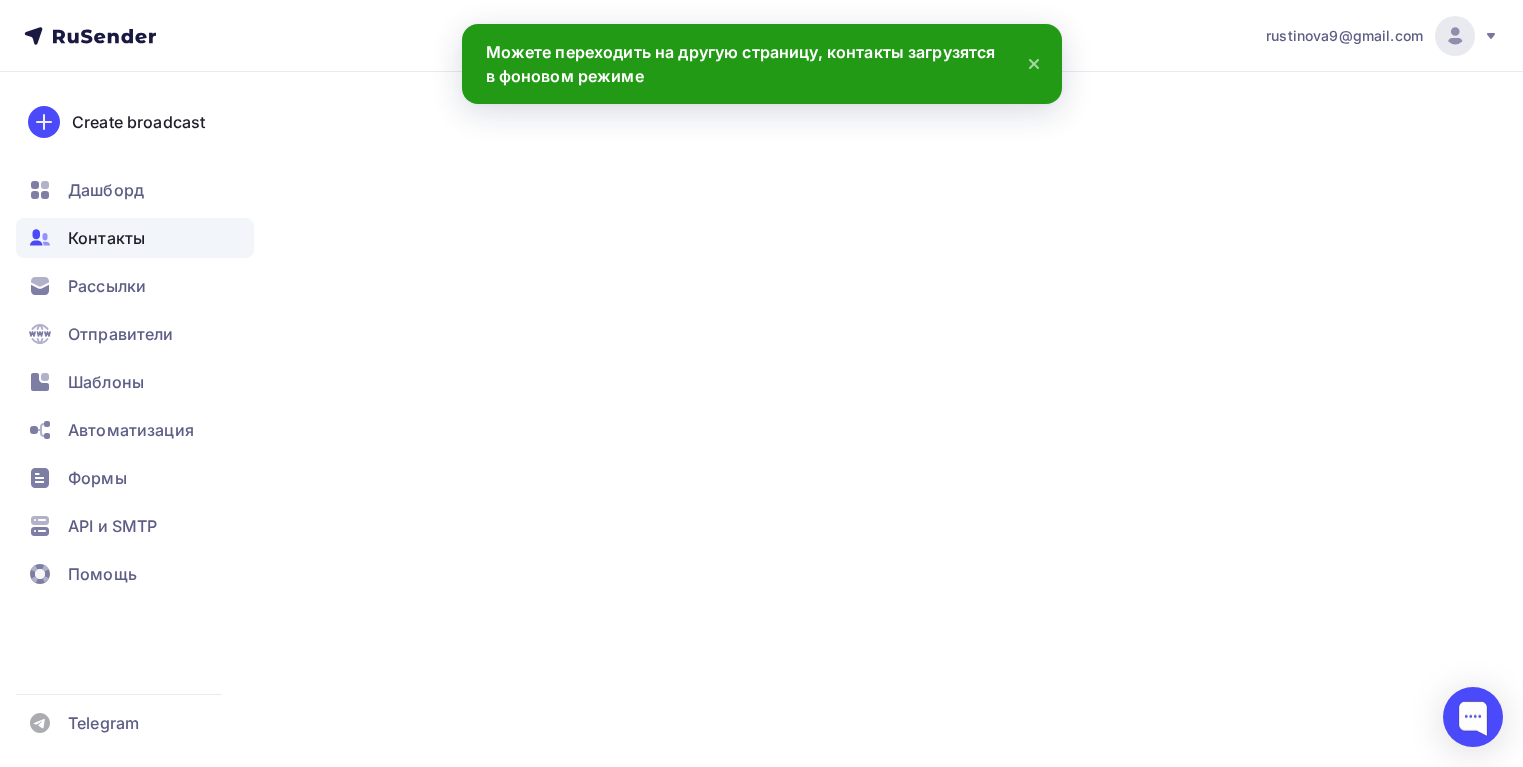 click at bounding box center (537, 278) 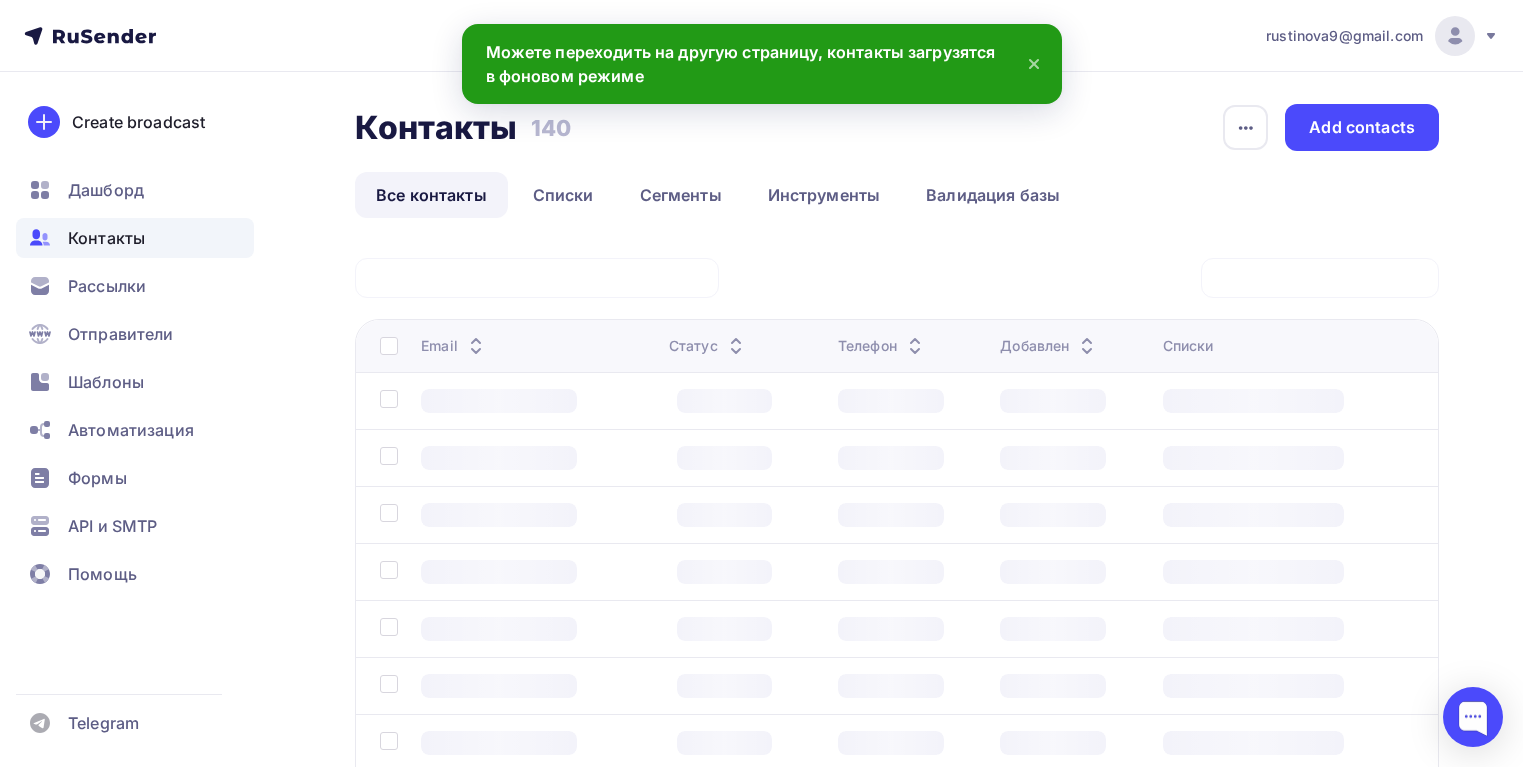 click at bounding box center (0, 0) 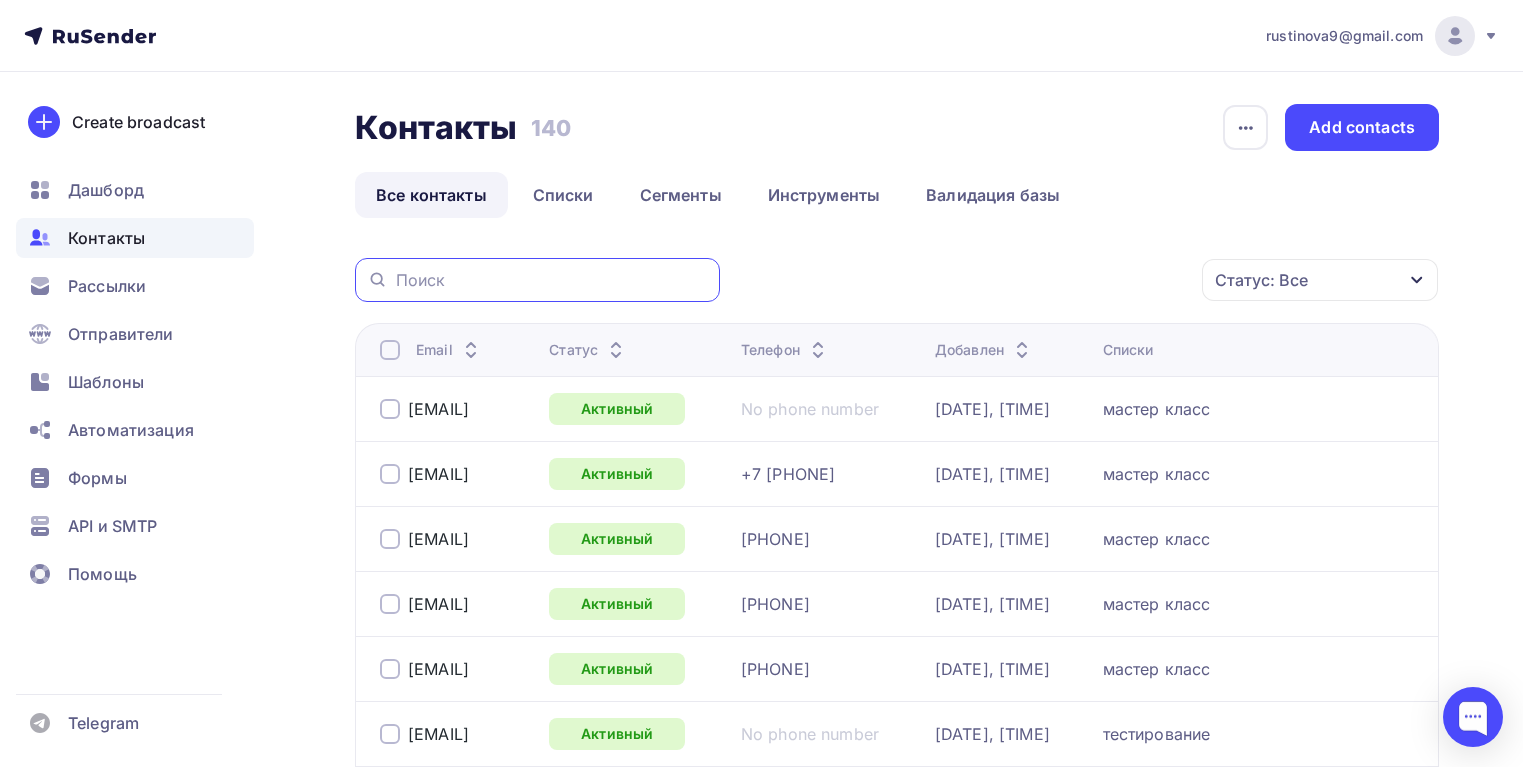 click at bounding box center [552, 280] 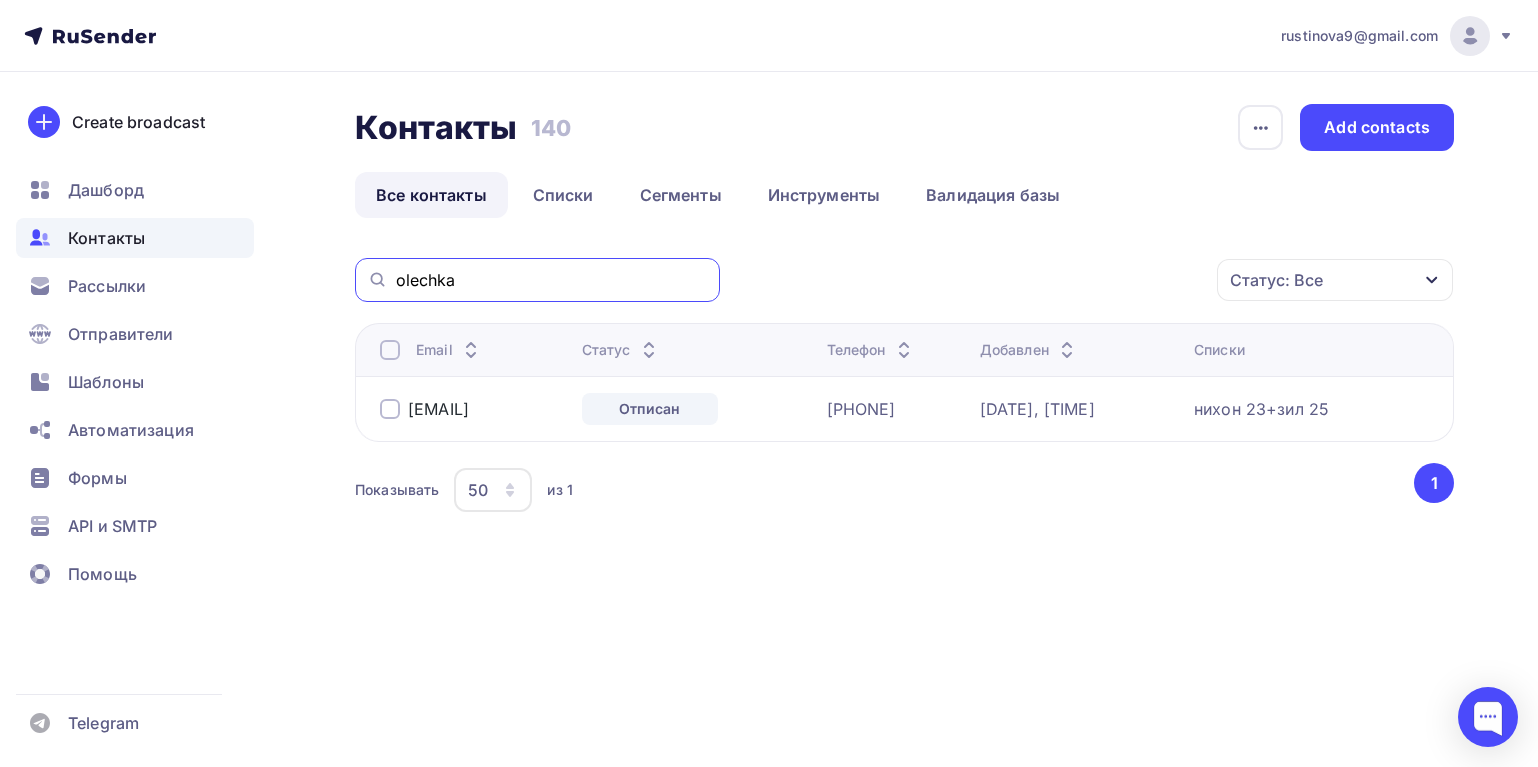 drag, startPoint x: 486, startPoint y: 280, endPoint x: 352, endPoint y: 279, distance: 134.00374 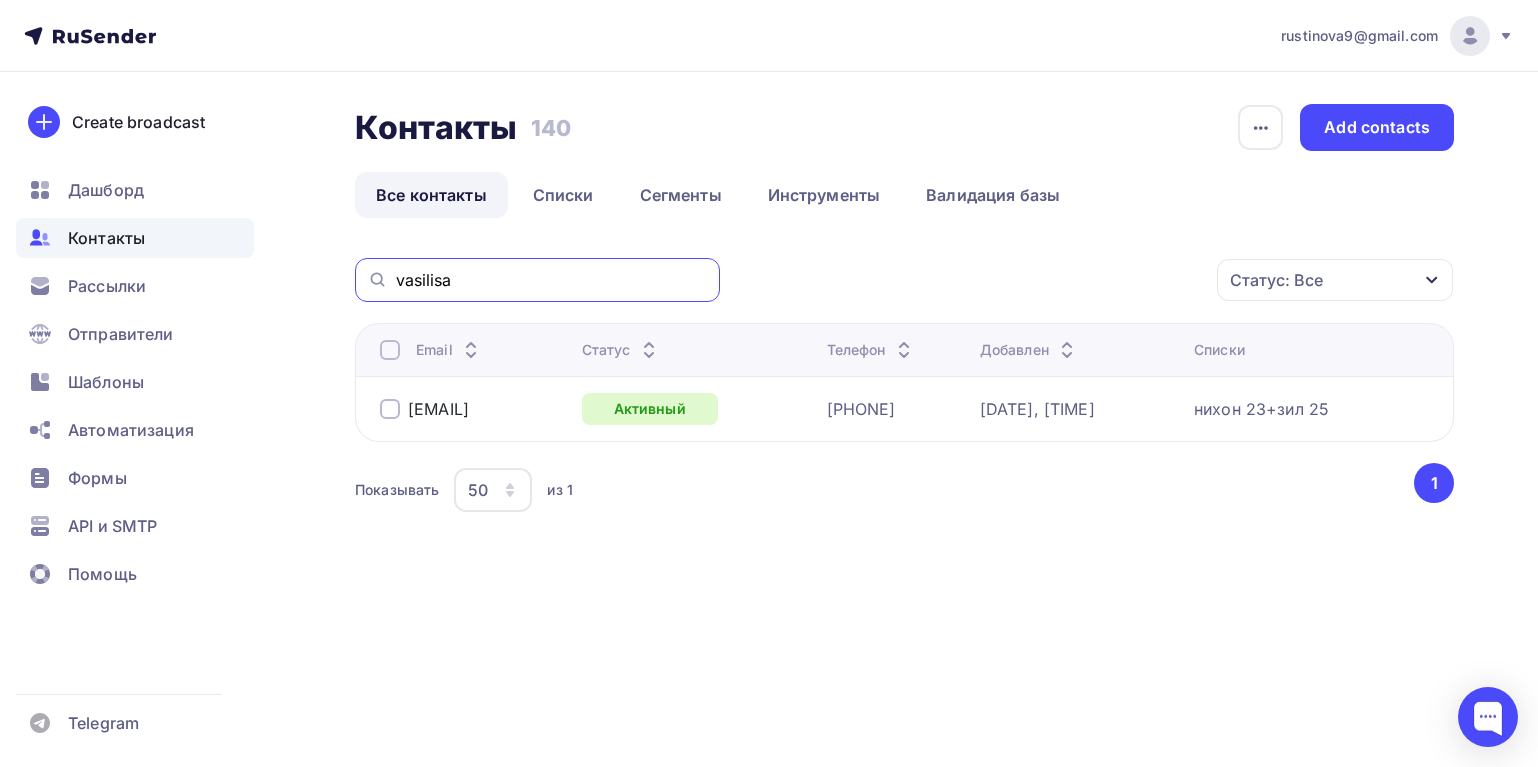 drag, startPoint x: 530, startPoint y: 280, endPoint x: 272, endPoint y: 280, distance: 258 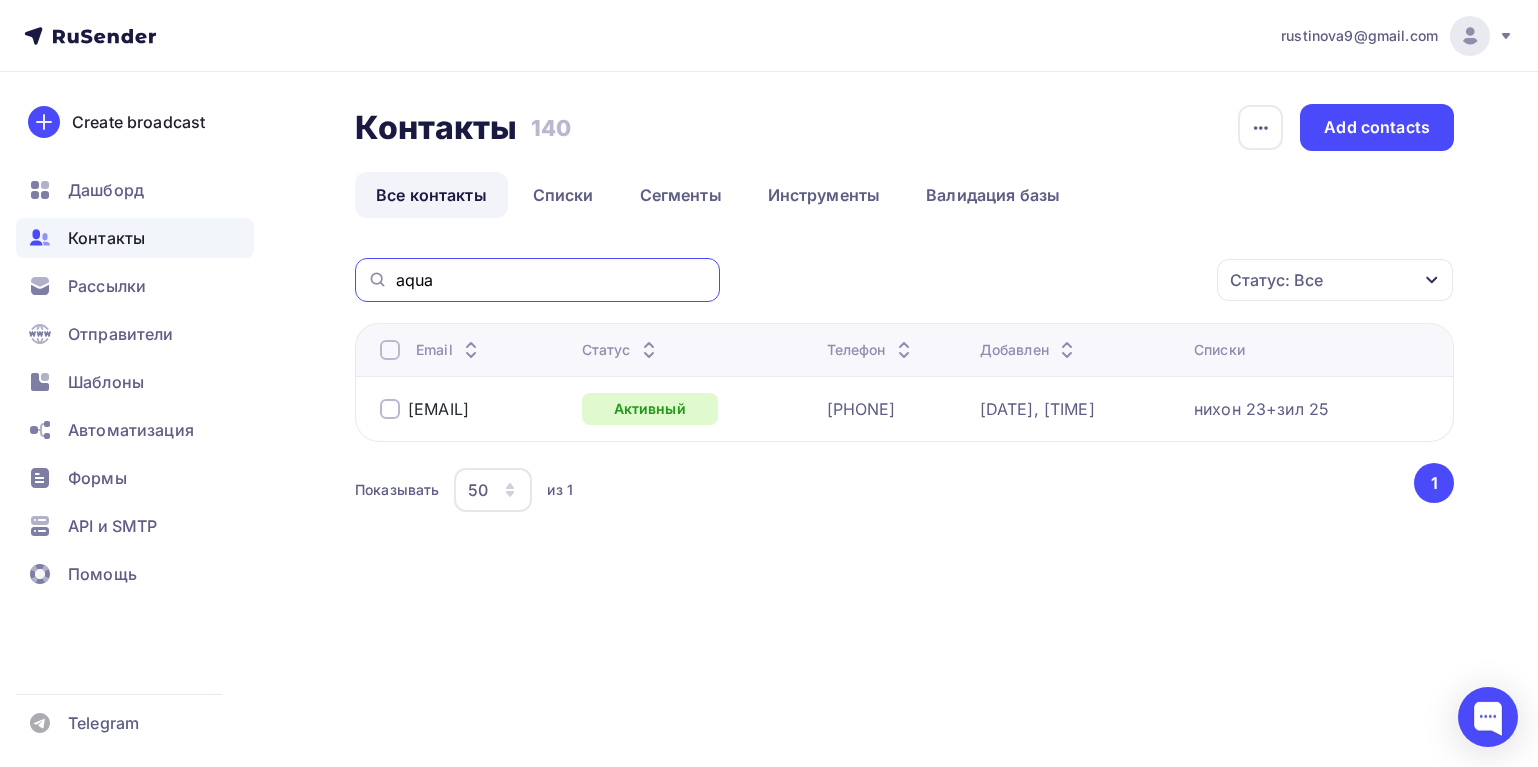 type on "aqua" 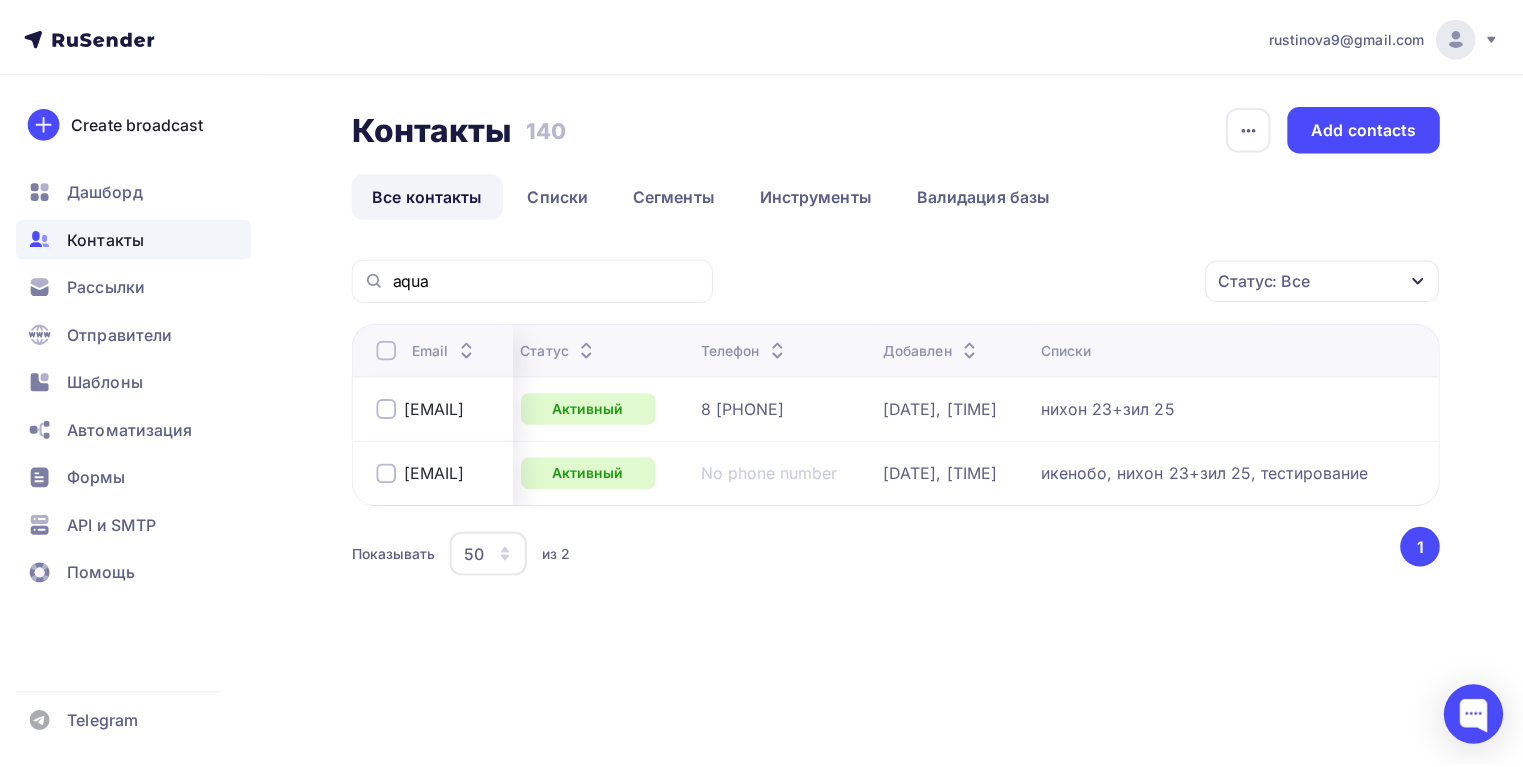 scroll, scrollTop: 0, scrollLeft: 0, axis: both 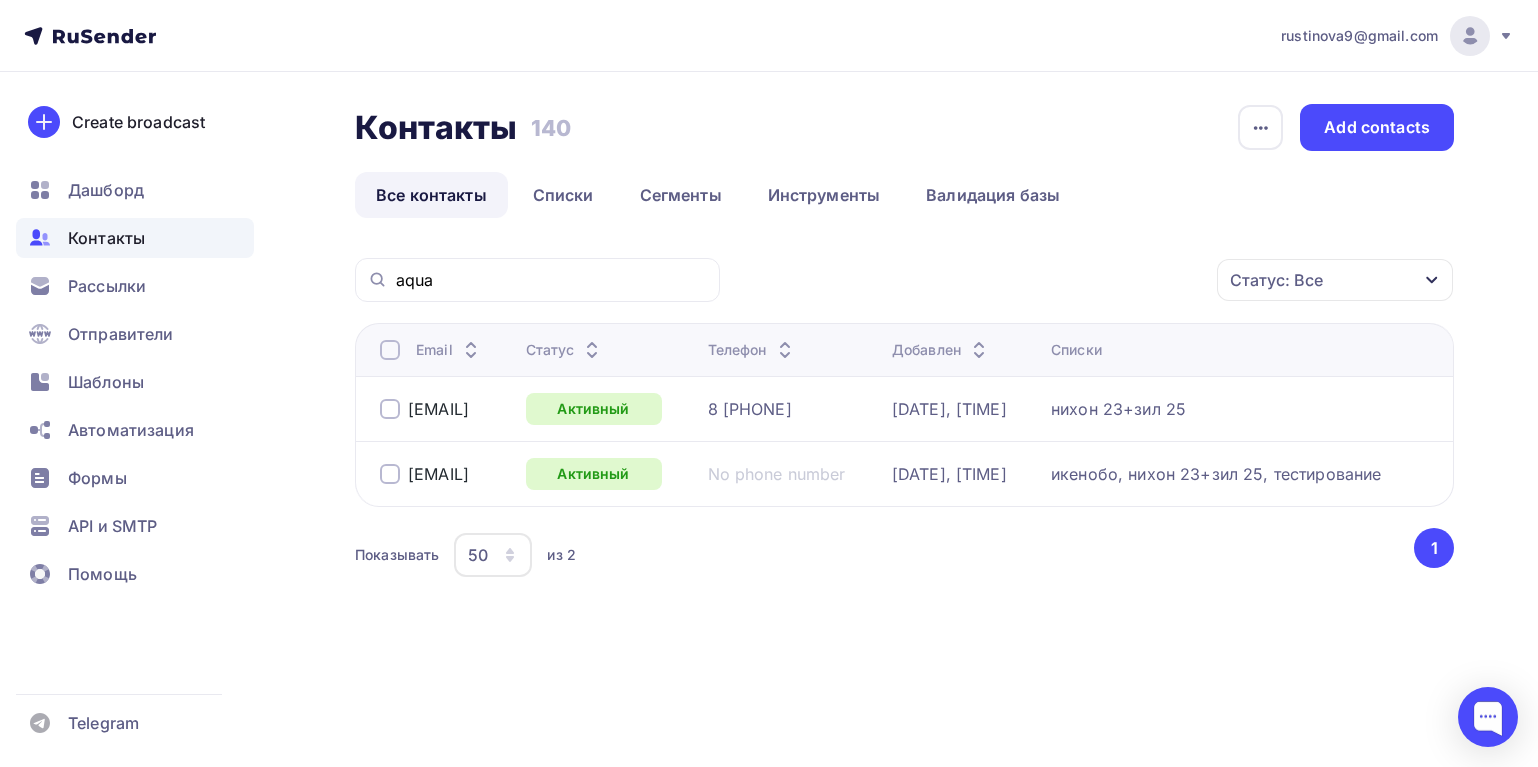 click at bounding box center (390, 409) 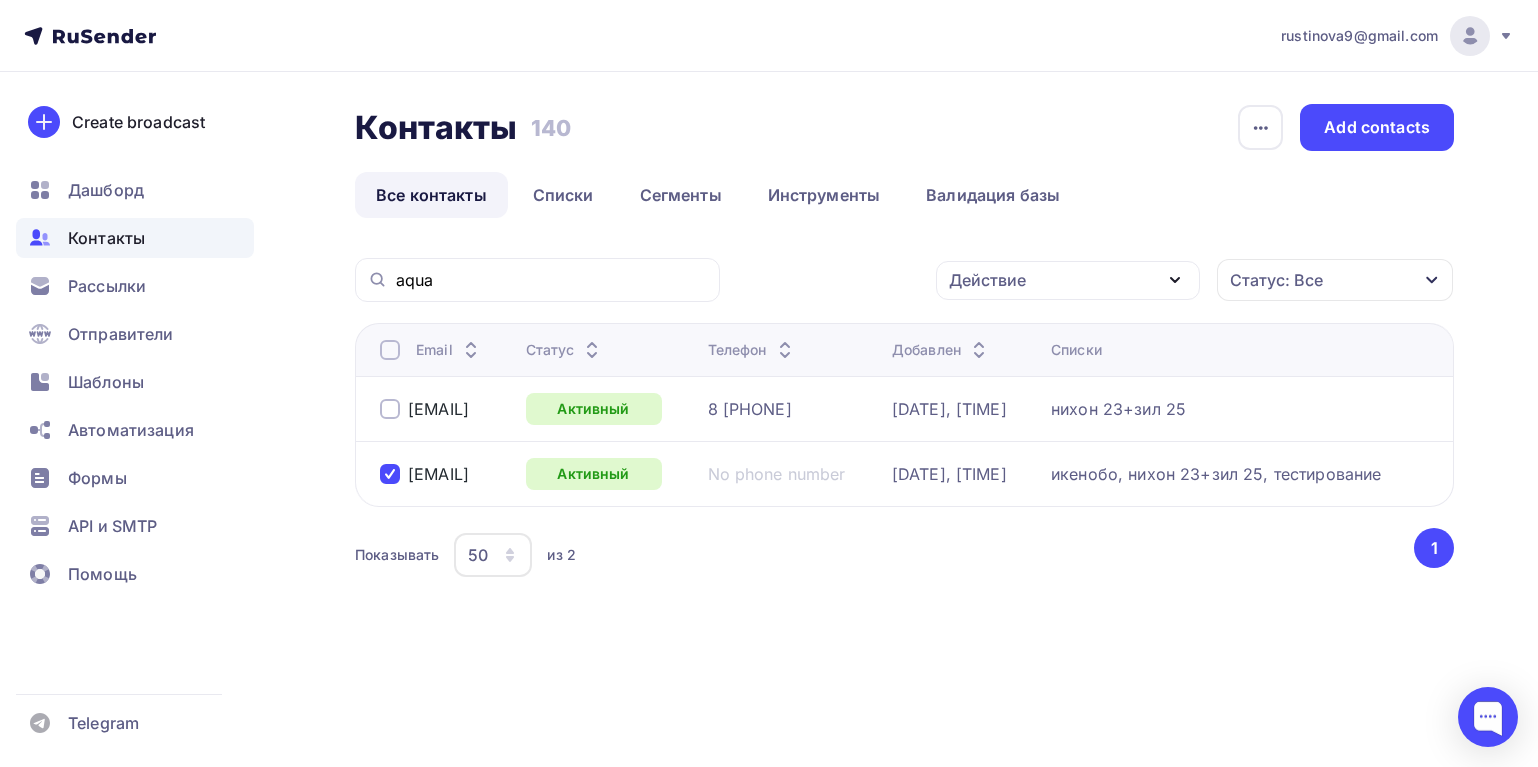 click on "Действие" at bounding box center (1068, 280) 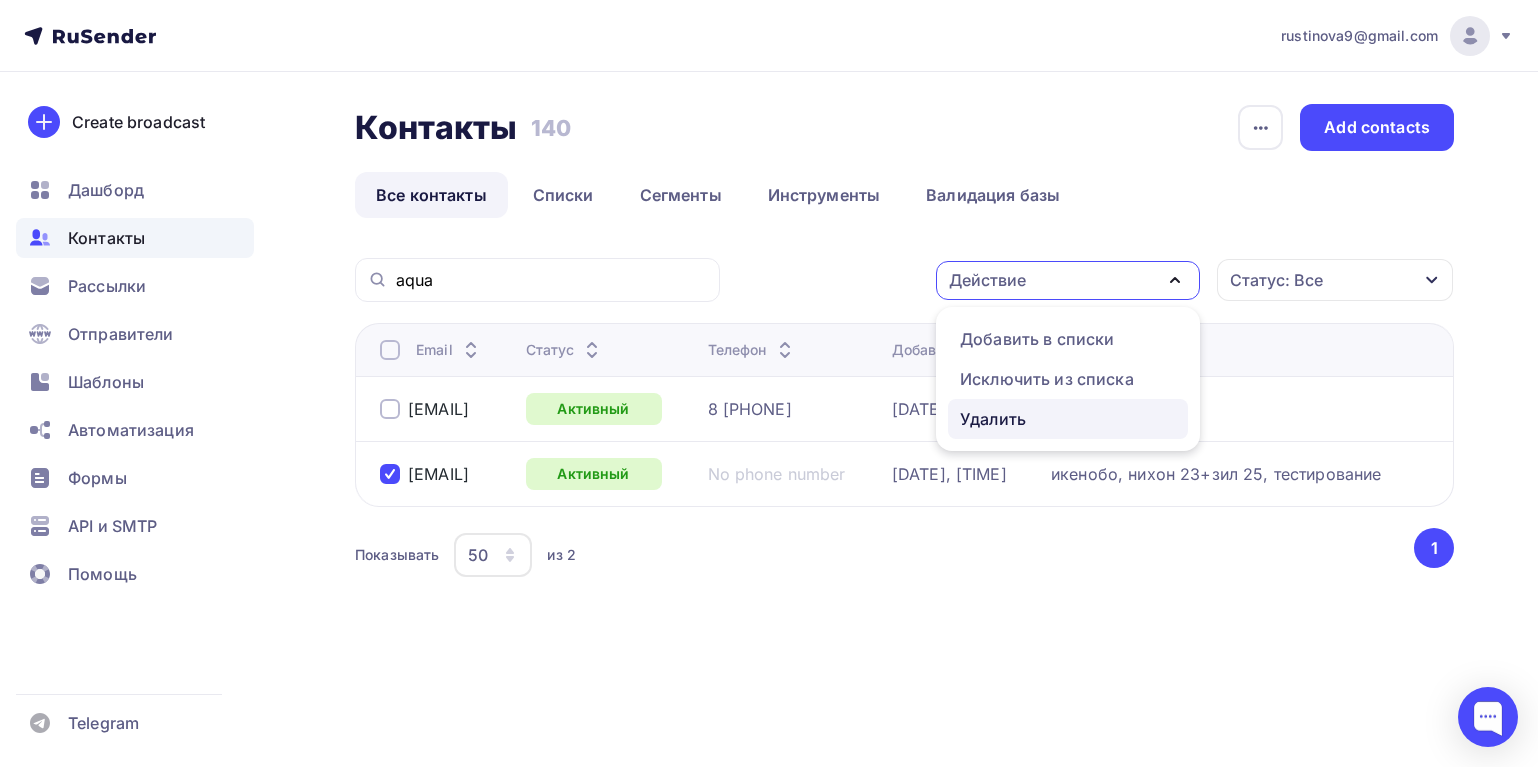 click on "Удалить" at bounding box center (1037, 339) 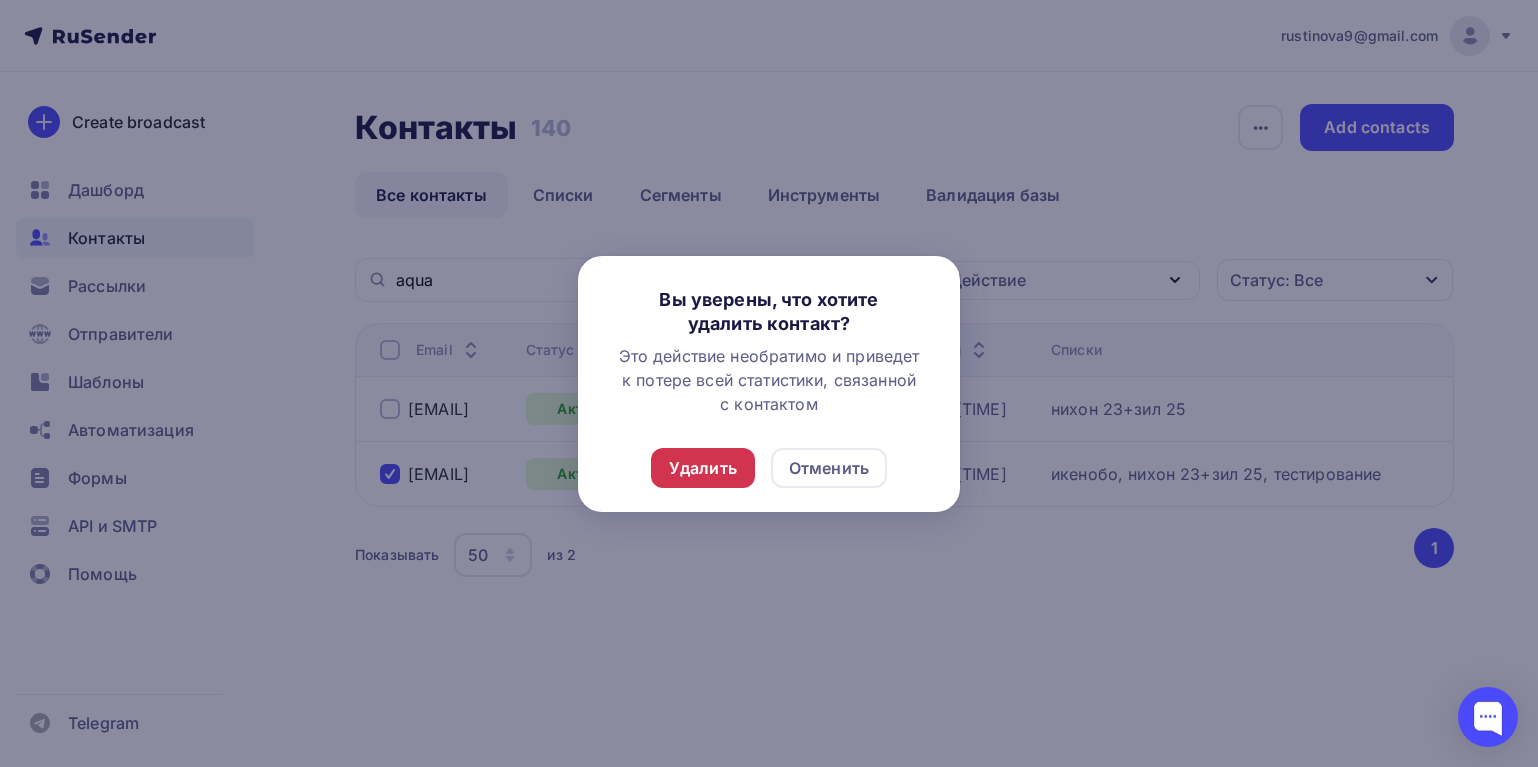 click on "Удалить" at bounding box center (703, 468) 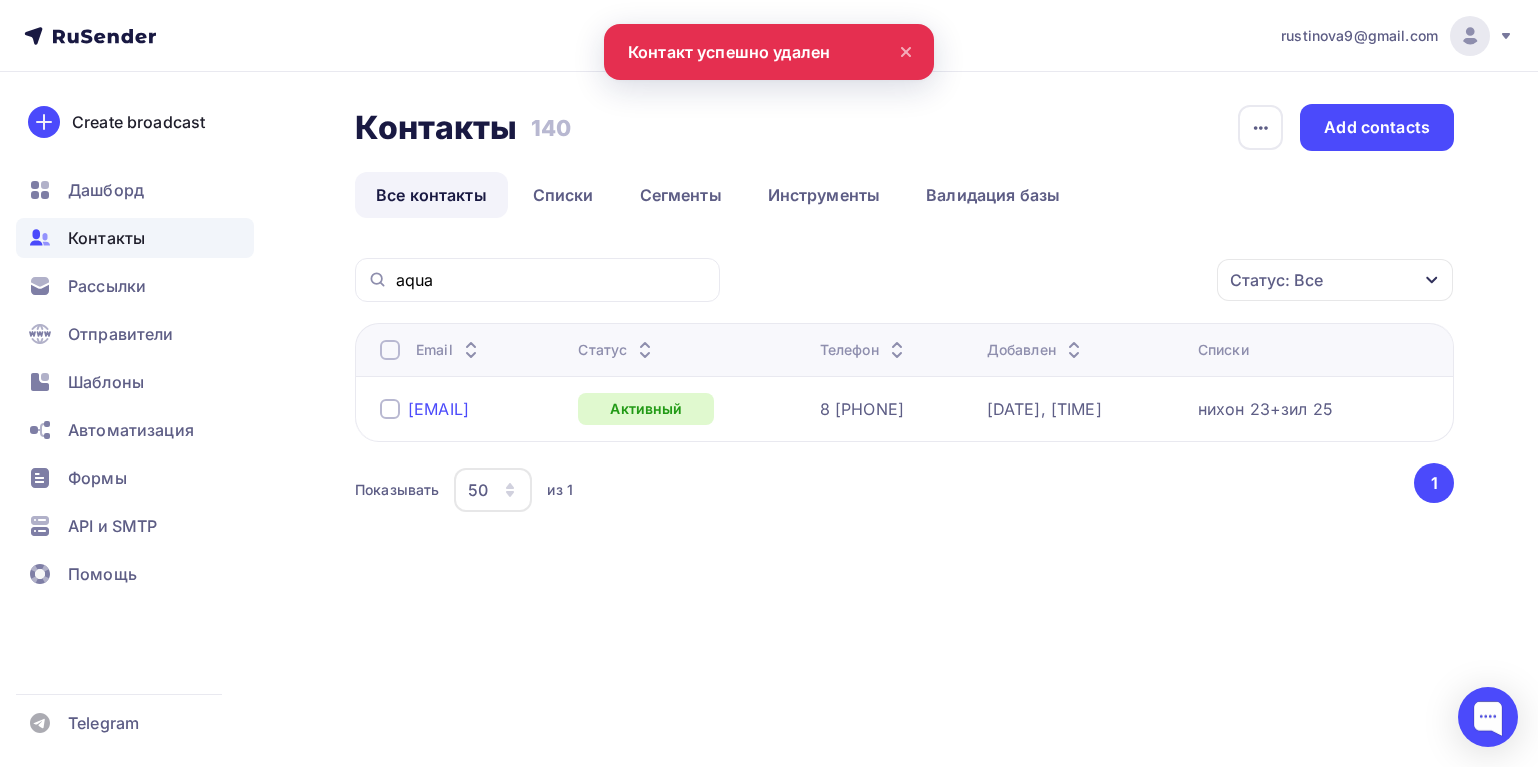 click on "[EMAIL]" at bounding box center [438, 409] 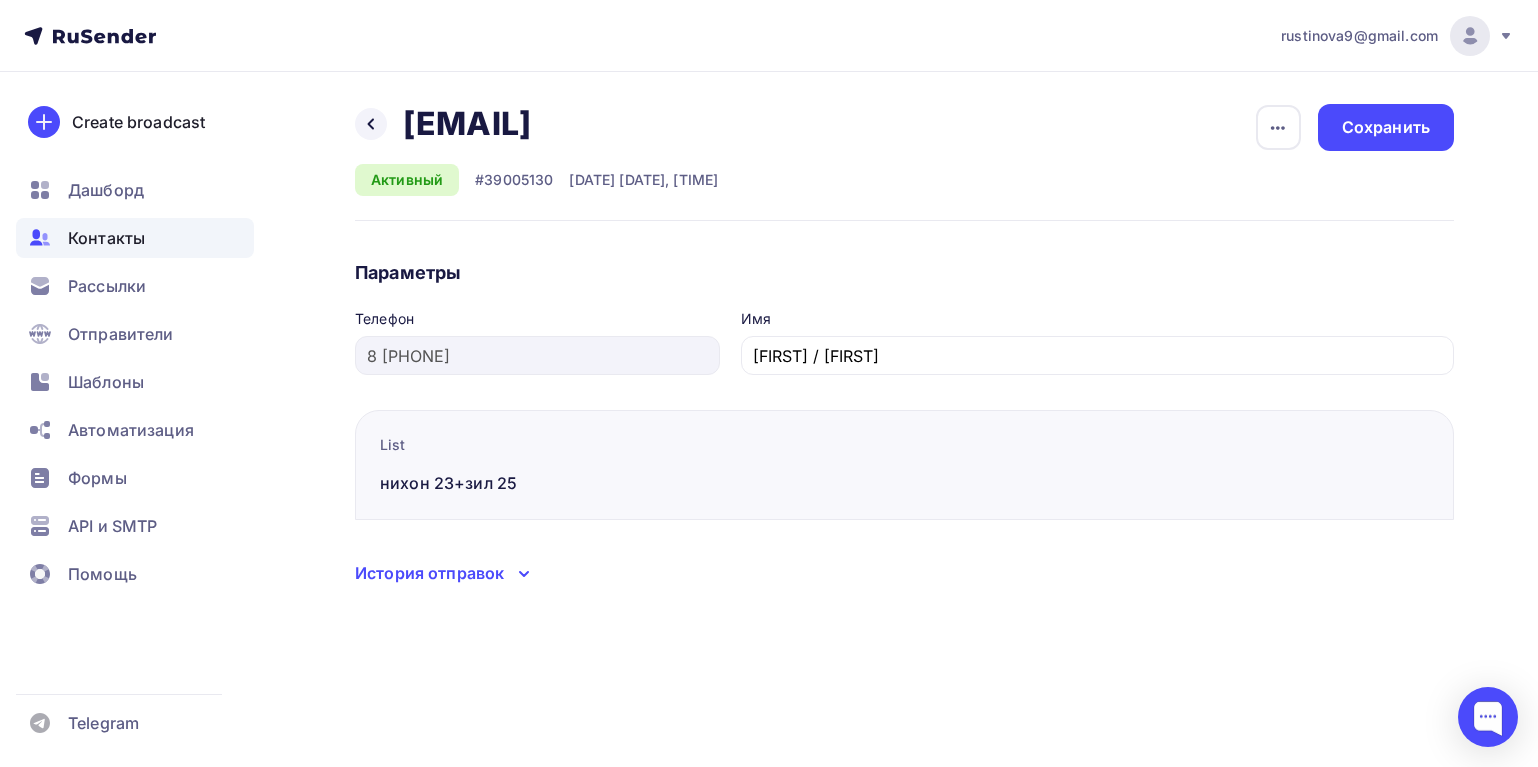 click at bounding box center (524, 574) 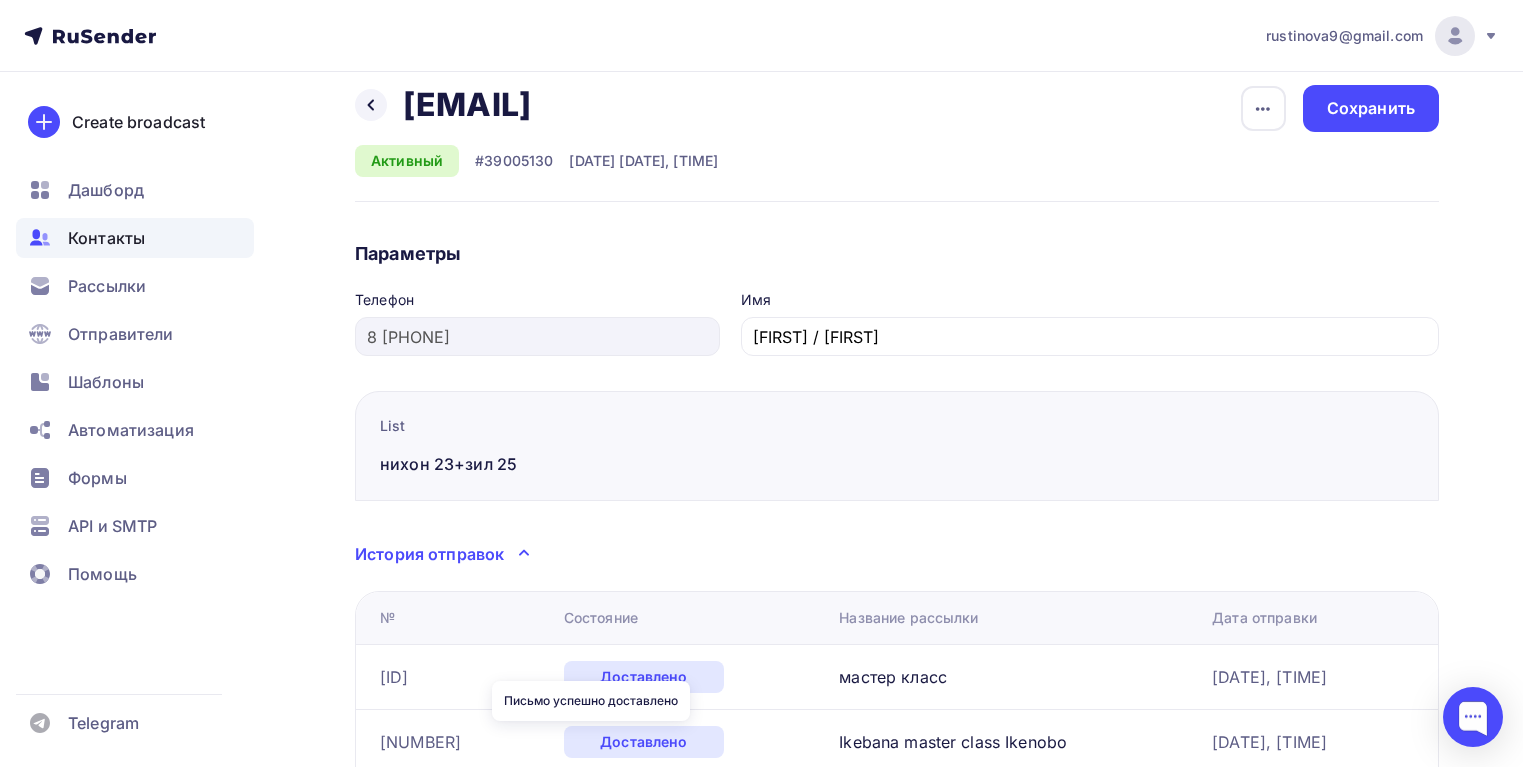 scroll, scrollTop: 0, scrollLeft: 0, axis: both 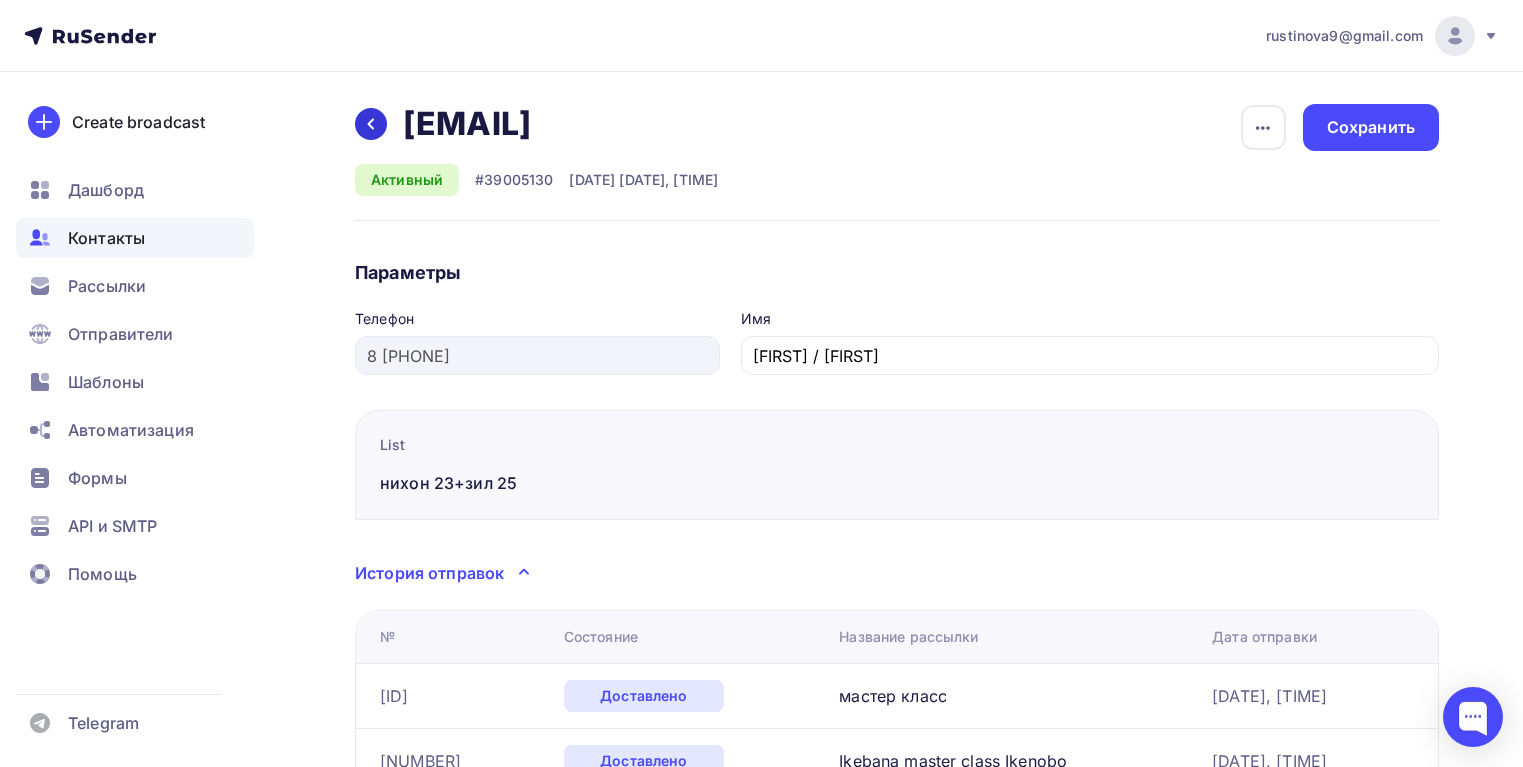 click at bounding box center (371, 124) 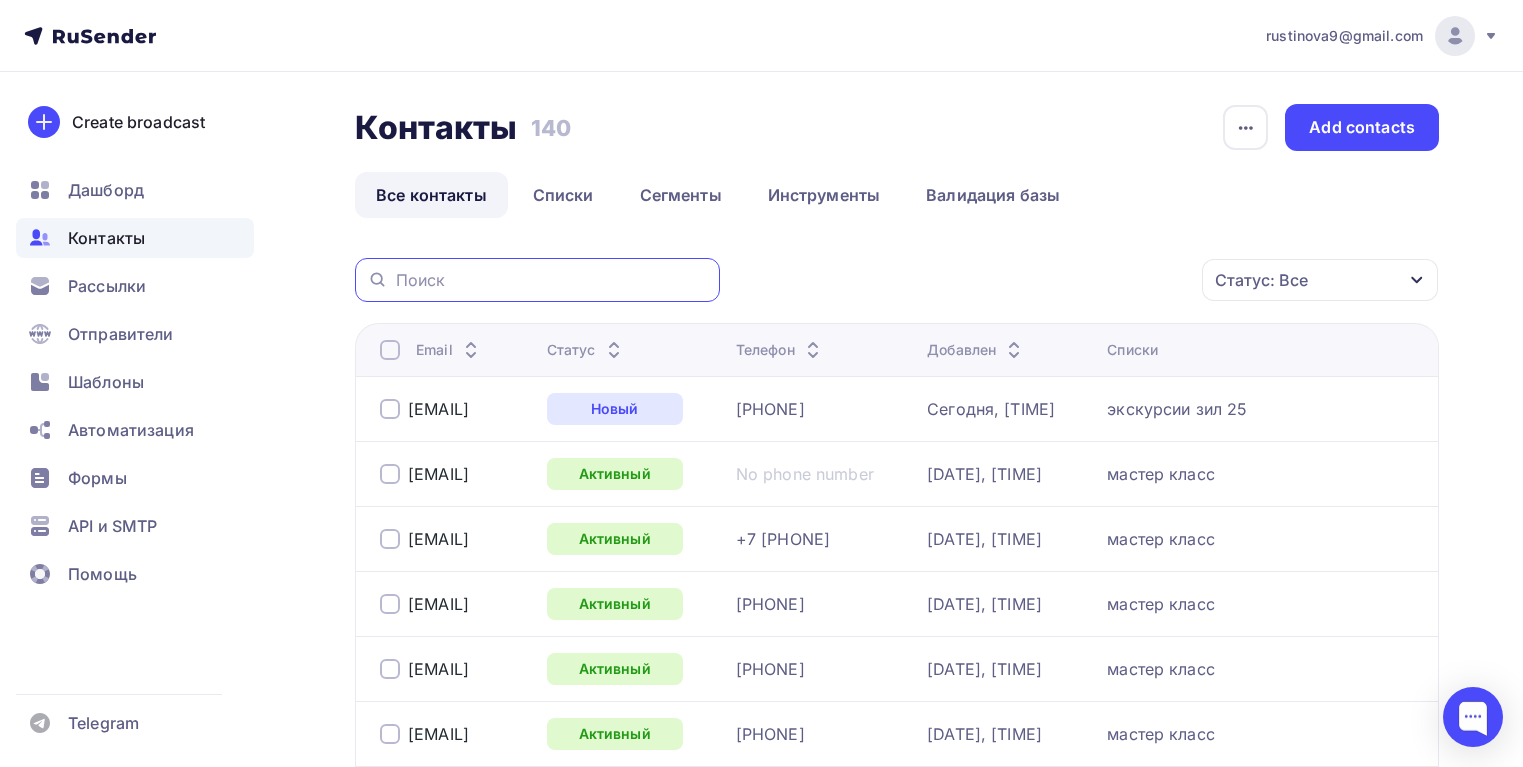 click at bounding box center [552, 280] 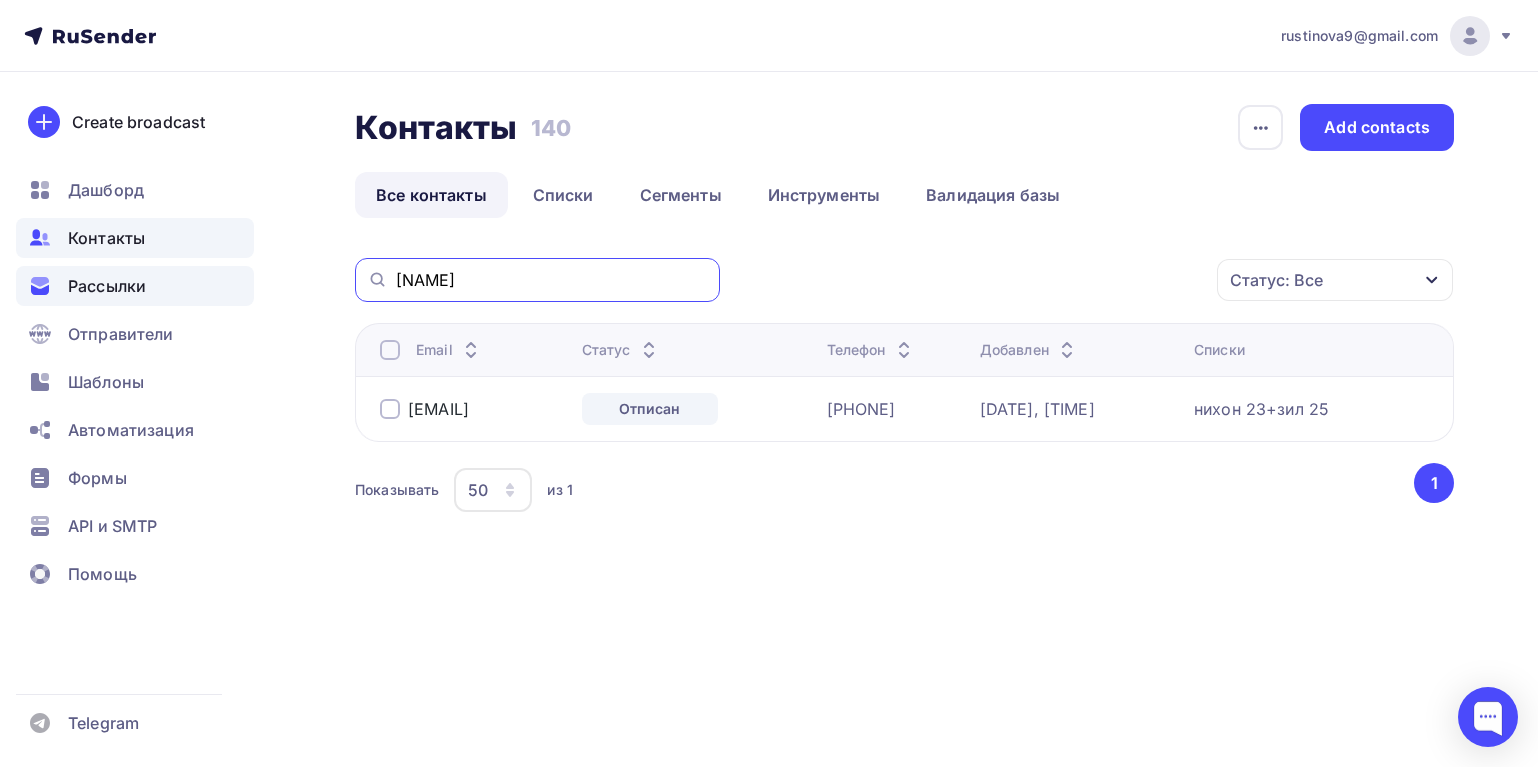 drag, startPoint x: 491, startPoint y: 276, endPoint x: 208, endPoint y: 265, distance: 283.2137 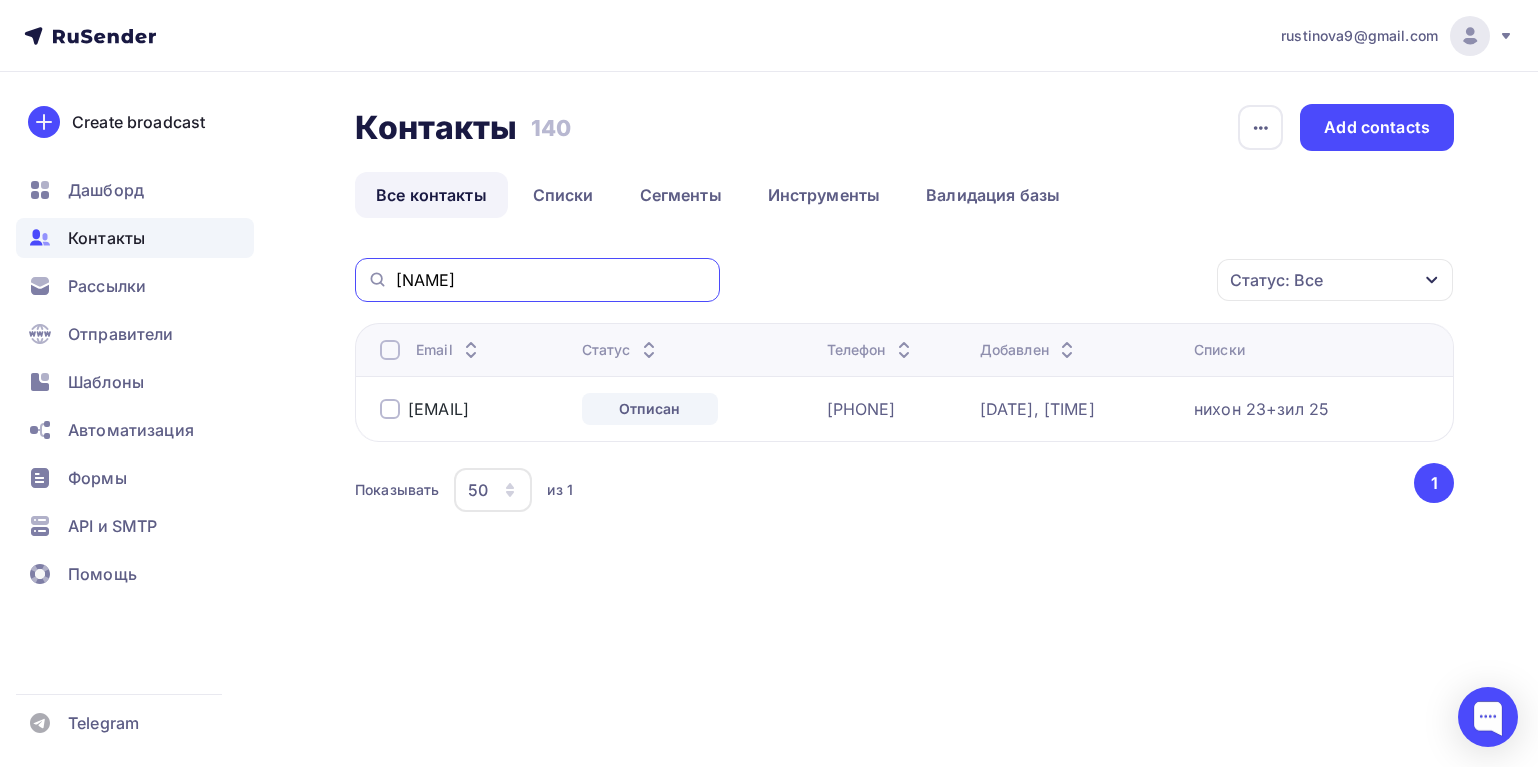 click on "[EMAIL] Аккаунт Тарифы Помощь Выйти Контакты Контакты
140
140
История импорта
Добавить контакты
Все контакты" at bounding box center [769, 323] 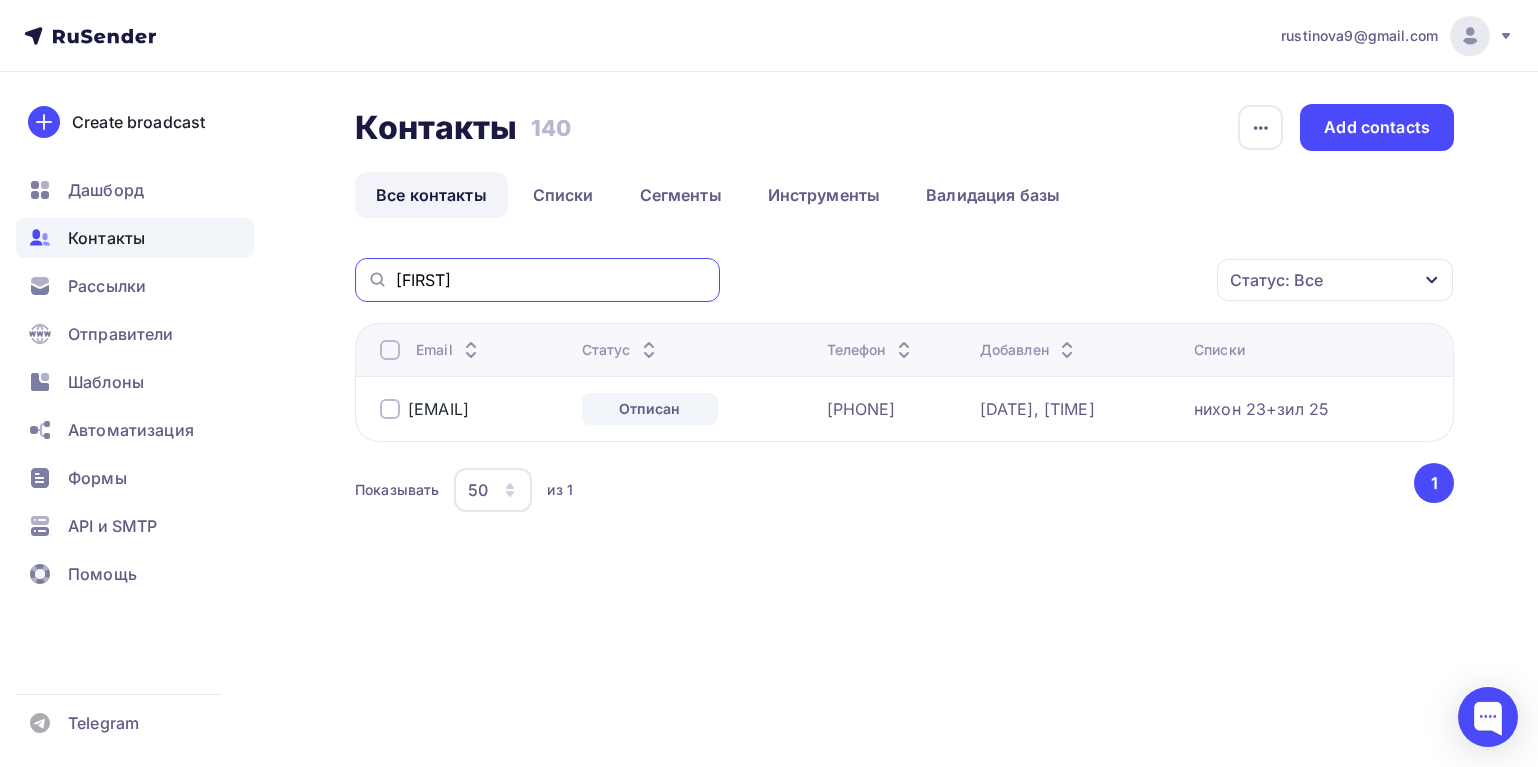 type on "[FIRST]" 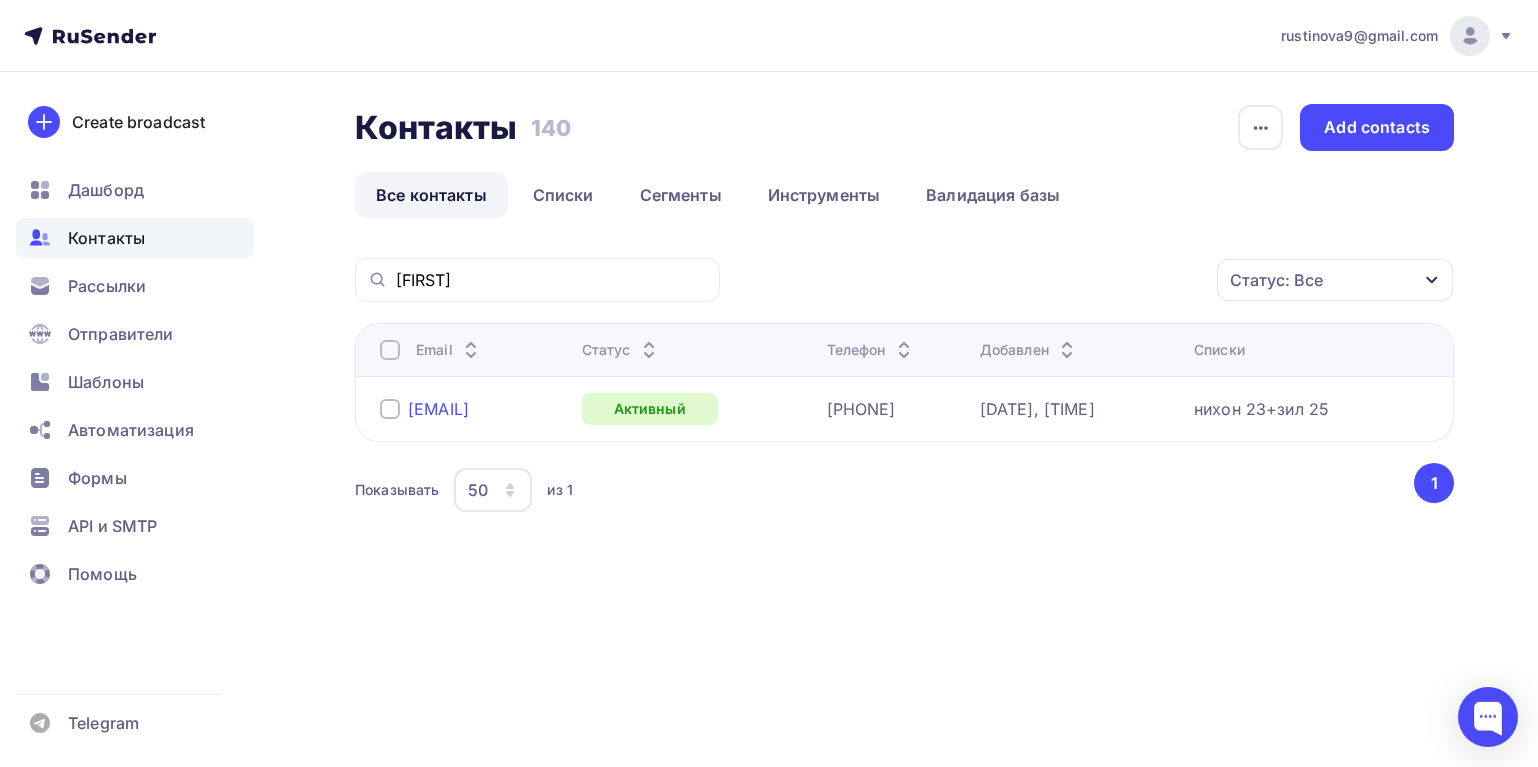 click on "[EMAIL]" at bounding box center [438, 409] 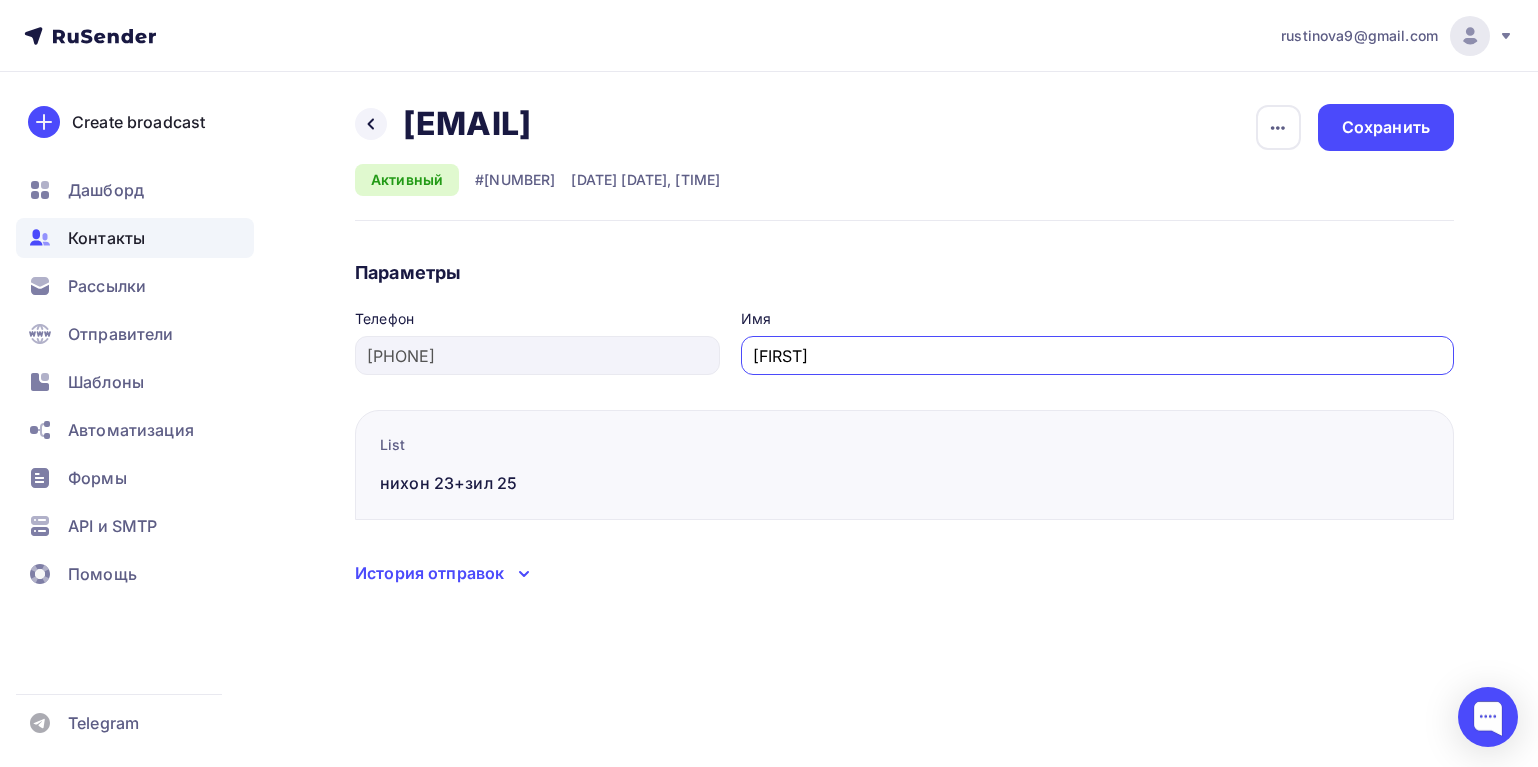 click on "[FIRST]" at bounding box center [1098, 356] 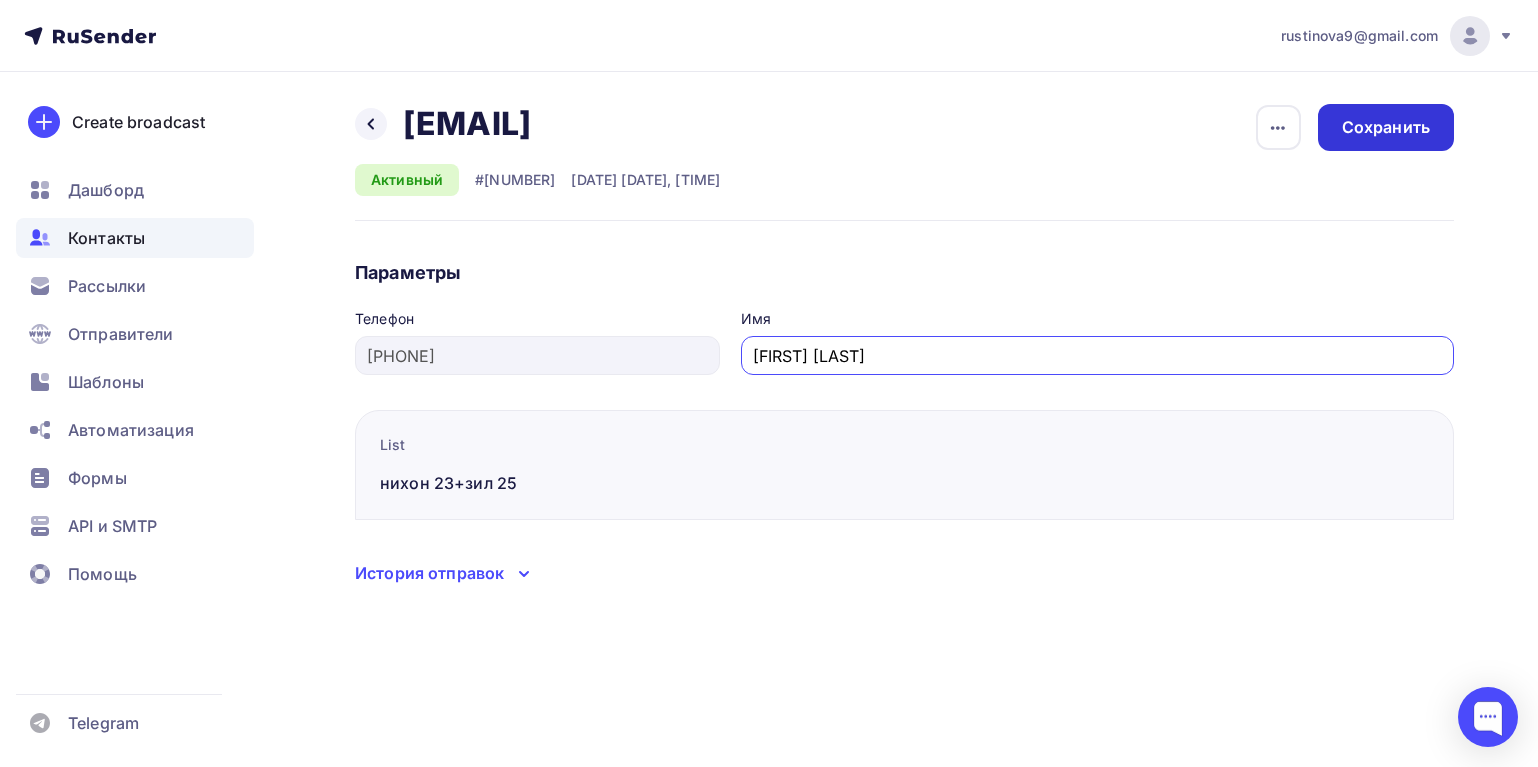 type on "[FIRST] [LAST]" 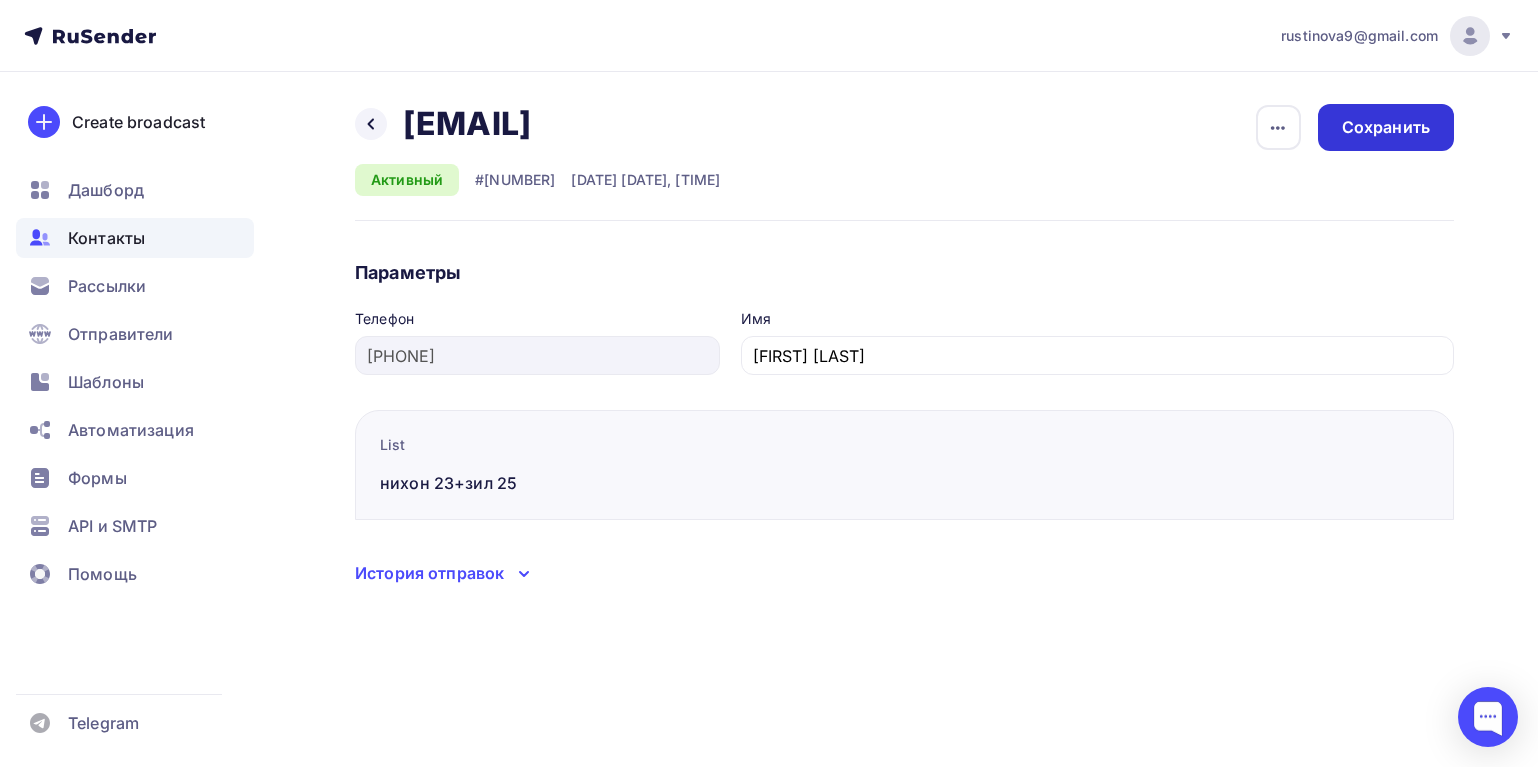 click on "Сохранить" at bounding box center (1386, 127) 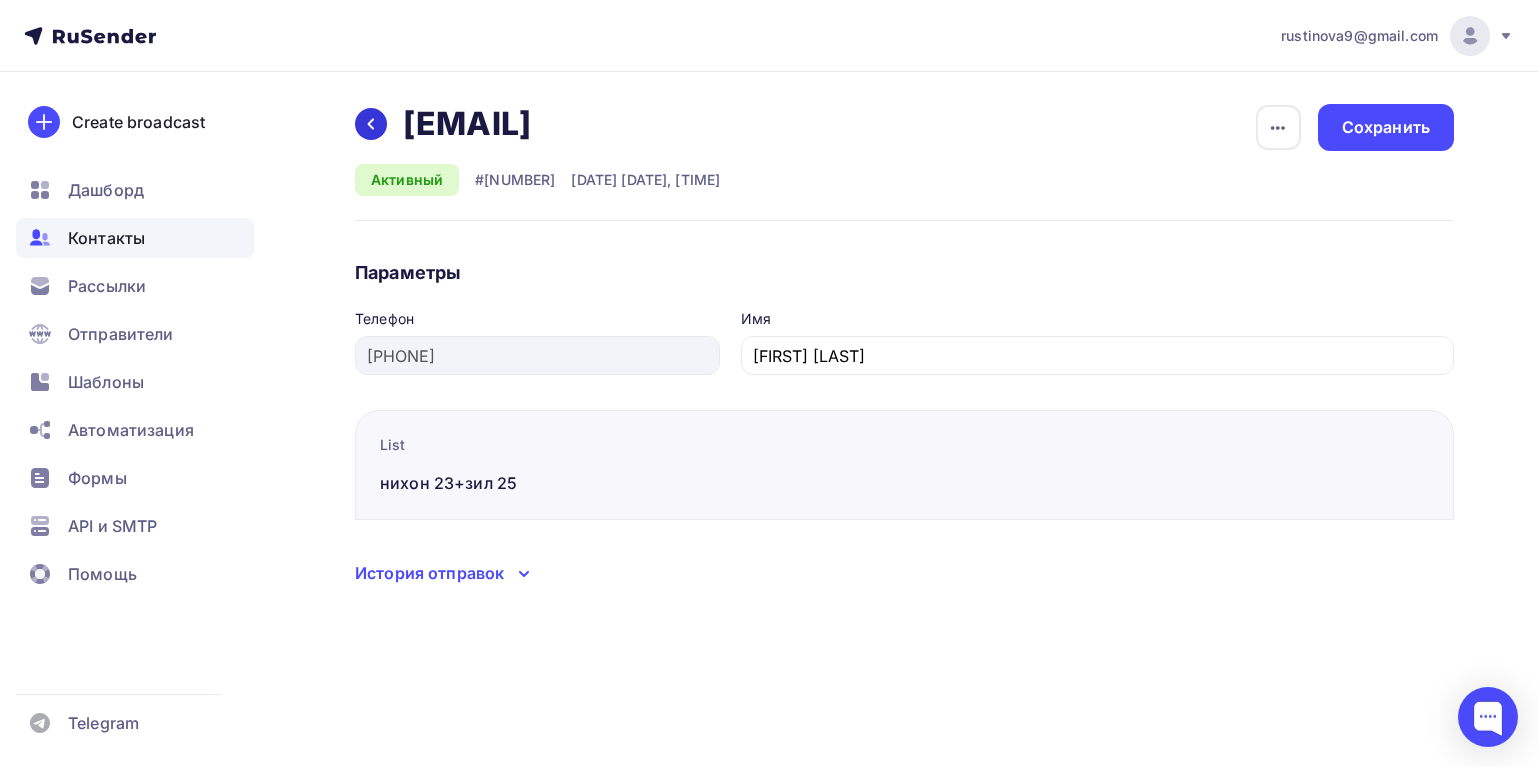 click at bounding box center (371, 124) 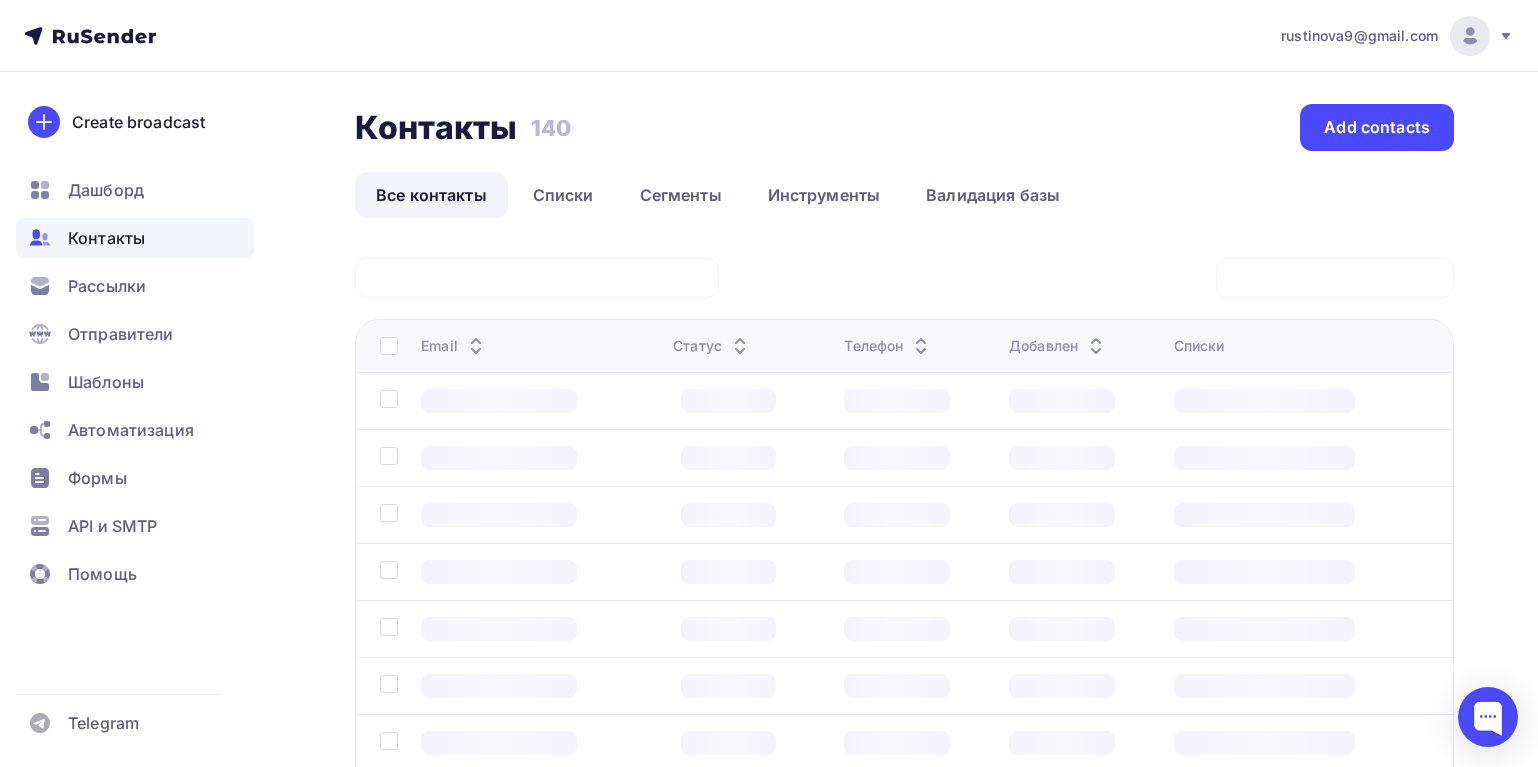 click at bounding box center [537, 278] 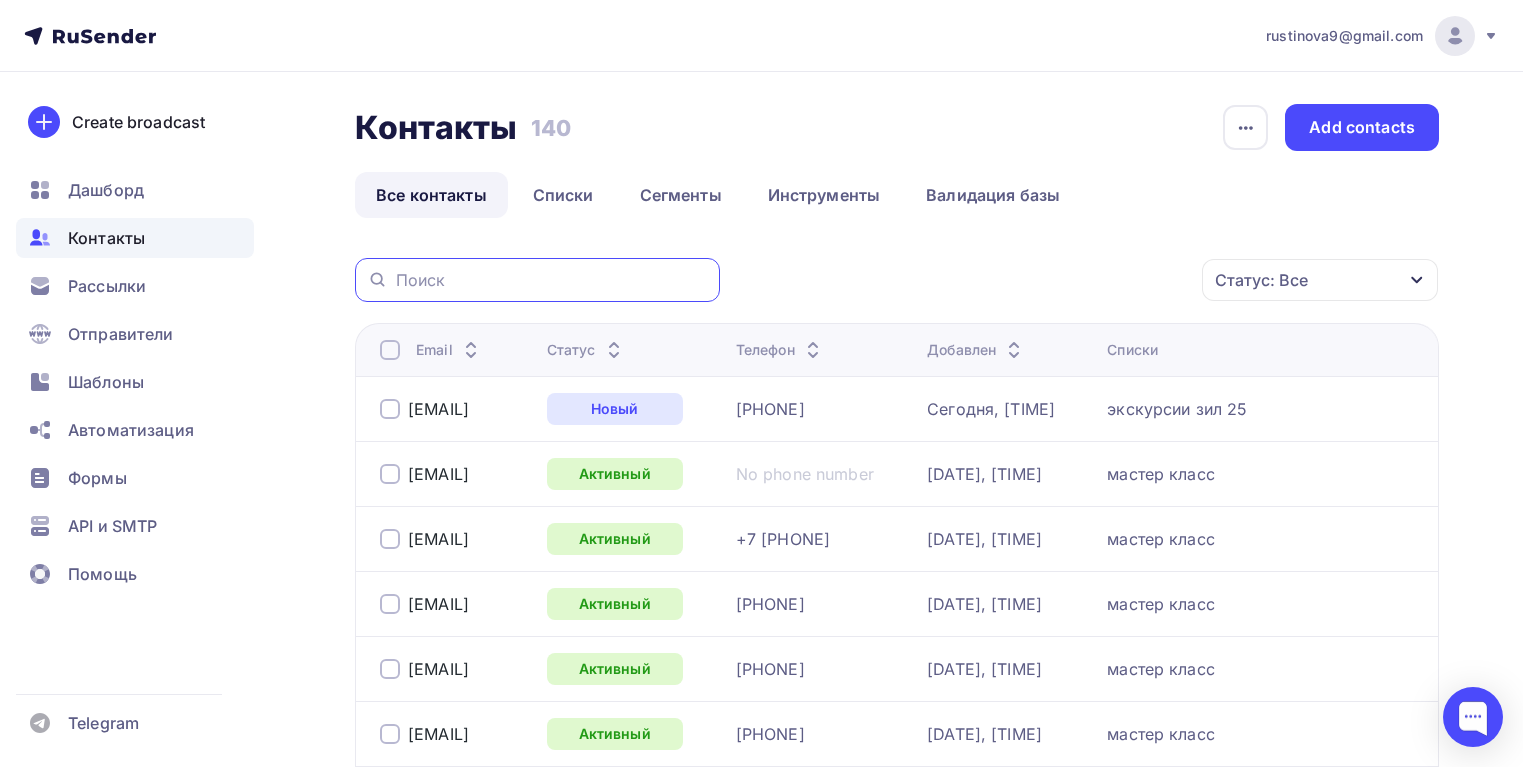 click at bounding box center (552, 280) 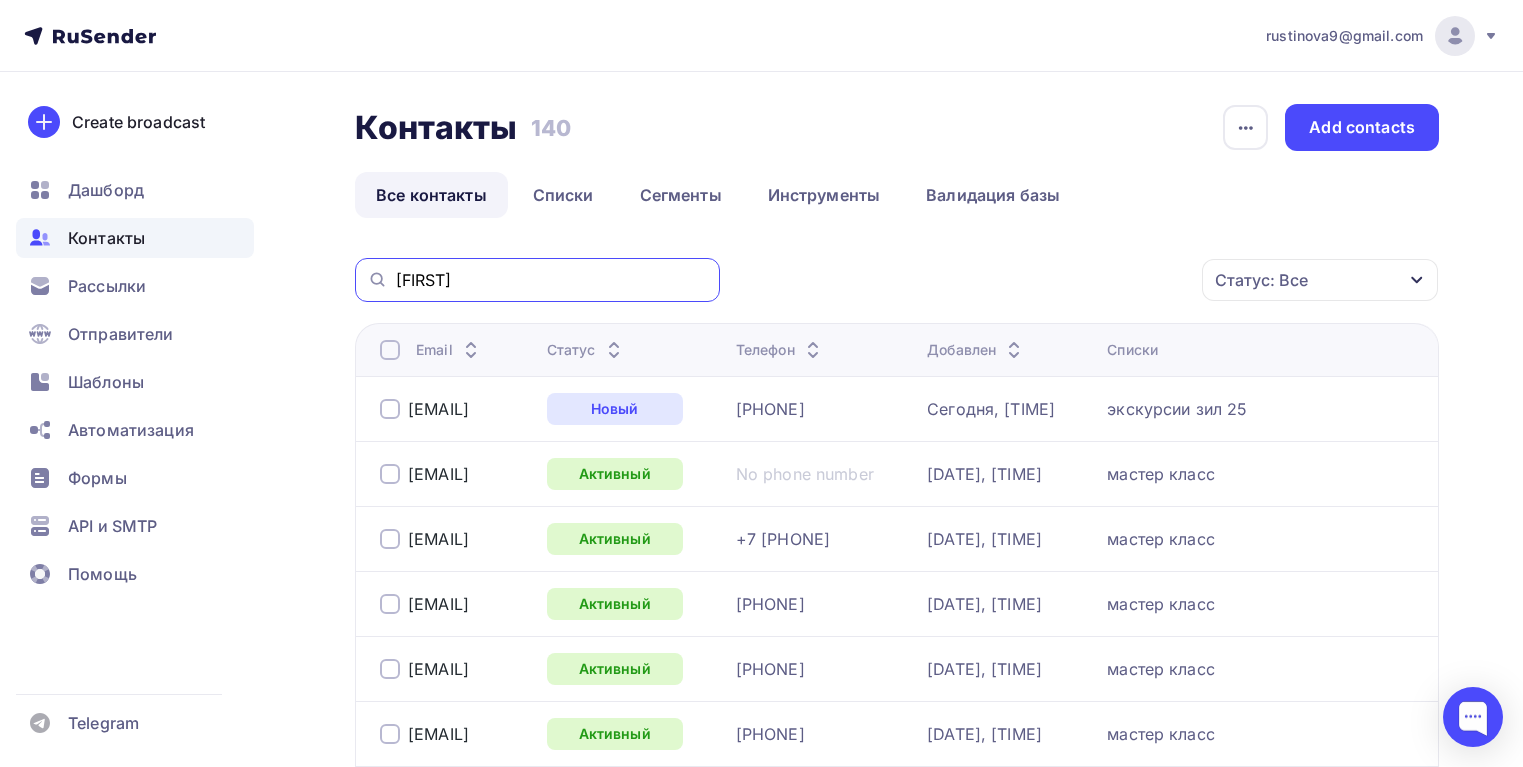 type on "[FIRST]" 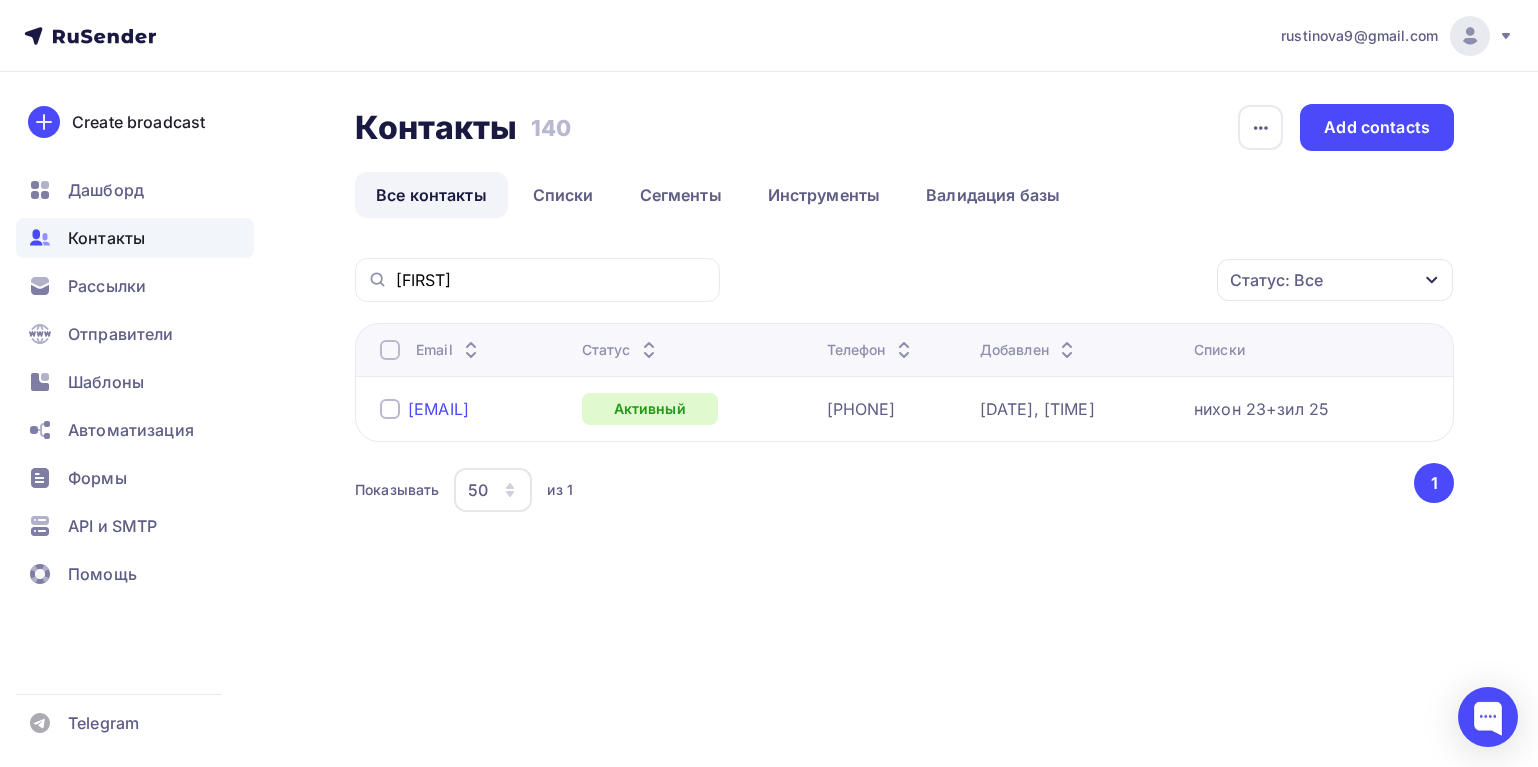 click on "[EMAIL]" at bounding box center (438, 409) 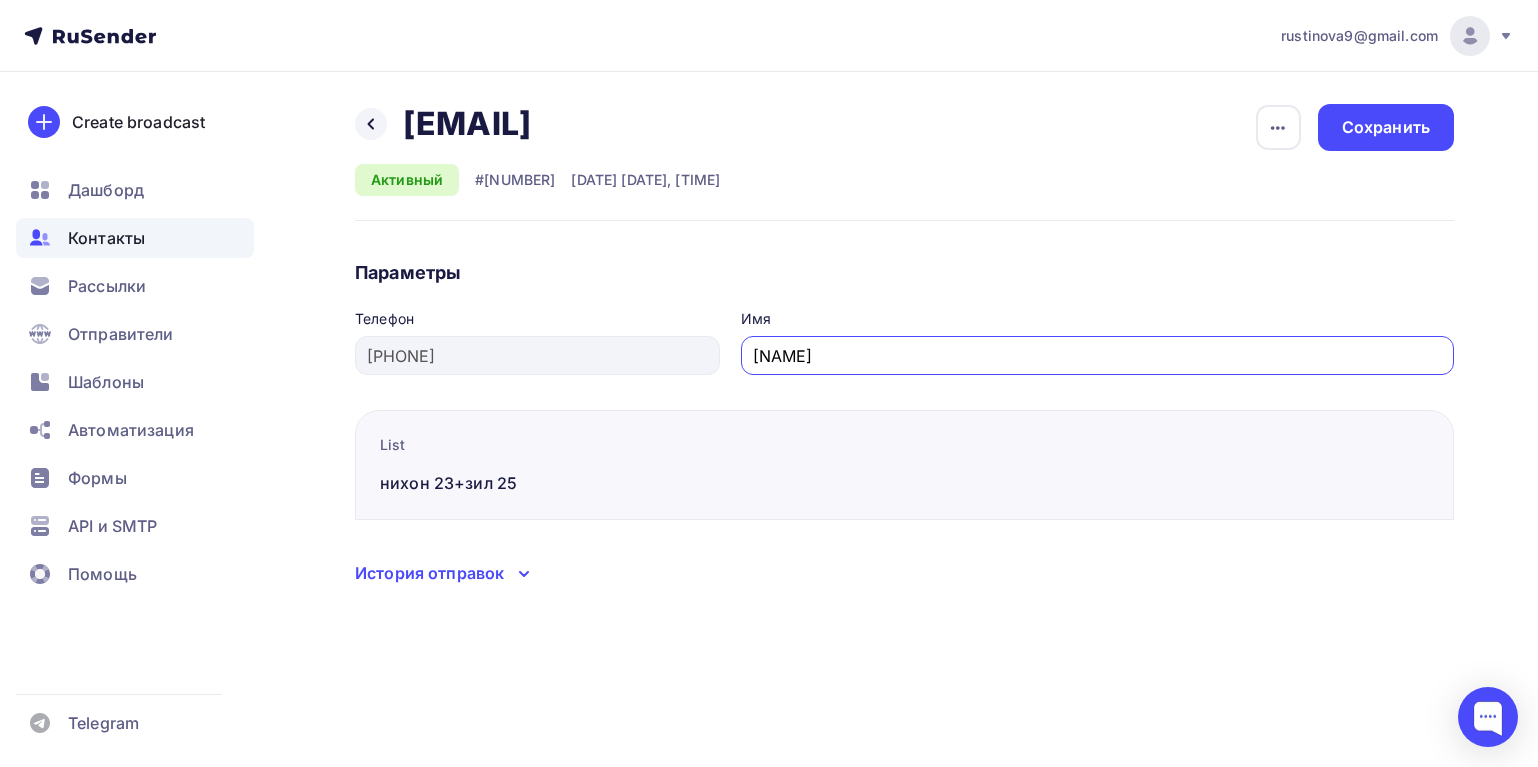 click on "[NAME]" at bounding box center (1098, 356) 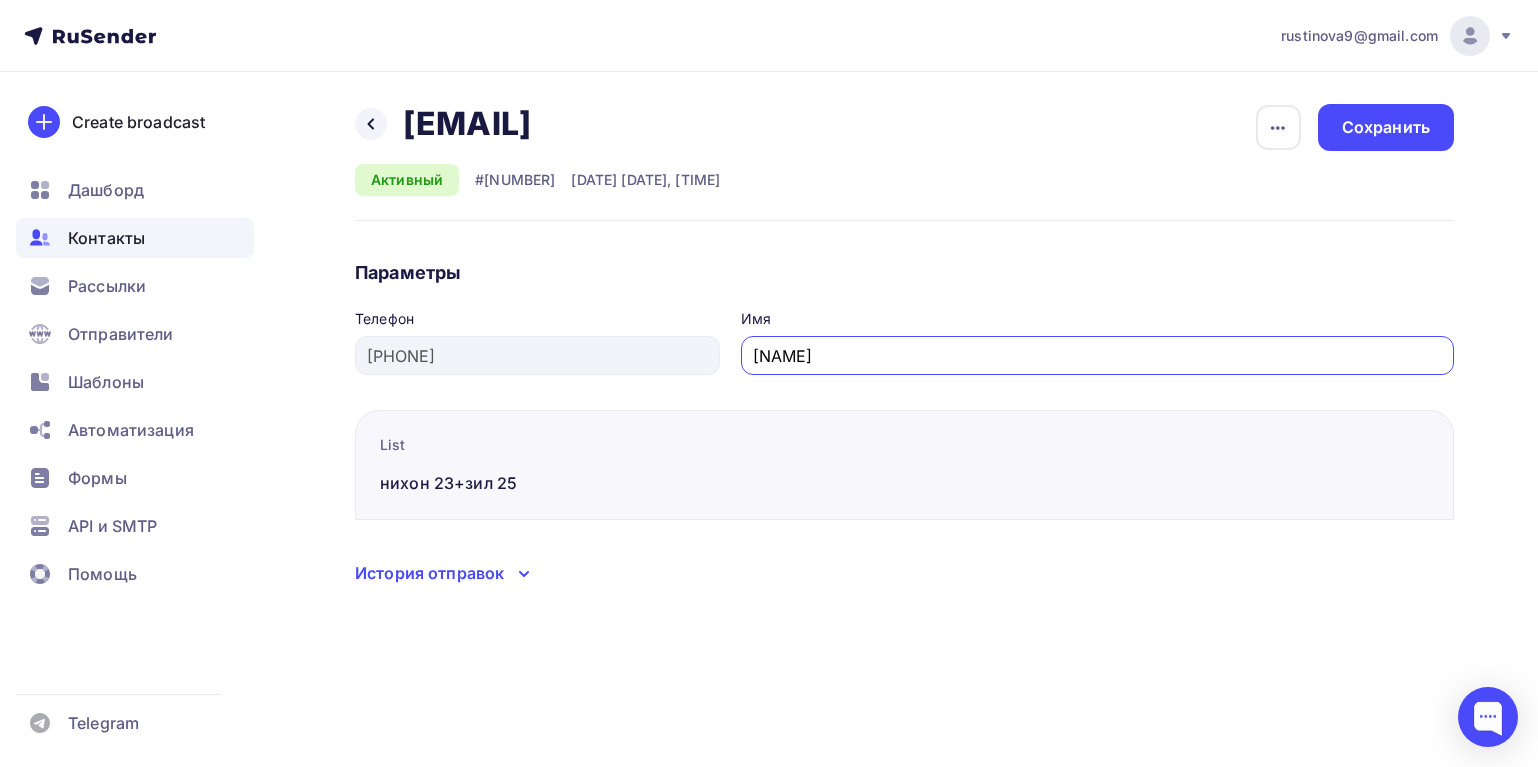 drag, startPoint x: 819, startPoint y: 356, endPoint x: 774, endPoint y: 360, distance: 45.17743 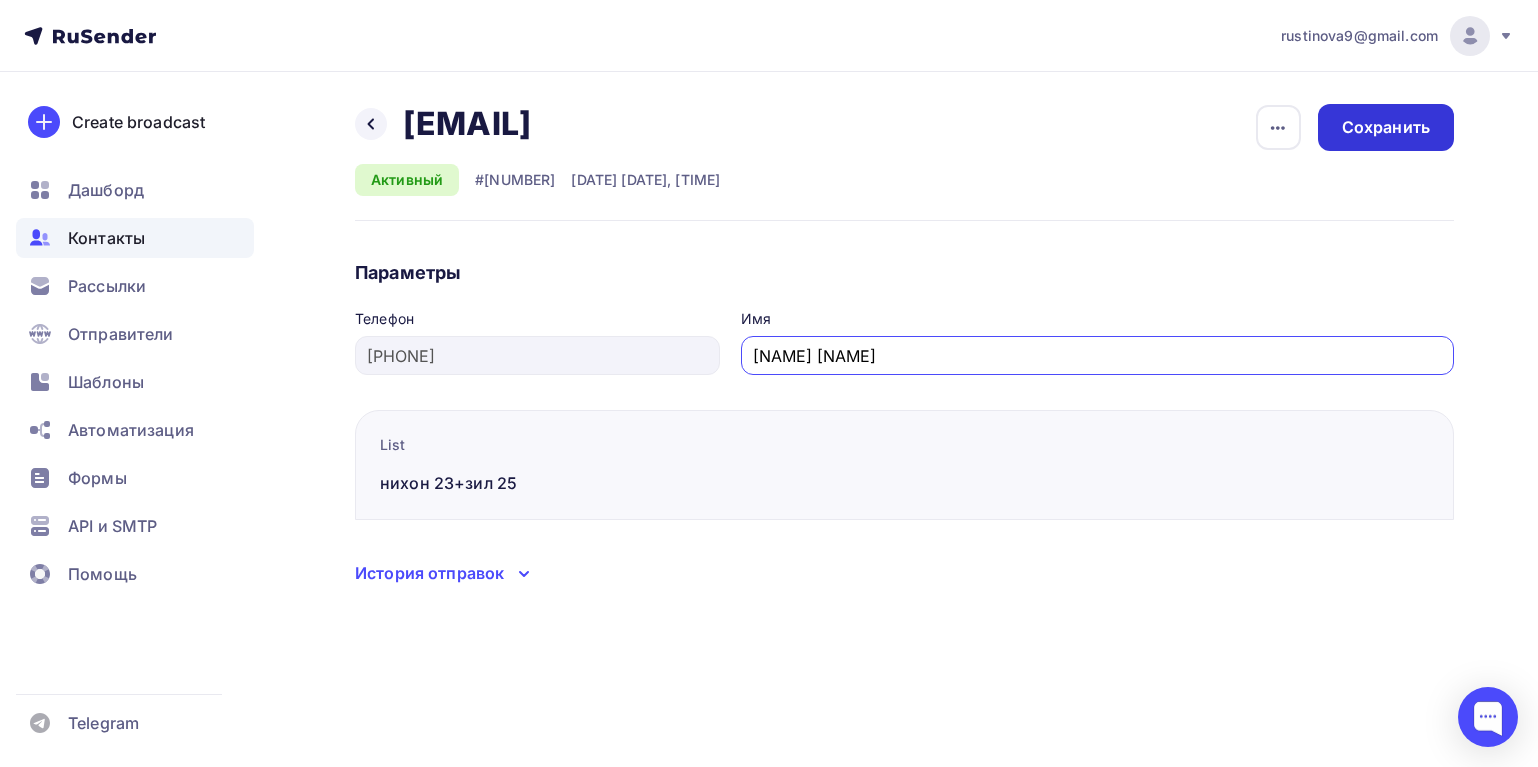 type on "[NAME] [NAME]" 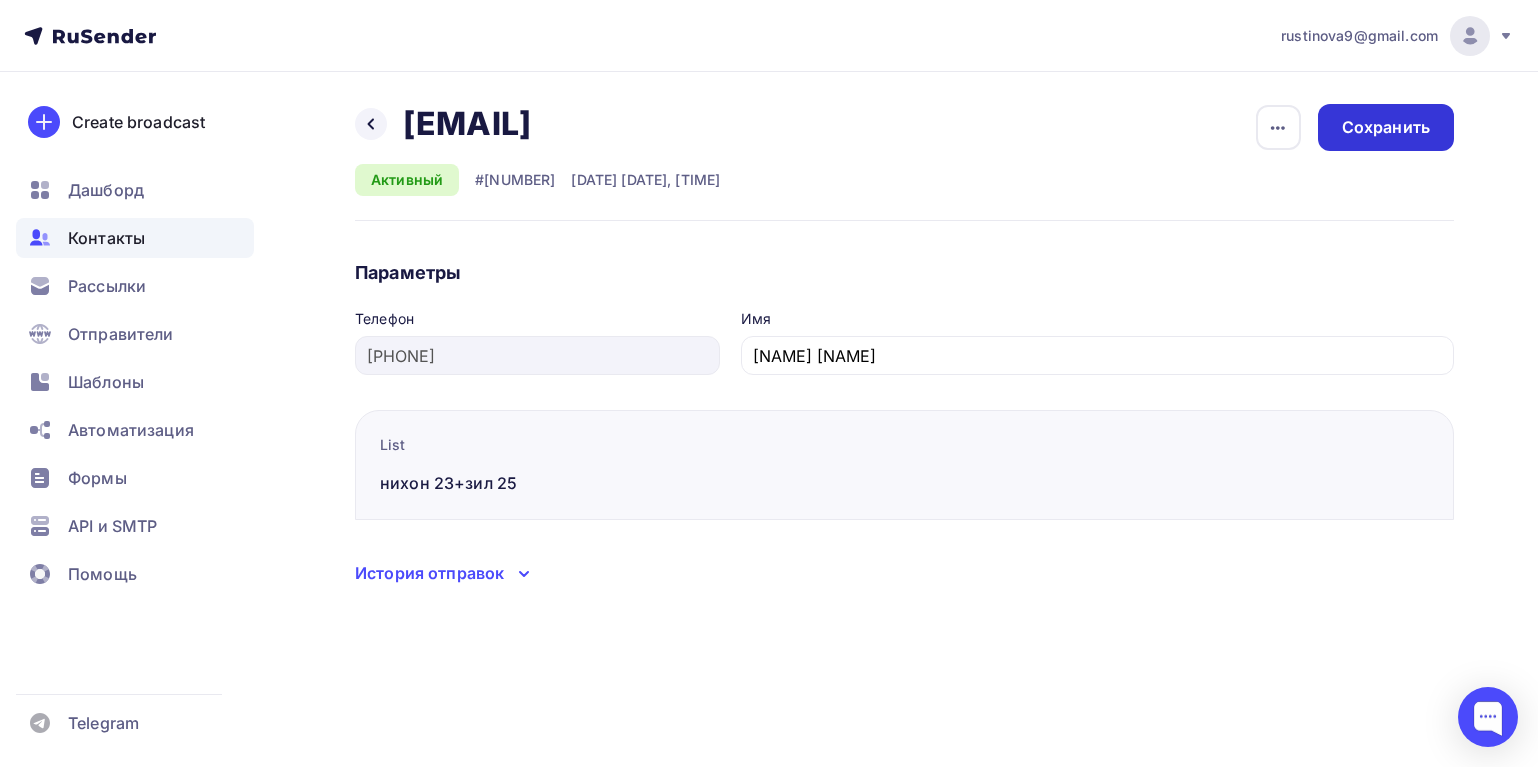 click on "Сохранить" at bounding box center (1386, 127) 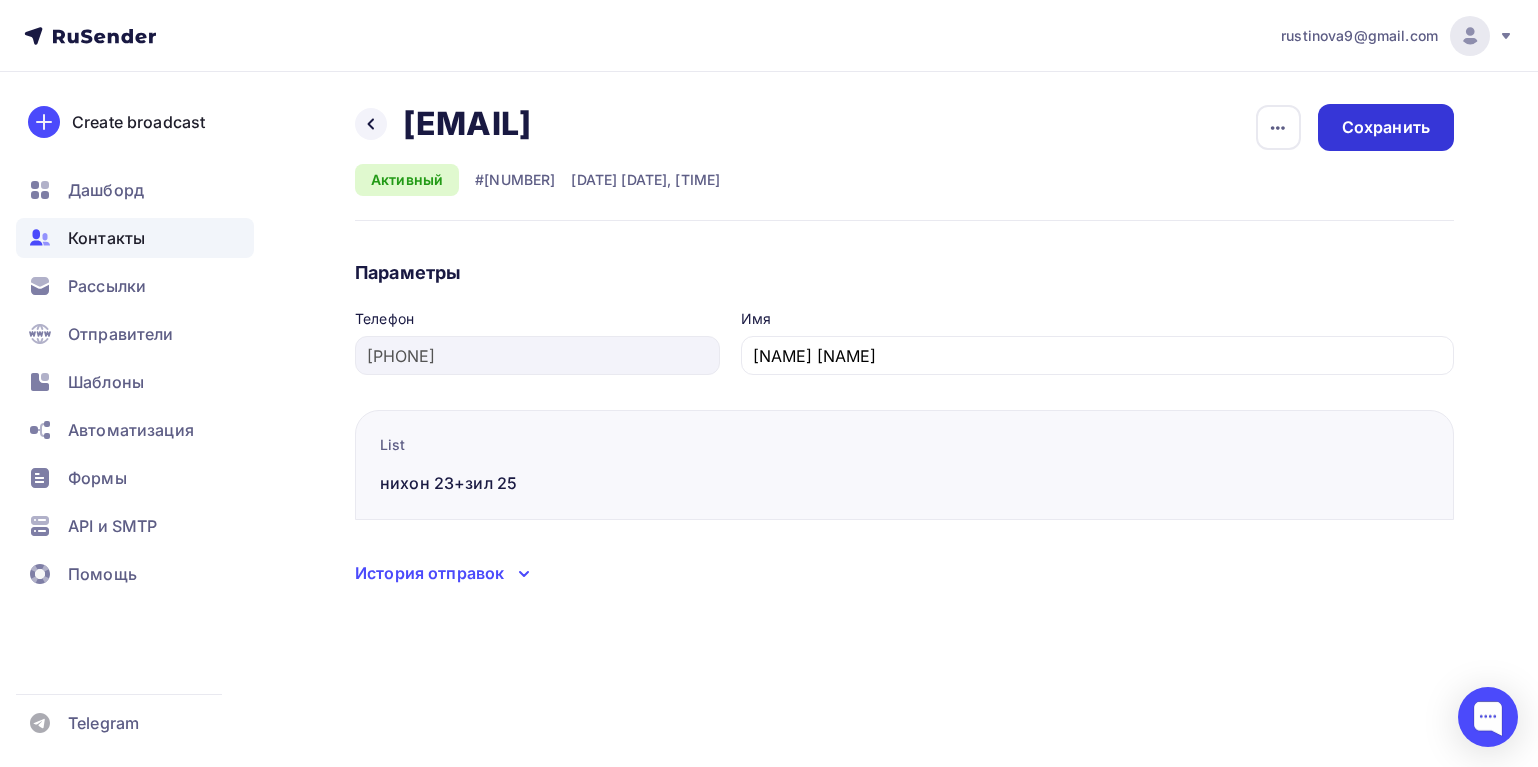 click on "Сохранить" at bounding box center (1386, 127) 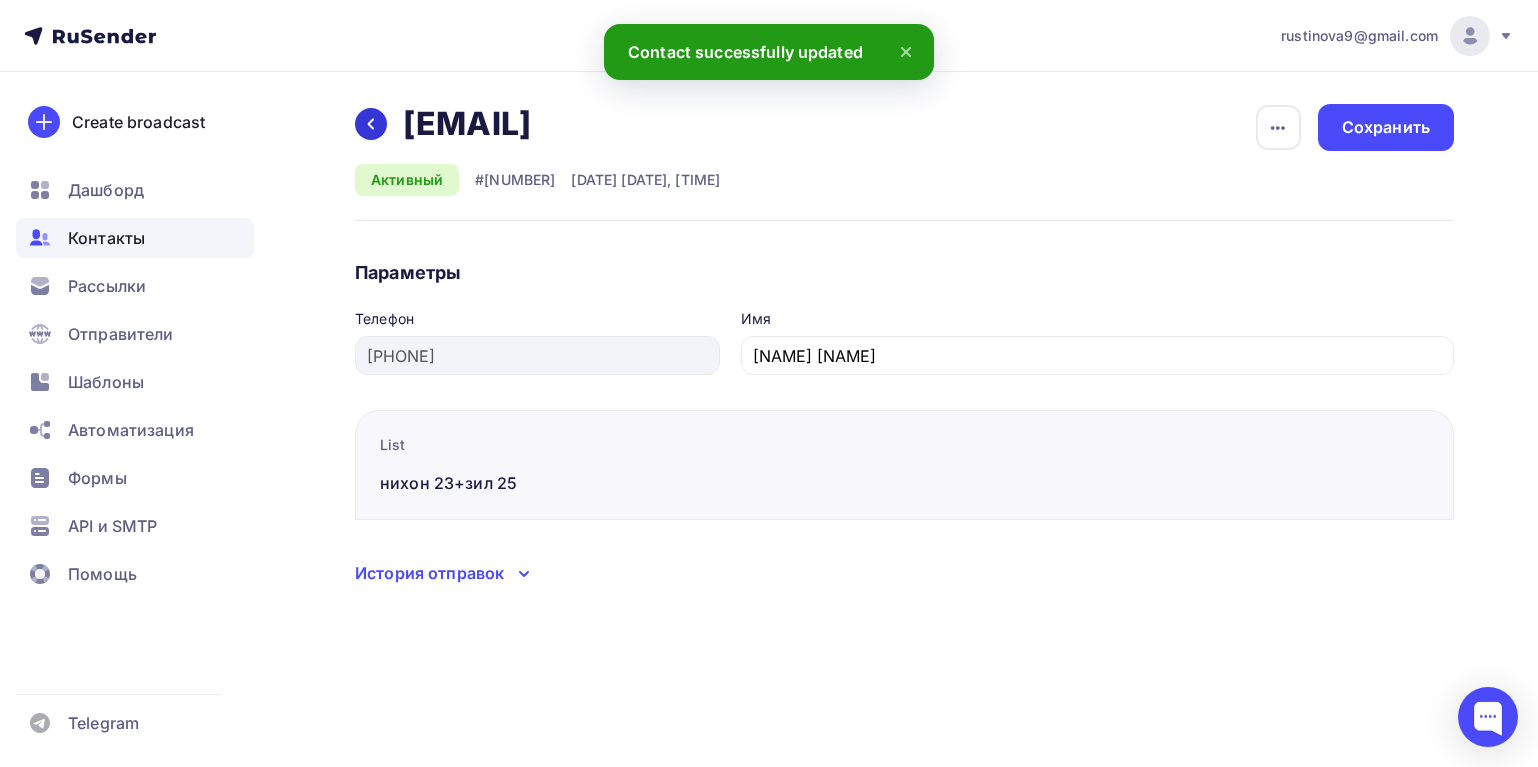 click at bounding box center [371, 124] 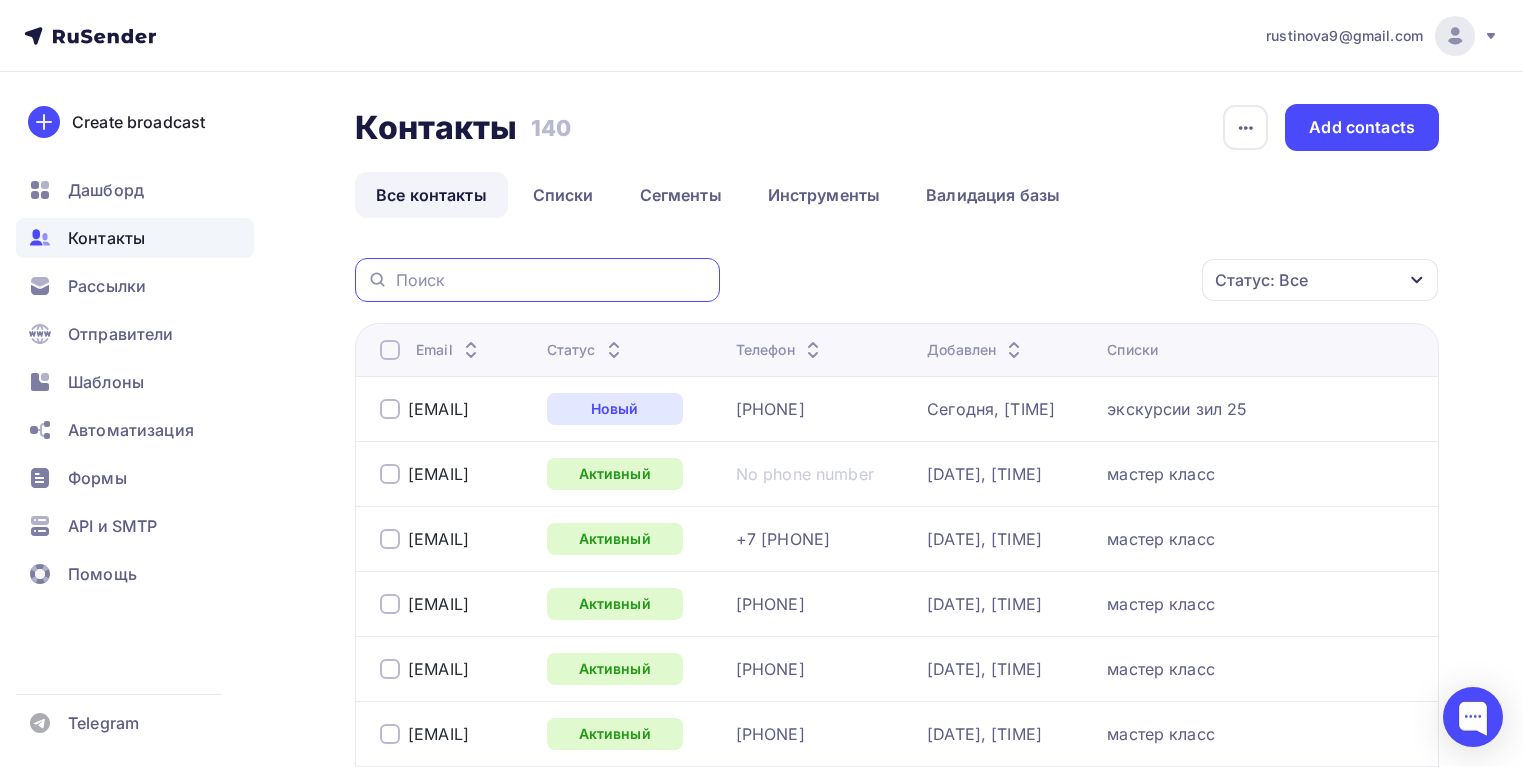 click at bounding box center (552, 280) 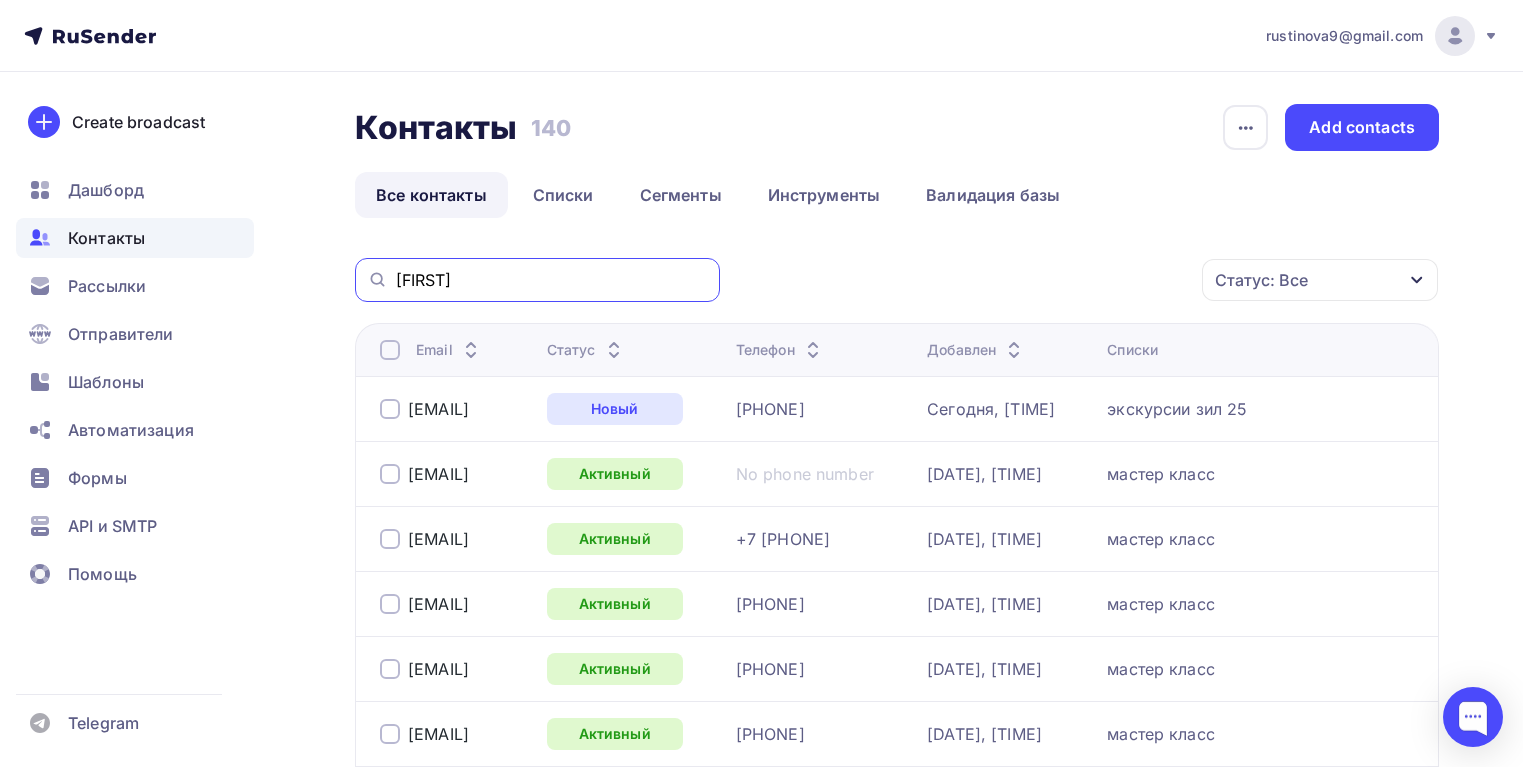 type on "[FIRST]" 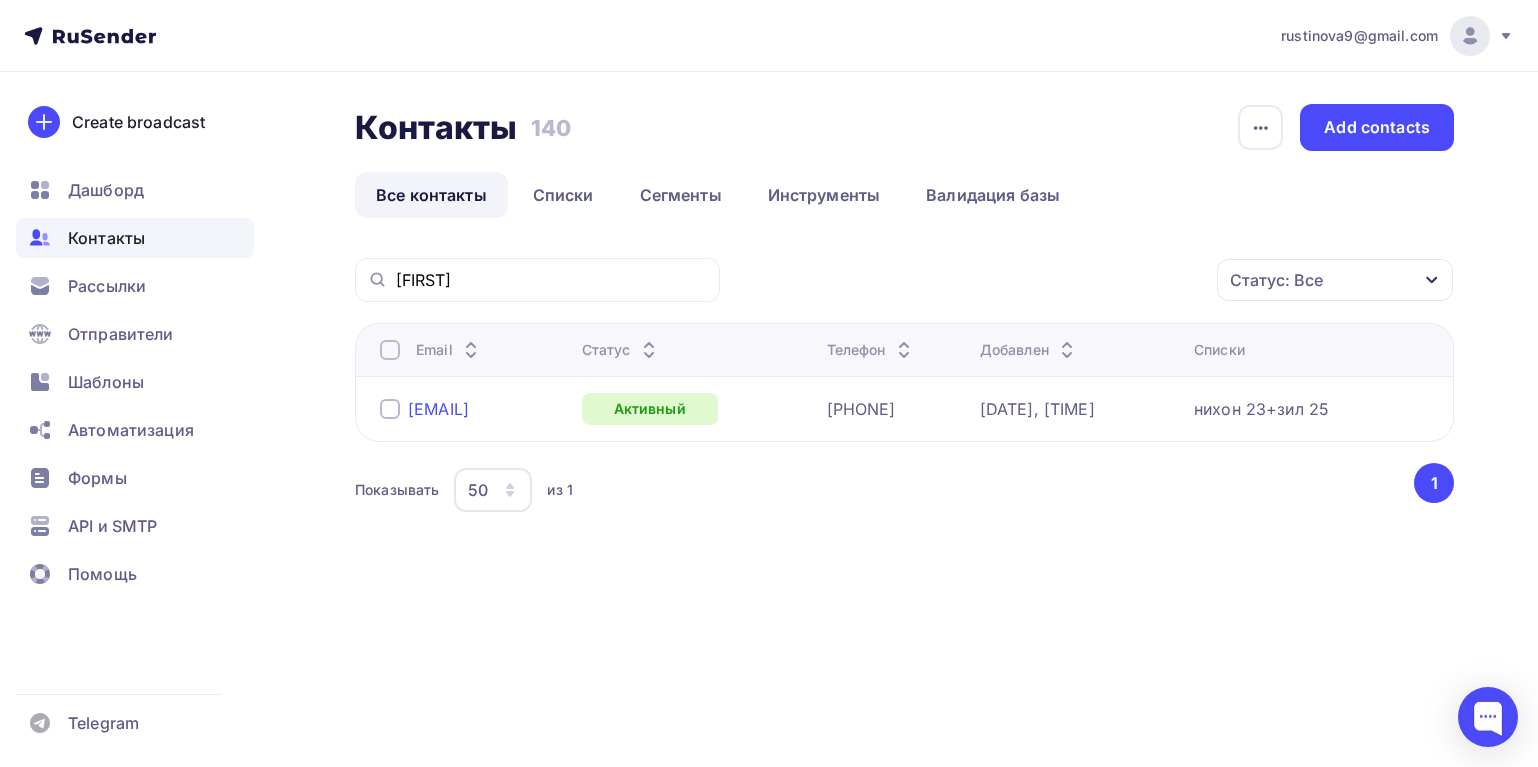click on "[EMAIL]" at bounding box center [438, 409] 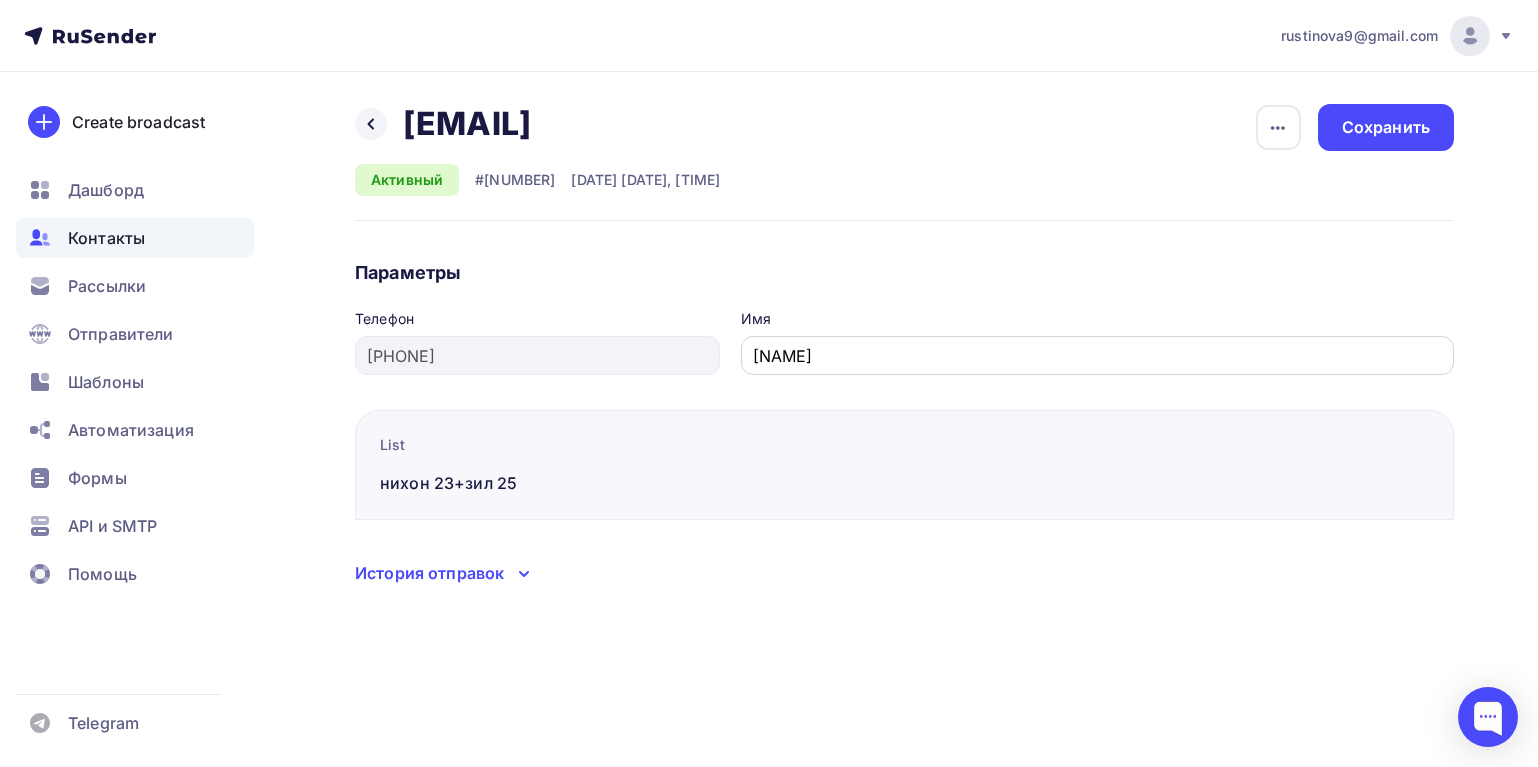 click on "[NAME]" at bounding box center [1098, 356] 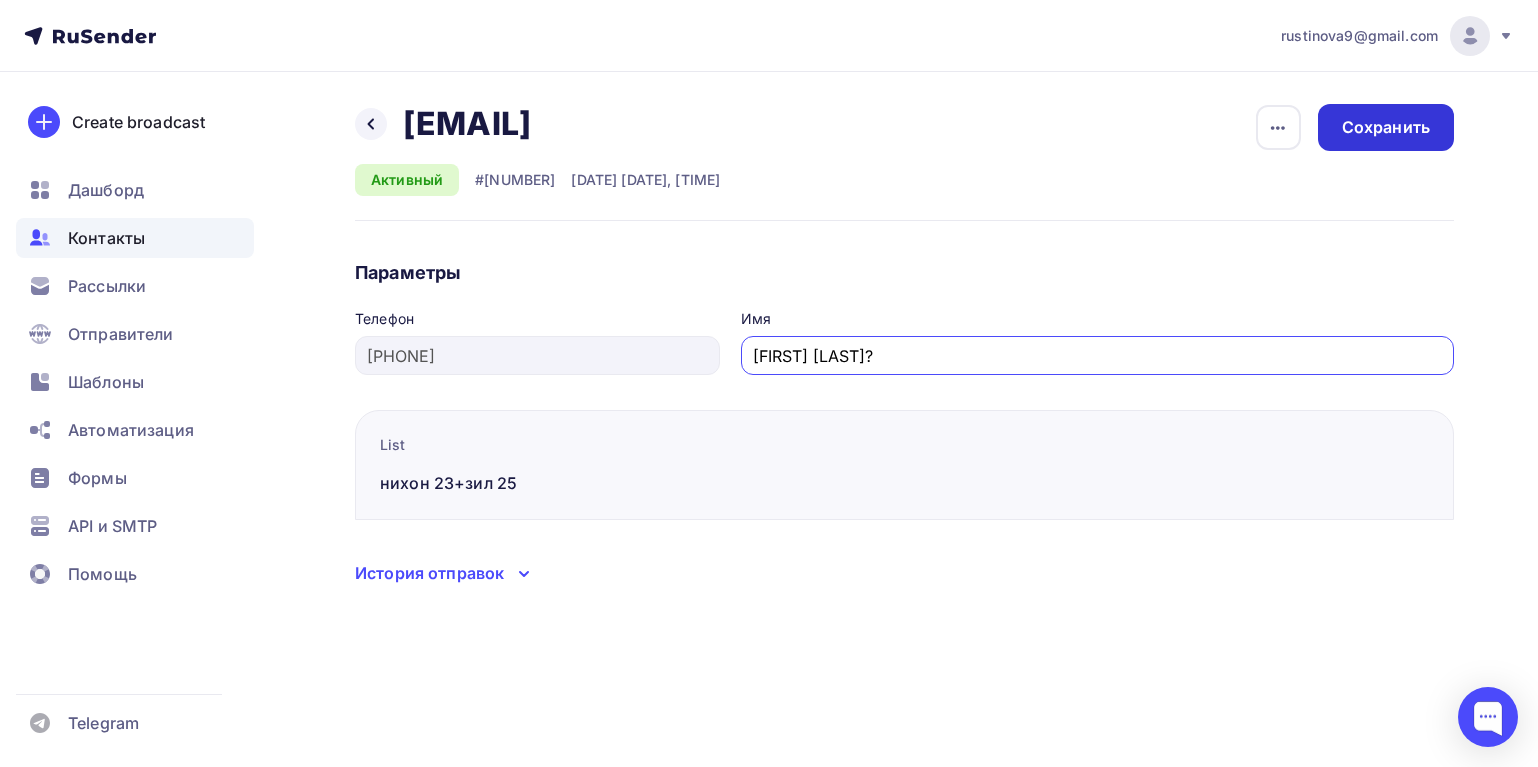 type on "[FIRST] [LAST]?" 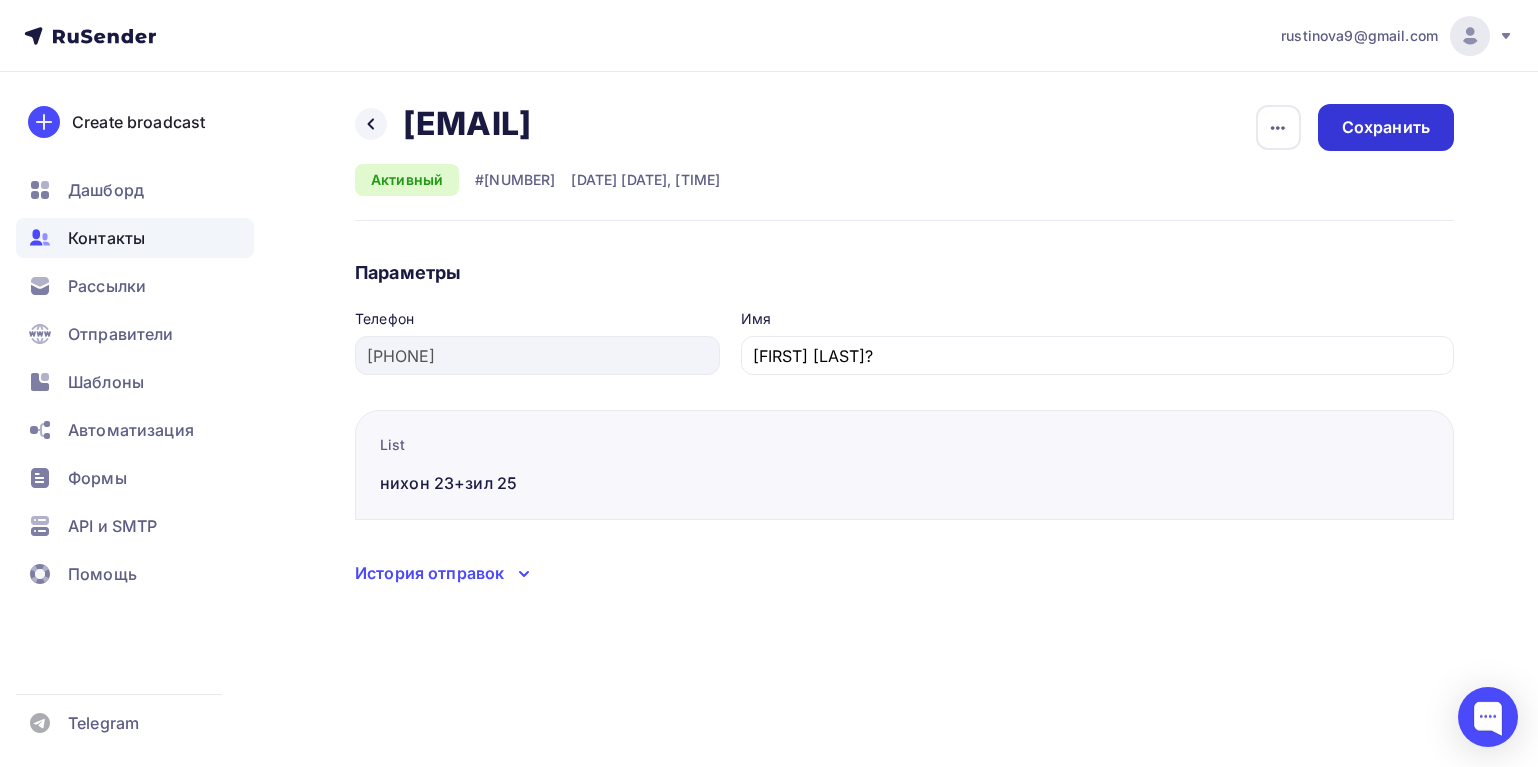 click on "Сохранить" at bounding box center (1386, 127) 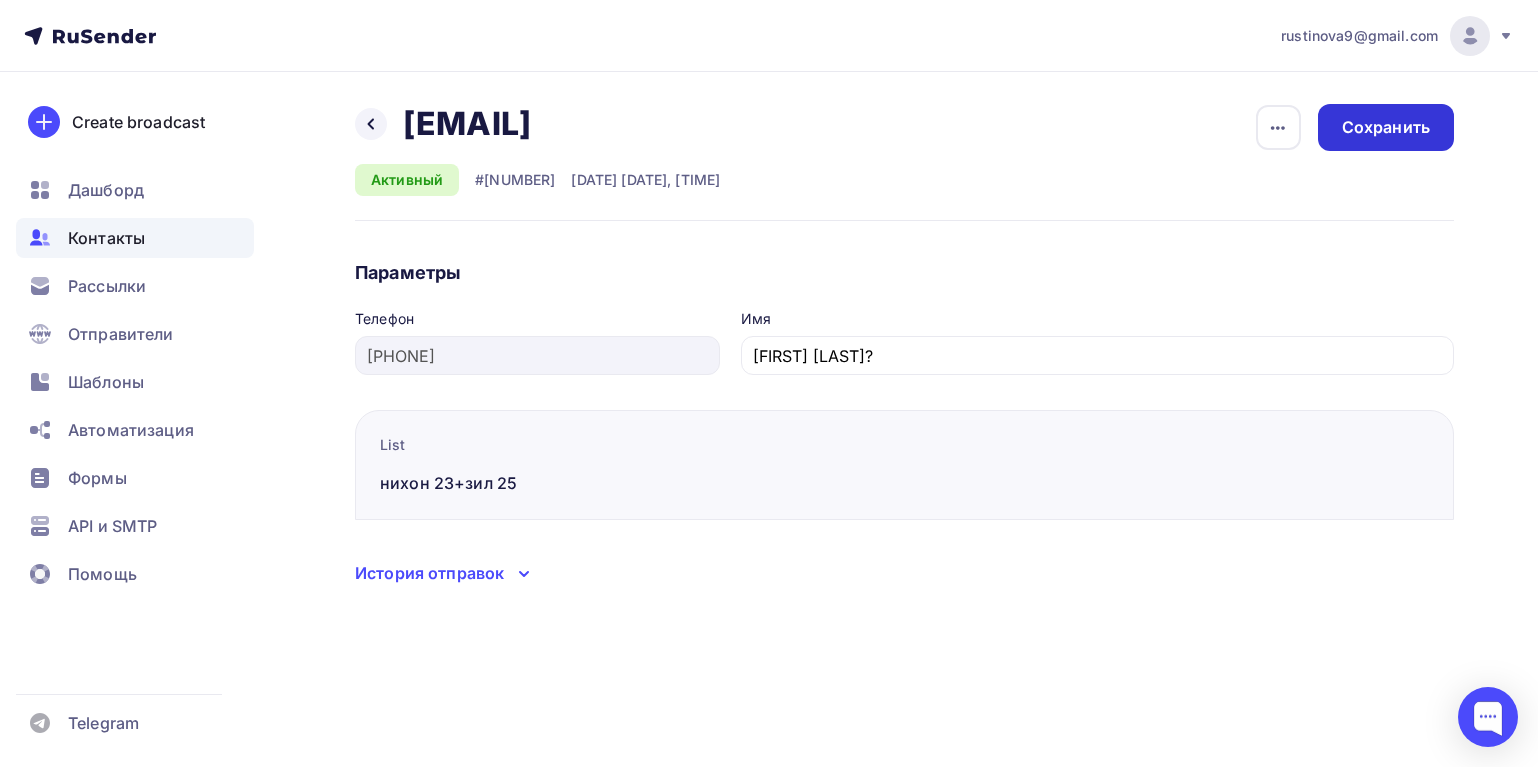 click on "Сохранить" at bounding box center (1386, 127) 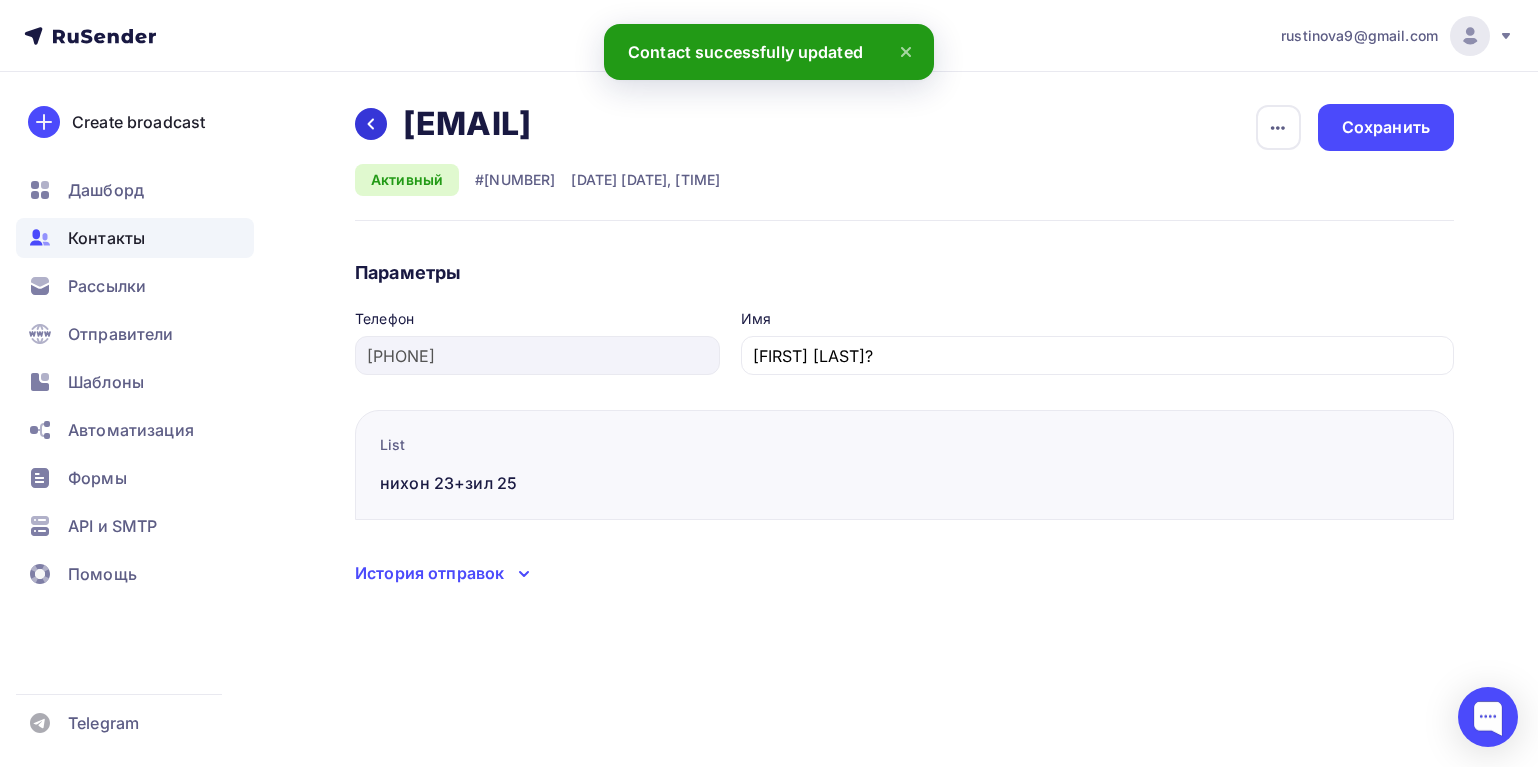 click at bounding box center [371, 124] 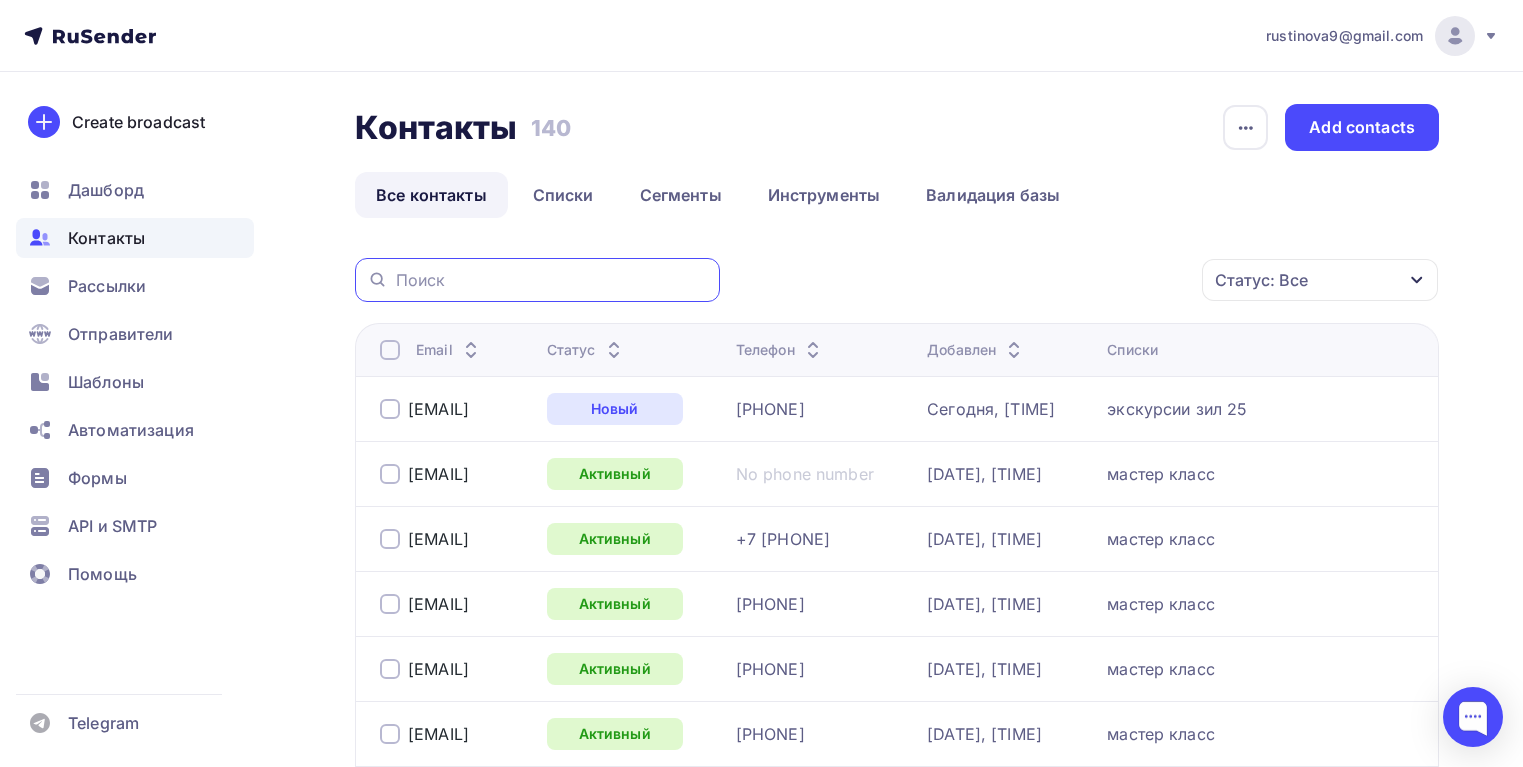 click at bounding box center (552, 280) 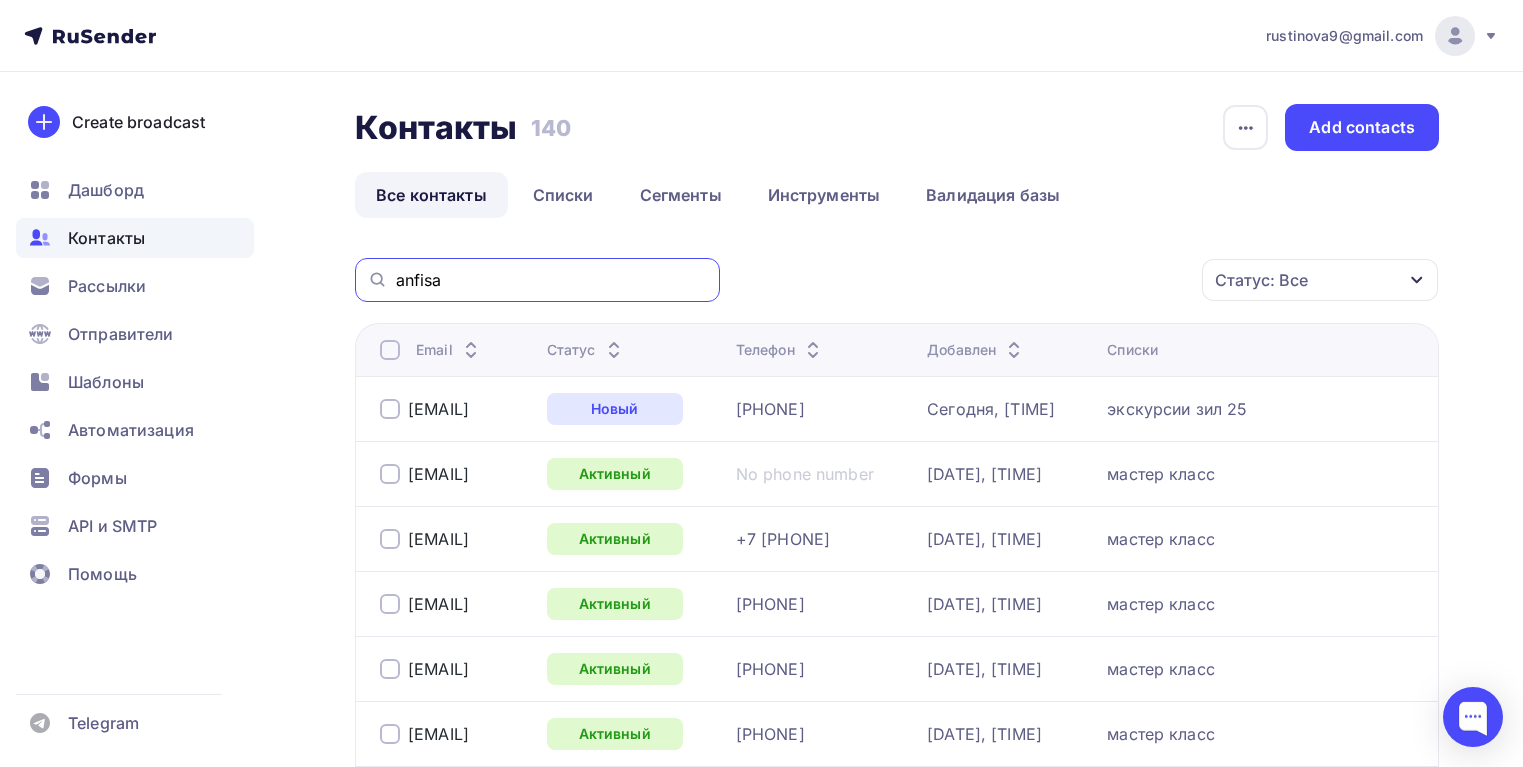 type on "anfisa" 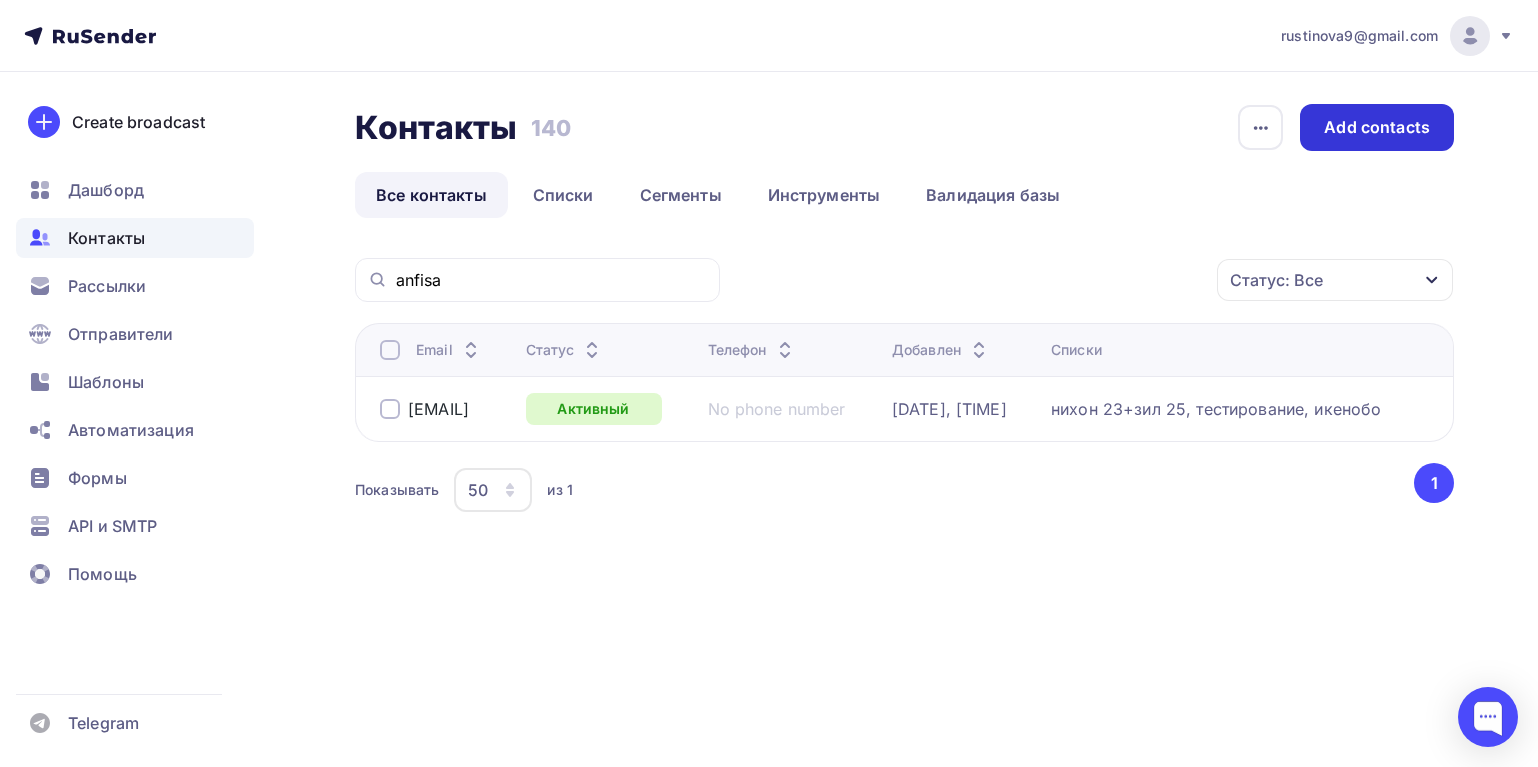 click on "Add contacts" at bounding box center (1377, 127) 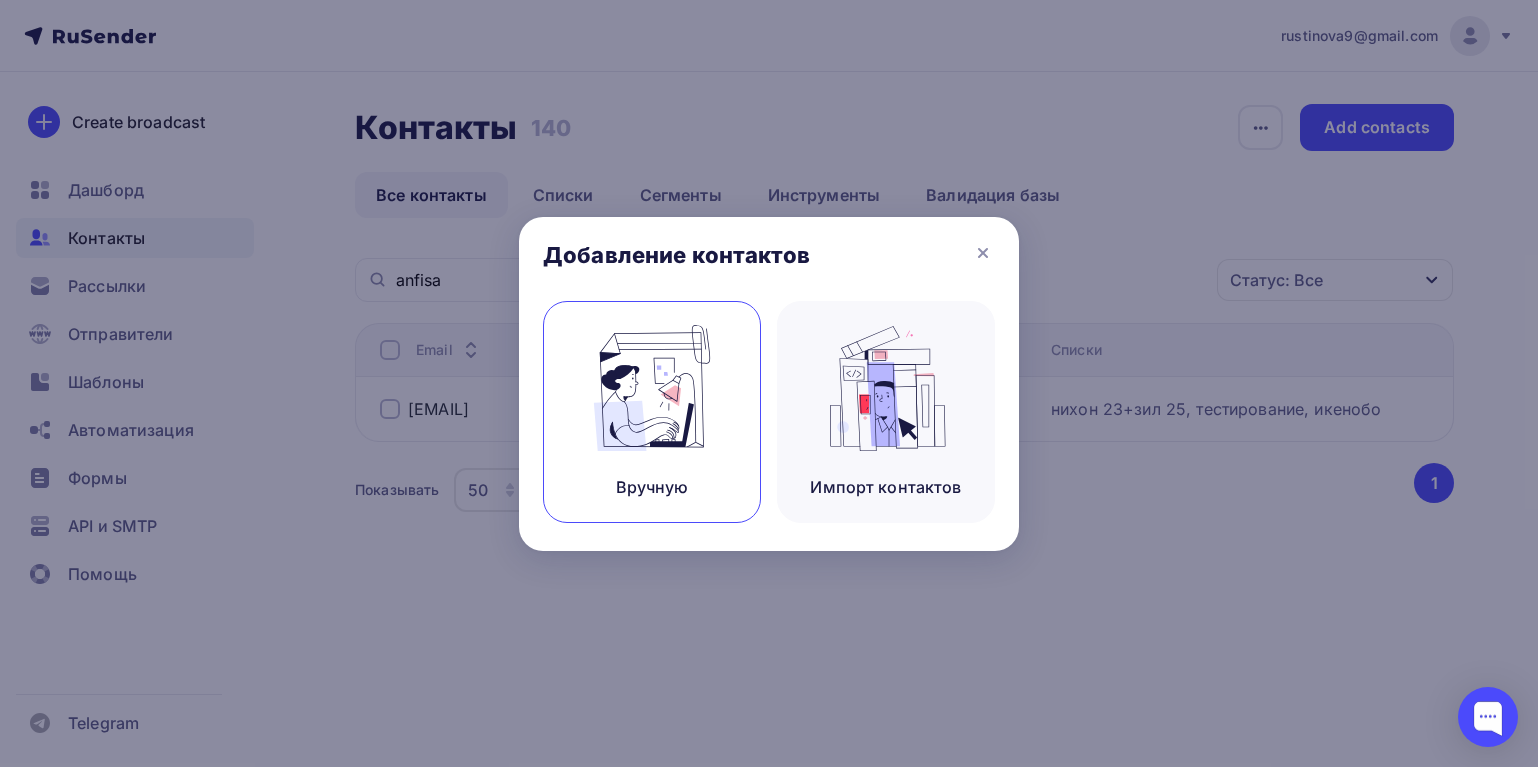 click at bounding box center (652, 388) 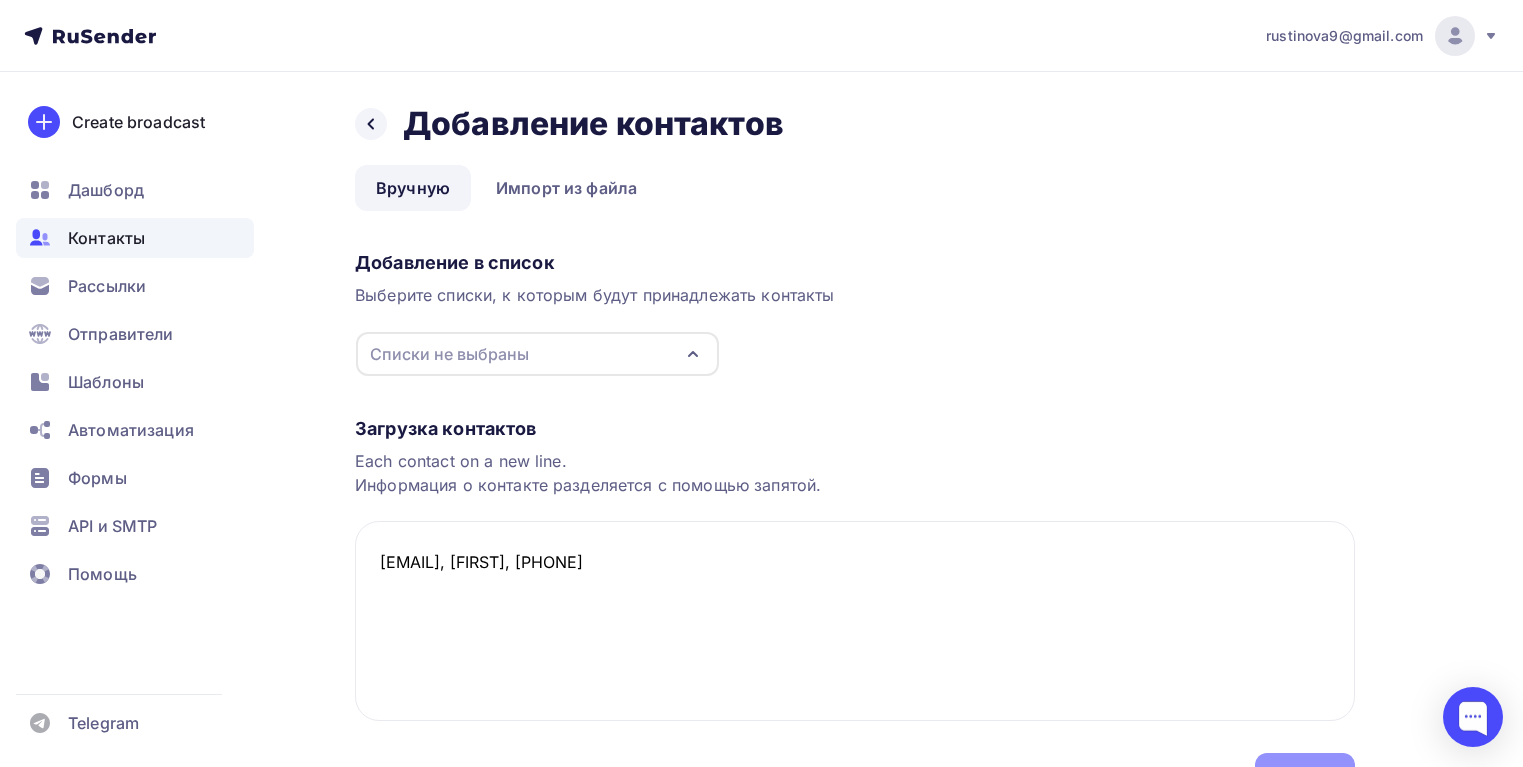 click at bounding box center [693, 354] 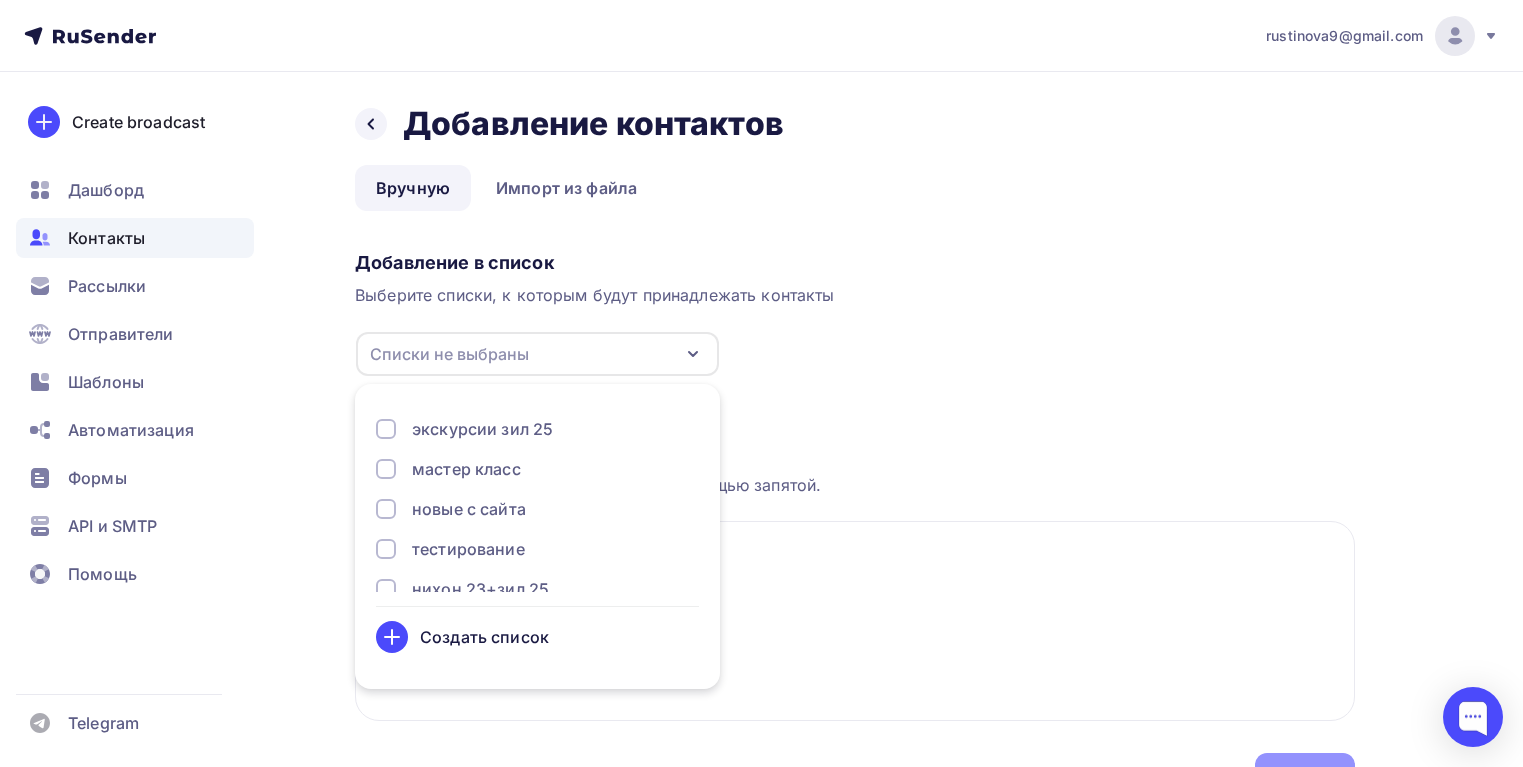 click on "экскурсии зил 25" at bounding box center [482, 429] 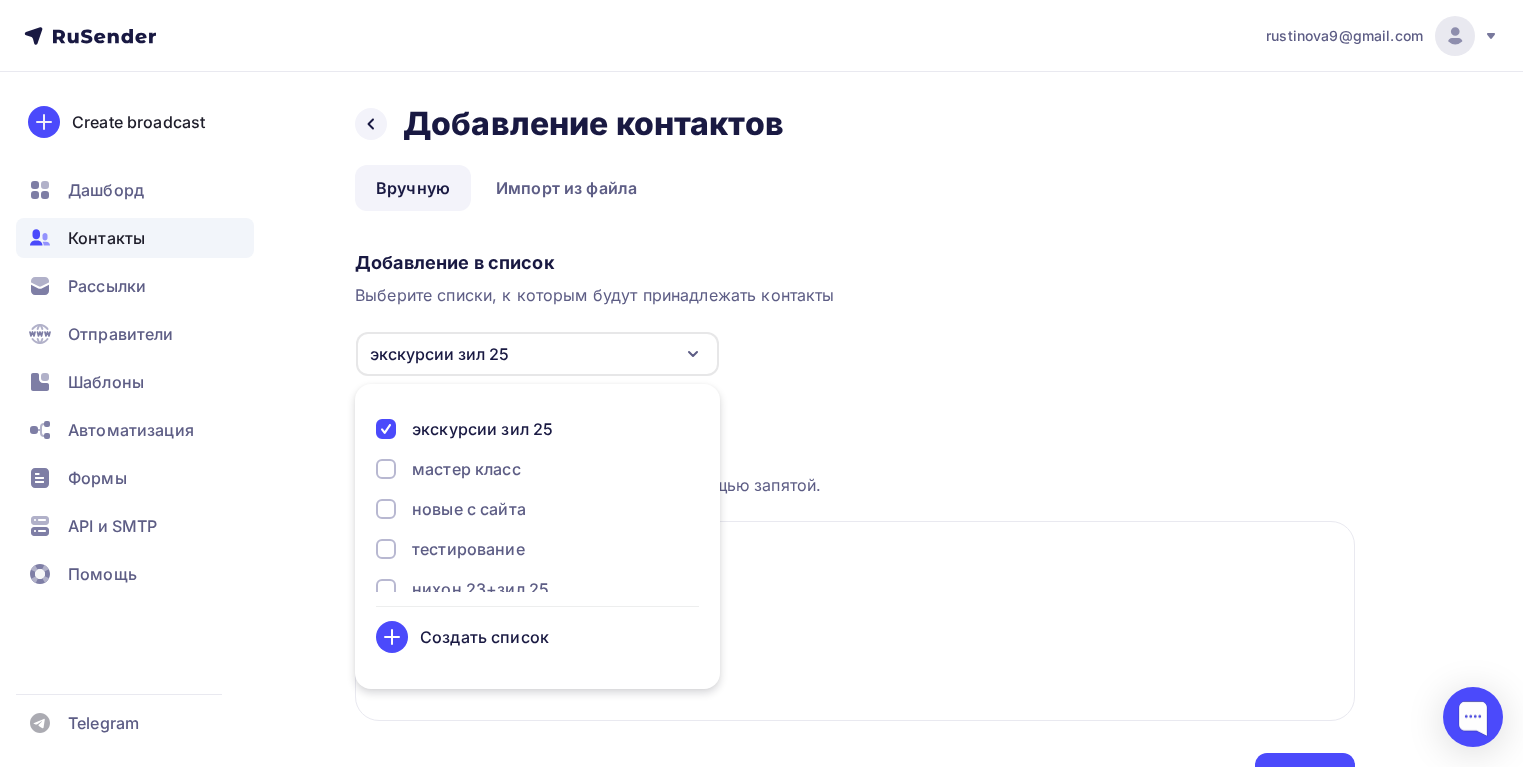 click on "Загрузка контактов" at bounding box center (855, 429) 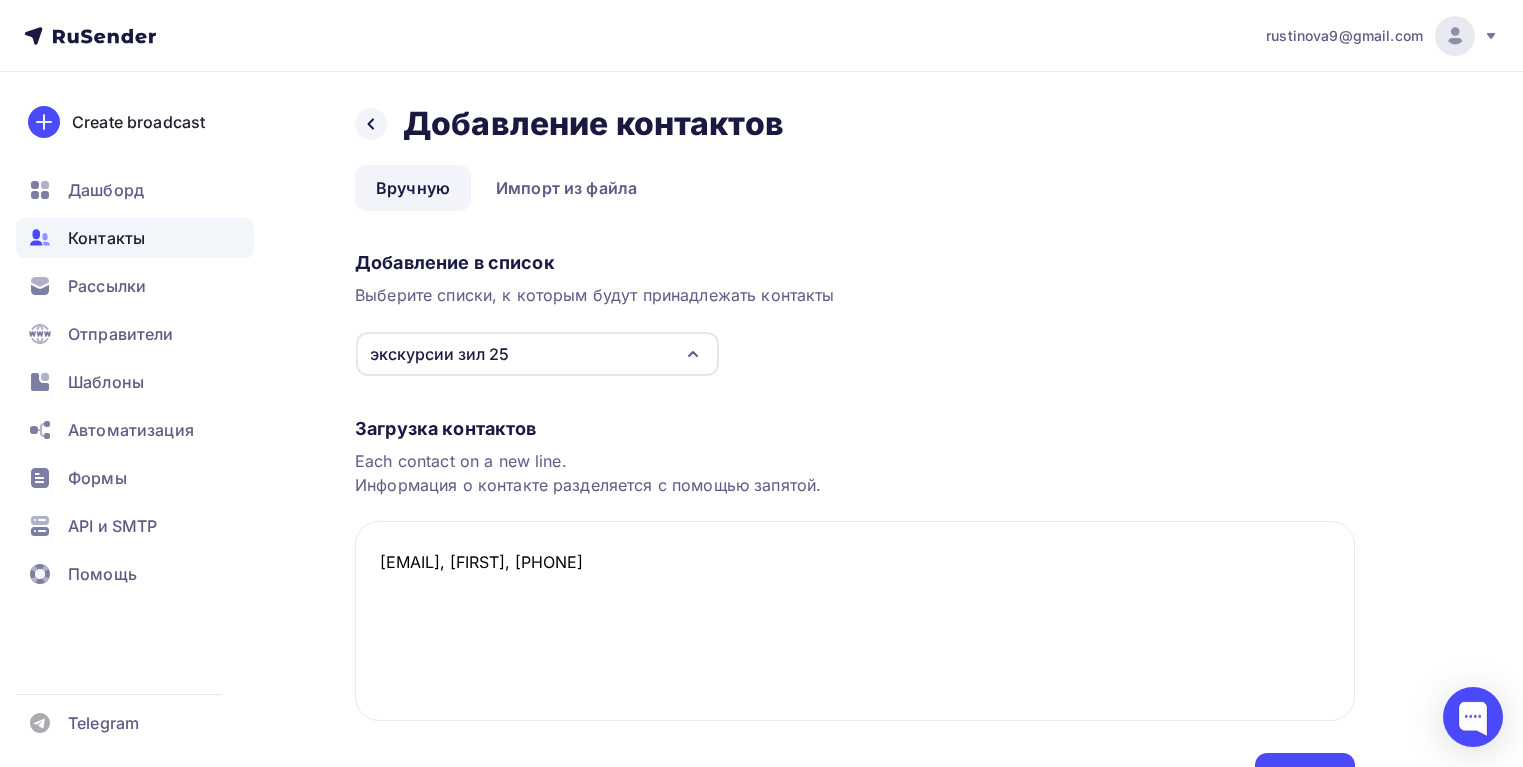 scroll, scrollTop: 113, scrollLeft: 0, axis: vertical 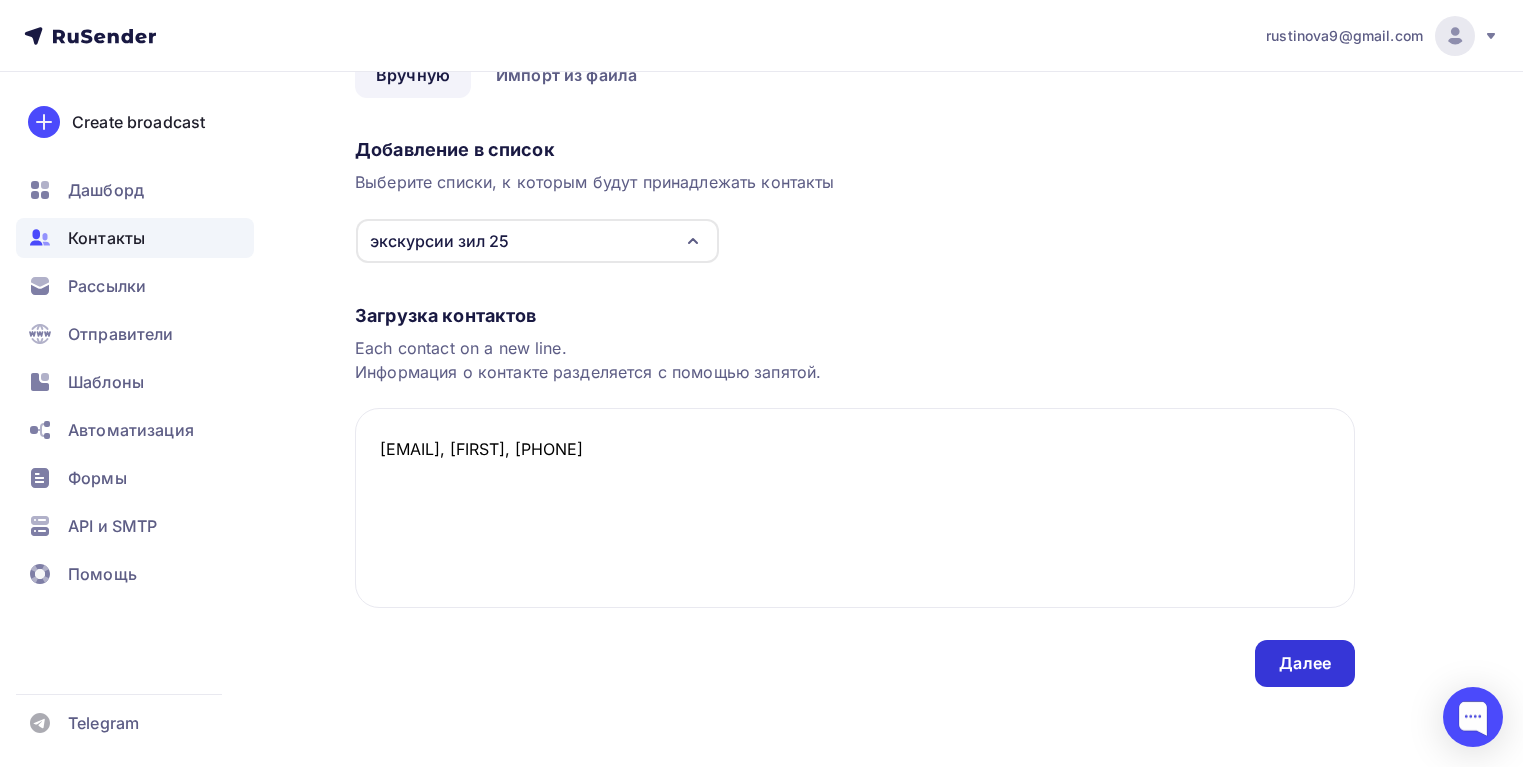 click on "Далее" at bounding box center (1305, 663) 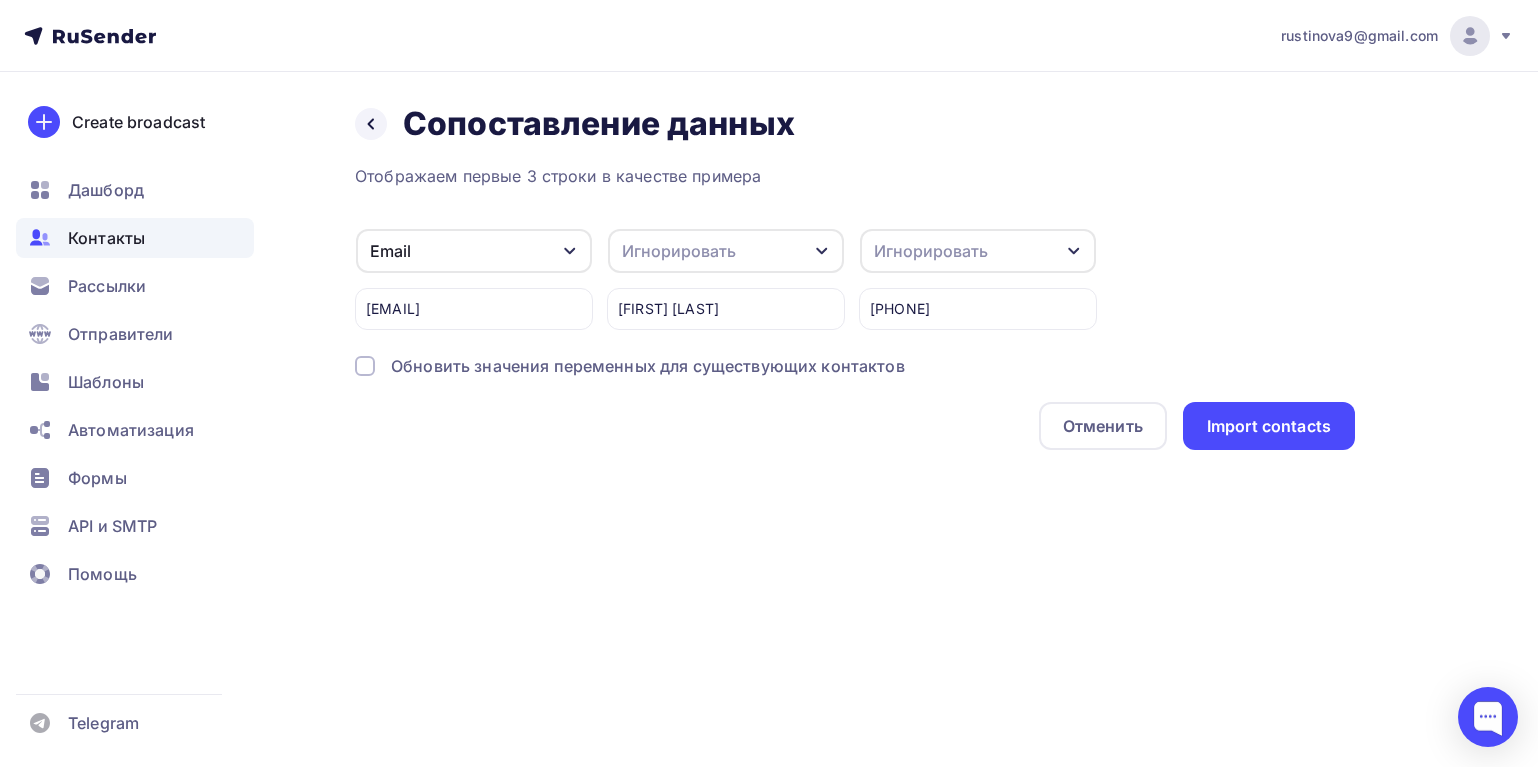 click on "Игнорировать" at bounding box center (726, 251) 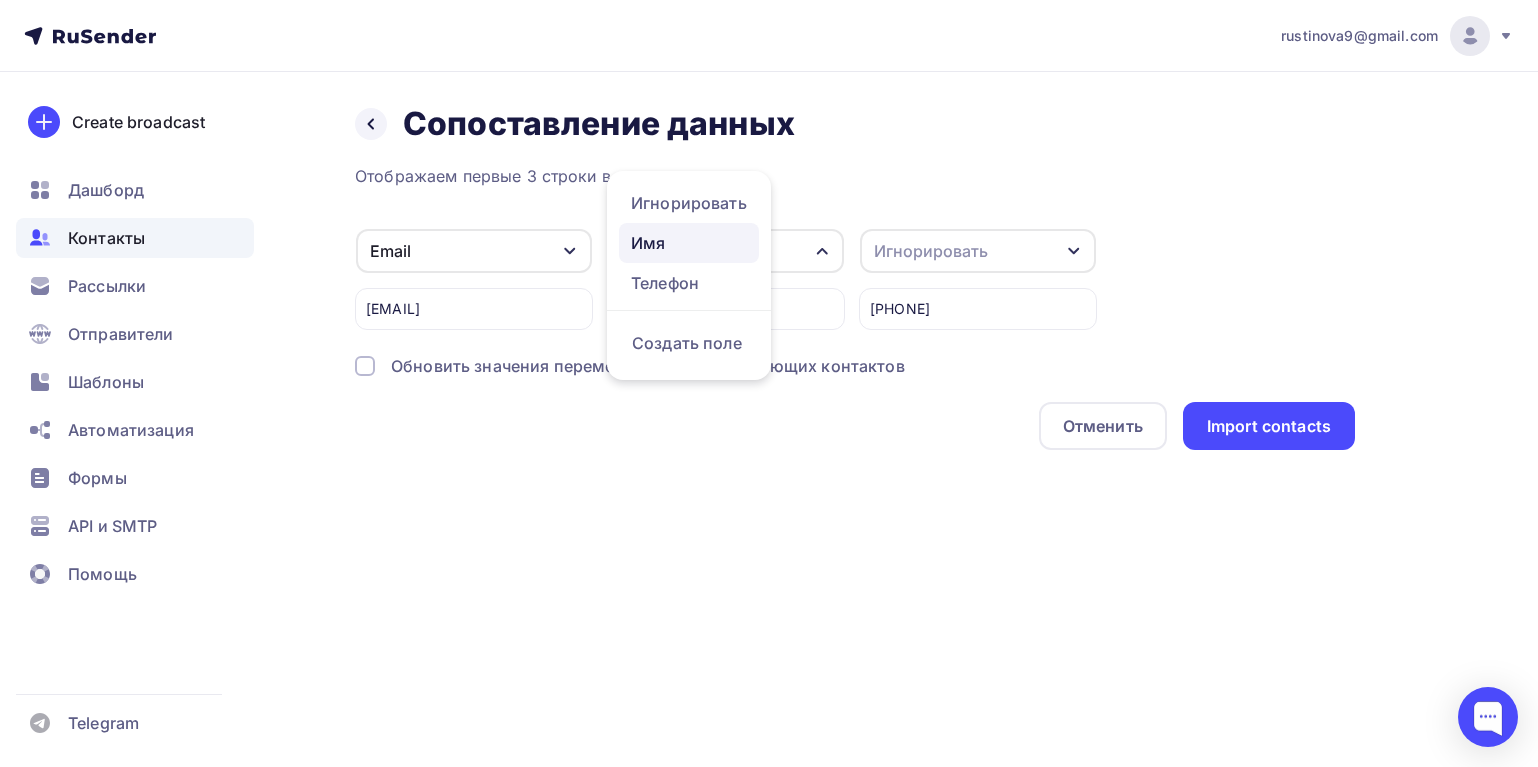 click on "Имя" at bounding box center (689, 203) 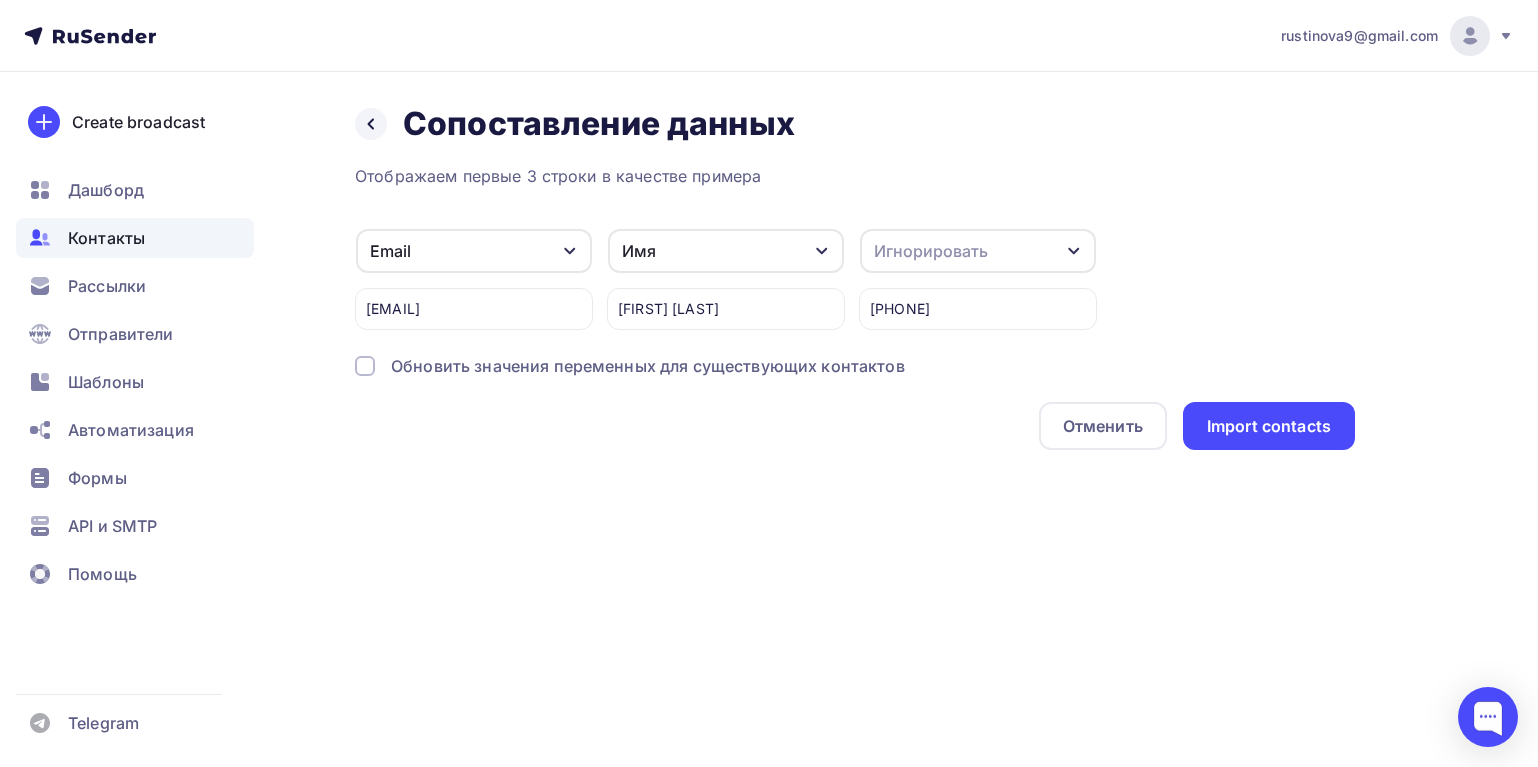 click on "Игнорировать" at bounding box center [931, 251] 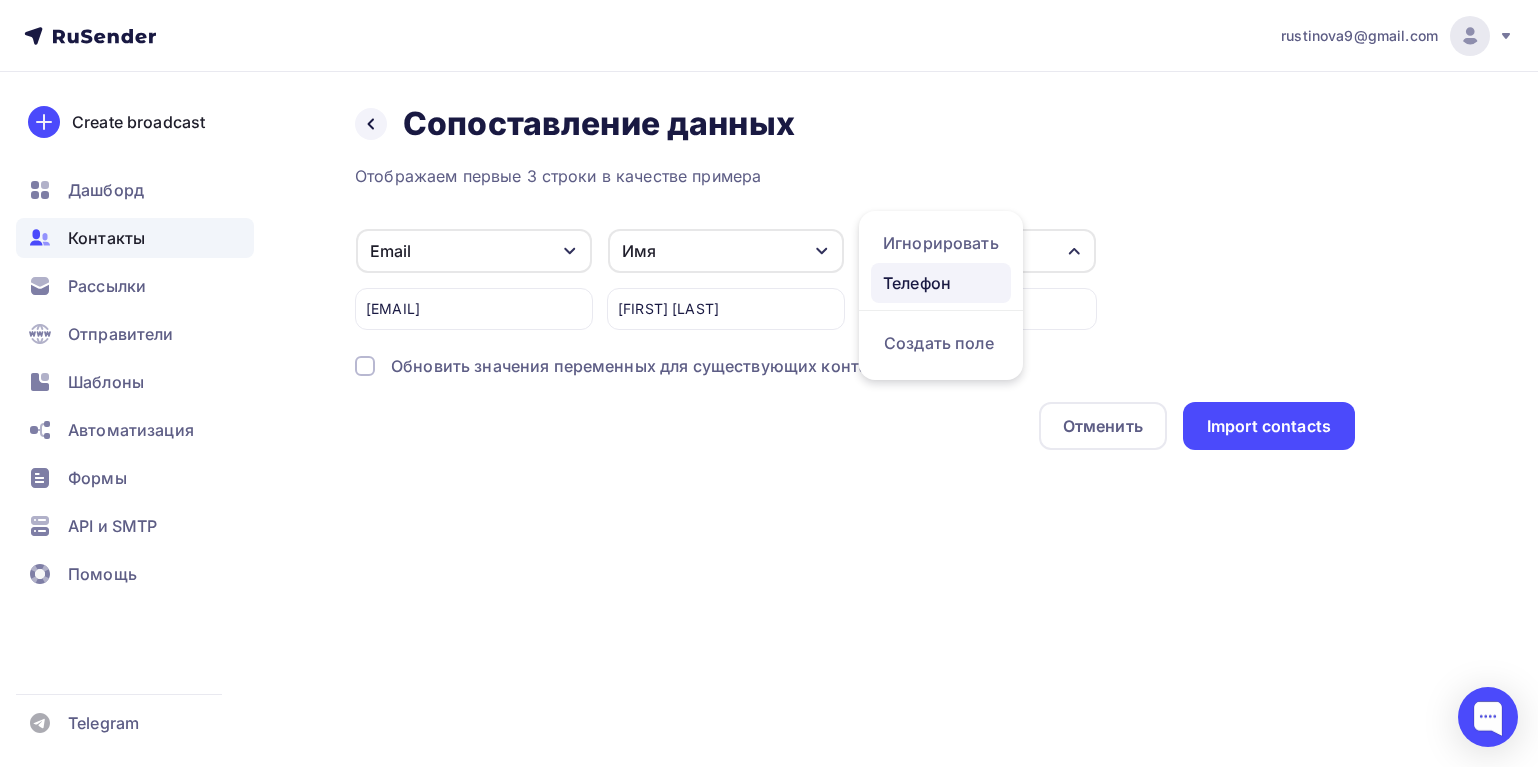 click on "Телефон" at bounding box center (941, 243) 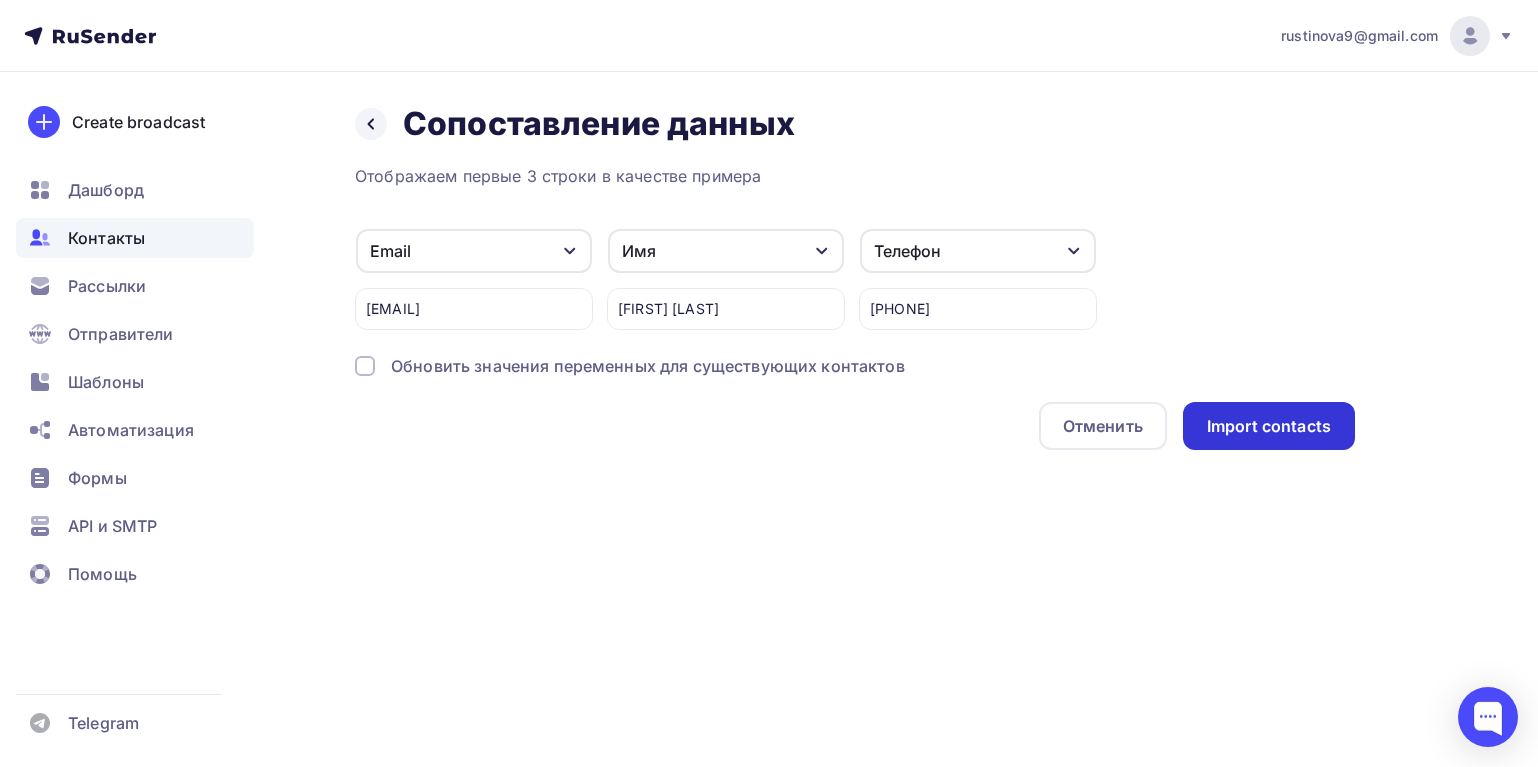 click on "Import contacts" at bounding box center [1269, 426] 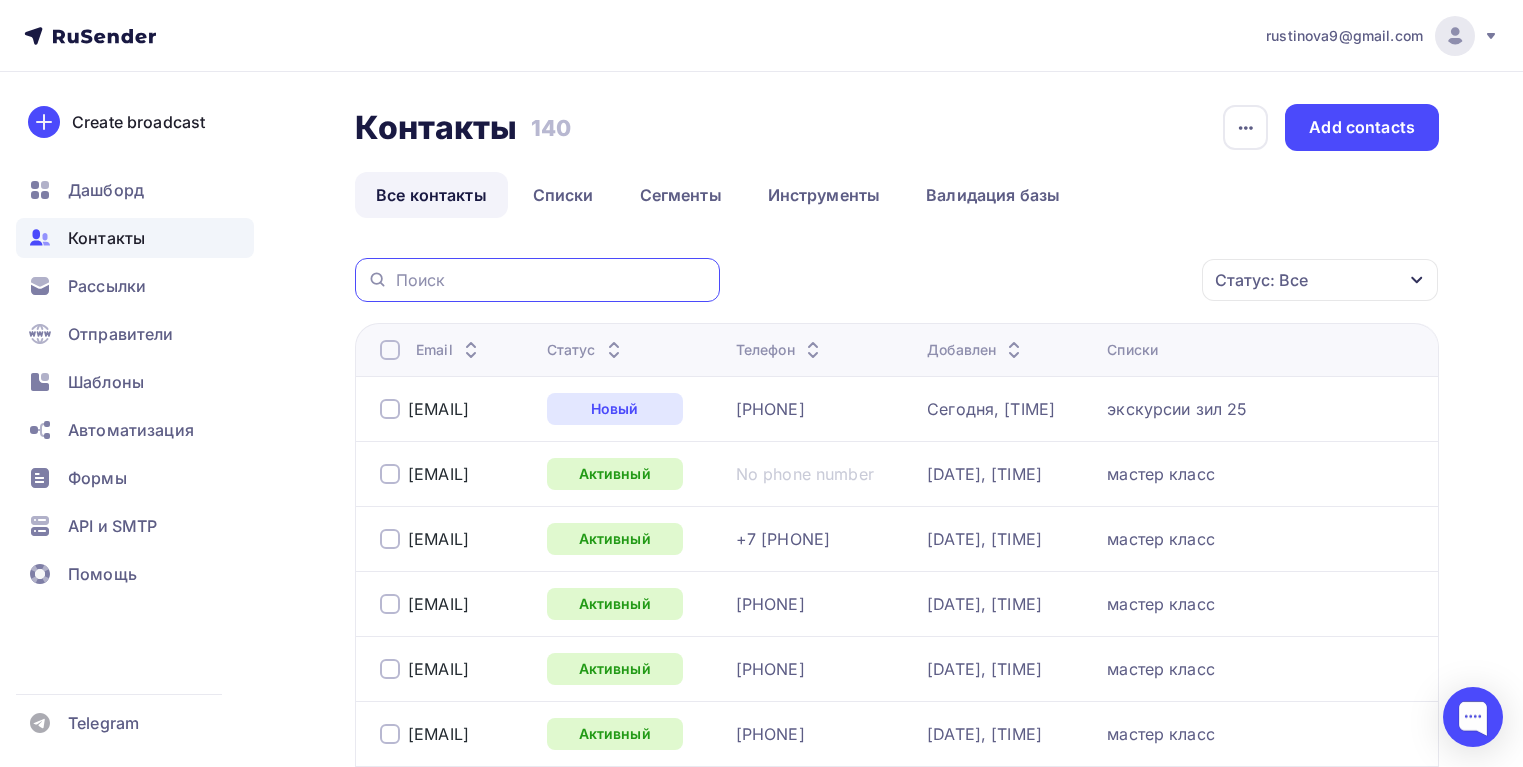 click at bounding box center [552, 280] 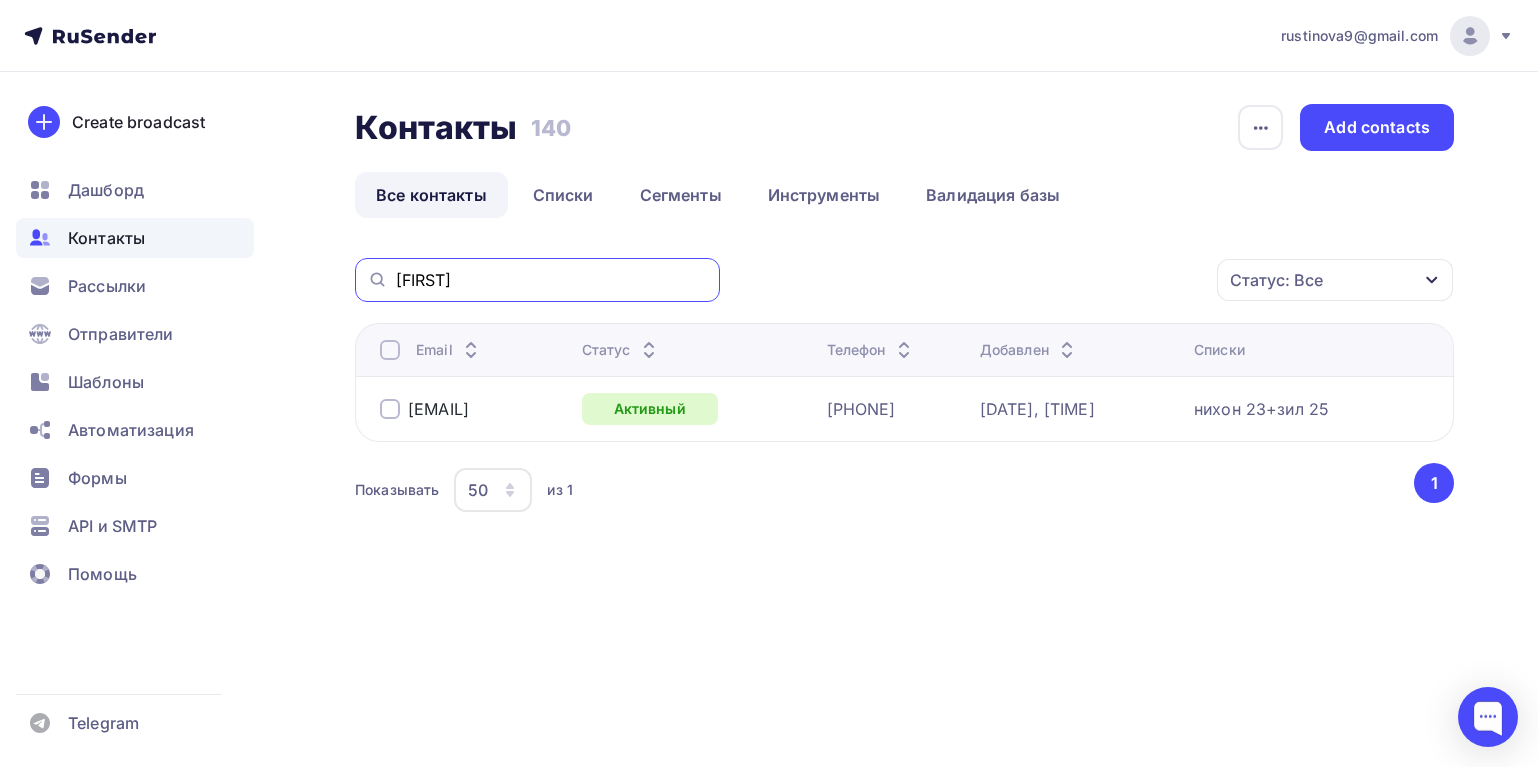 drag, startPoint x: 461, startPoint y: 283, endPoint x: 343, endPoint y: 270, distance: 118.71394 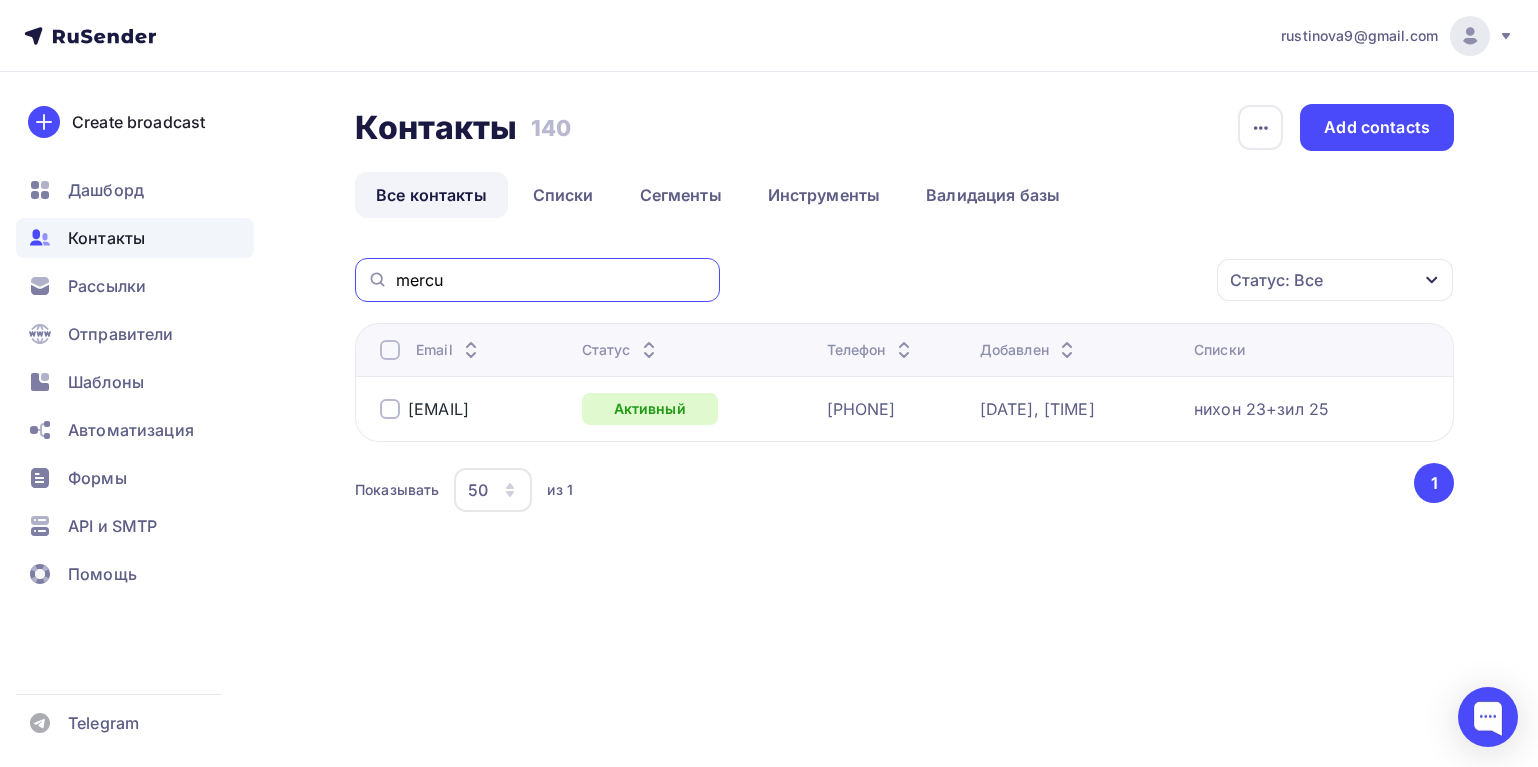 type on "mercu" 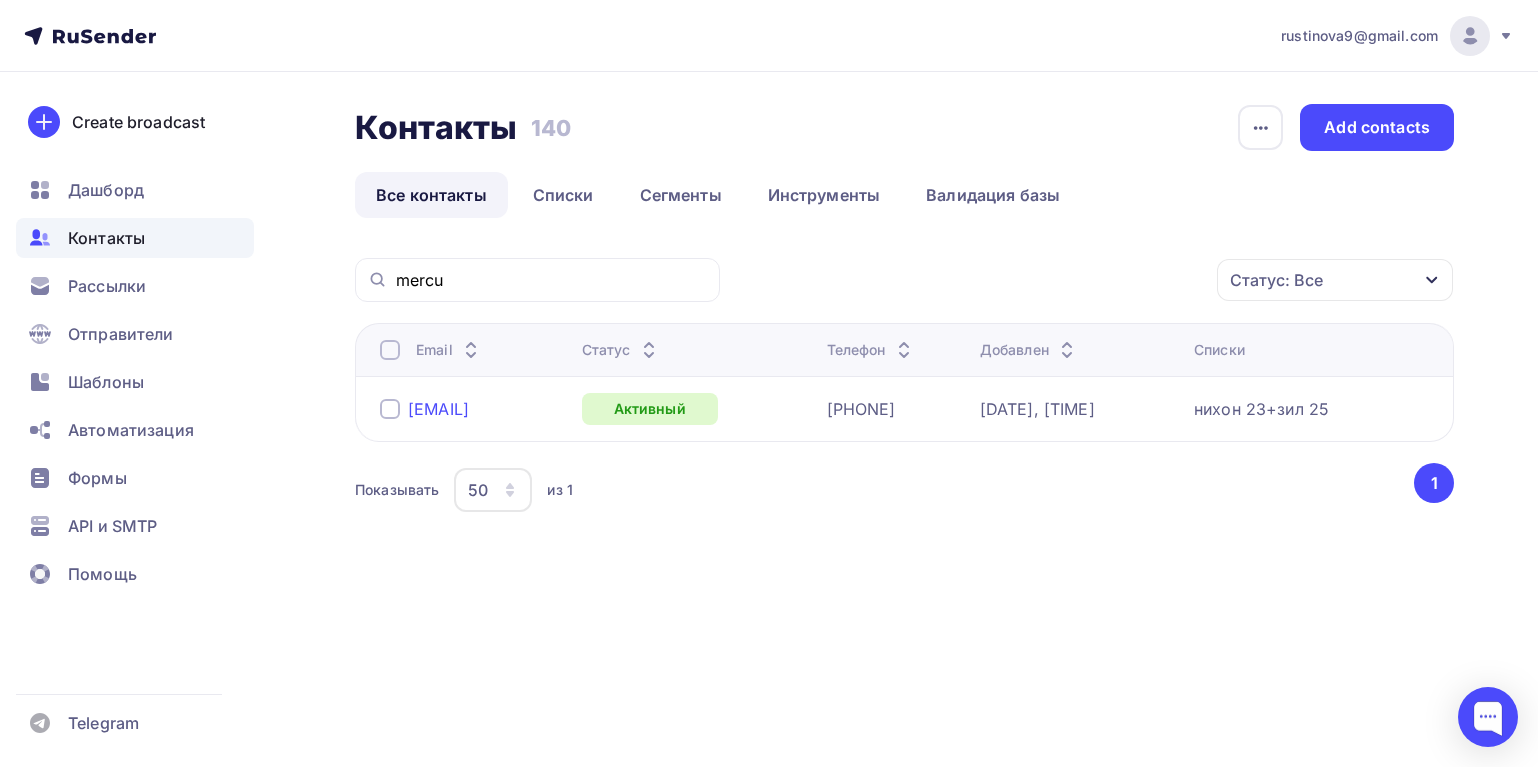 click on "[EMAIL]" at bounding box center (438, 409) 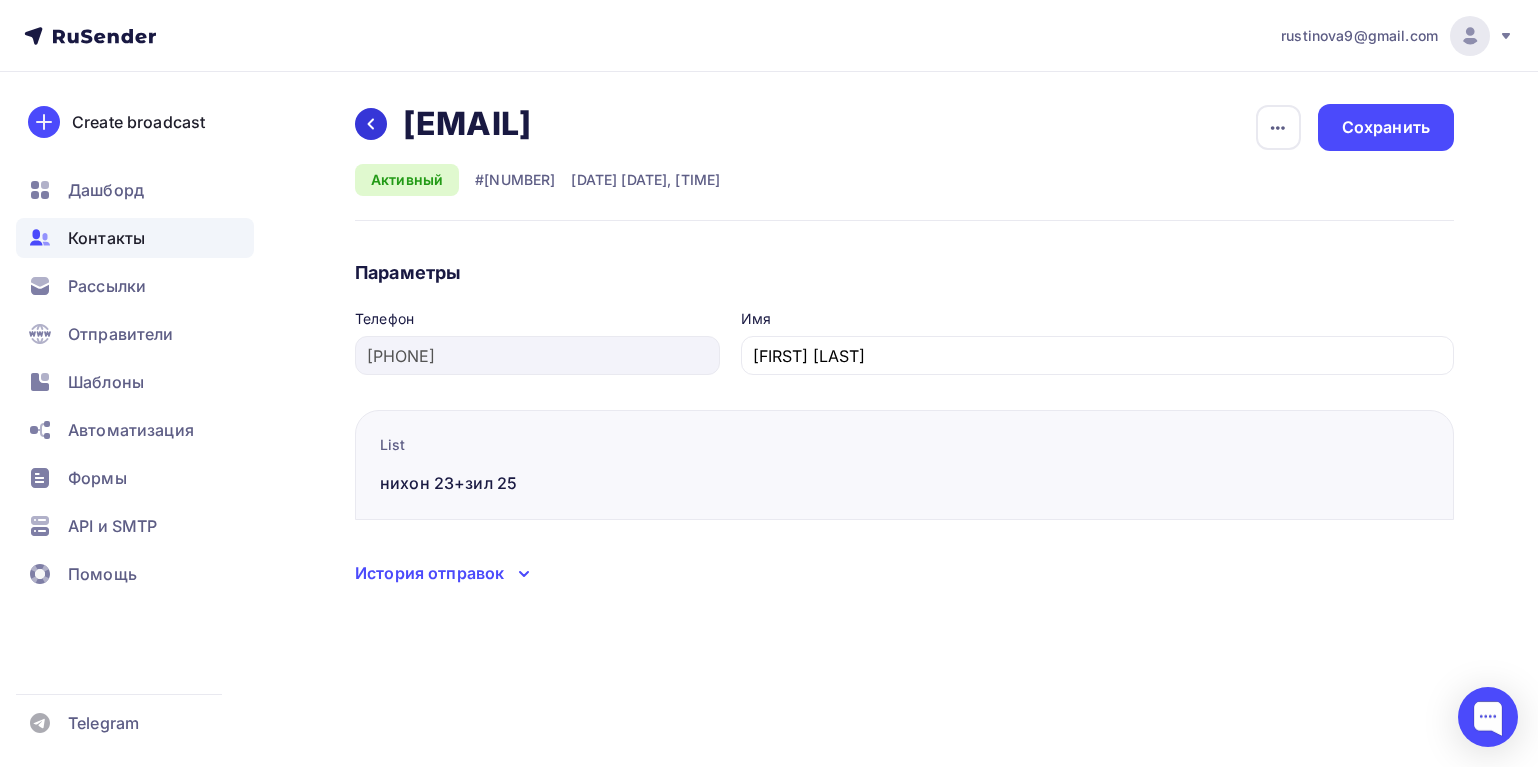 click at bounding box center [371, 124] 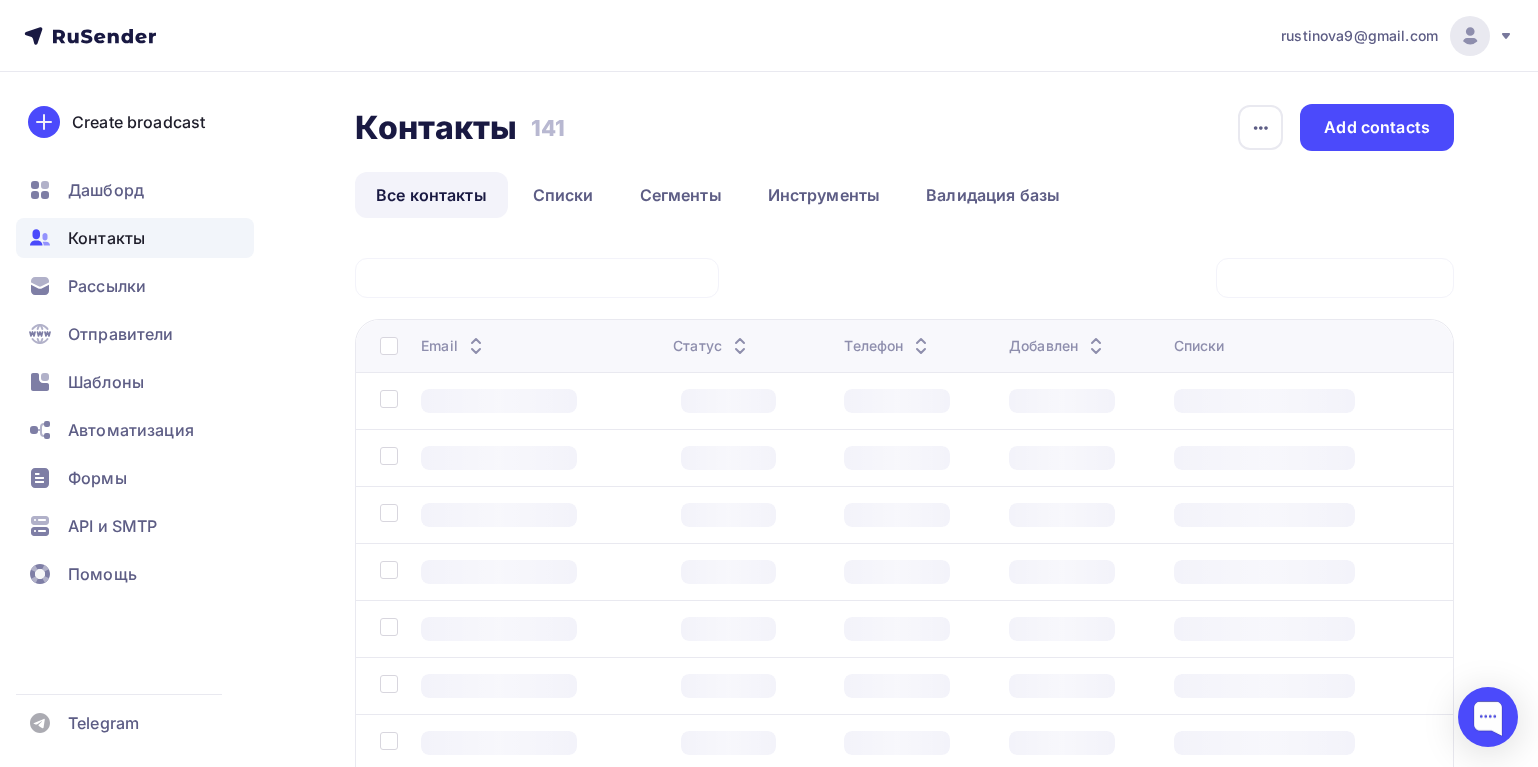 click at bounding box center [0, 0] 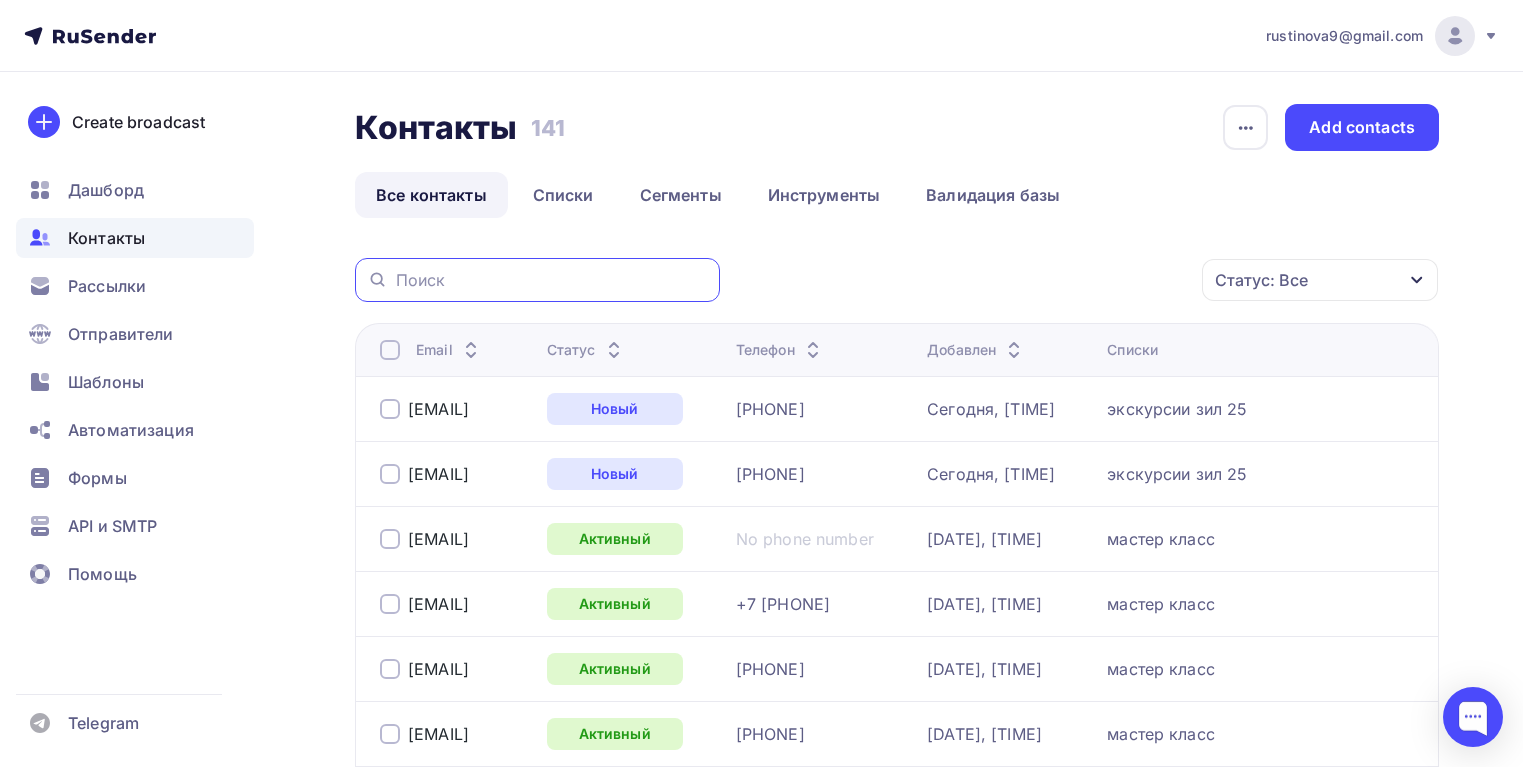 click at bounding box center (552, 280) 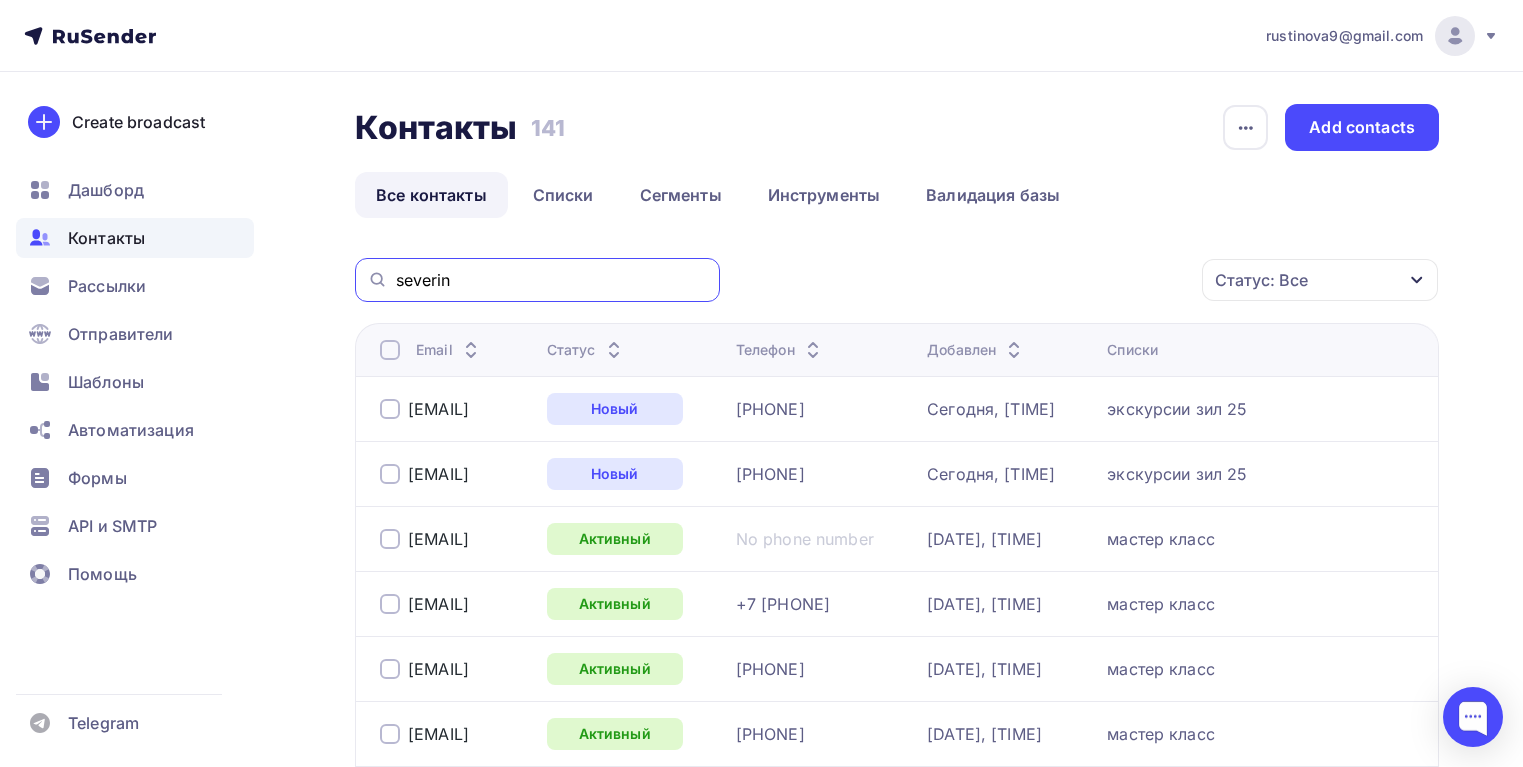 type on "severin" 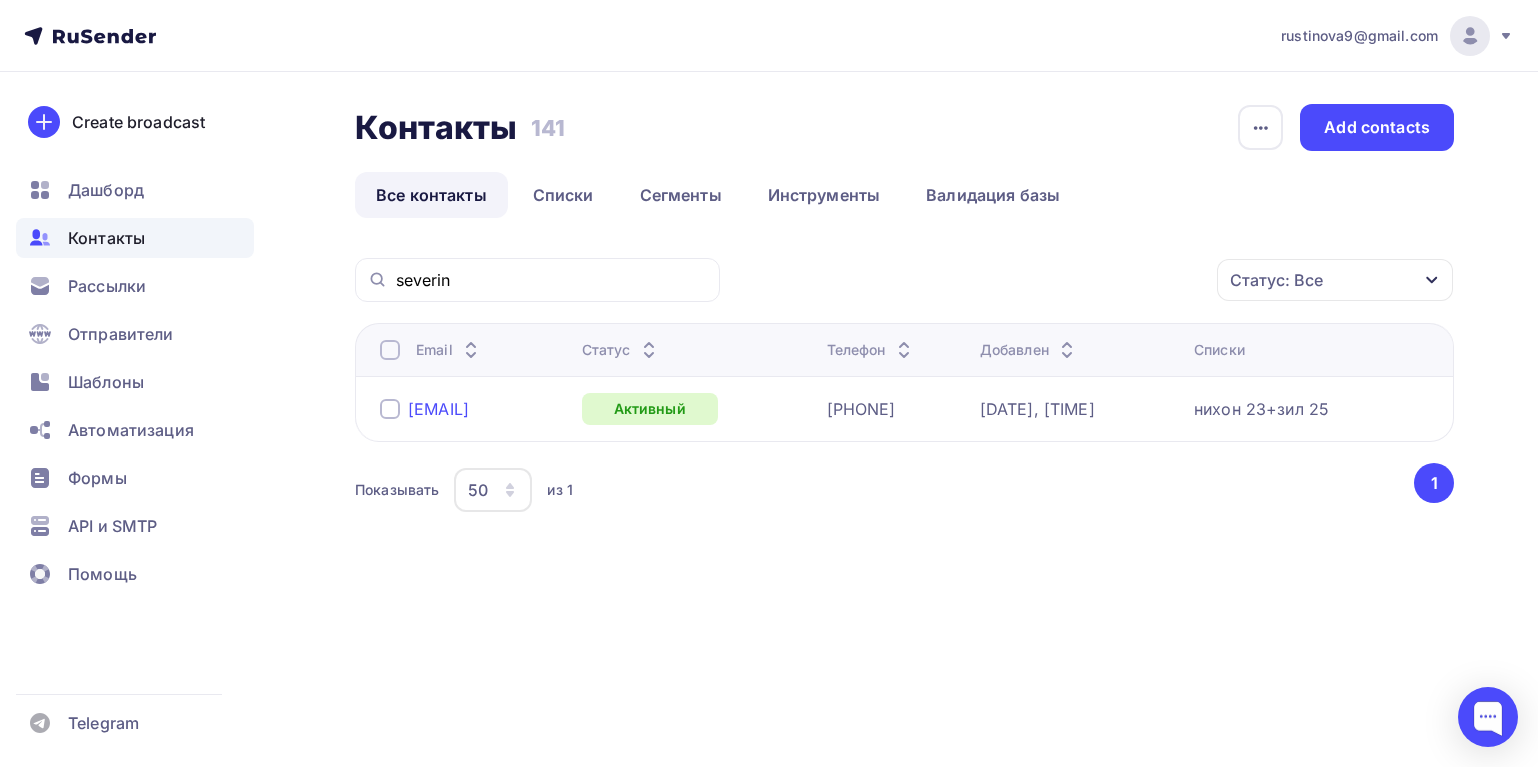 click on "[EMAIL]" at bounding box center (438, 409) 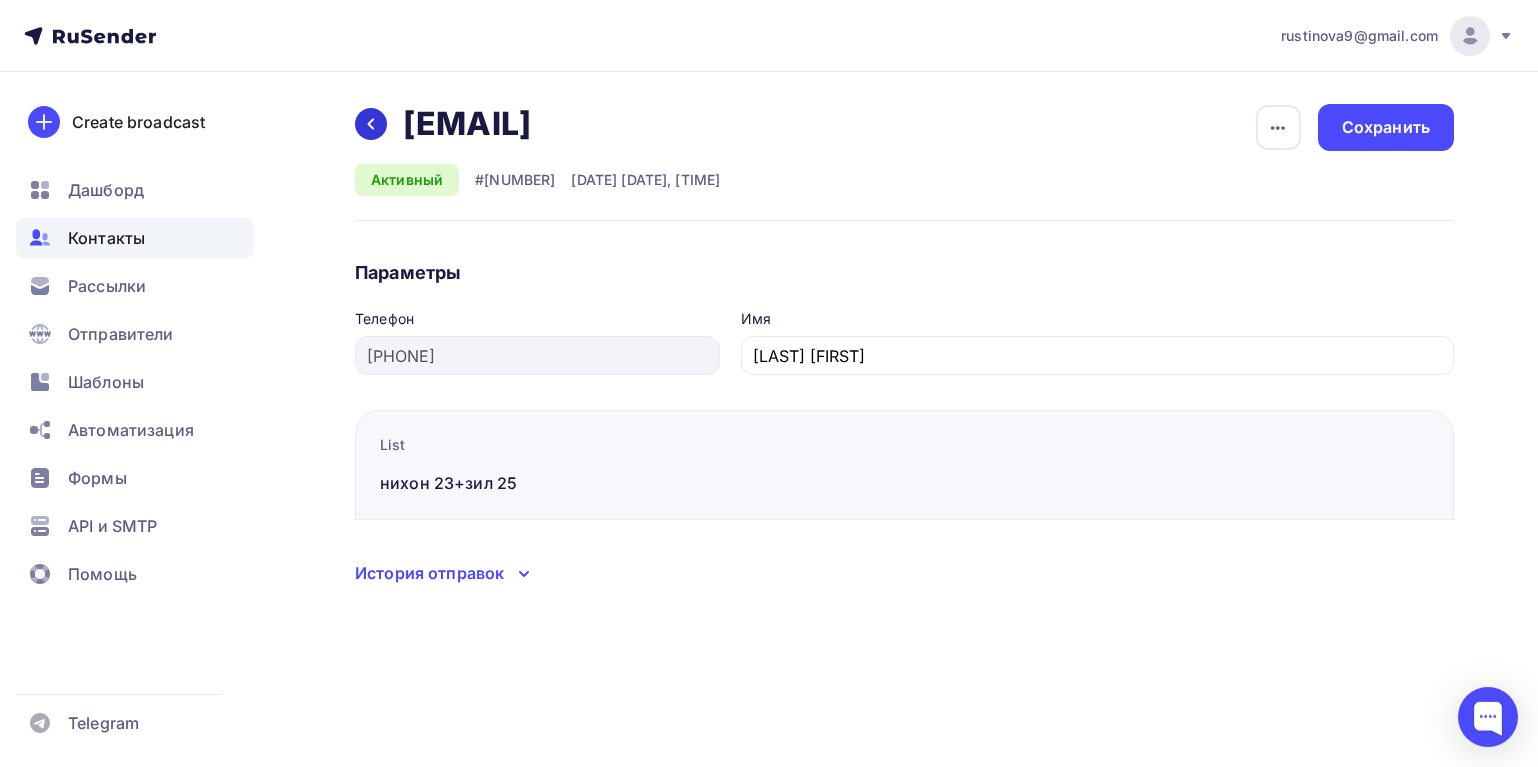 click at bounding box center (371, 124) 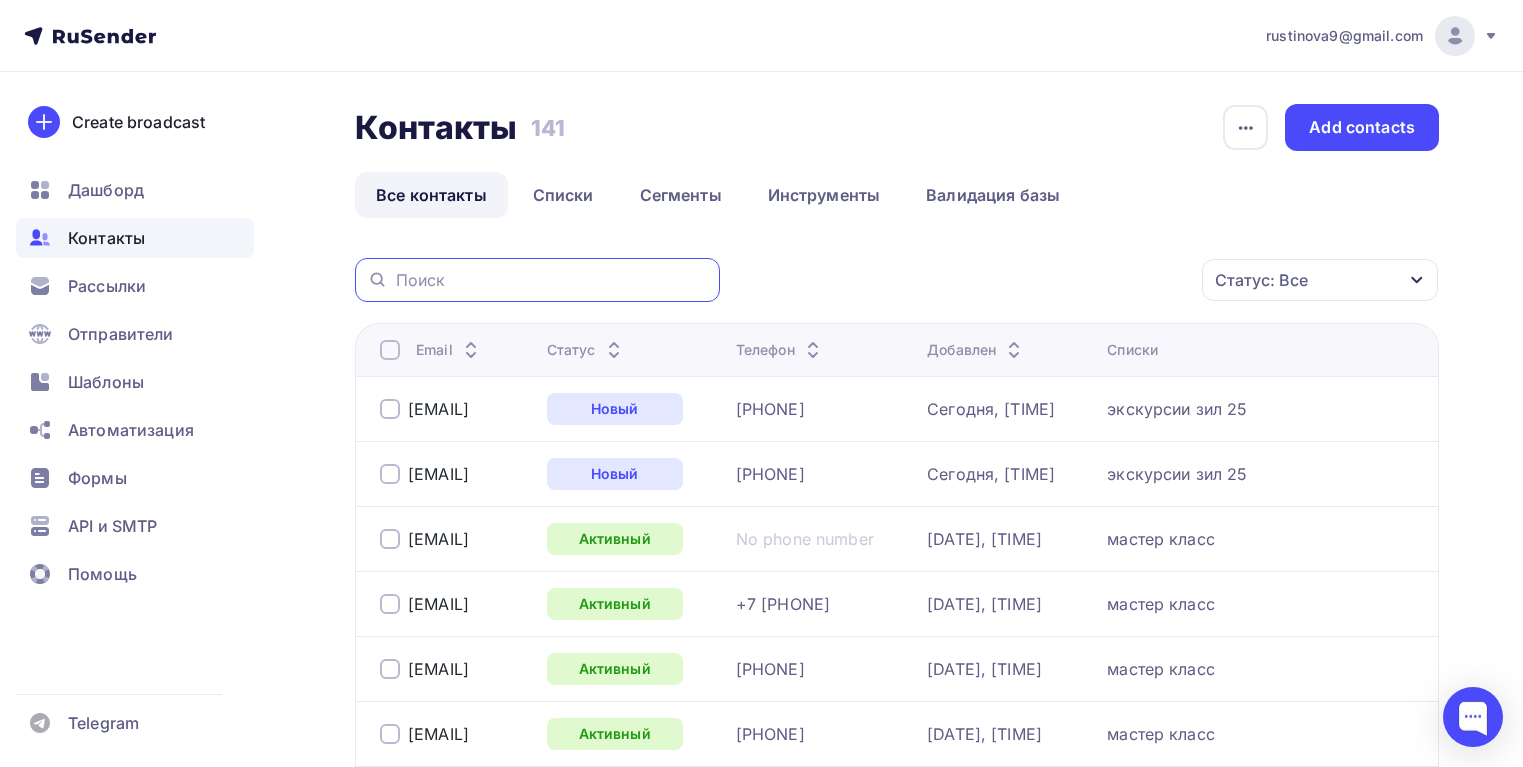 click at bounding box center (552, 280) 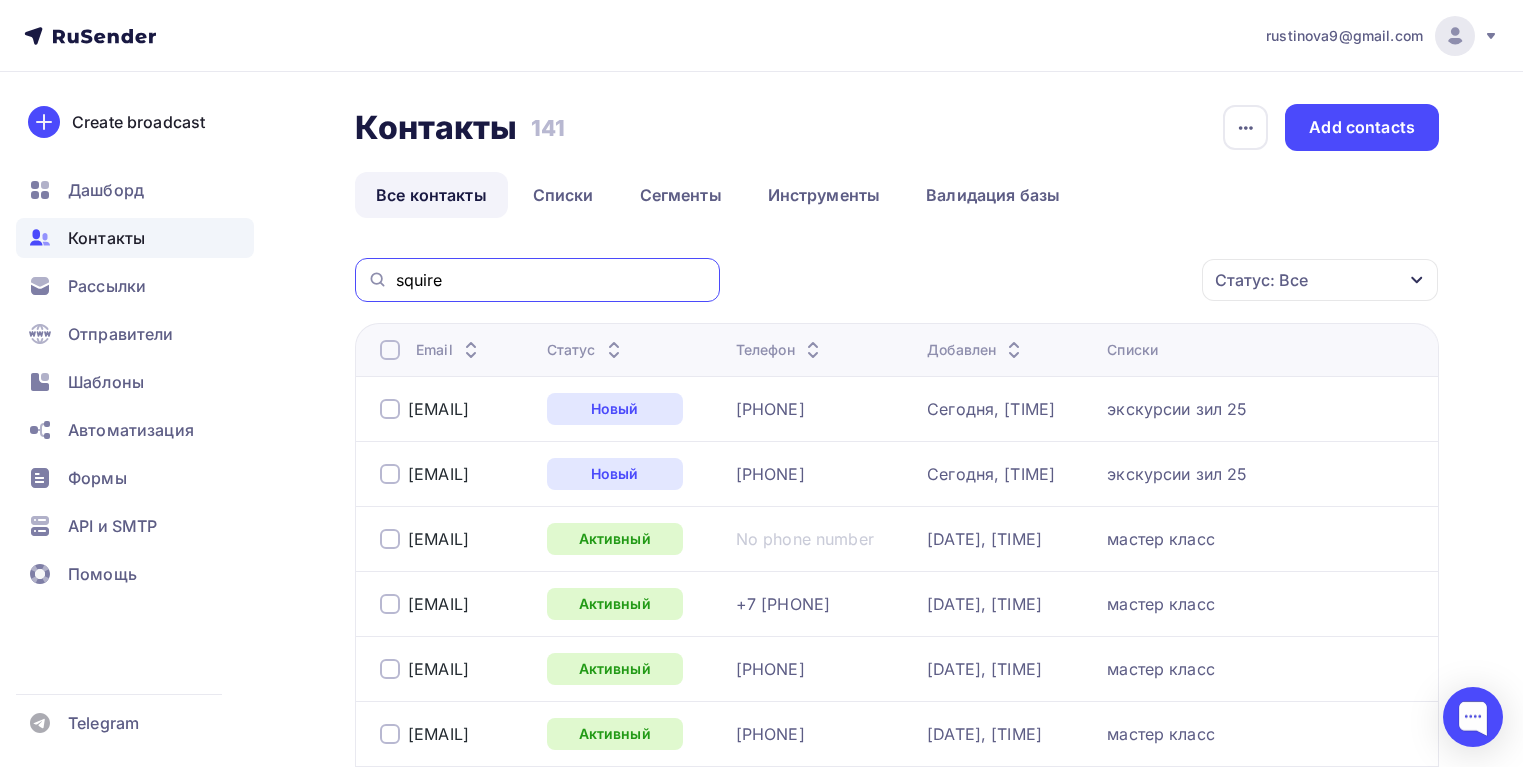 type on "squire" 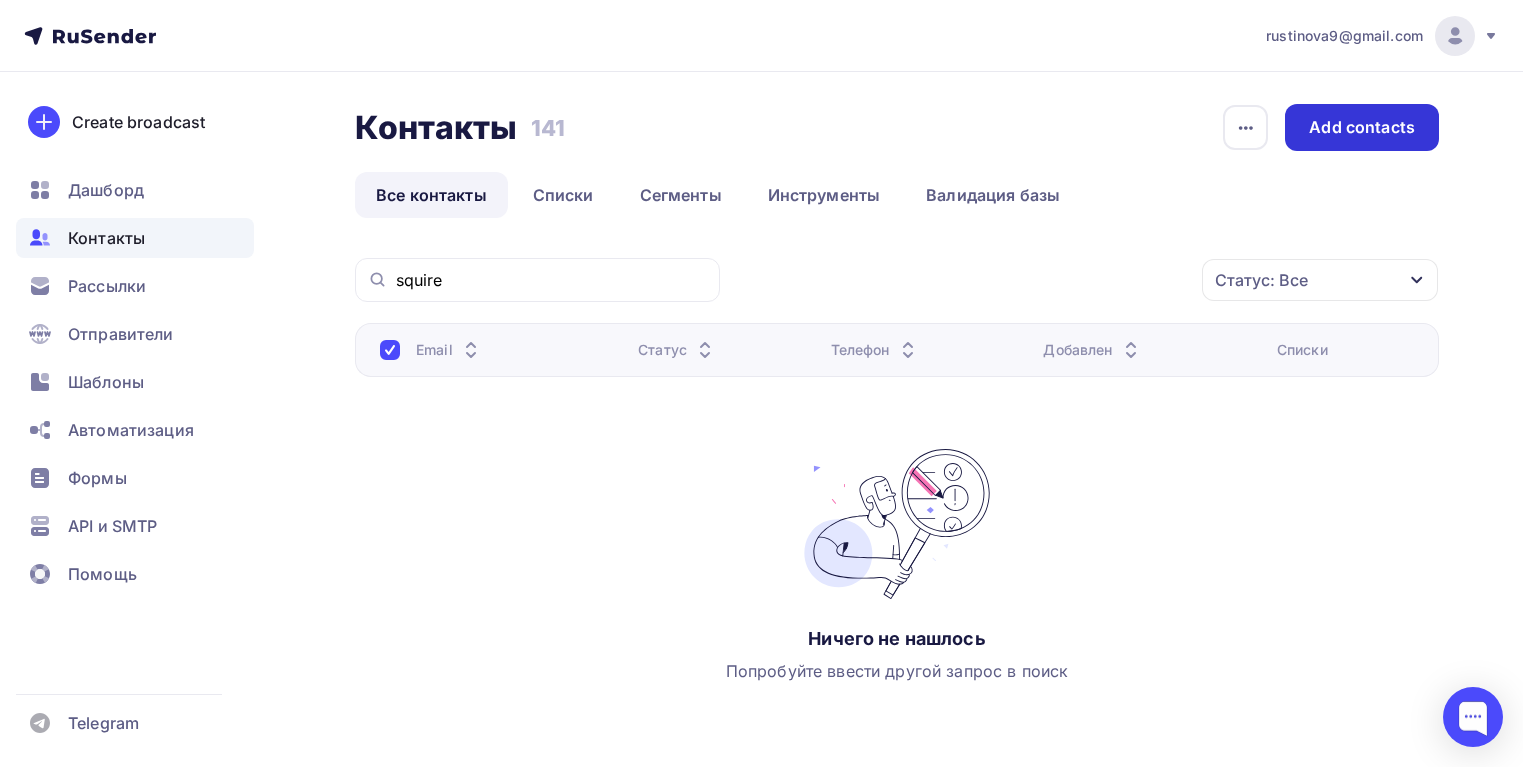 click on "Add contacts" at bounding box center (1362, 127) 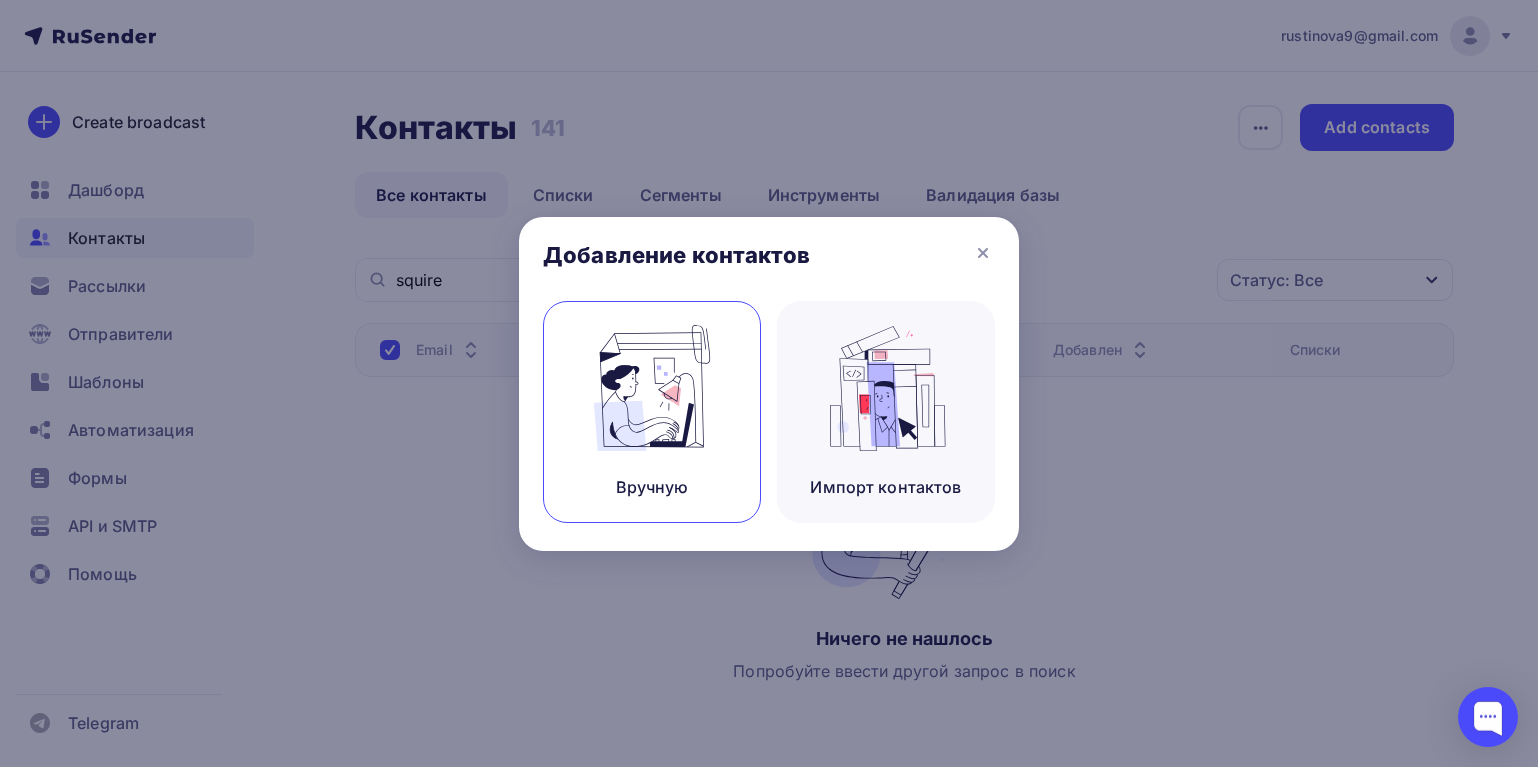 click at bounding box center (652, 388) 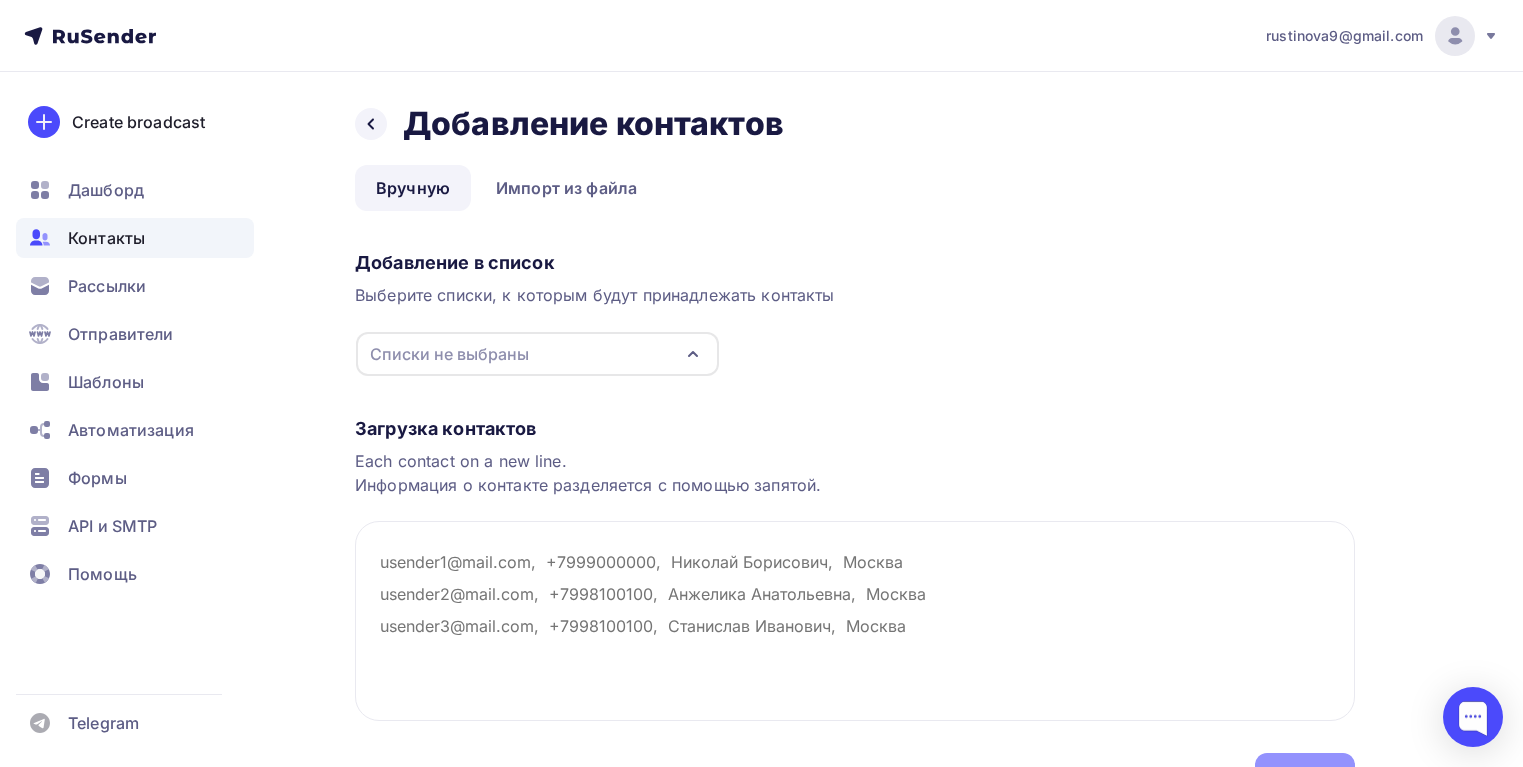 click on "Списки не выбраны" at bounding box center (537, 354) 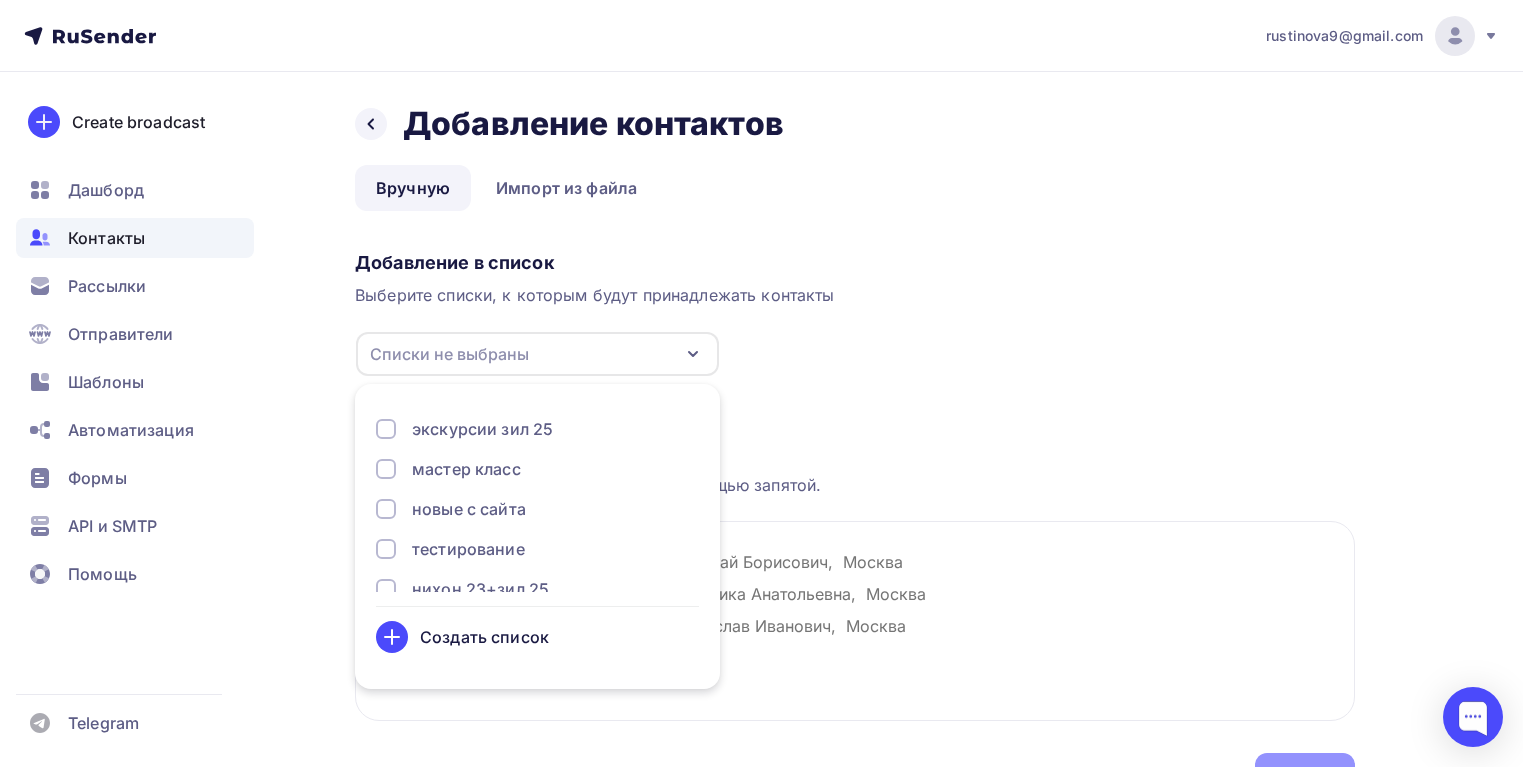 click on "экскурсии зил 25" at bounding box center [482, 429] 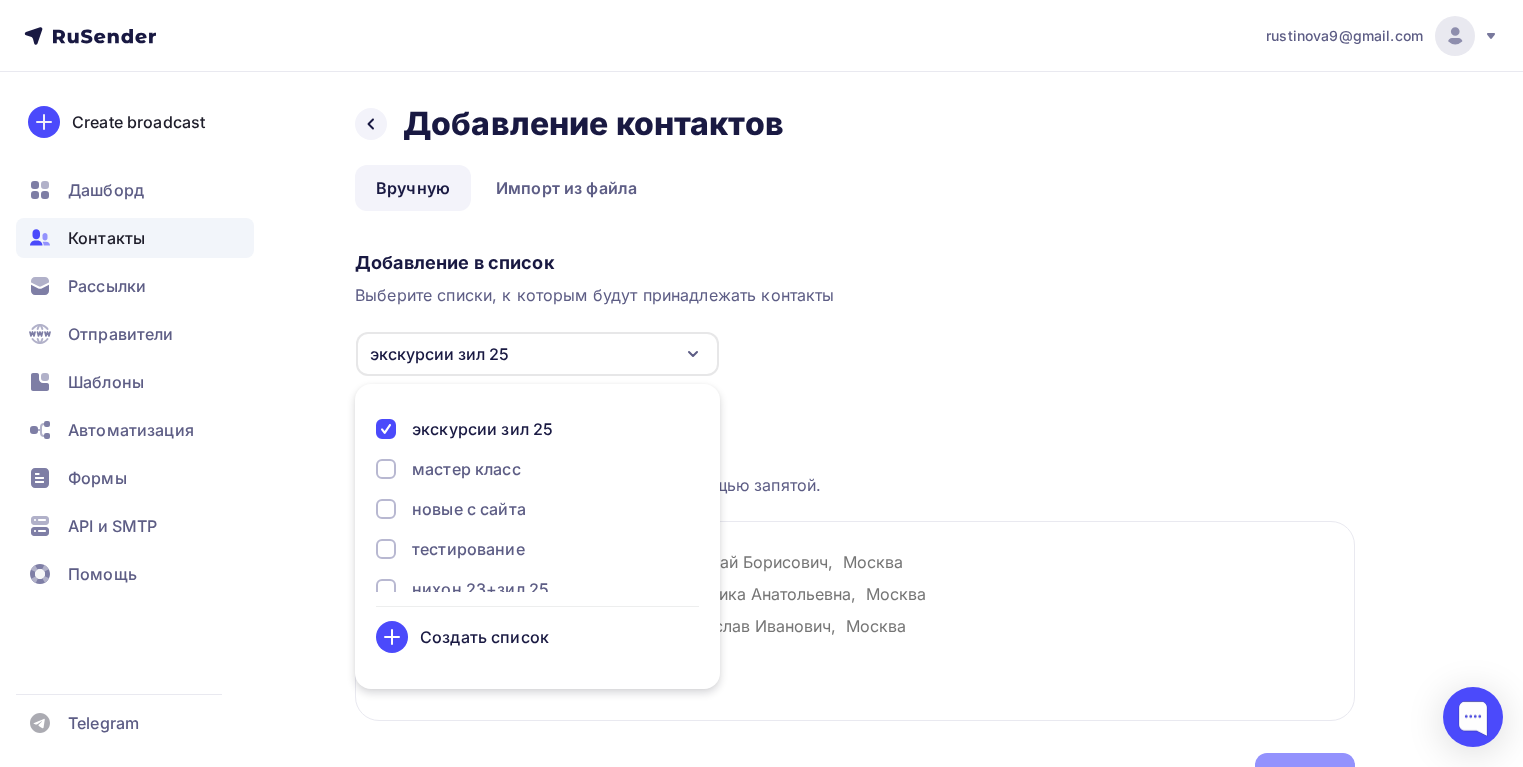click on "Каждый контакт с новой строки. Информация о контакте разделяется с помощью запятой." at bounding box center (855, 295) 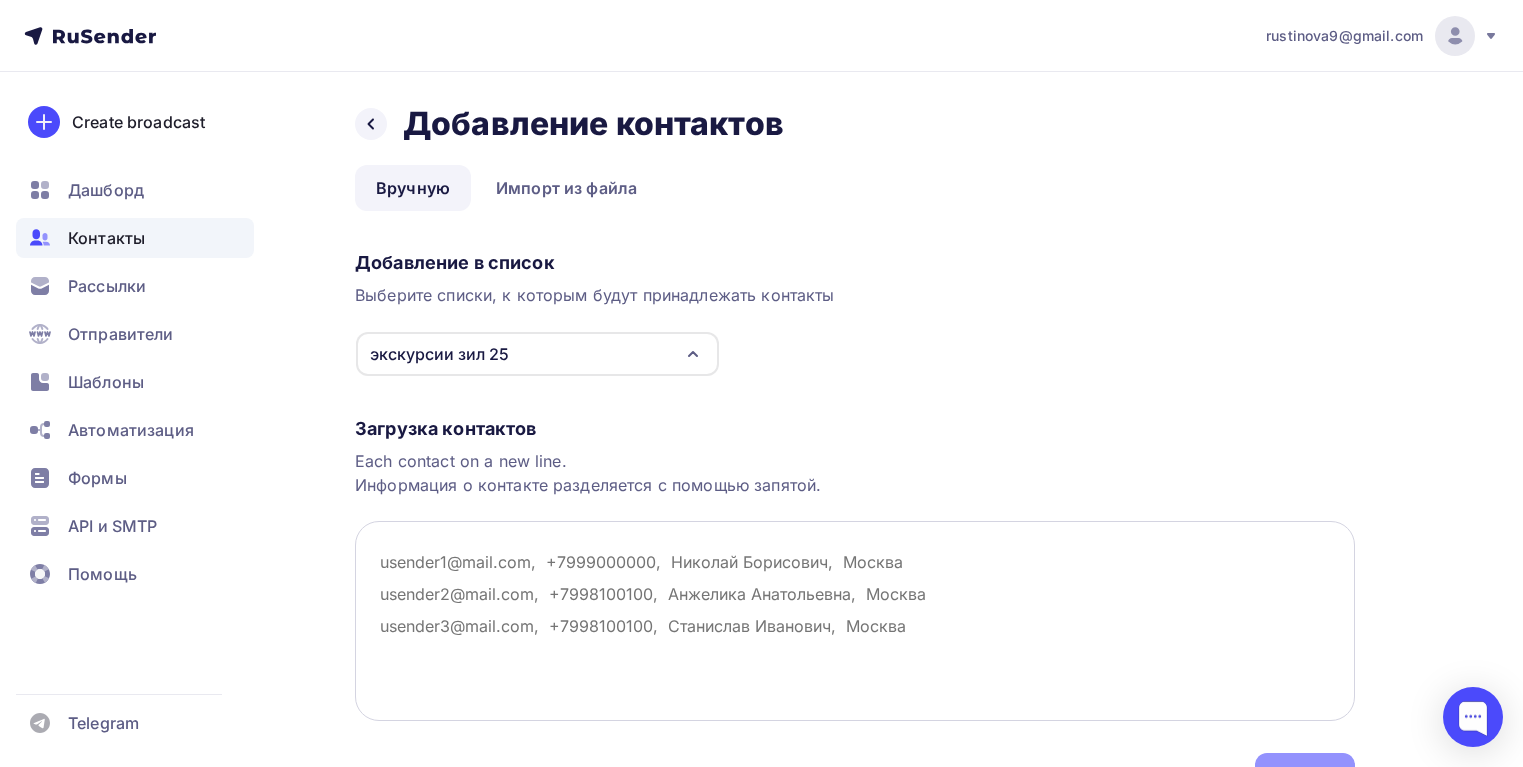 click at bounding box center (855, 621) 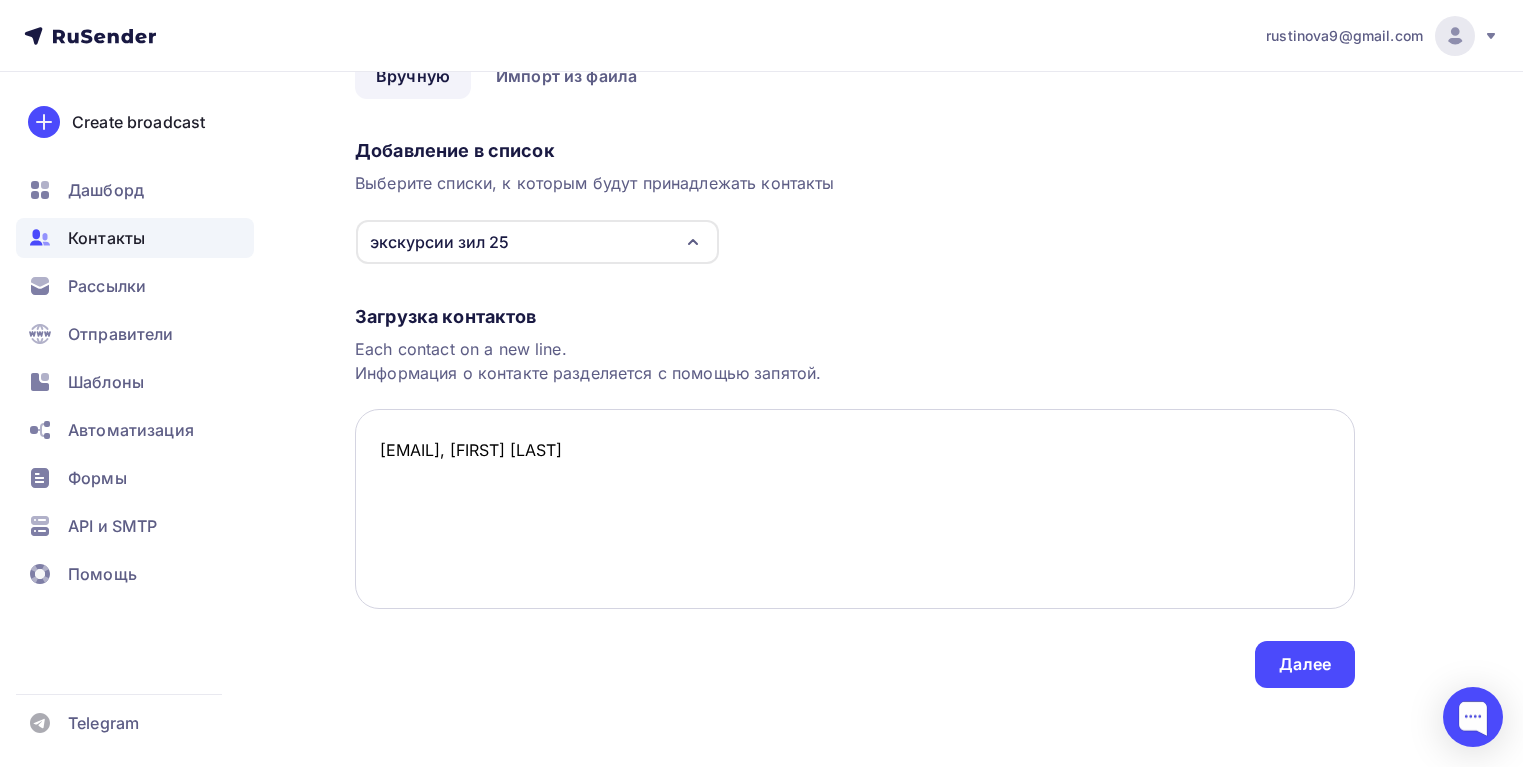 scroll, scrollTop: 113, scrollLeft: 0, axis: vertical 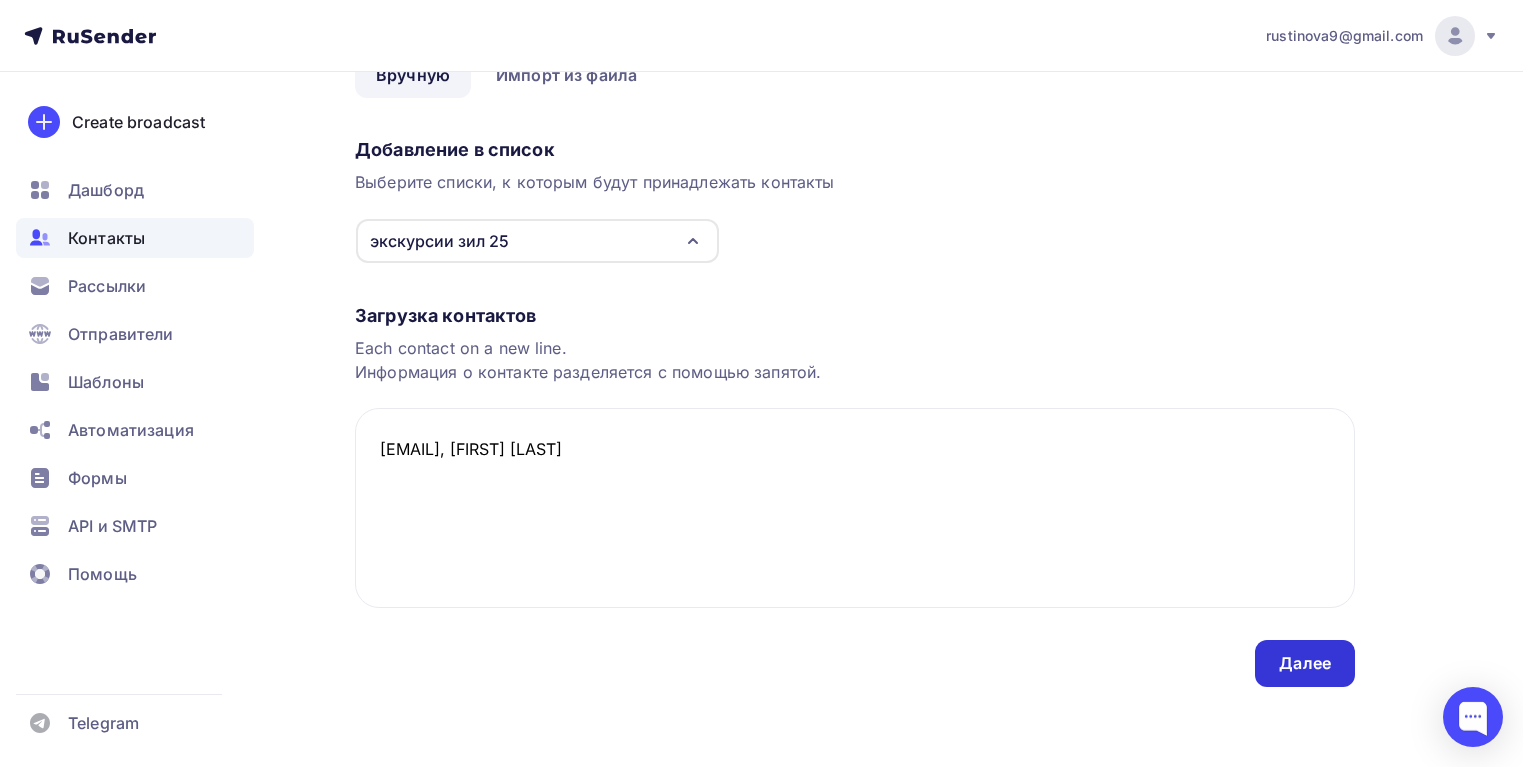 type on "[EMAIL], [FIRST] [LAST]" 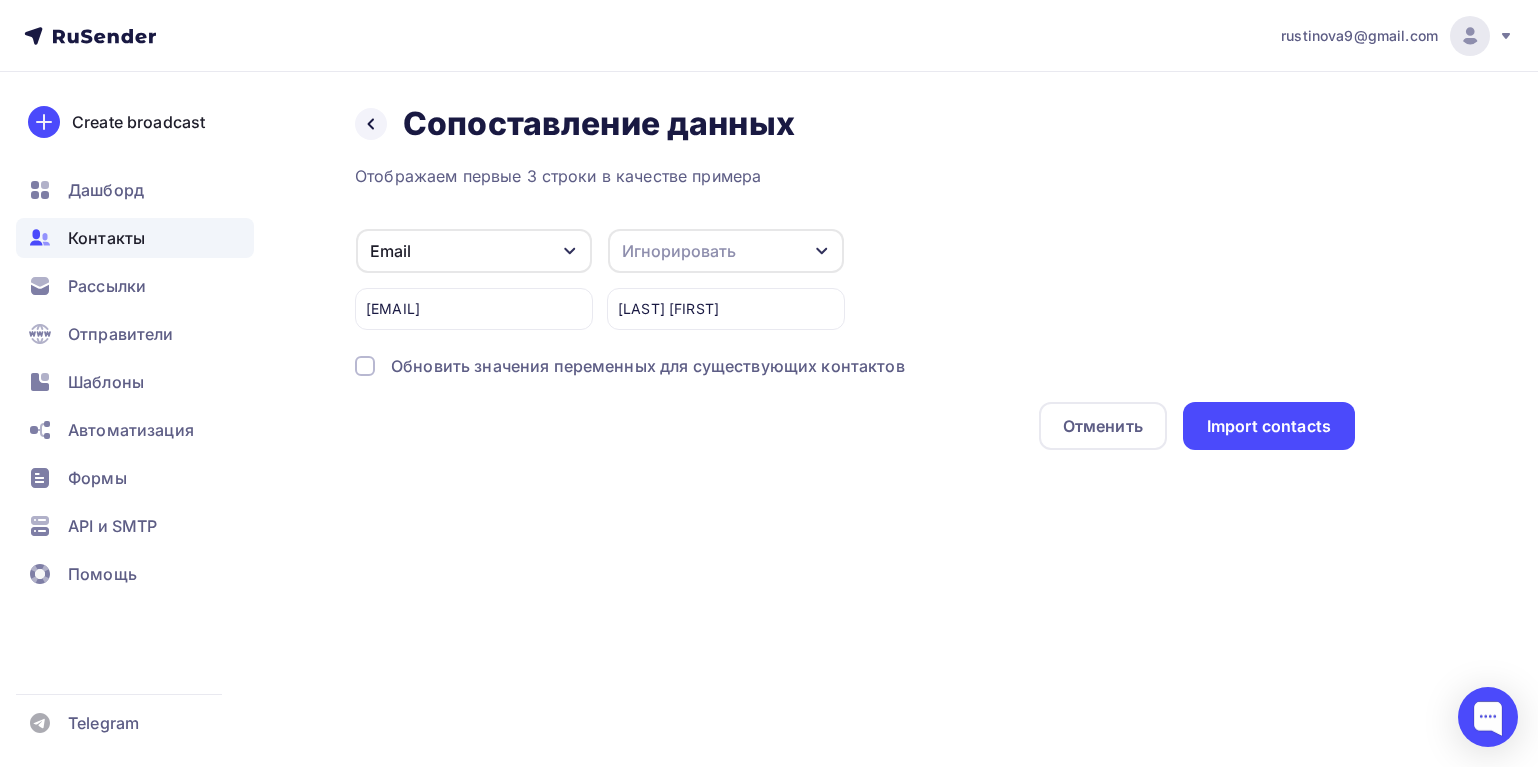 click on "Игнорировать" at bounding box center [726, 251] 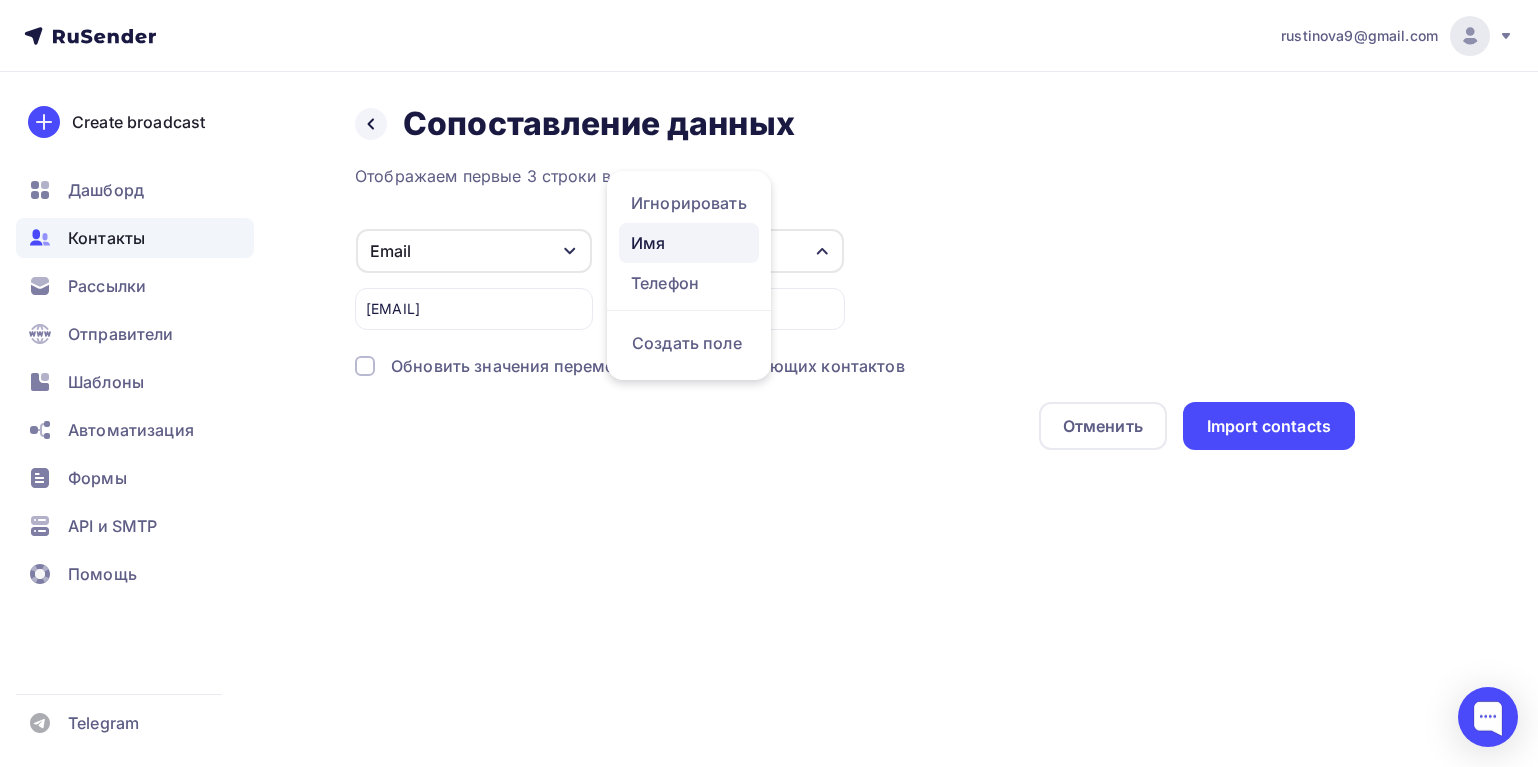 click on "Имя" at bounding box center (689, 203) 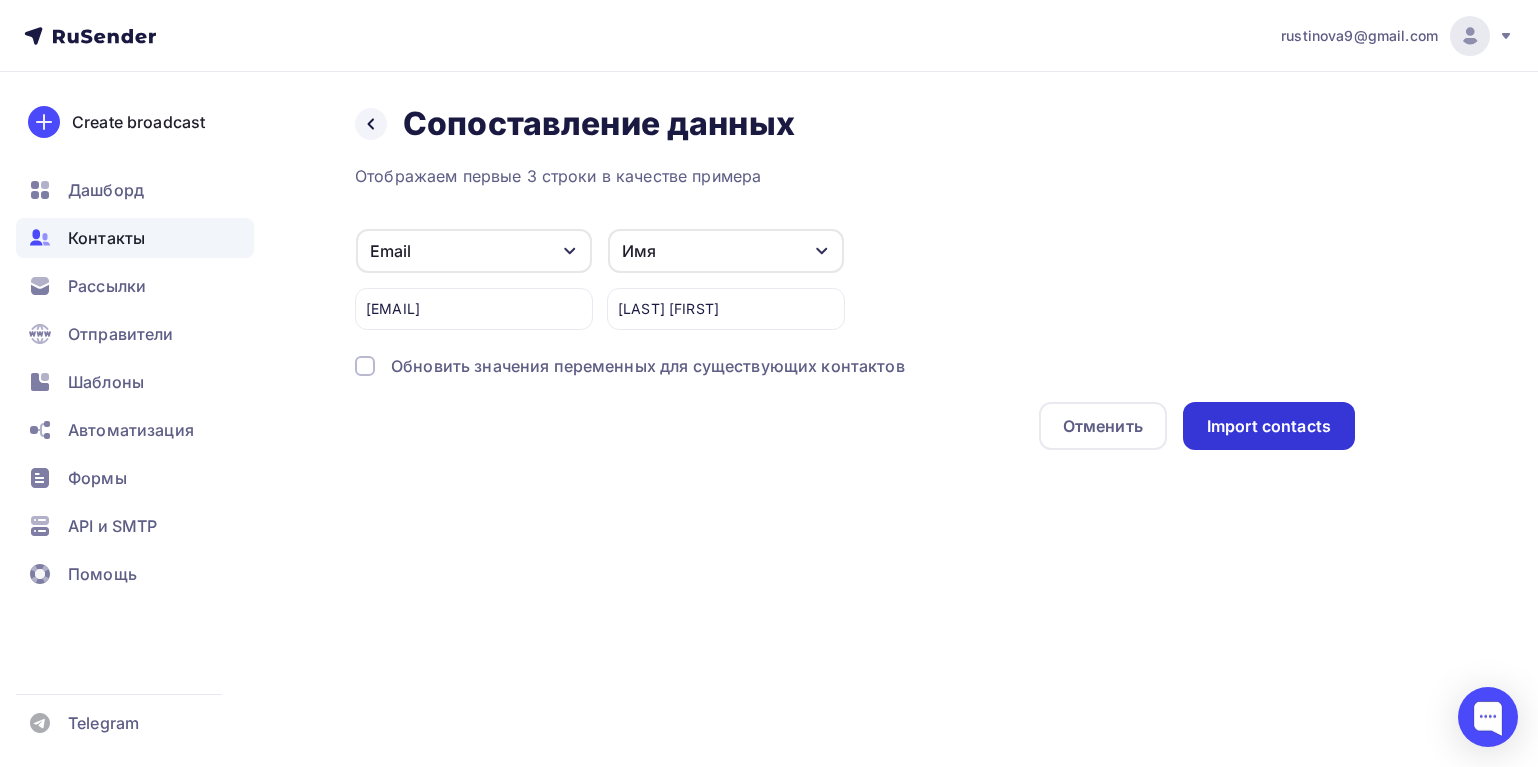 click on "Import contacts" at bounding box center (1269, 426) 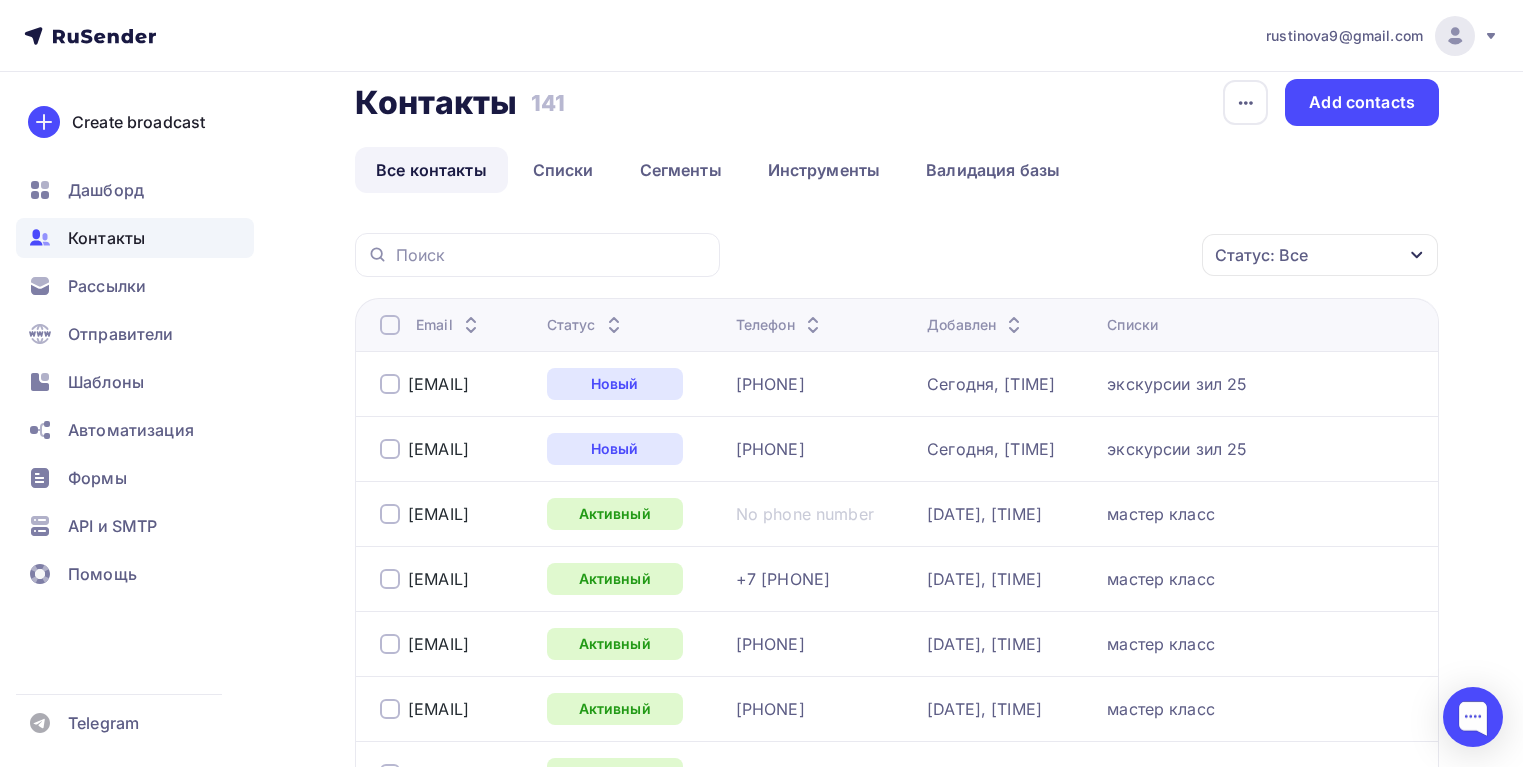 scroll, scrollTop: 0, scrollLeft: 0, axis: both 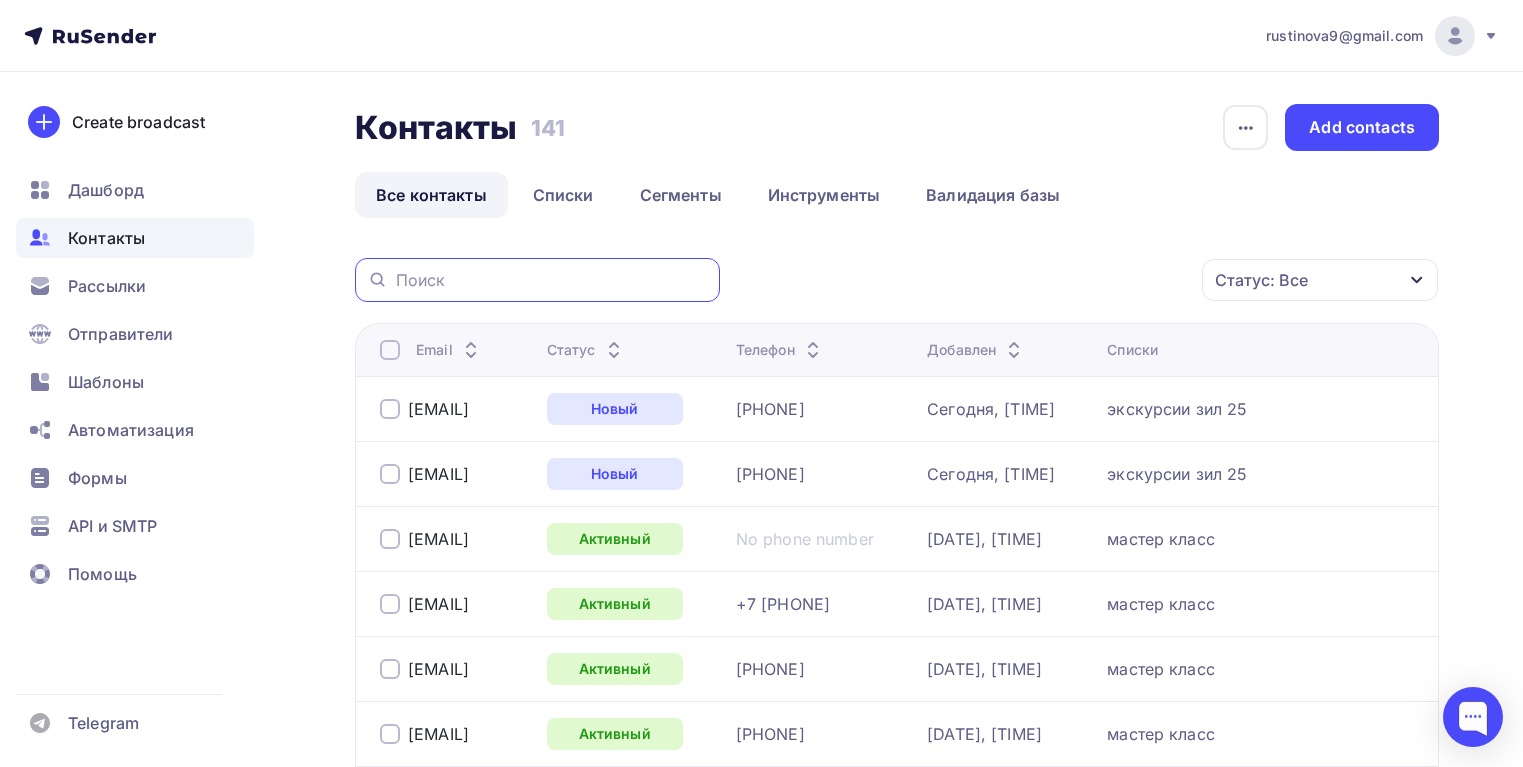 click at bounding box center [552, 280] 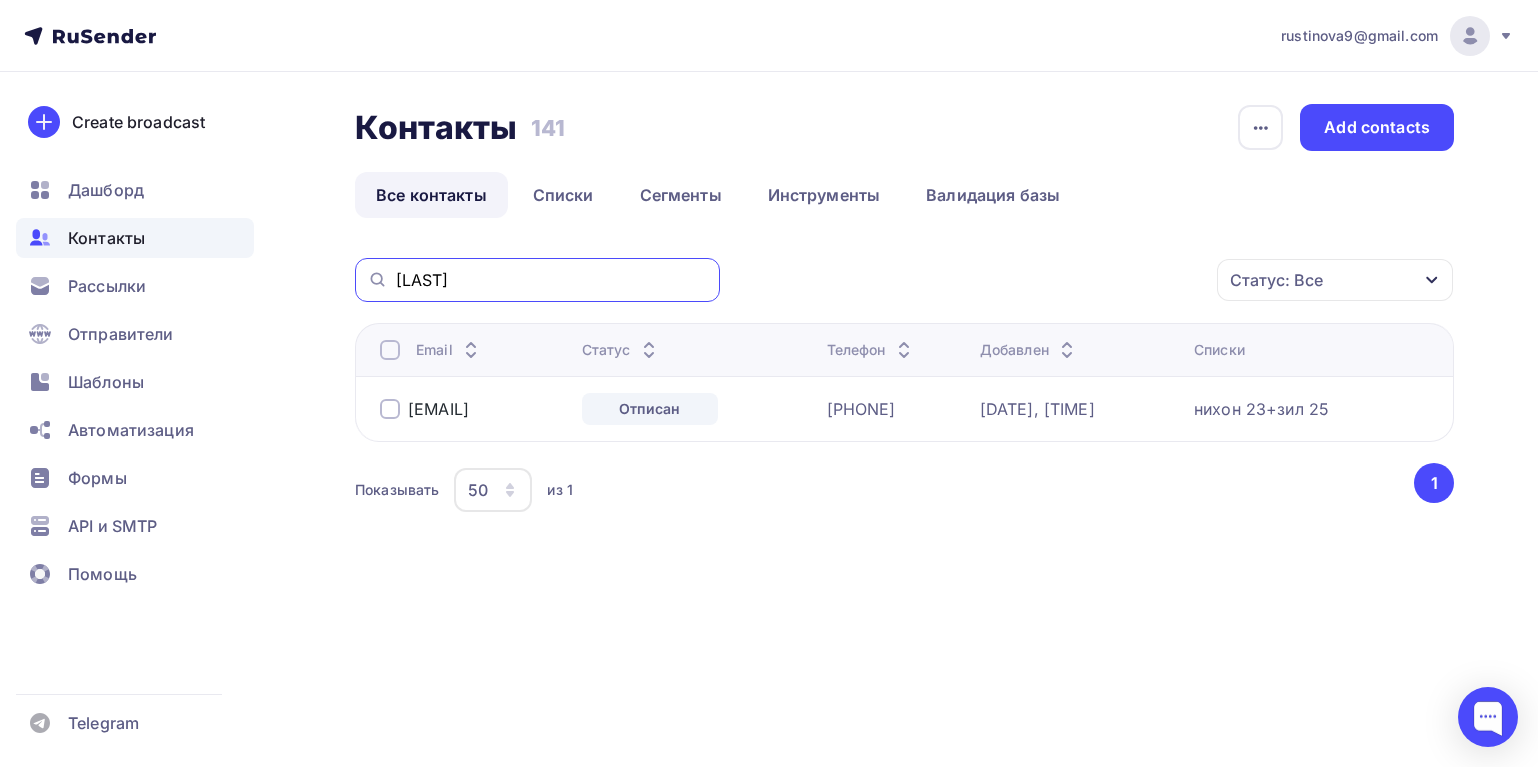 drag, startPoint x: 509, startPoint y: 278, endPoint x: 271, endPoint y: 280, distance: 238.0084 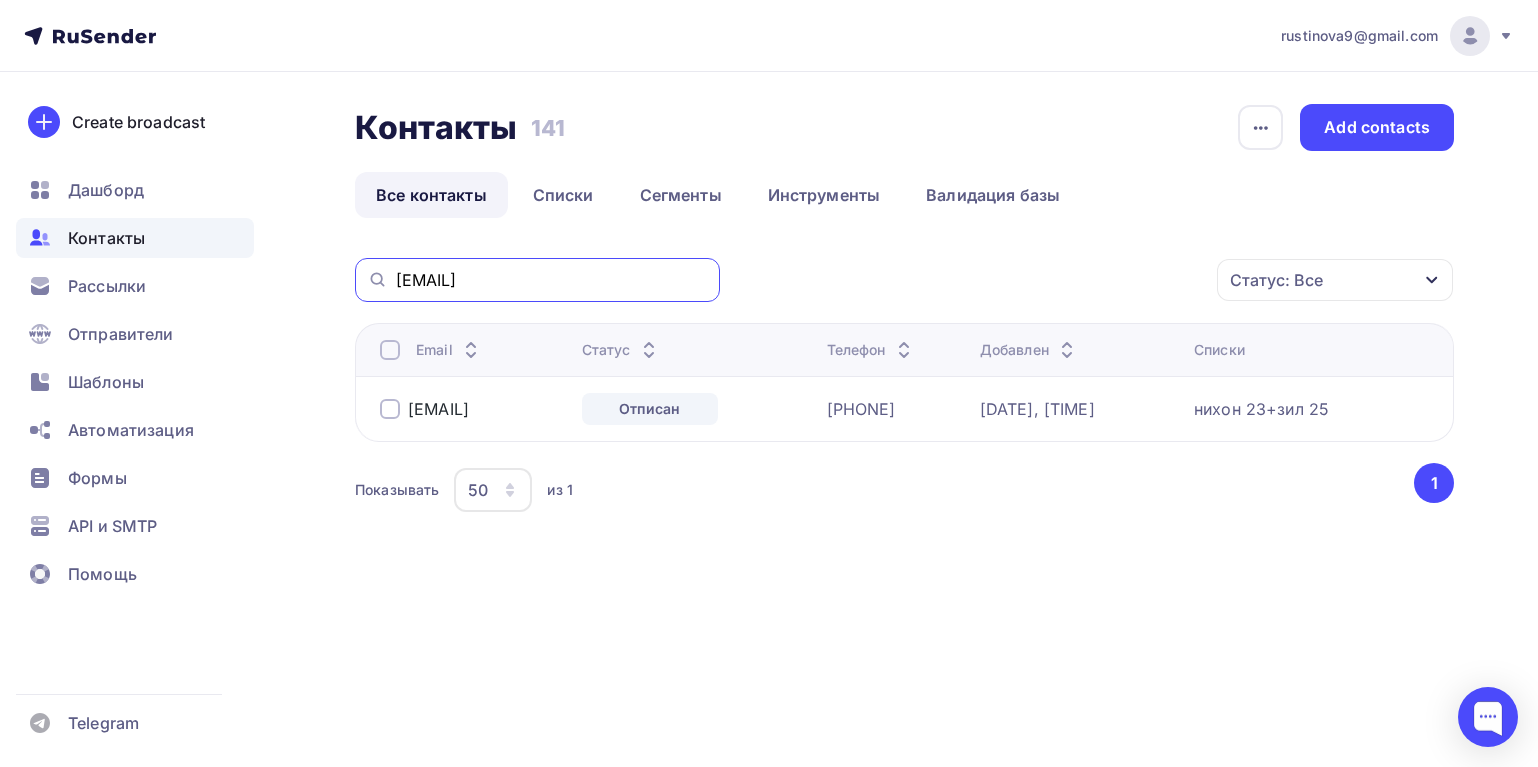 type on "[EMAIL]" 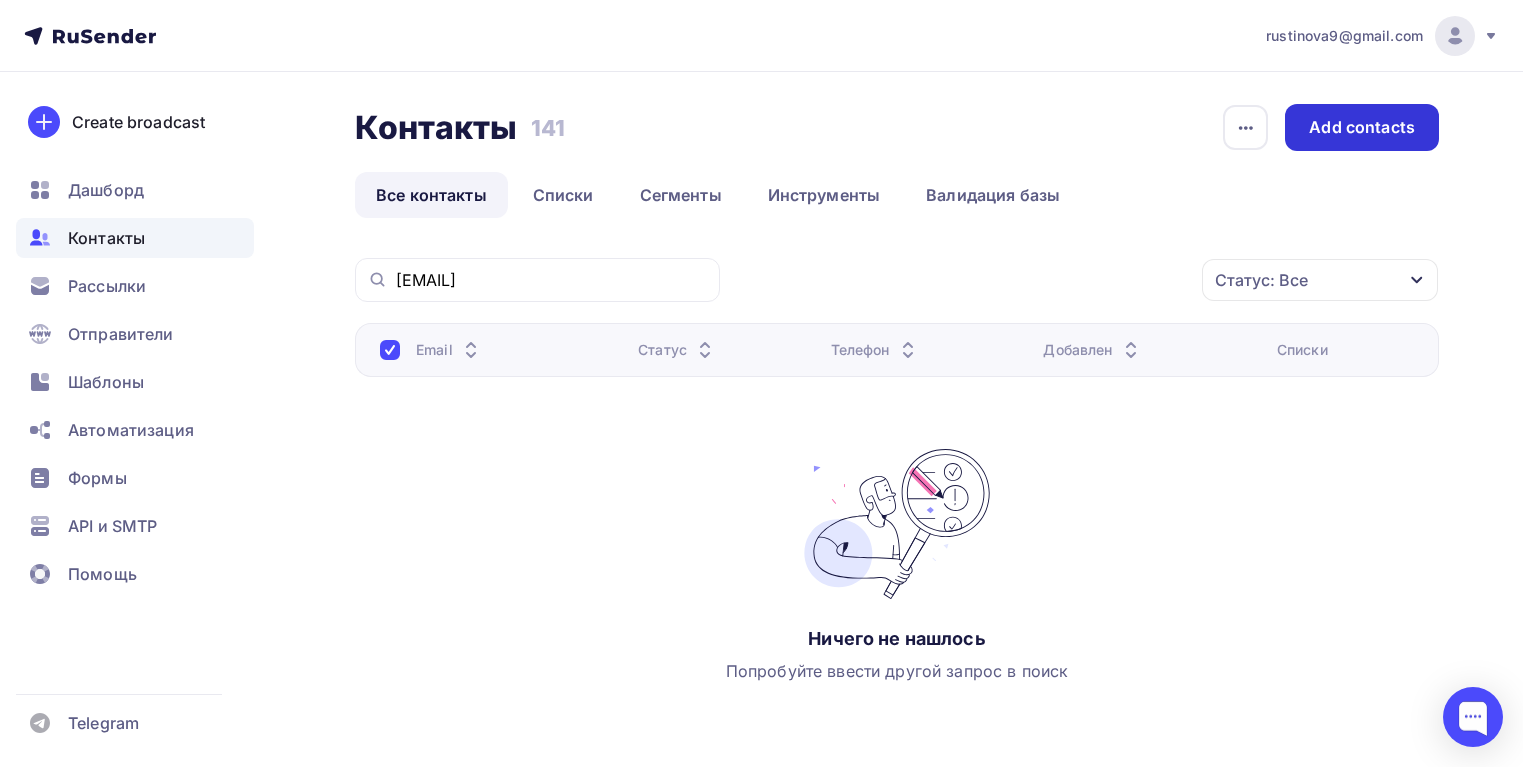click on "Add contacts" at bounding box center (1362, 127) 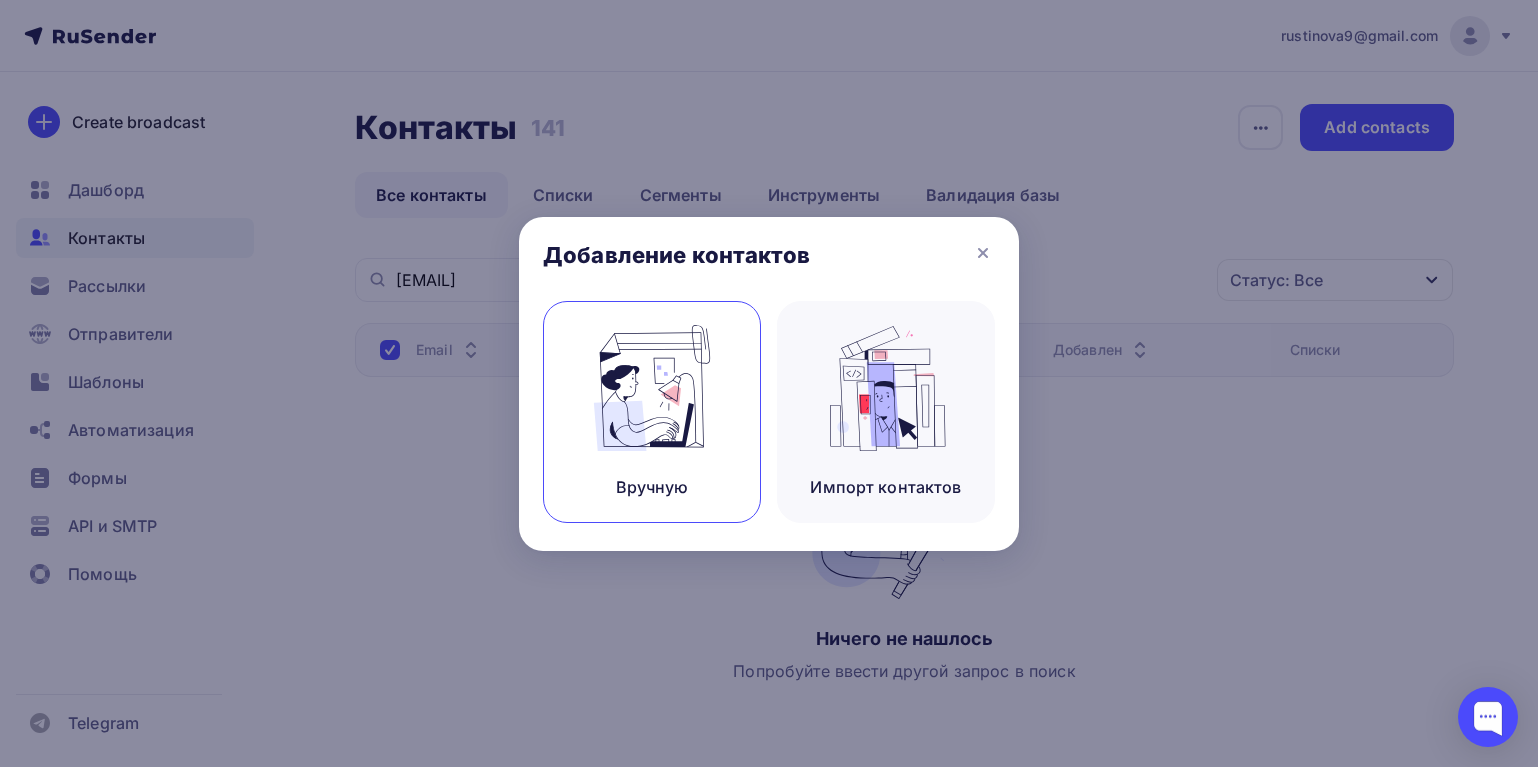 click at bounding box center (652, 388) 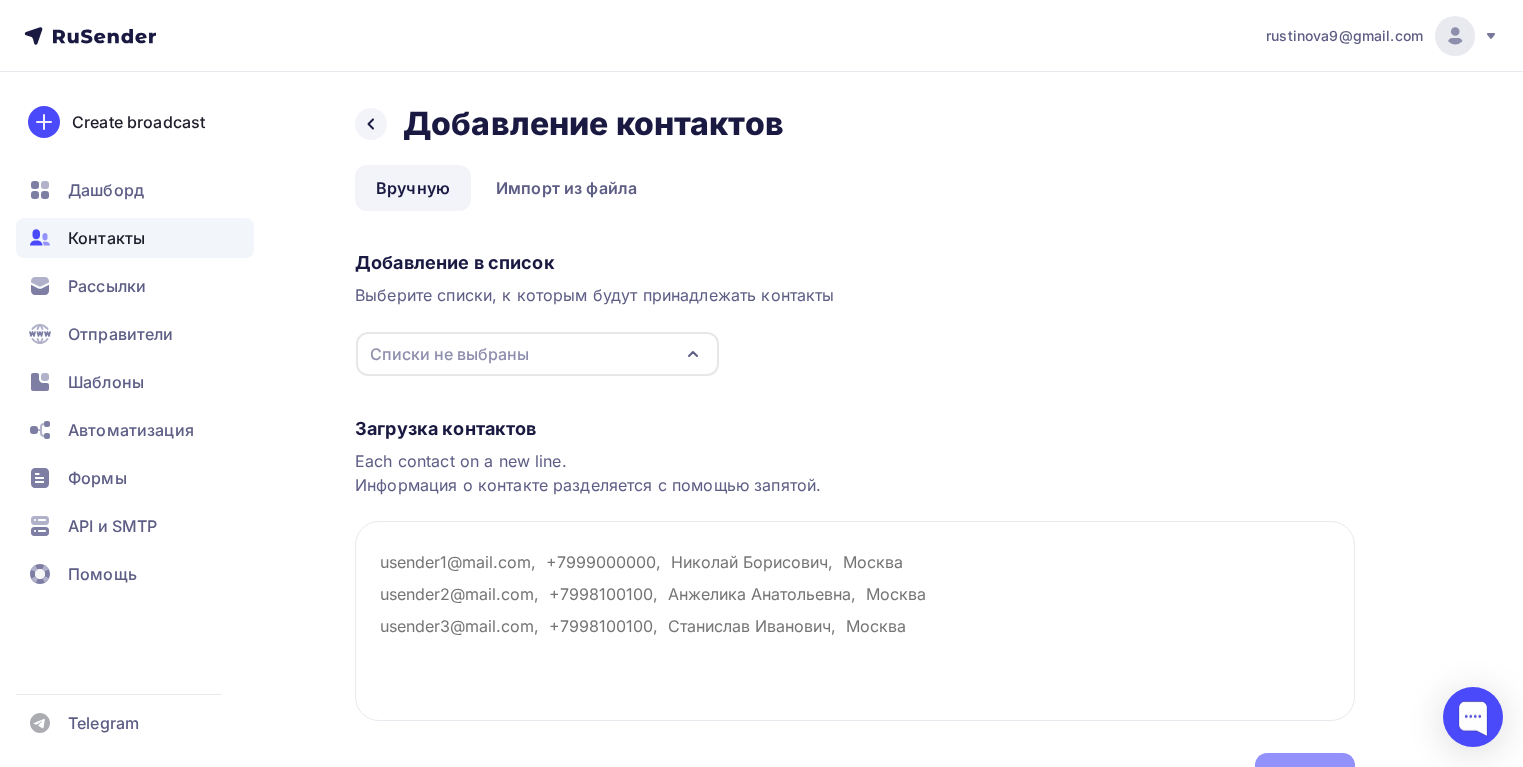 click on "Списки не выбраны" at bounding box center (537, 354) 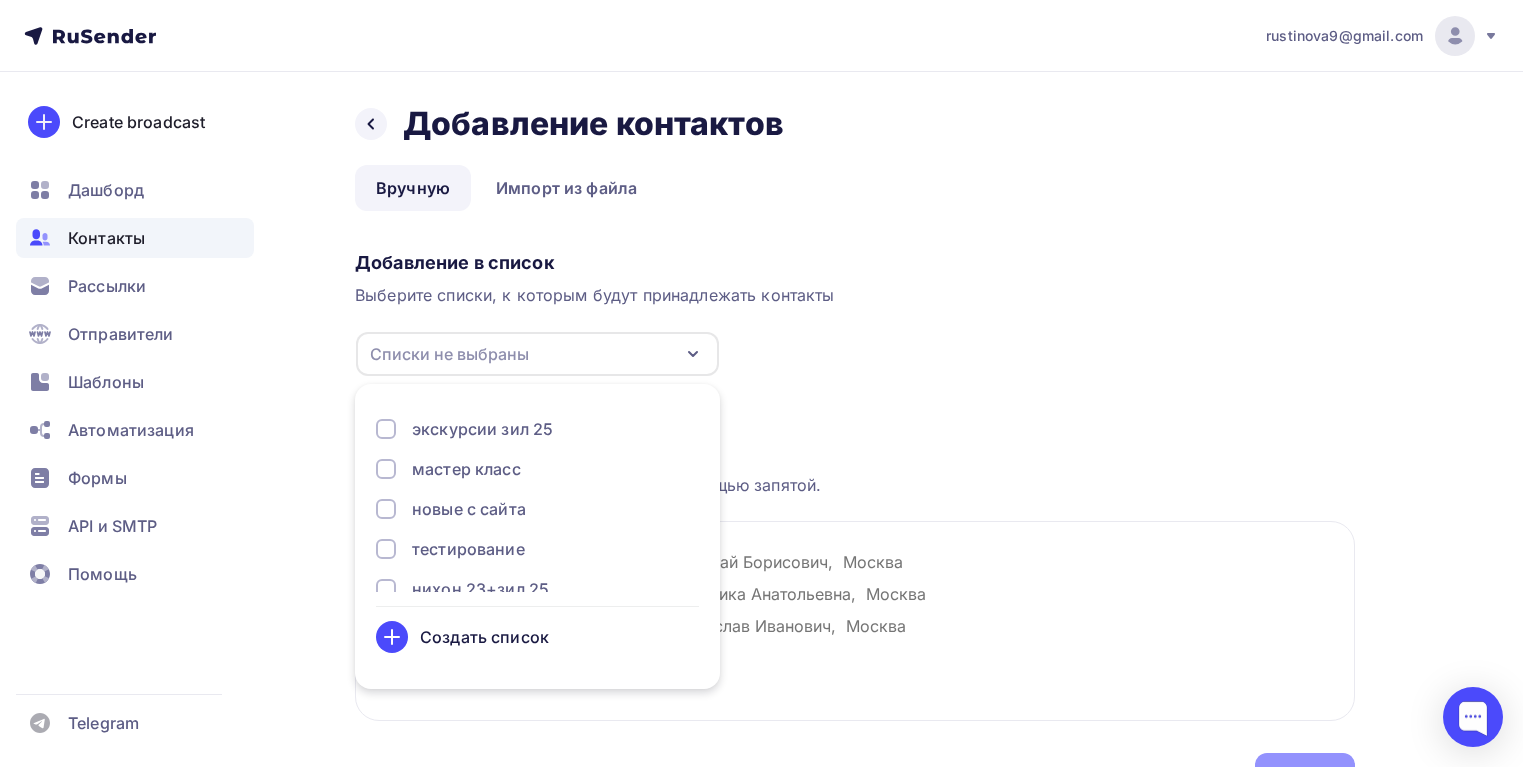 click on "экскурсии зил 25" at bounding box center (482, 429) 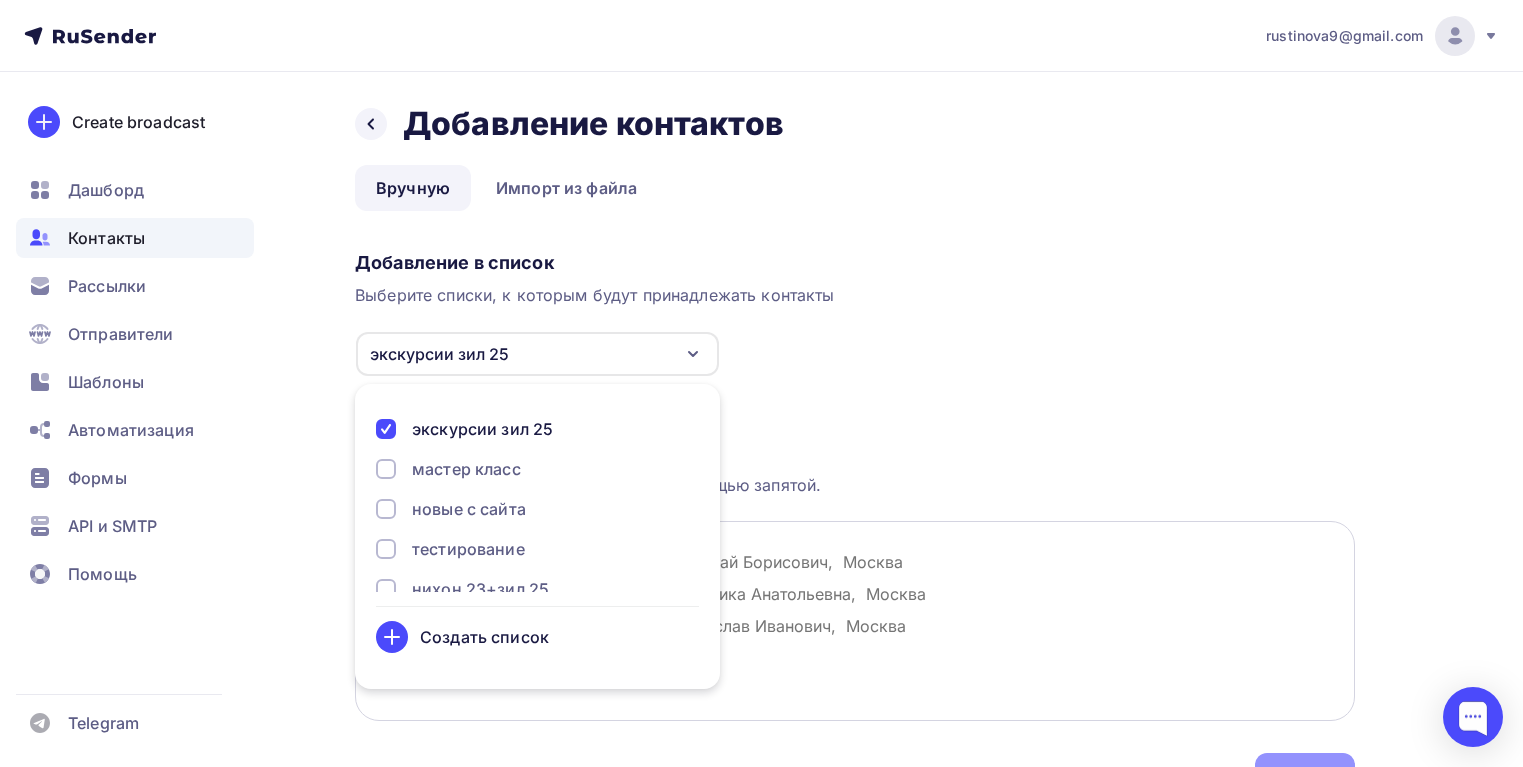 click at bounding box center [855, 621] 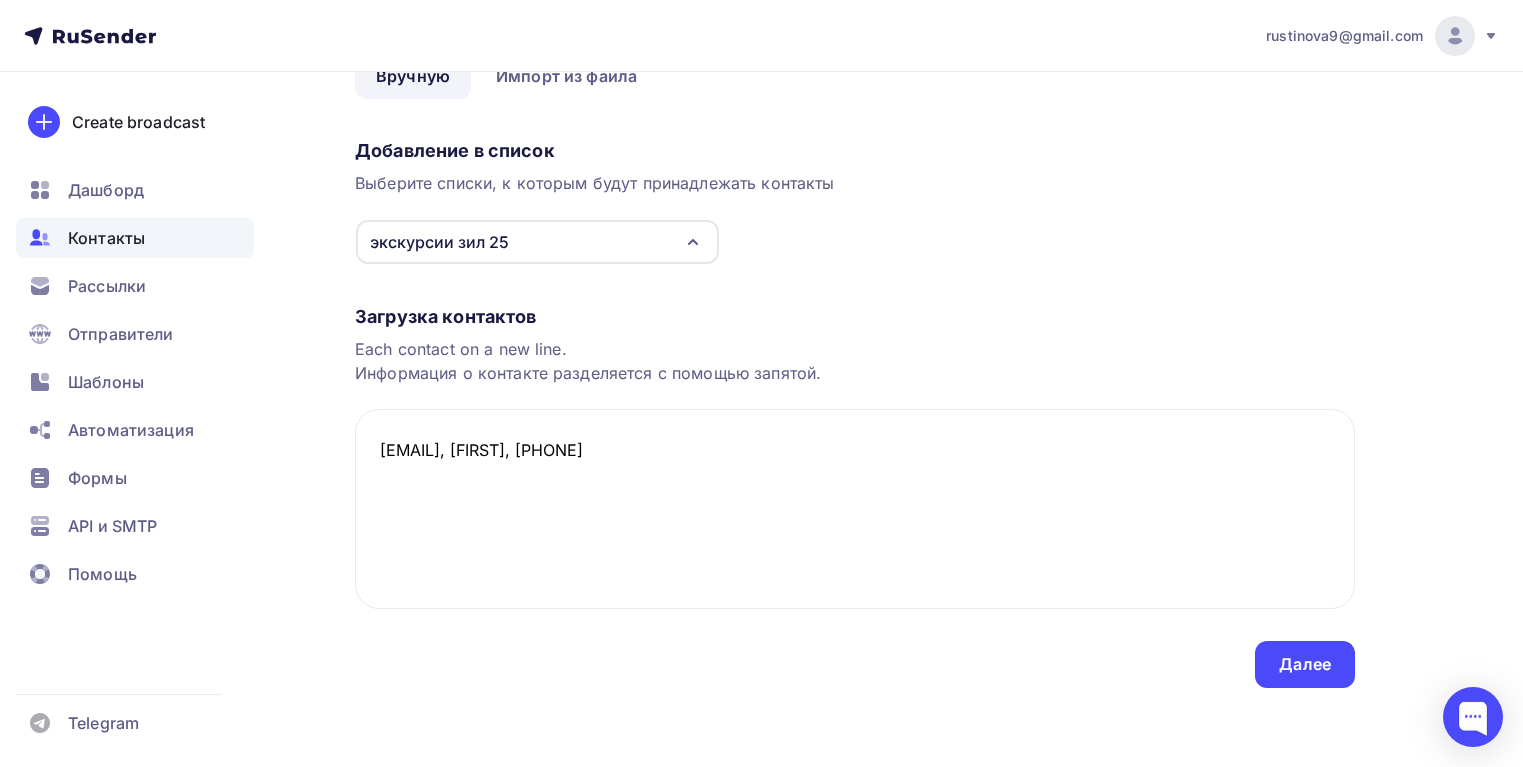 scroll, scrollTop: 113, scrollLeft: 0, axis: vertical 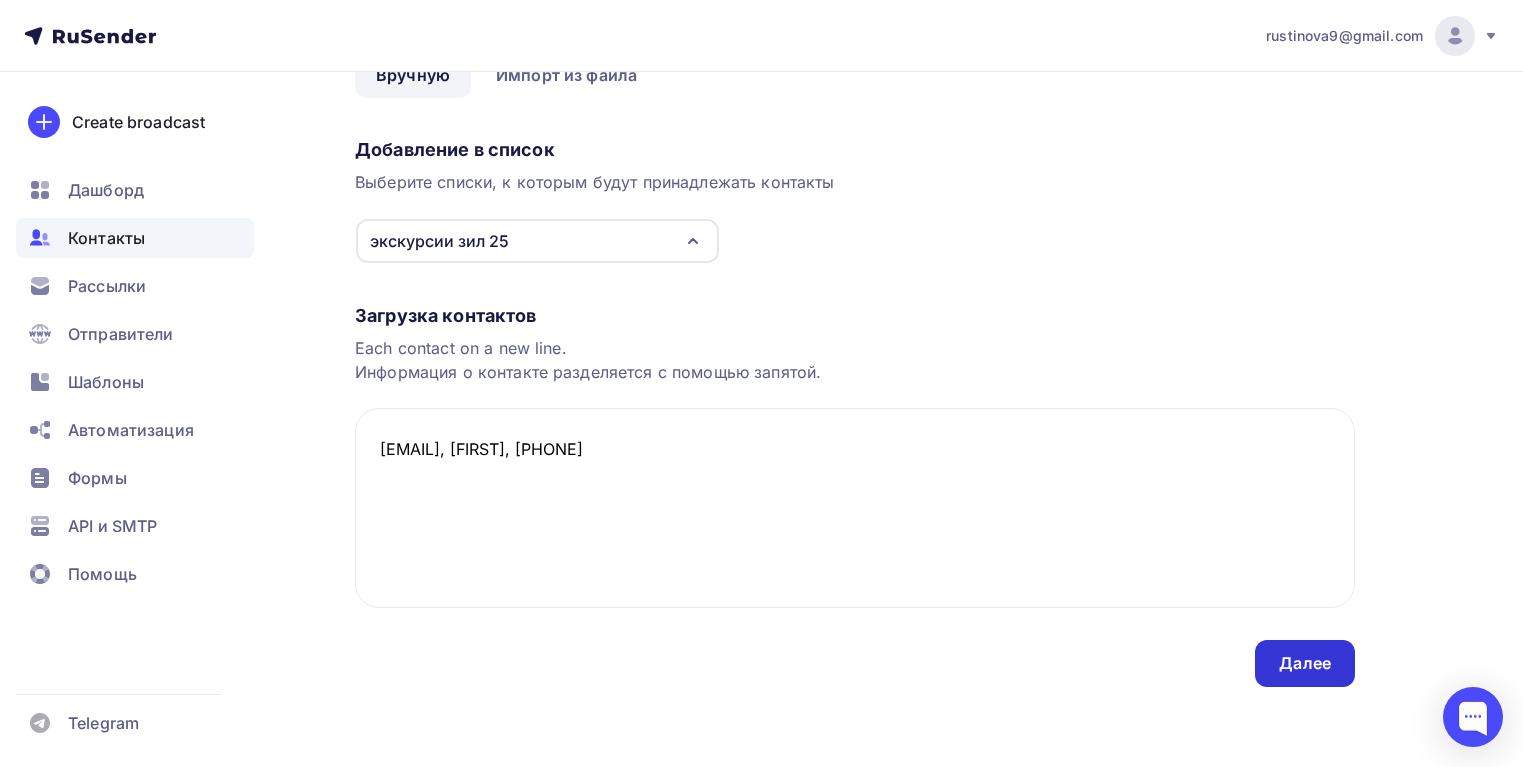 type on "[EMAIL], [FIRST], [PHONE]" 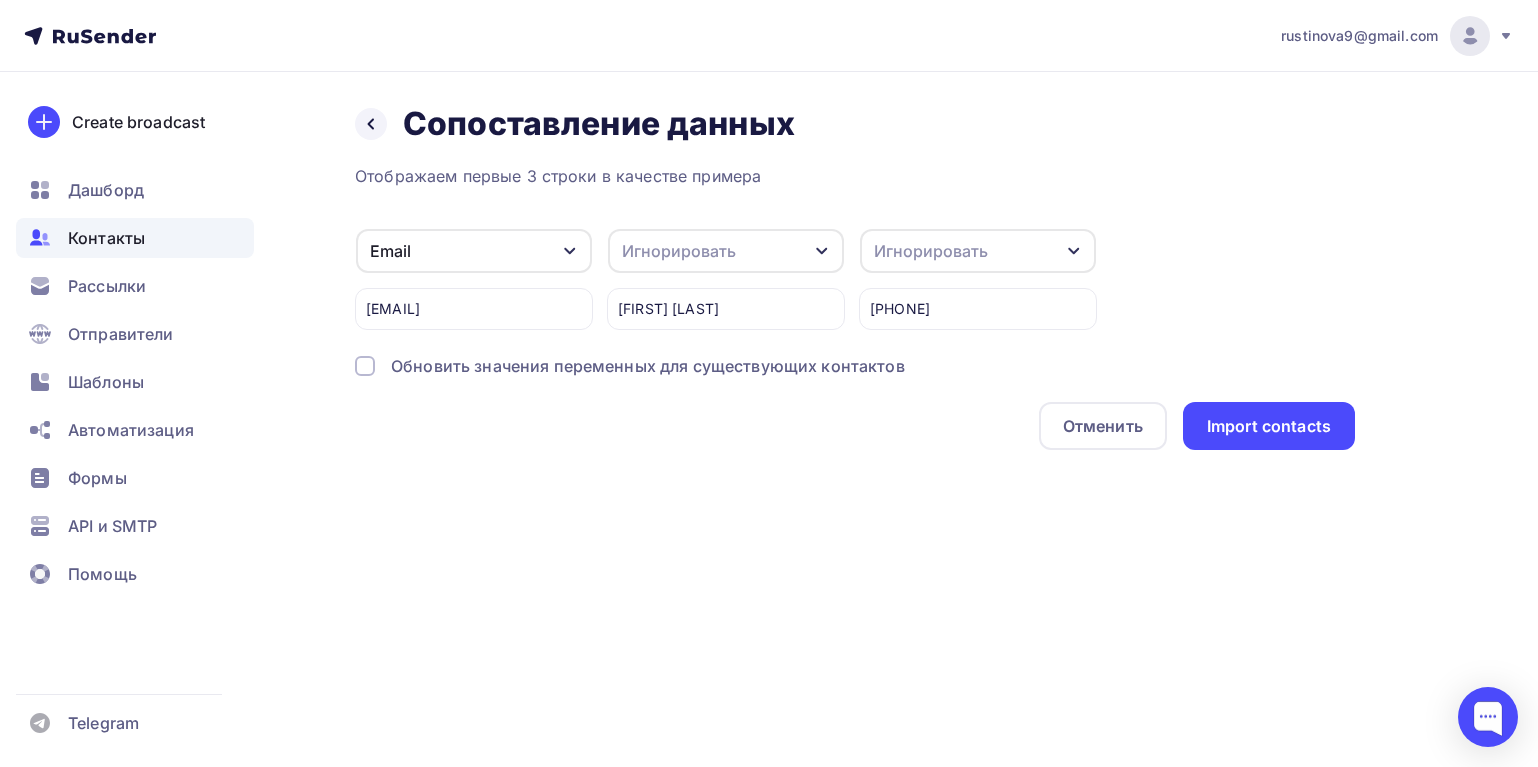 click on "Игнорировать" at bounding box center (726, 251) 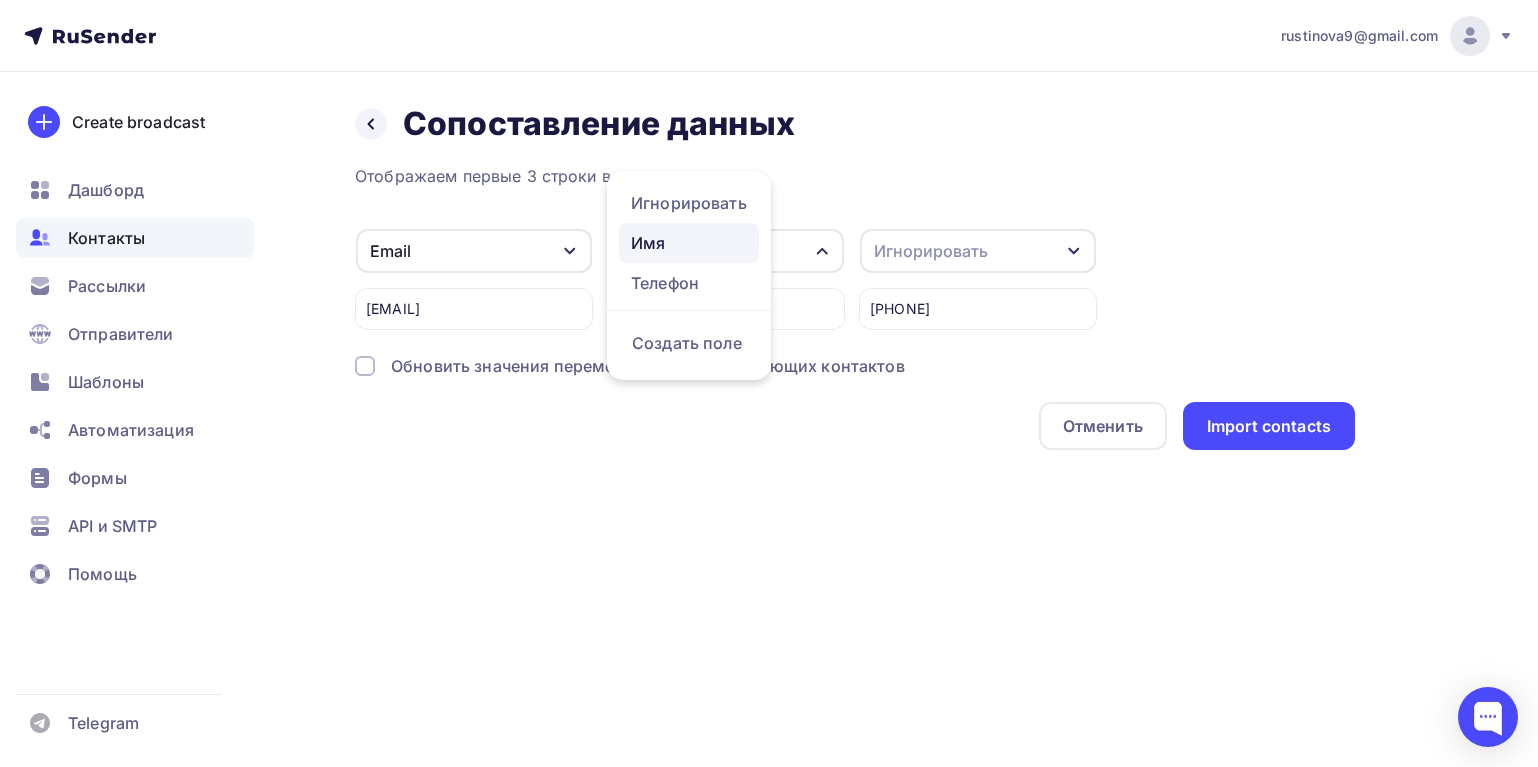 click on "Имя" at bounding box center [689, 203] 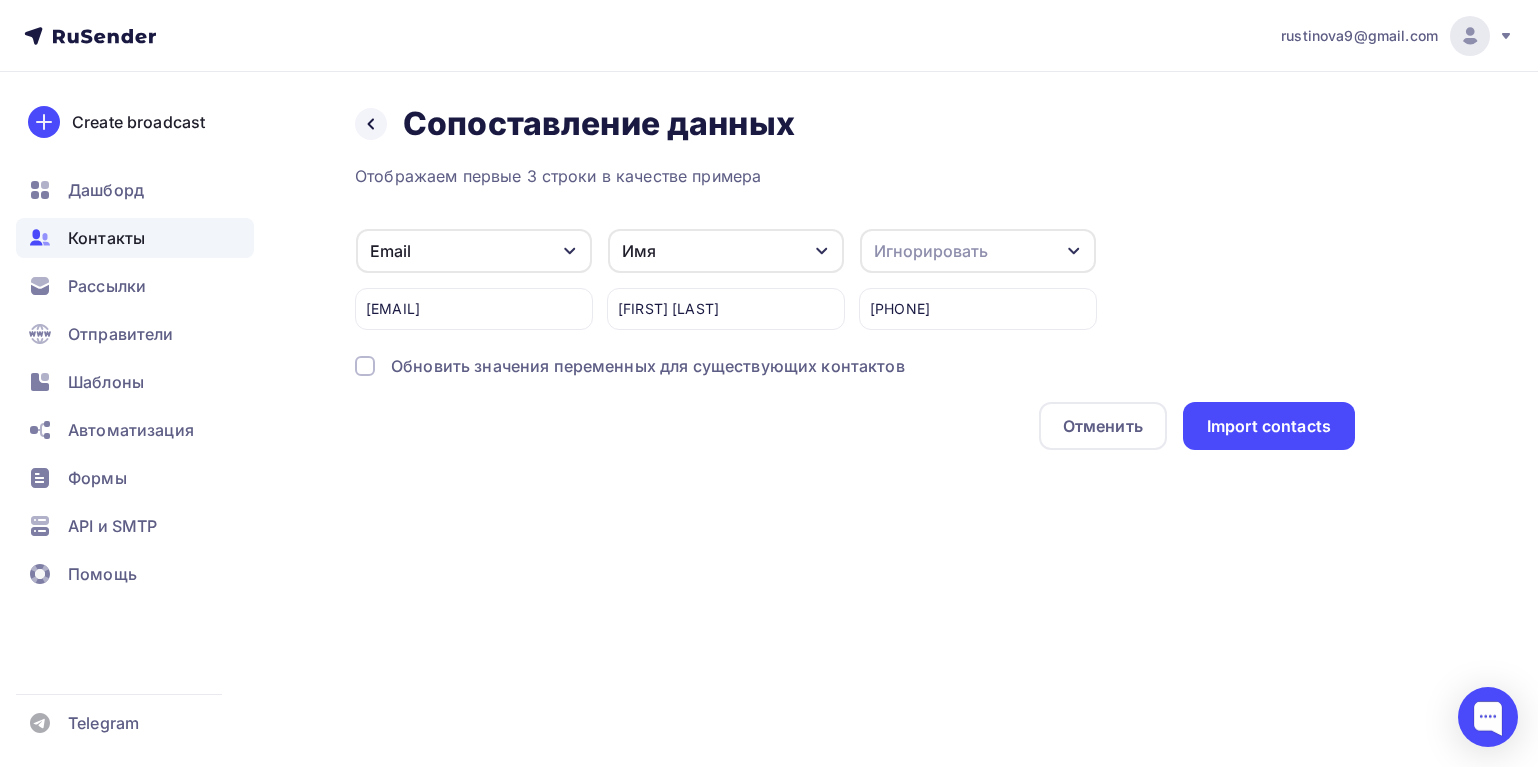 click on "Игнорировать" at bounding box center (931, 251) 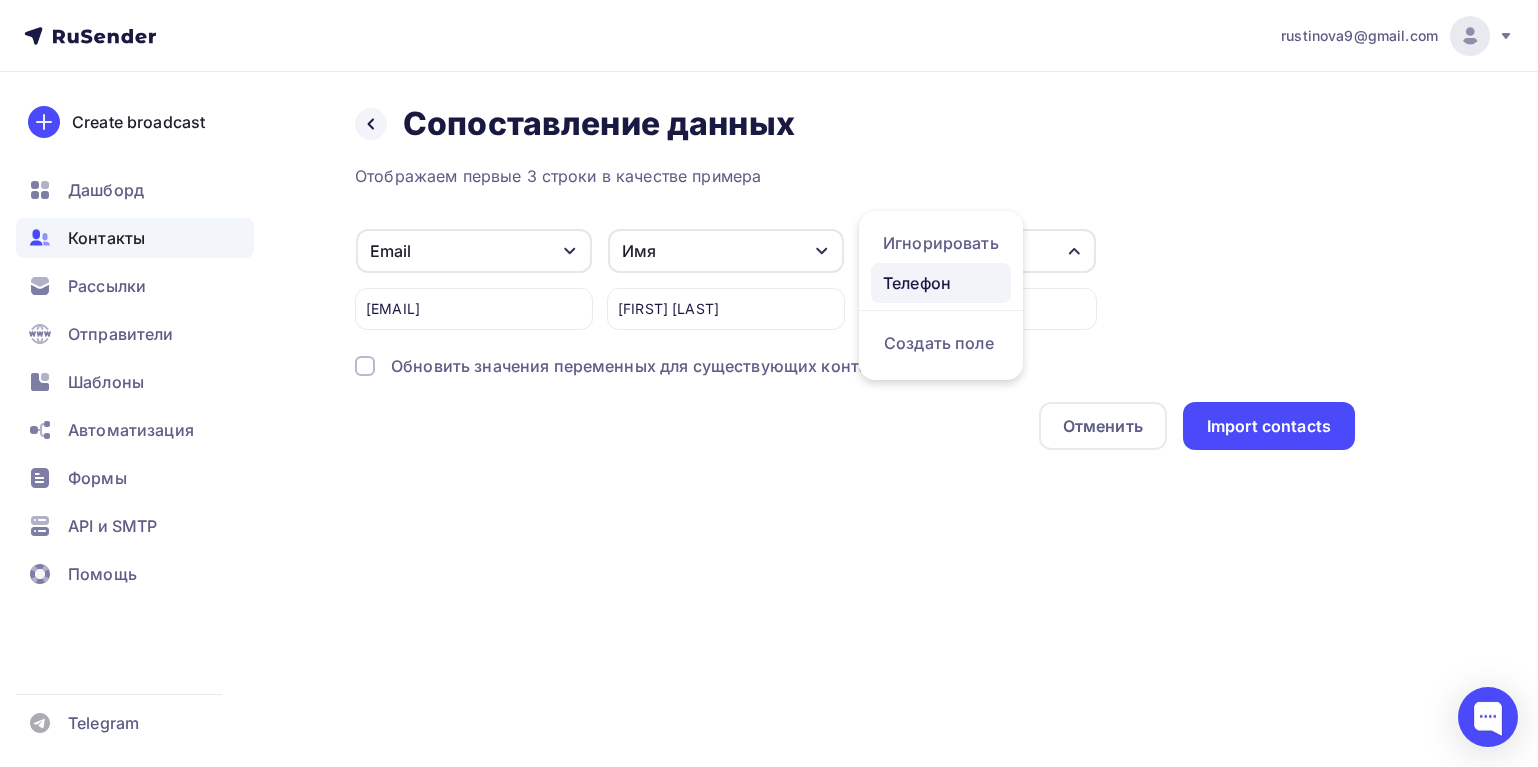 click on "Телефон" at bounding box center [941, 243] 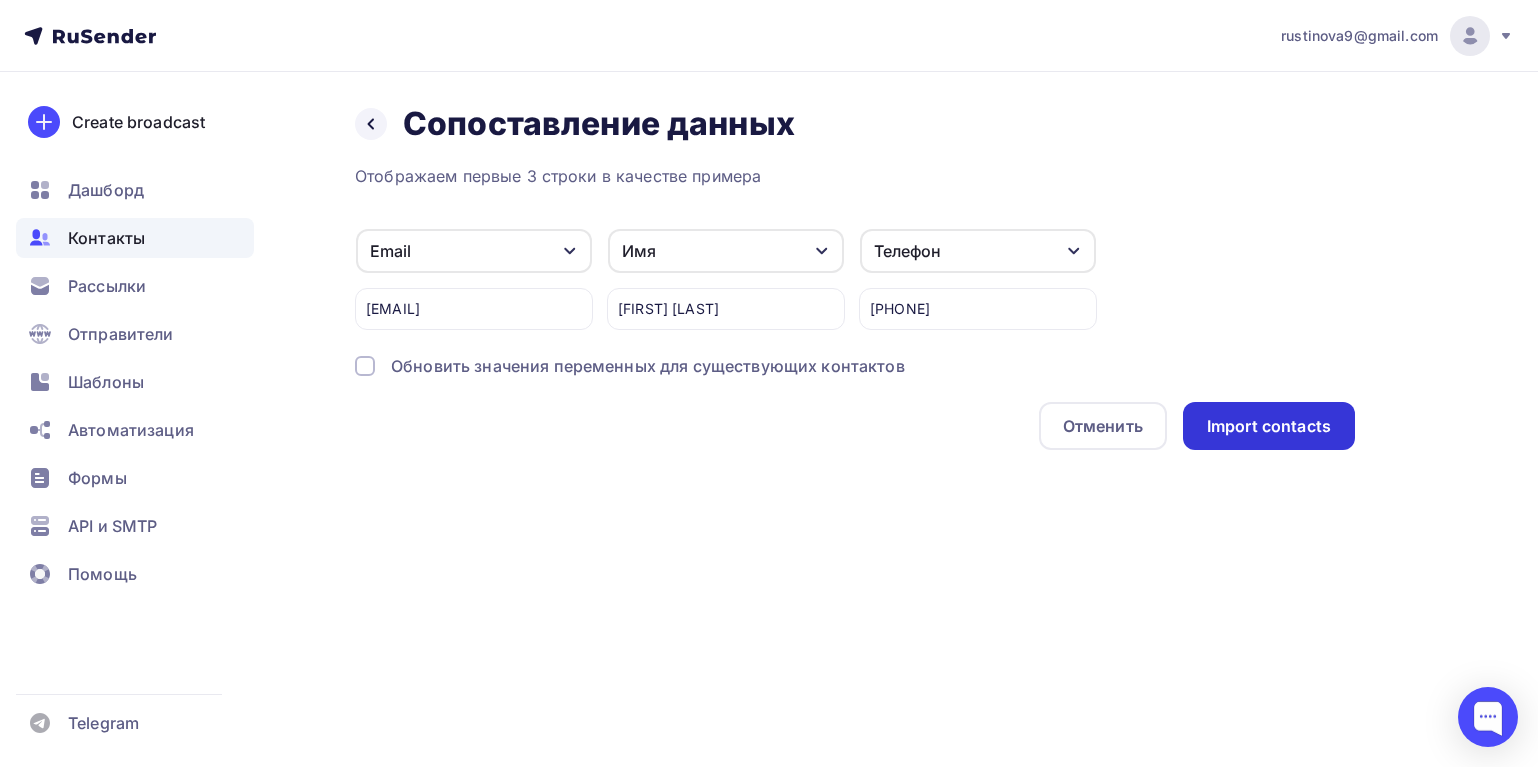 click on "Import contacts" at bounding box center [1269, 426] 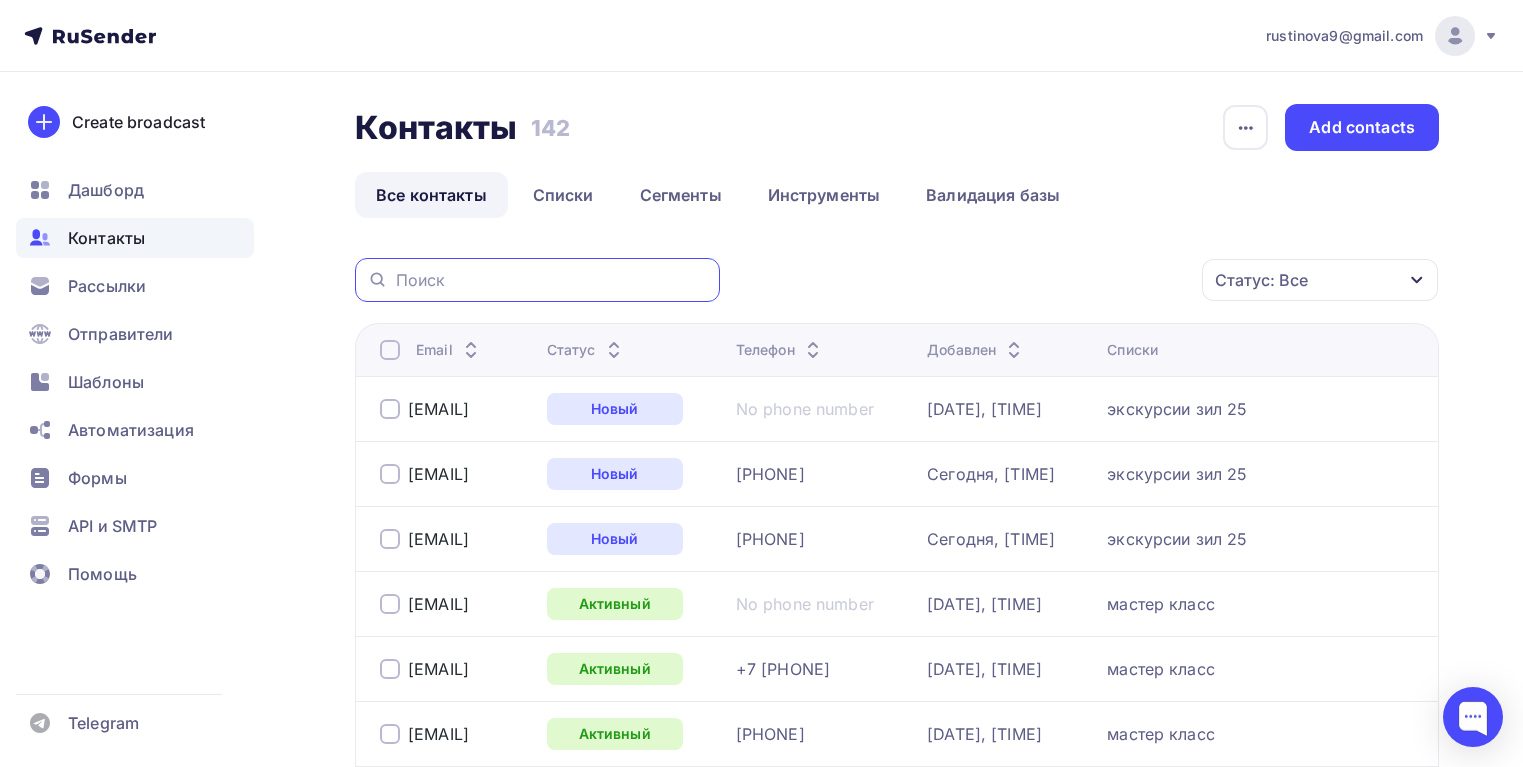 click at bounding box center (552, 280) 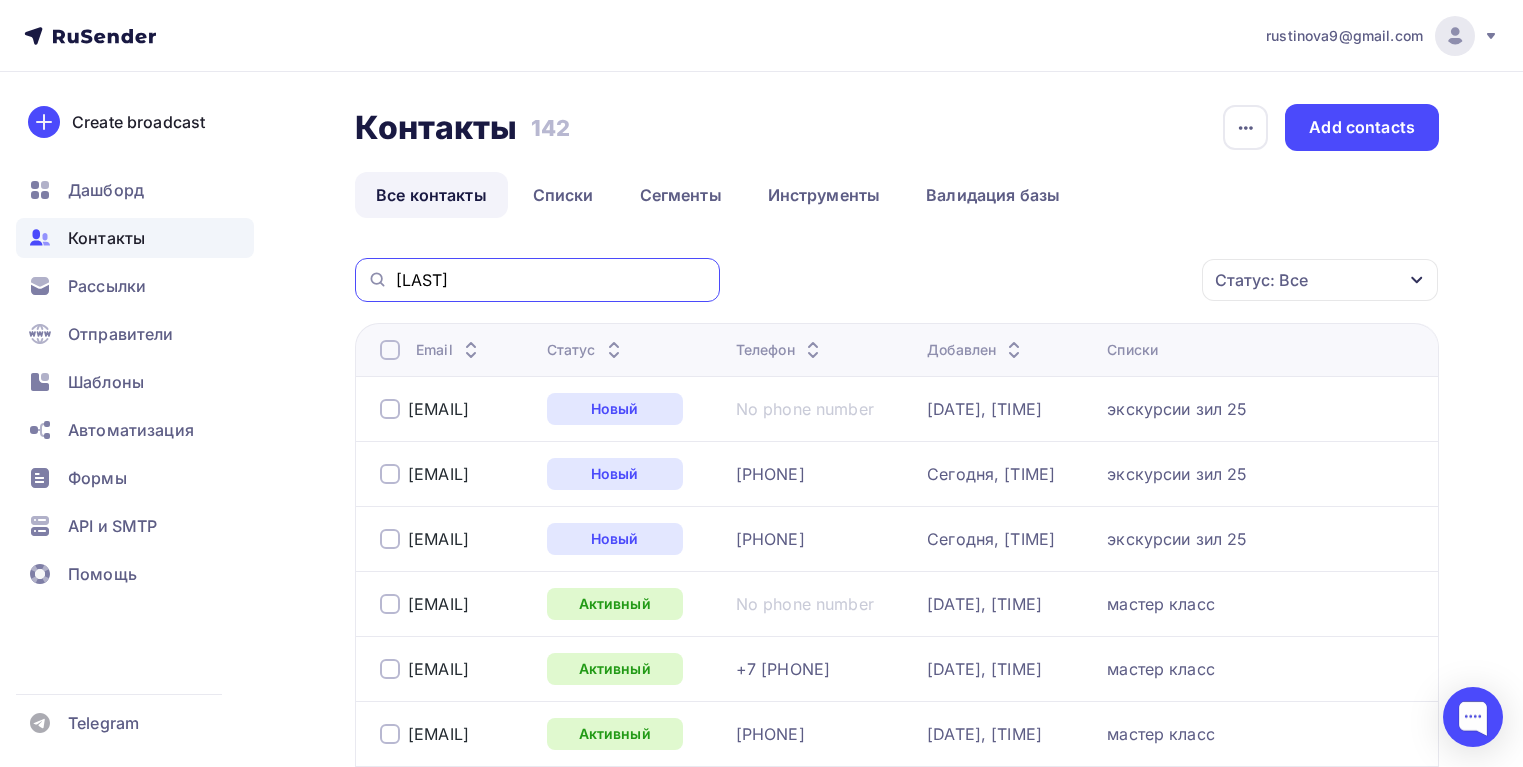 type on "[LAST]" 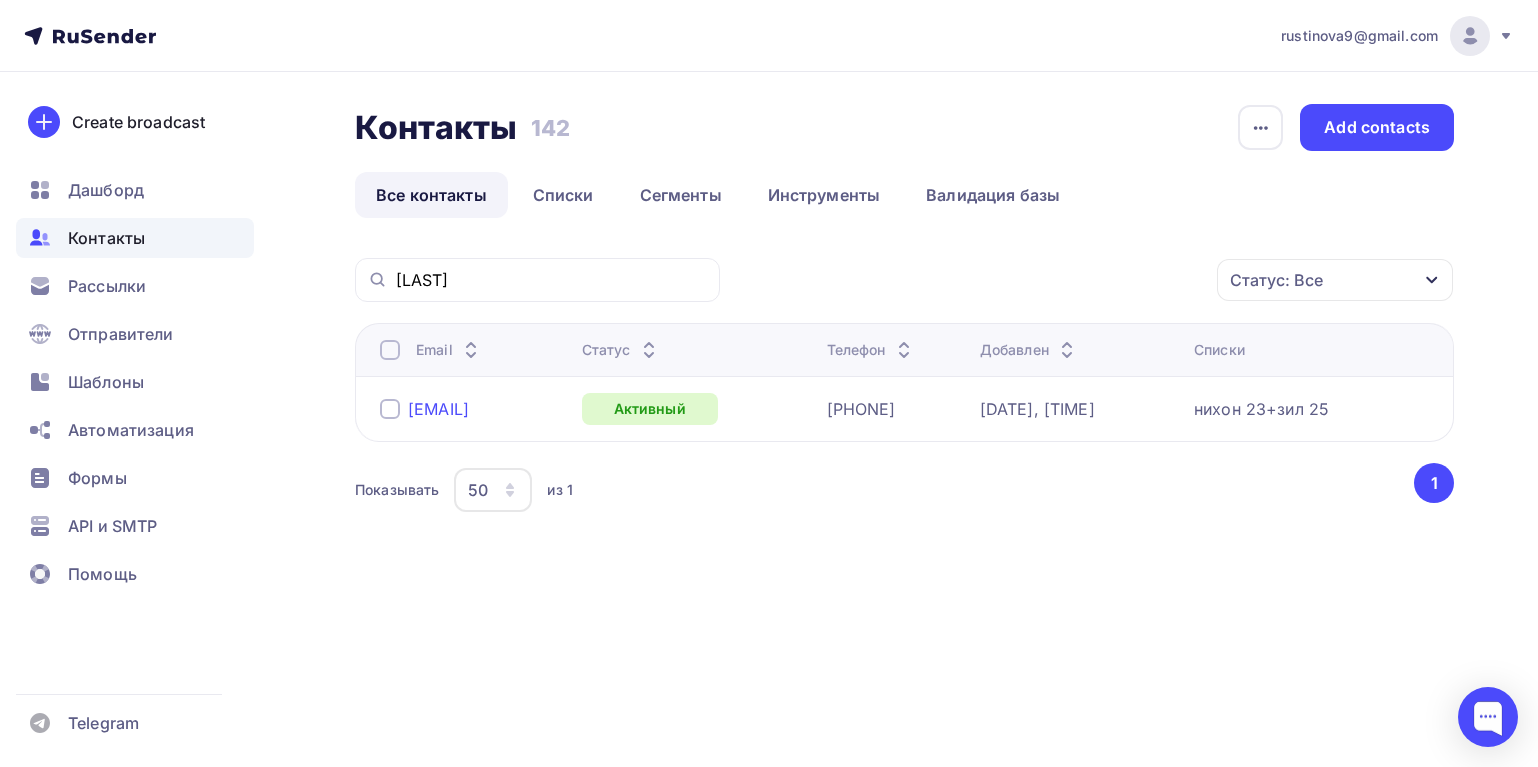 click on "[EMAIL]" at bounding box center (438, 409) 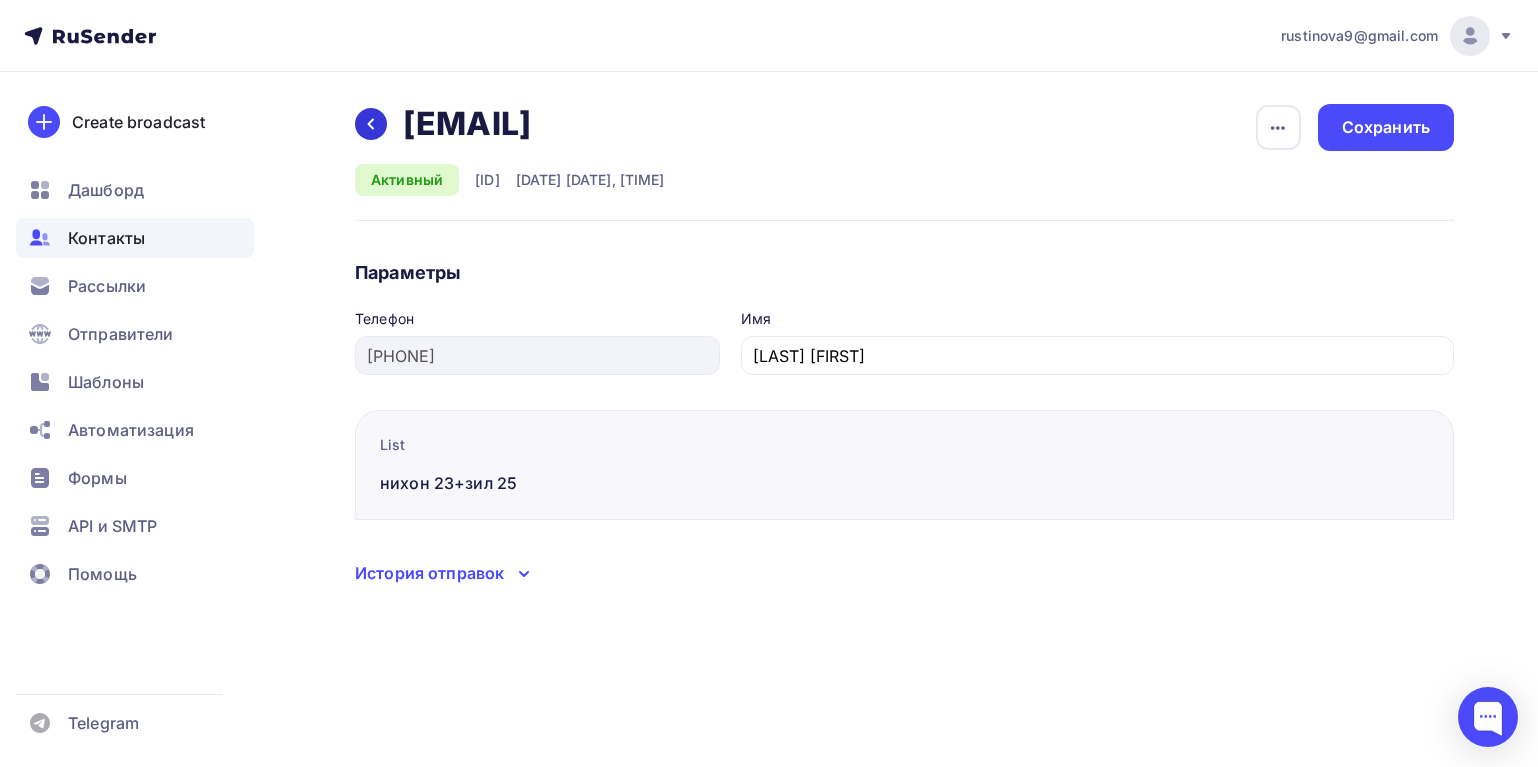 click at bounding box center [371, 124] 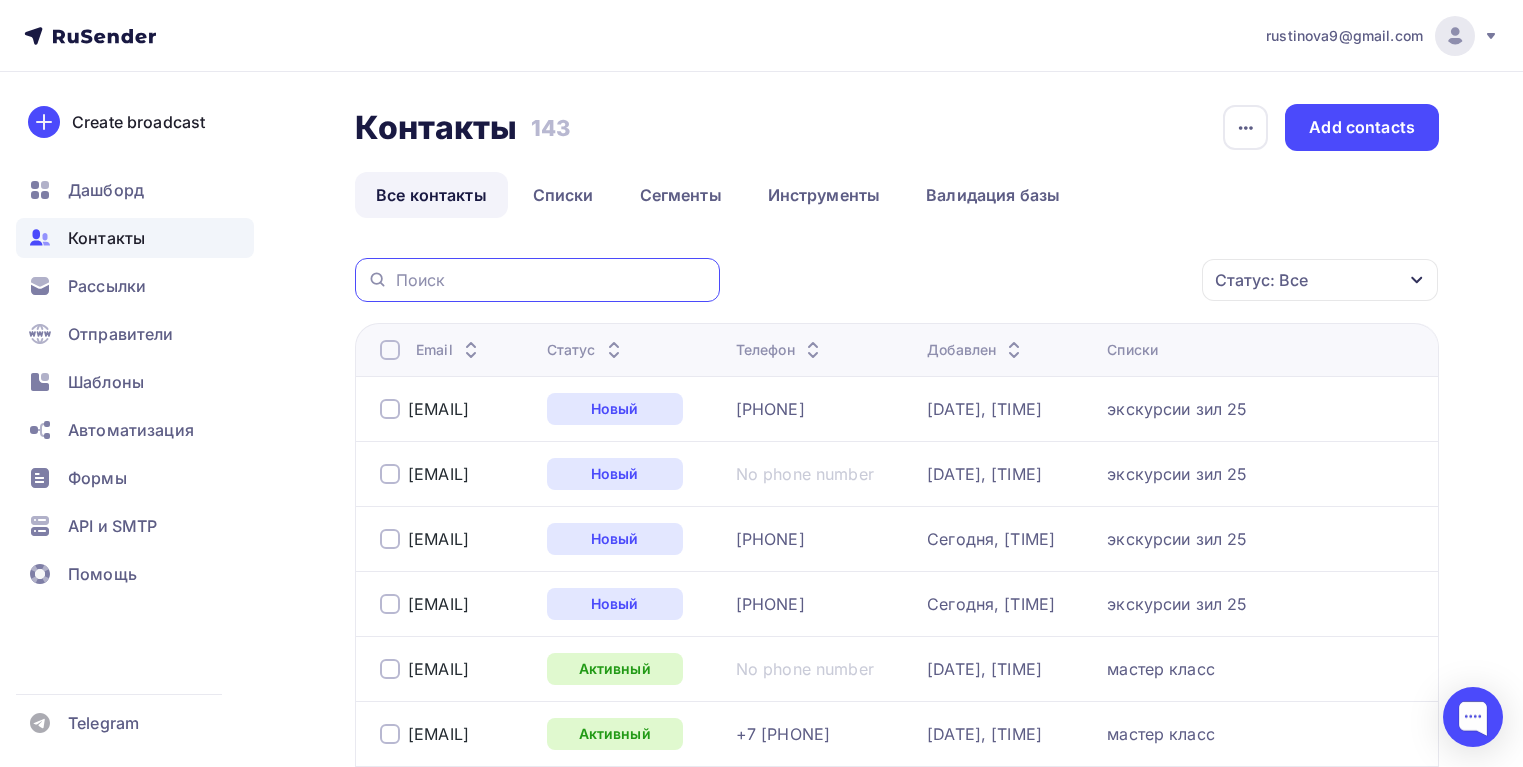 click at bounding box center [552, 280] 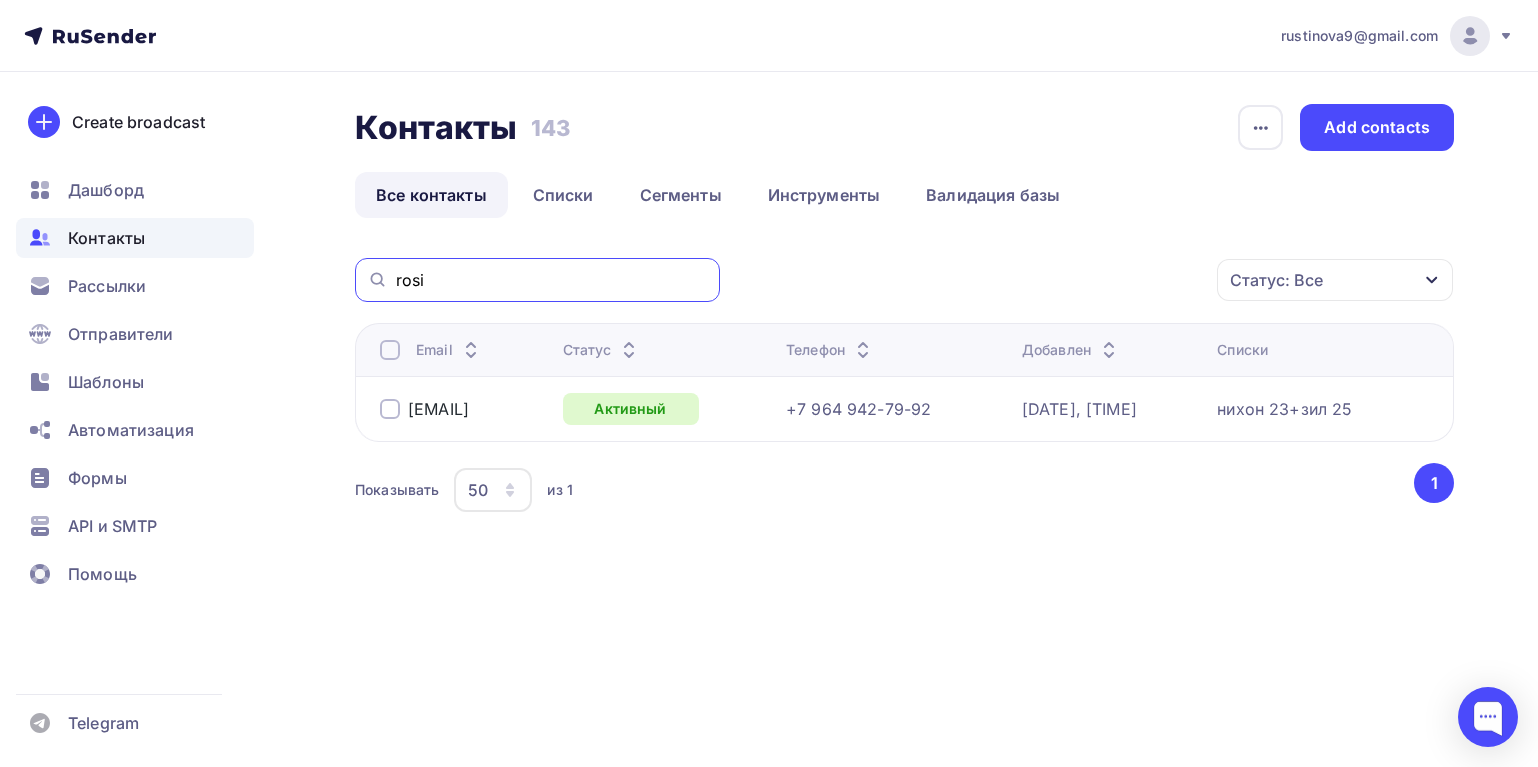 drag, startPoint x: 443, startPoint y: 281, endPoint x: 315, endPoint y: 280, distance: 128.0039 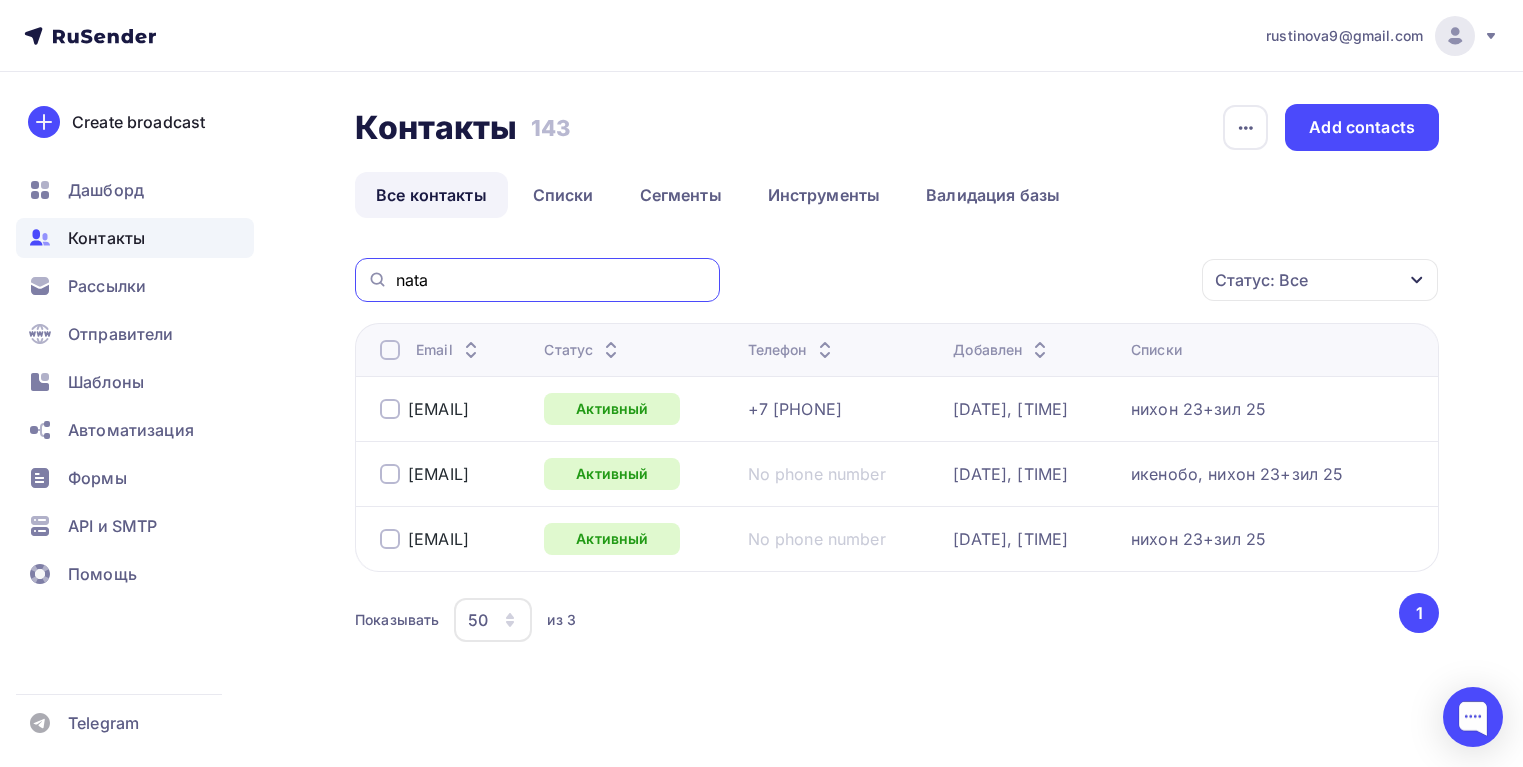 drag, startPoint x: 478, startPoint y: 274, endPoint x: 309, endPoint y: 278, distance: 169.04733 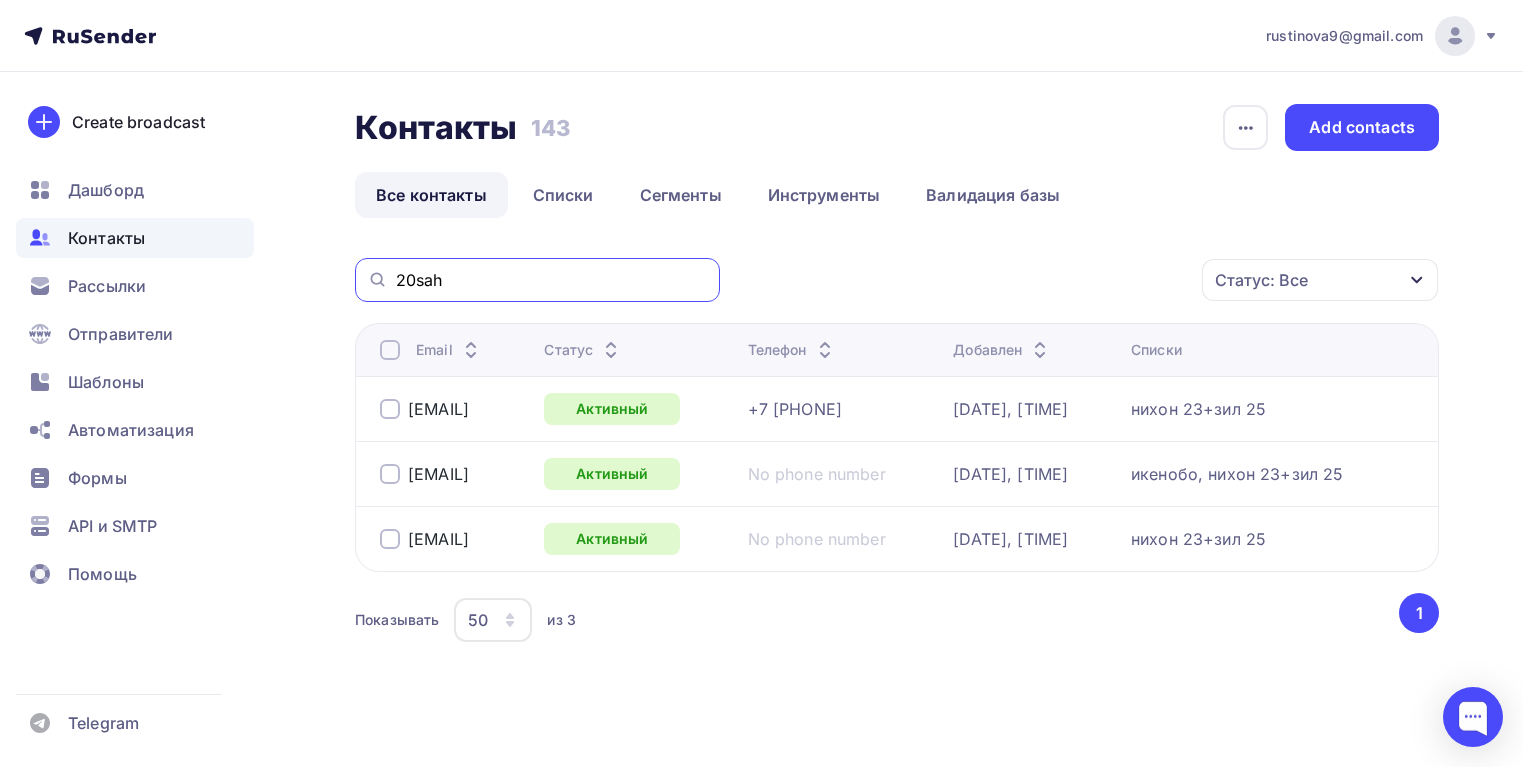 type on "20sah" 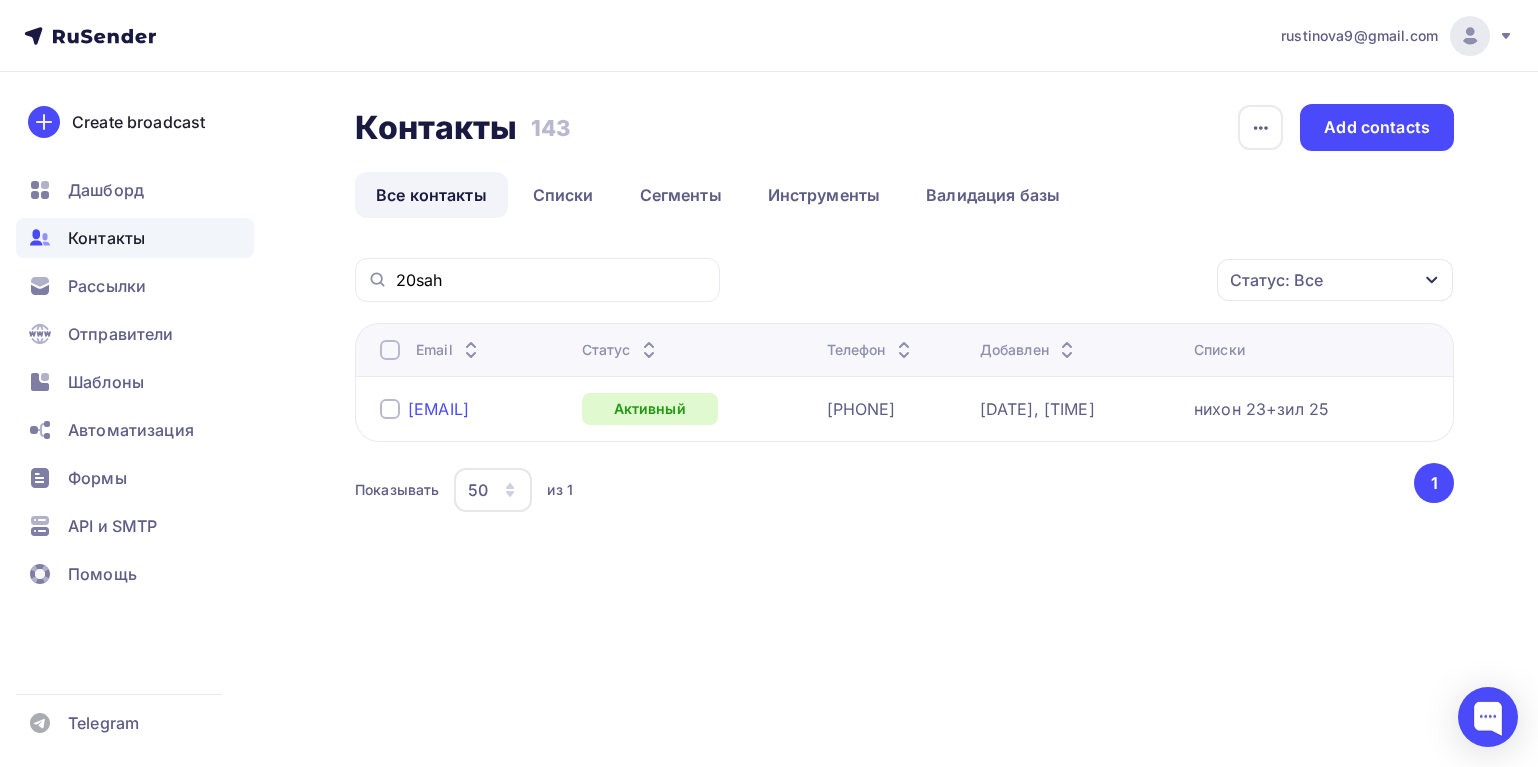 click on "[EMAIL]" at bounding box center [438, 409] 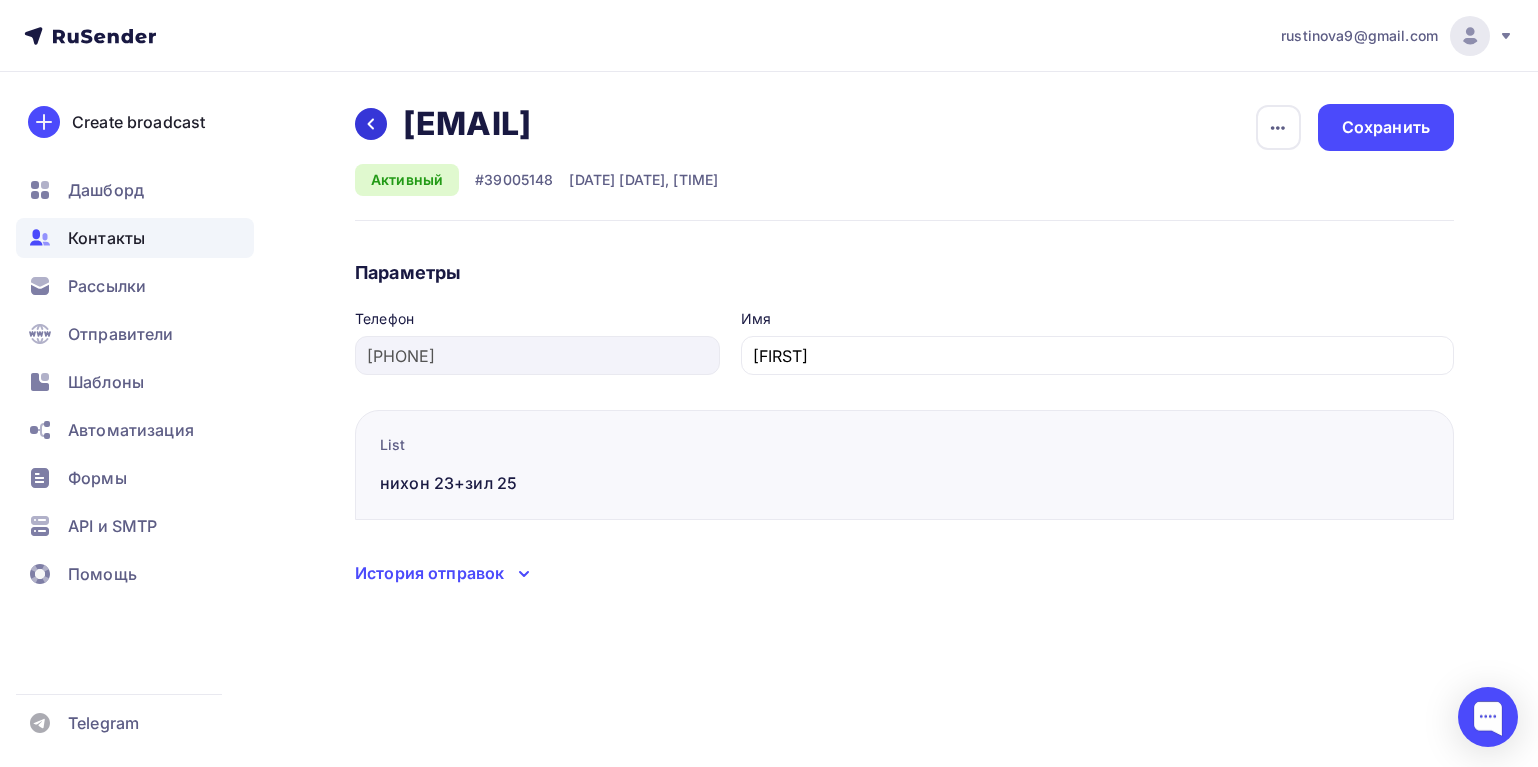 click at bounding box center (371, 124) 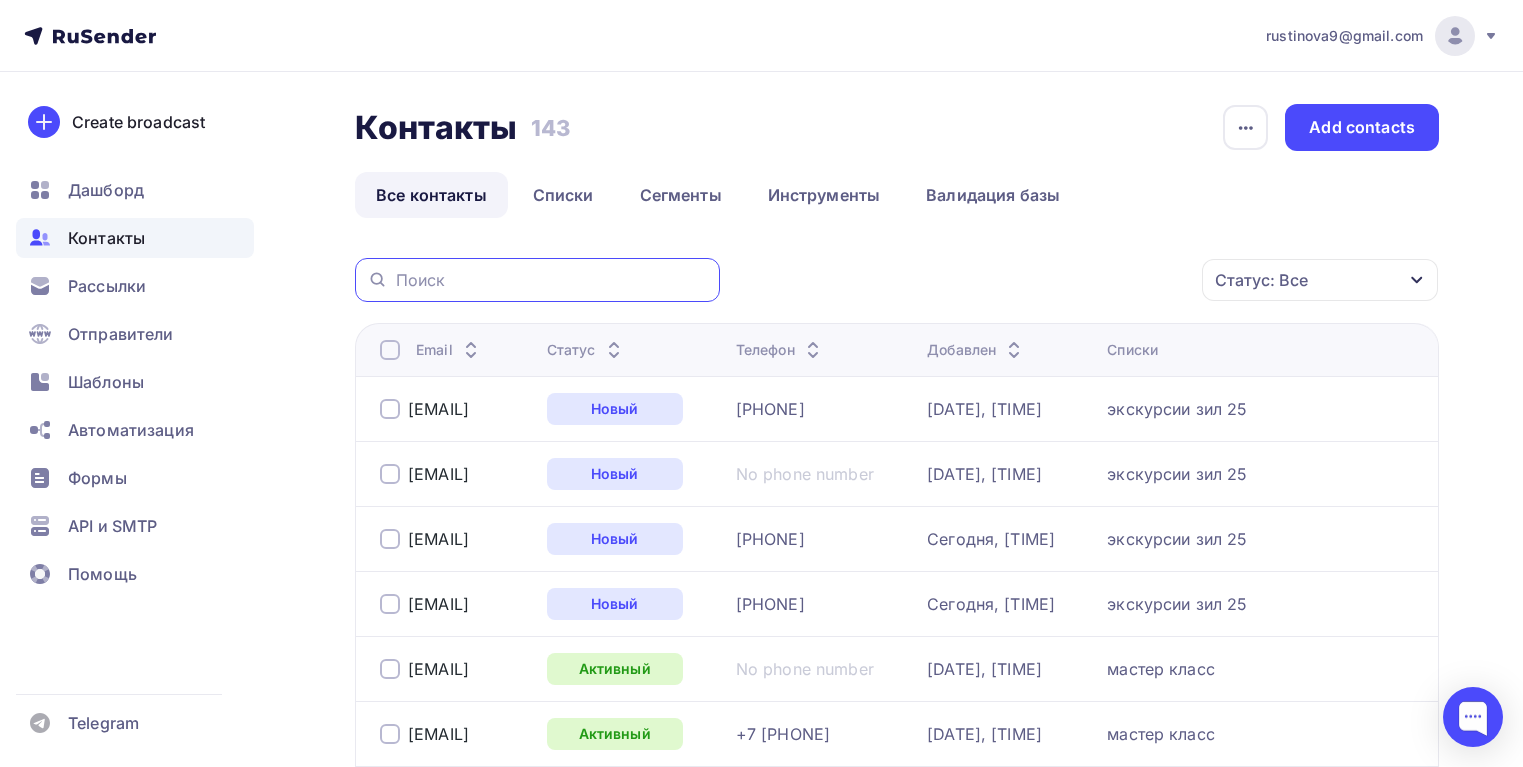 click at bounding box center [552, 280] 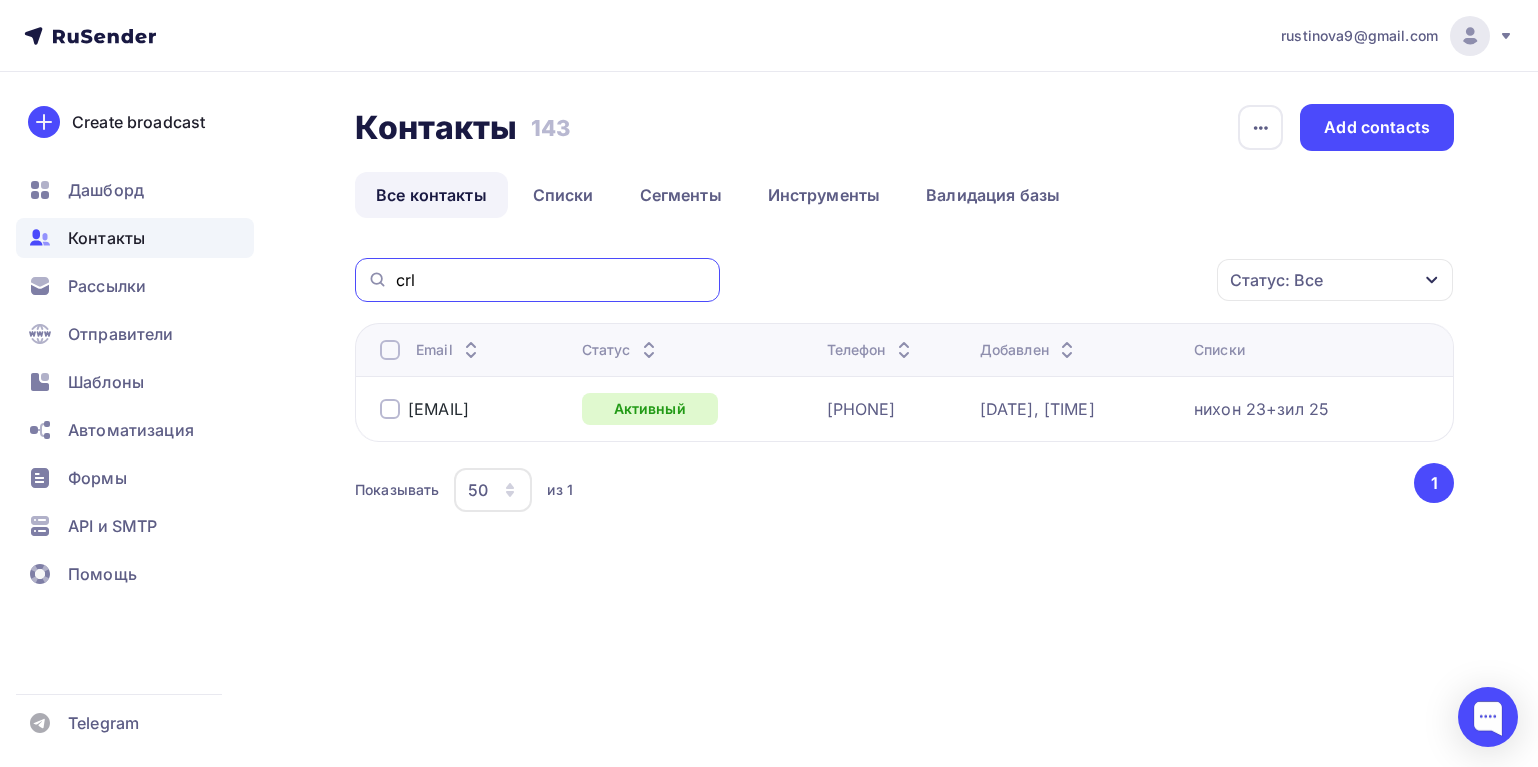 drag, startPoint x: 434, startPoint y: 283, endPoint x: 385, endPoint y: 281, distance: 49.0408 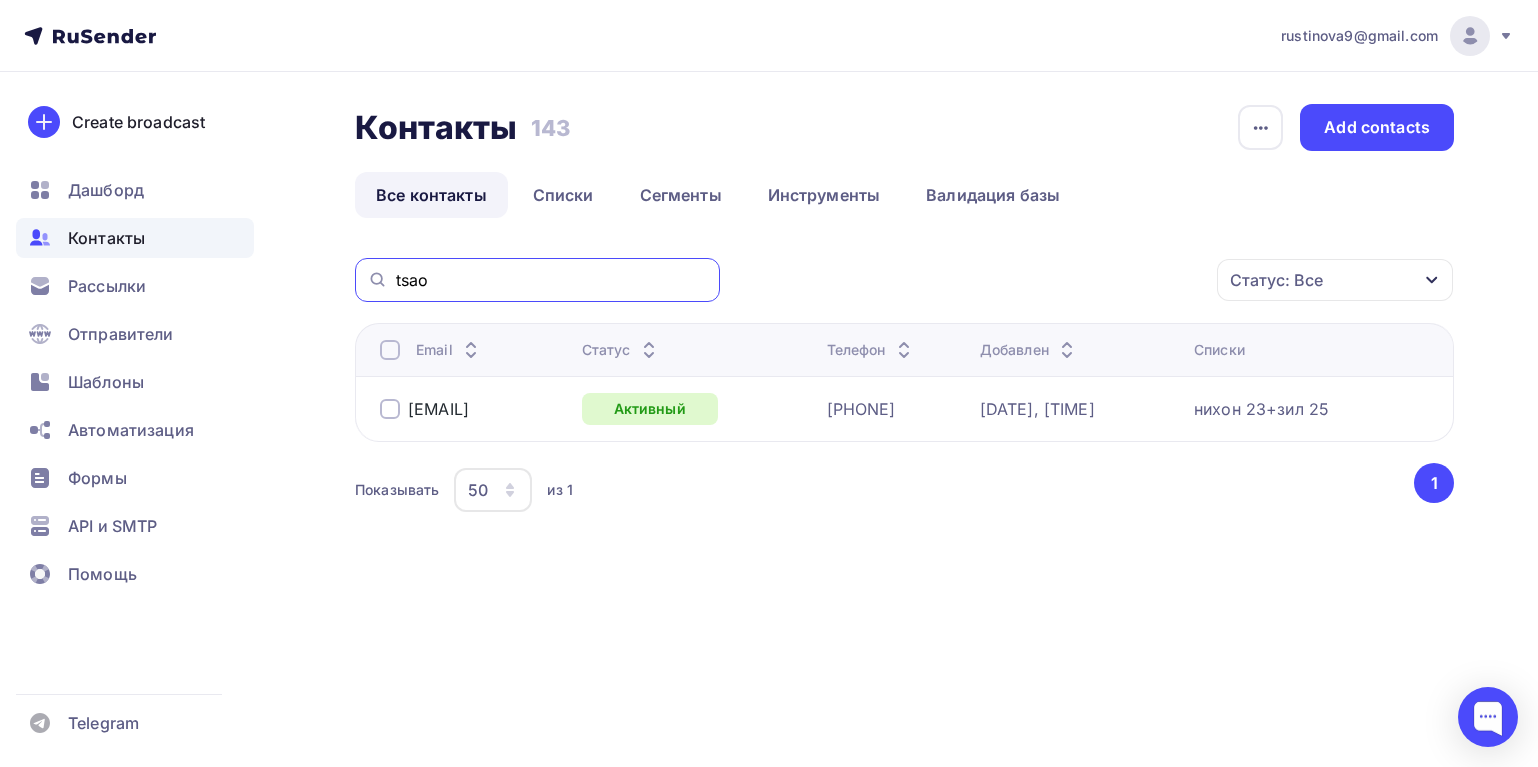 type on "tsao" 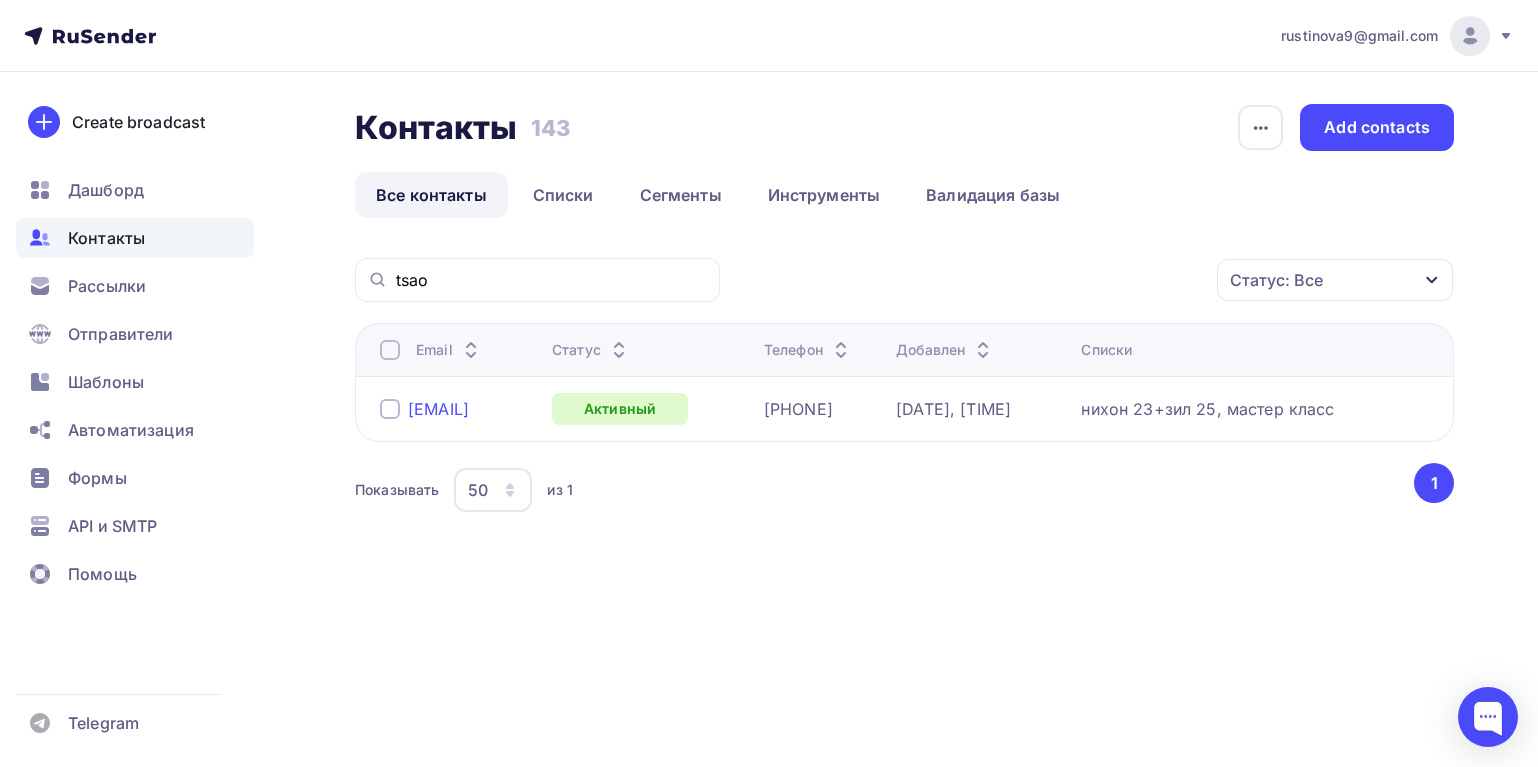 click on "[EMAIL]" at bounding box center (438, 409) 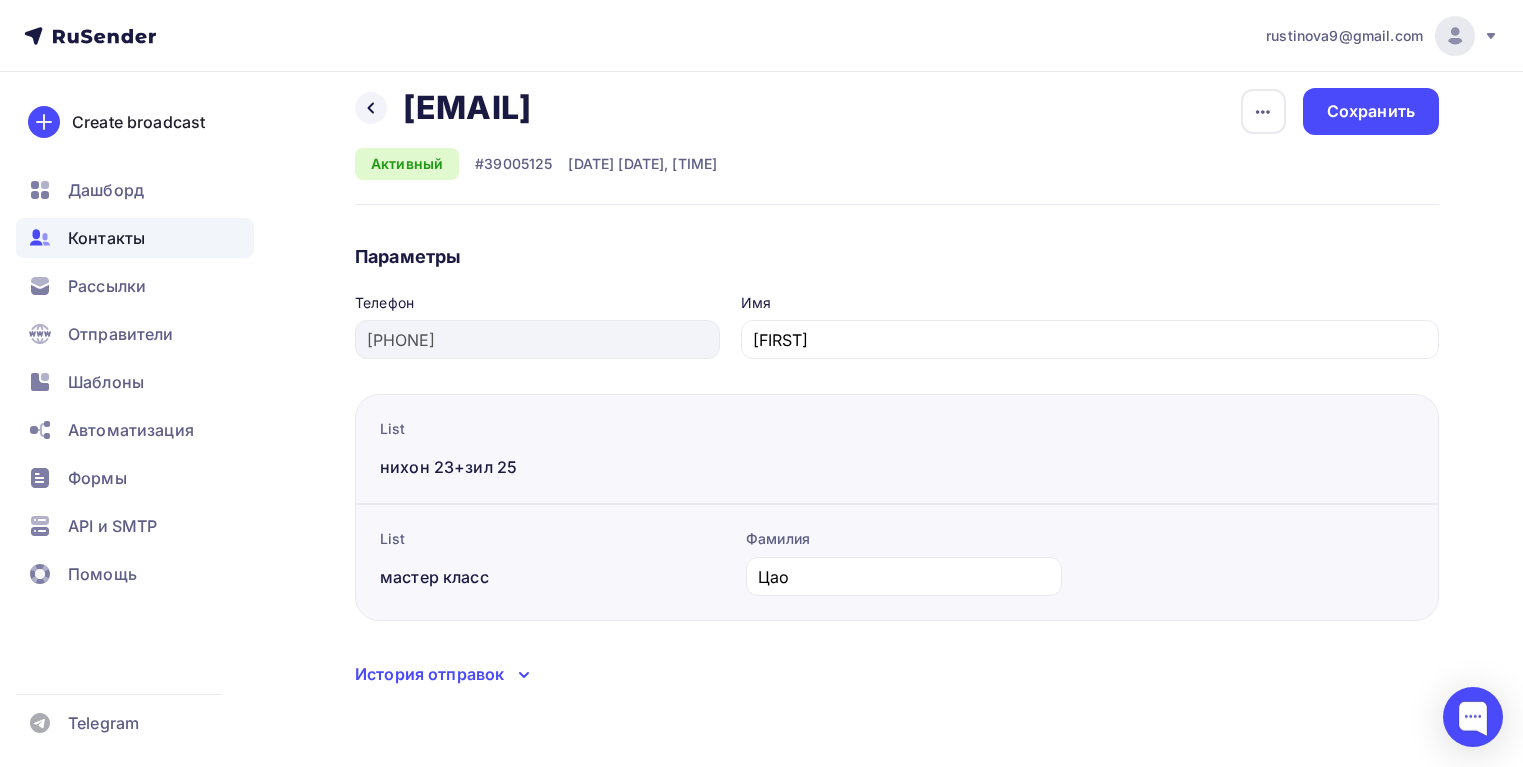 scroll, scrollTop: 0, scrollLeft: 0, axis: both 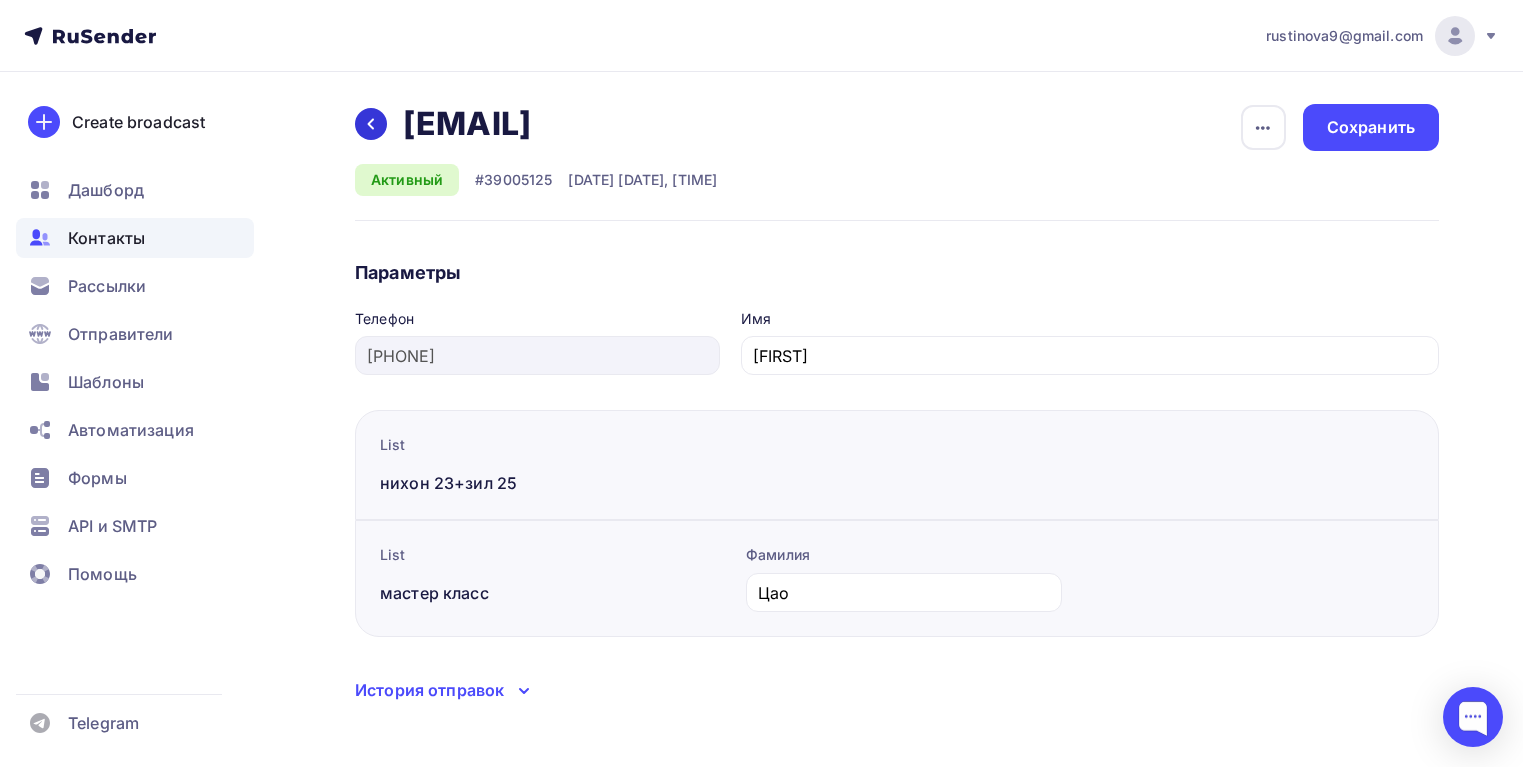 click at bounding box center (371, 124) 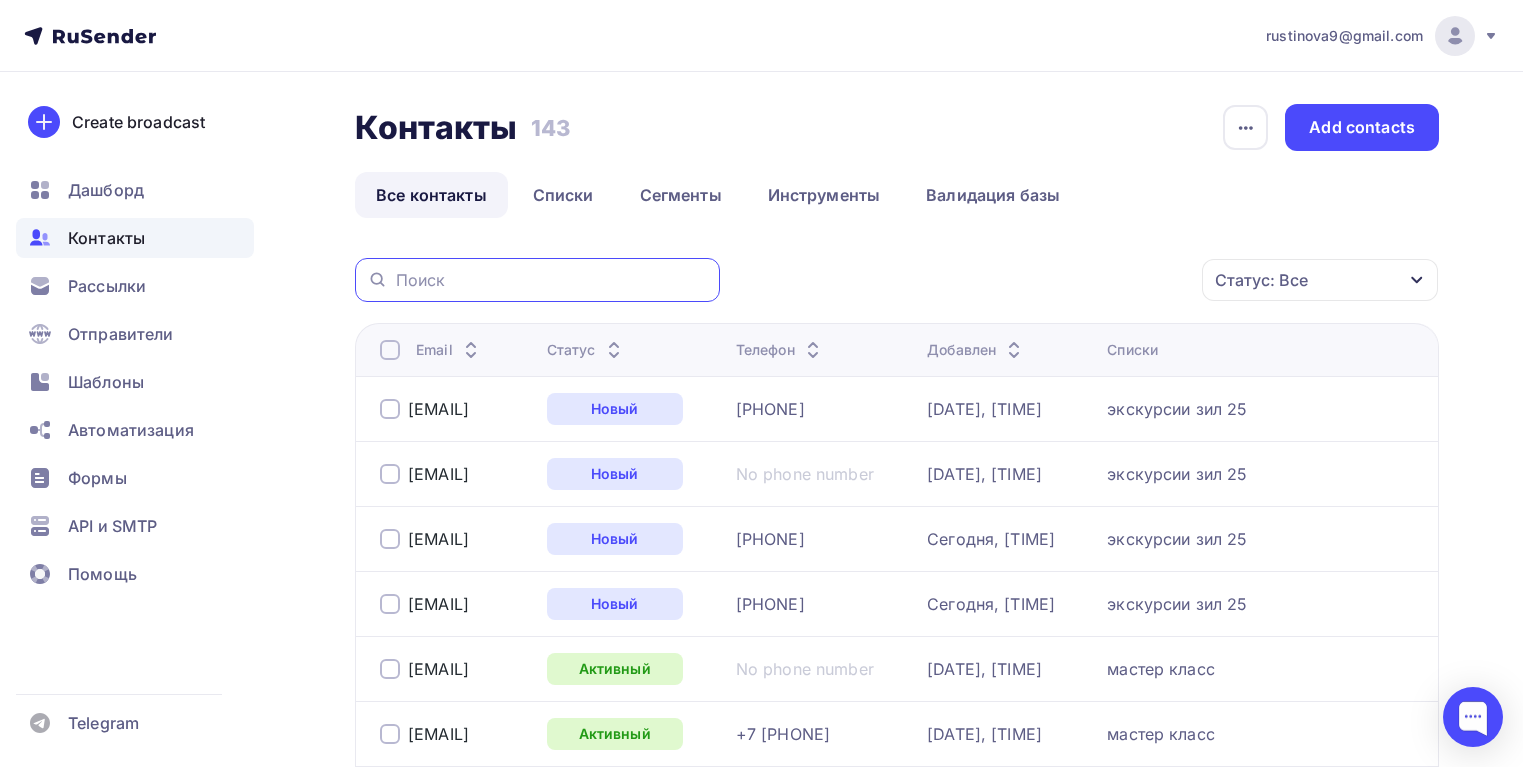 click at bounding box center [552, 280] 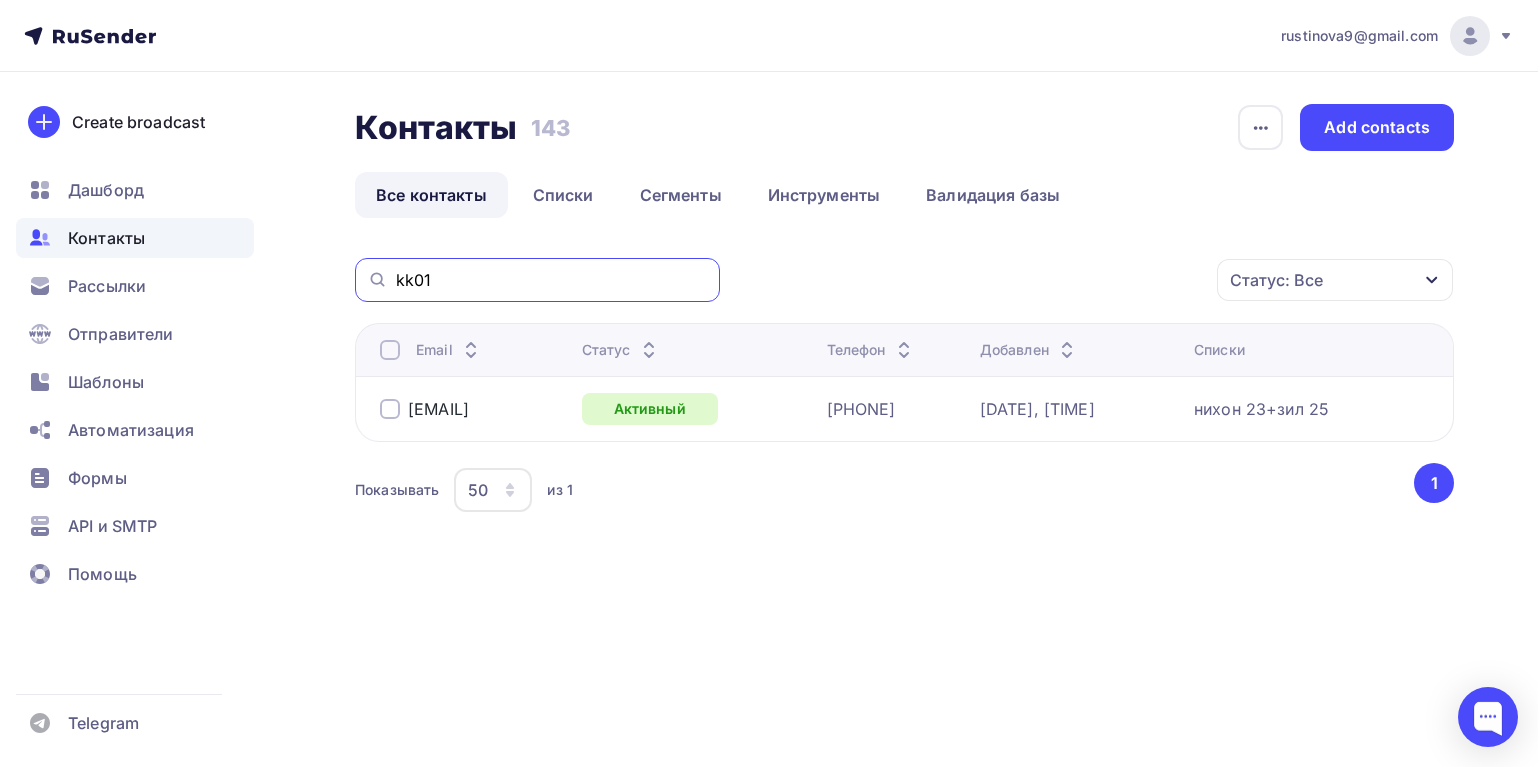 drag, startPoint x: 462, startPoint y: 277, endPoint x: 279, endPoint y: 275, distance: 183.01093 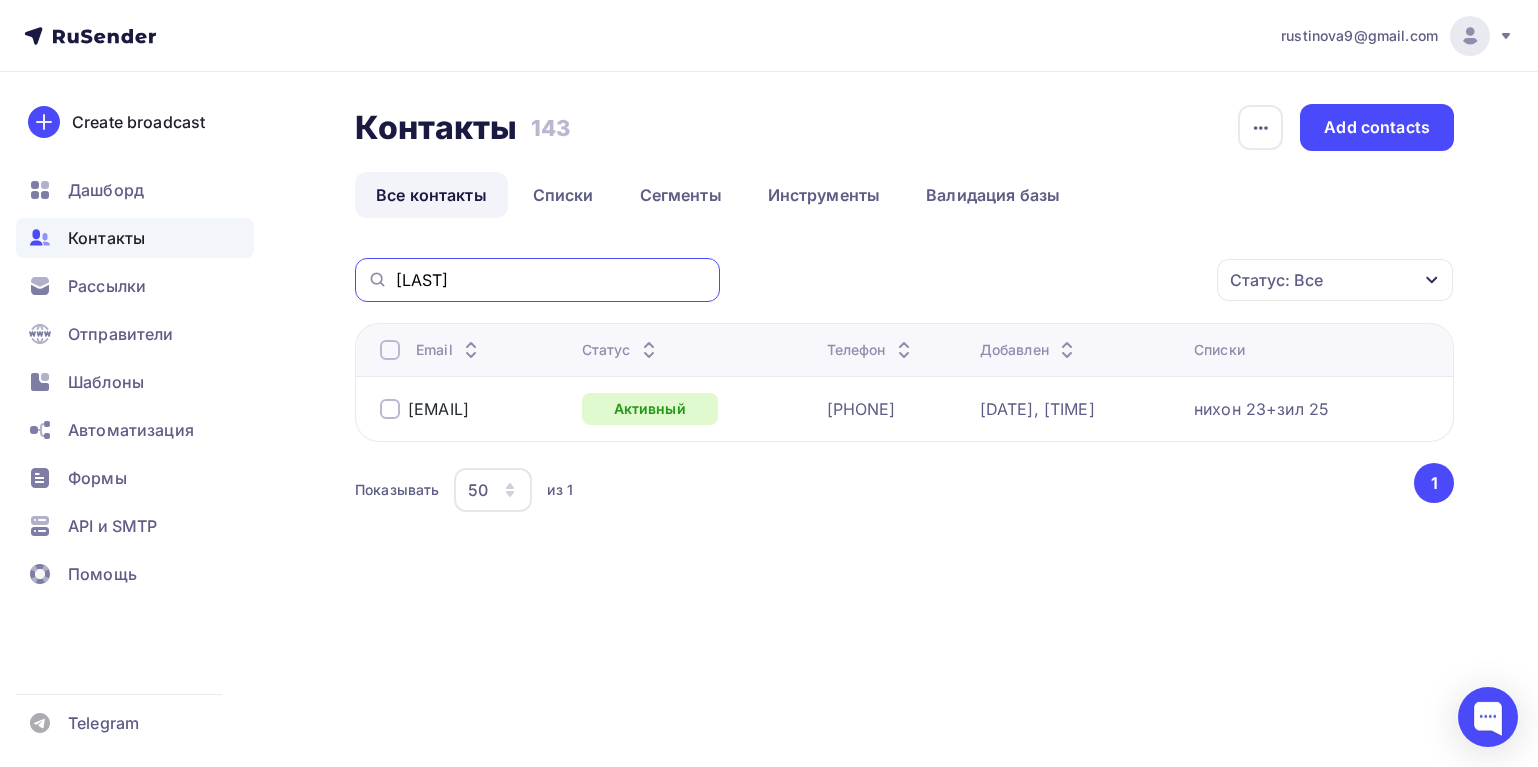 drag, startPoint x: 476, startPoint y: 274, endPoint x: 359, endPoint y: 274, distance: 117 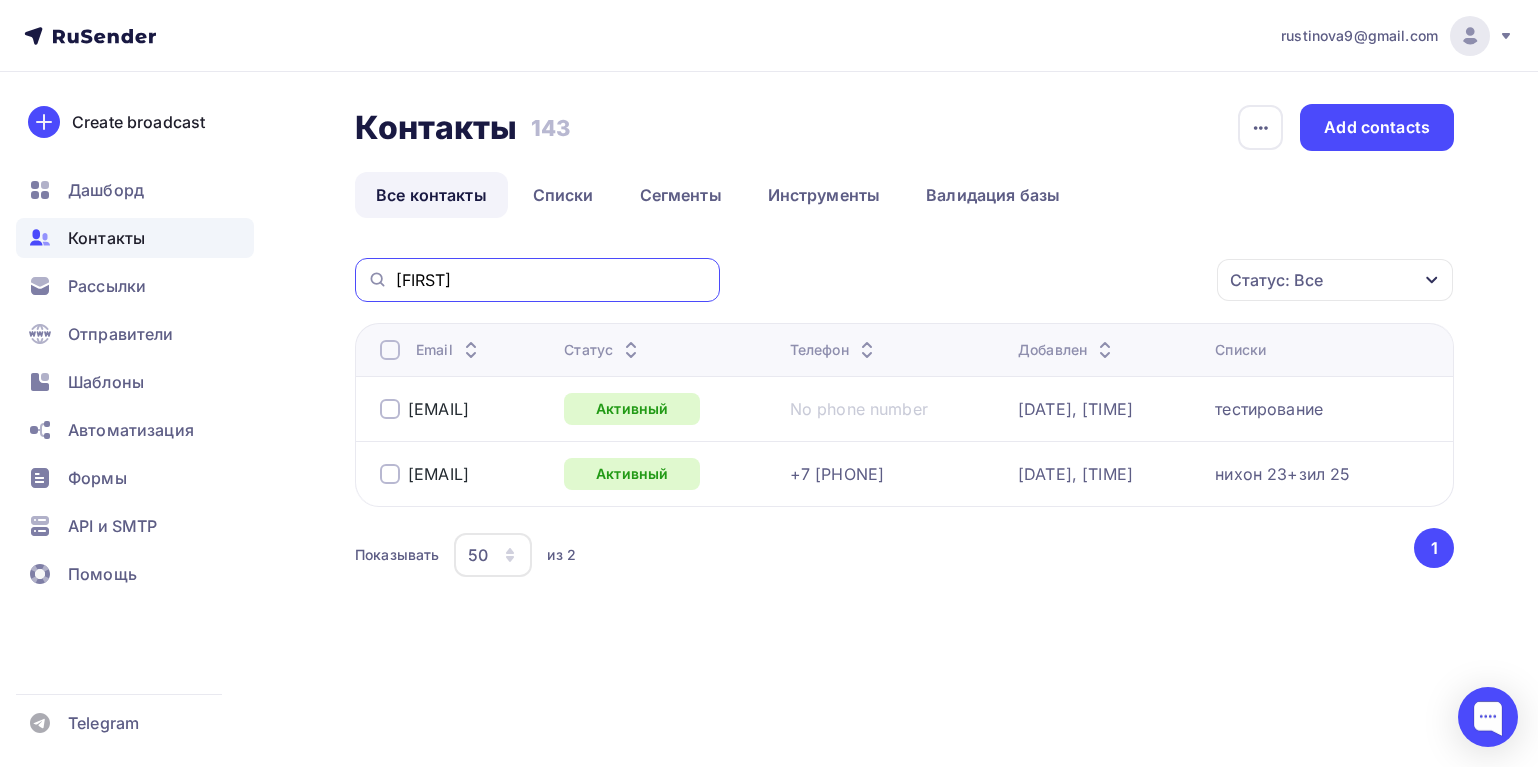 drag, startPoint x: 478, startPoint y: 279, endPoint x: 407, endPoint y: 282, distance: 71.063354 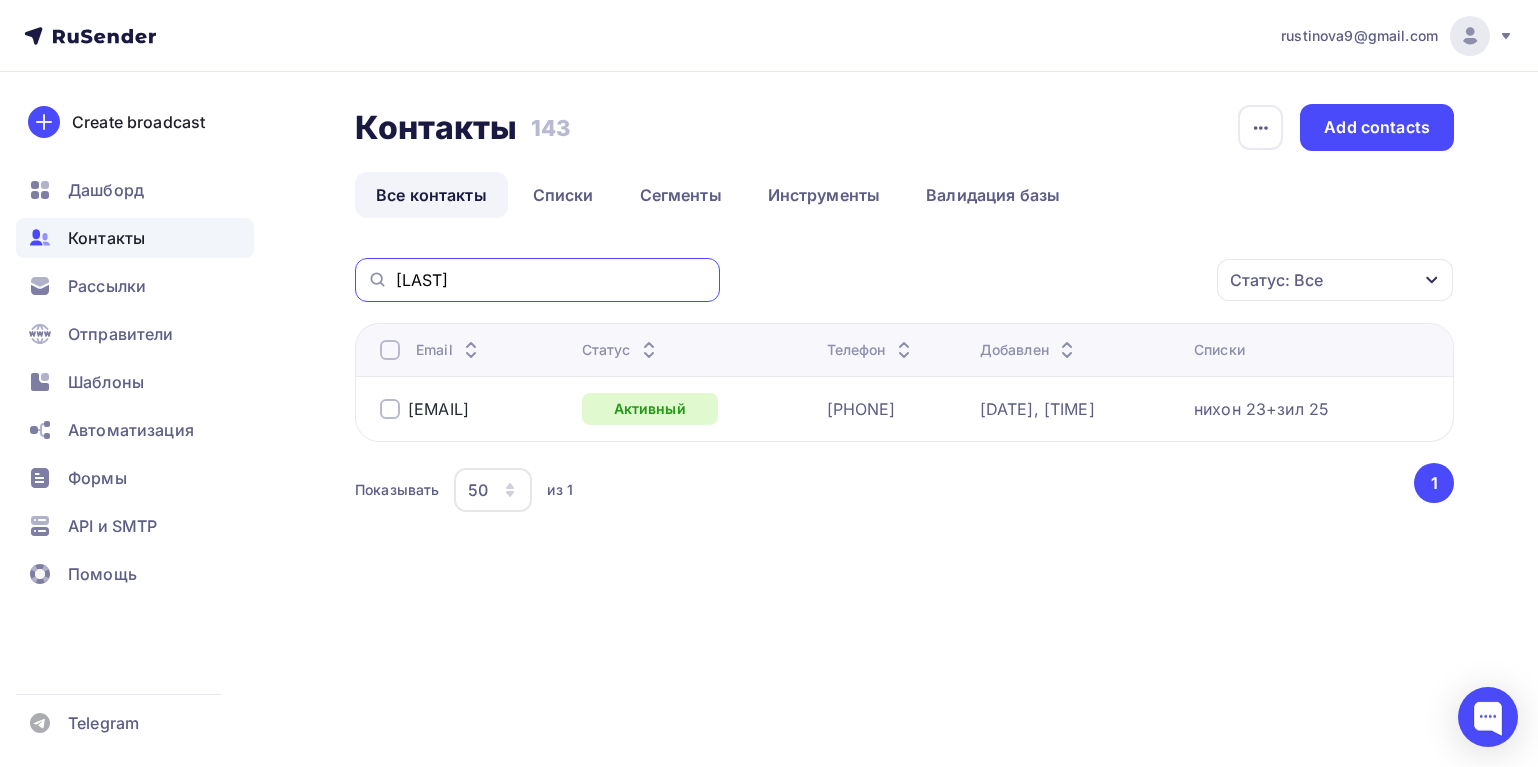 drag, startPoint x: 483, startPoint y: 279, endPoint x: 351, endPoint y: 277, distance: 132.01515 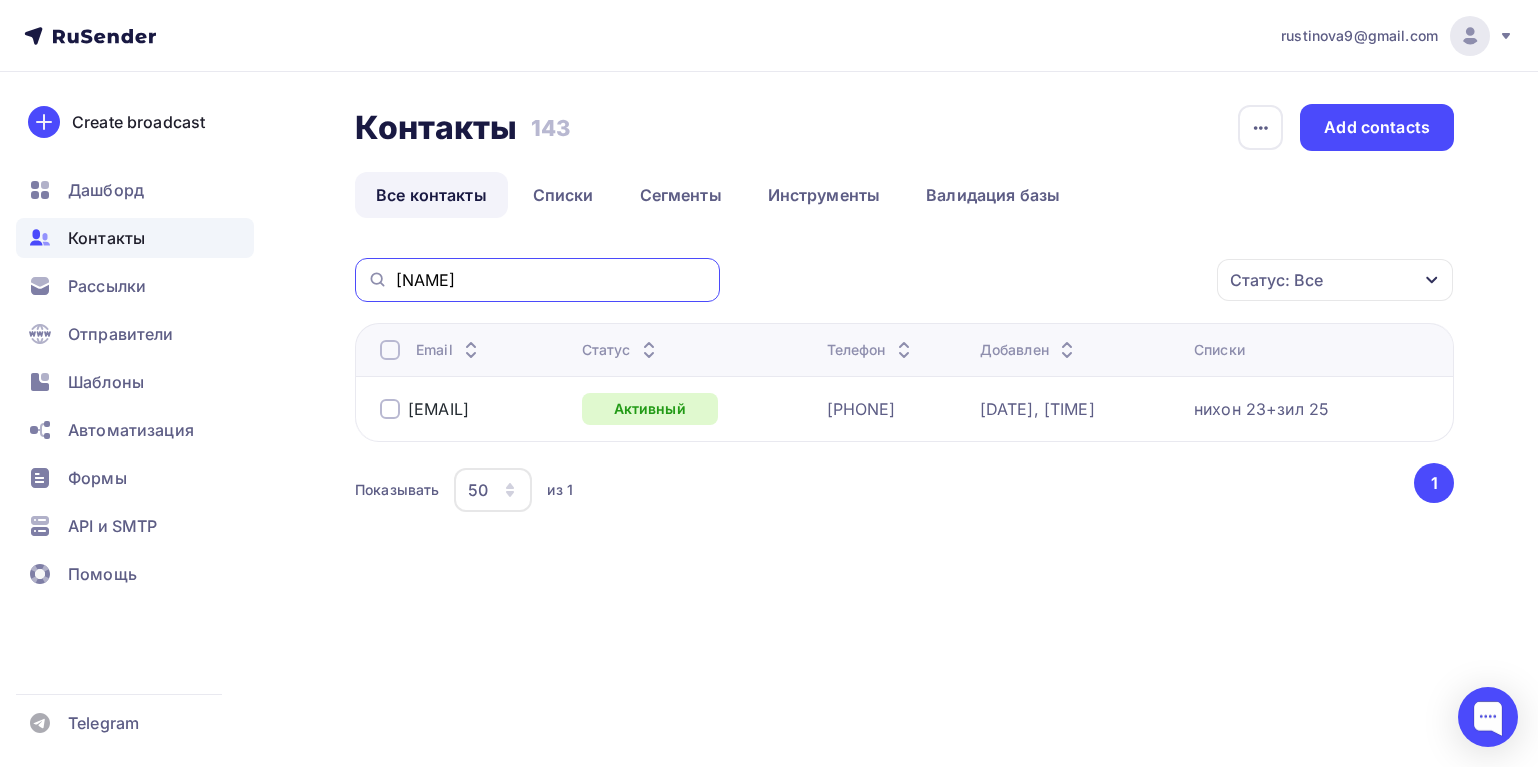 drag, startPoint x: 484, startPoint y: 283, endPoint x: 308, endPoint y: 283, distance: 176 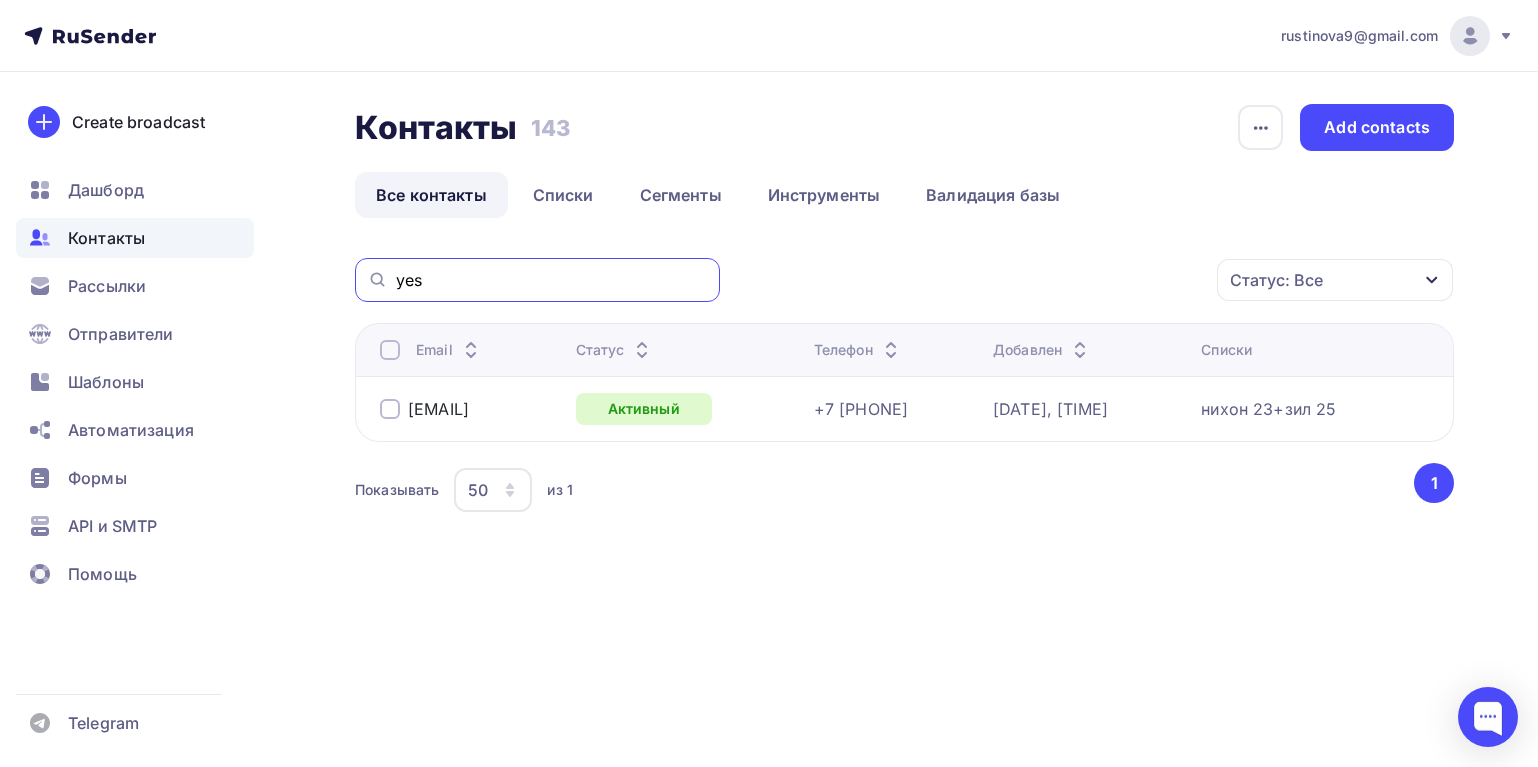drag, startPoint x: 466, startPoint y: 279, endPoint x: 275, endPoint y: 279, distance: 191 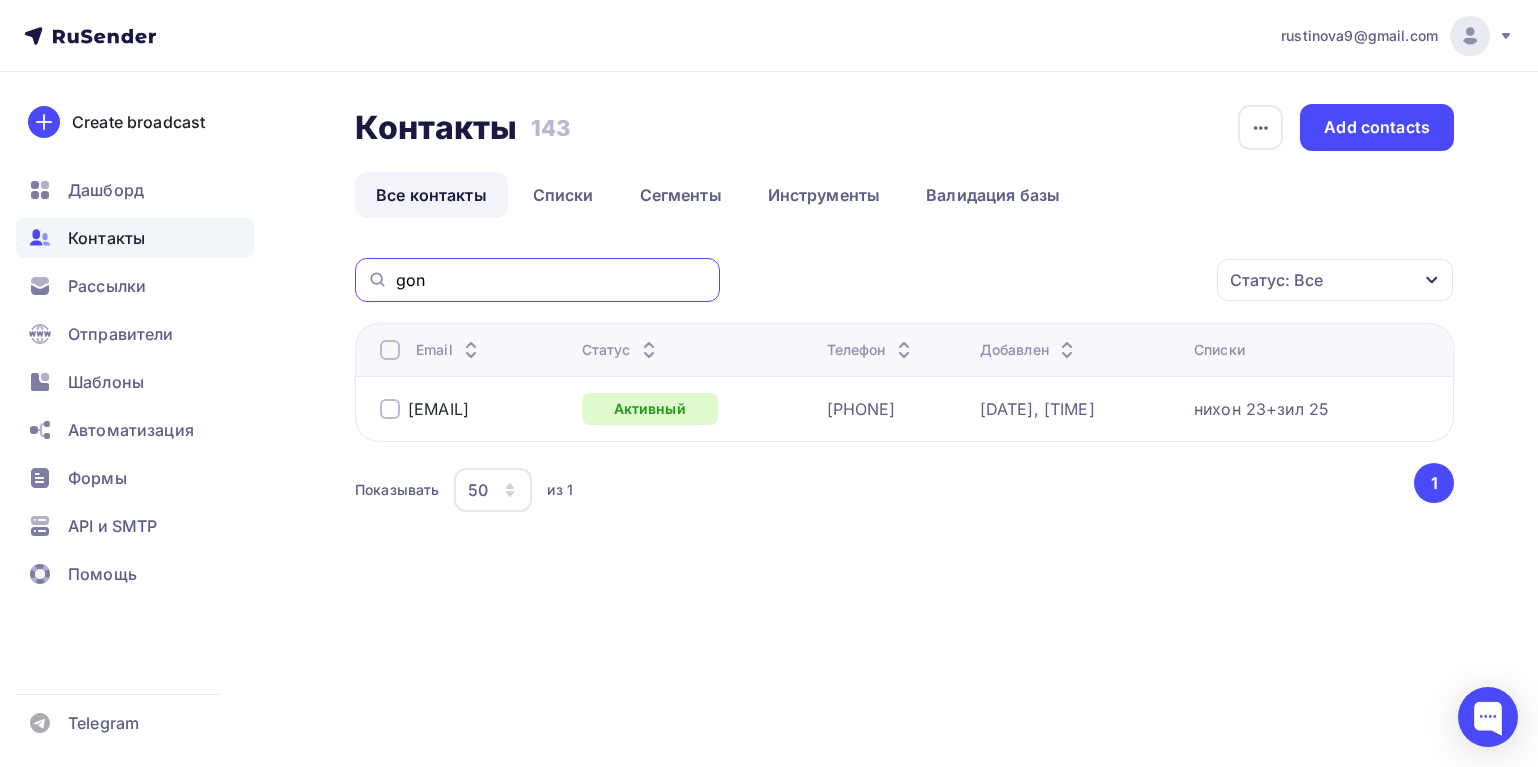 drag, startPoint x: 465, startPoint y: 280, endPoint x: 359, endPoint y: 277, distance: 106.04244 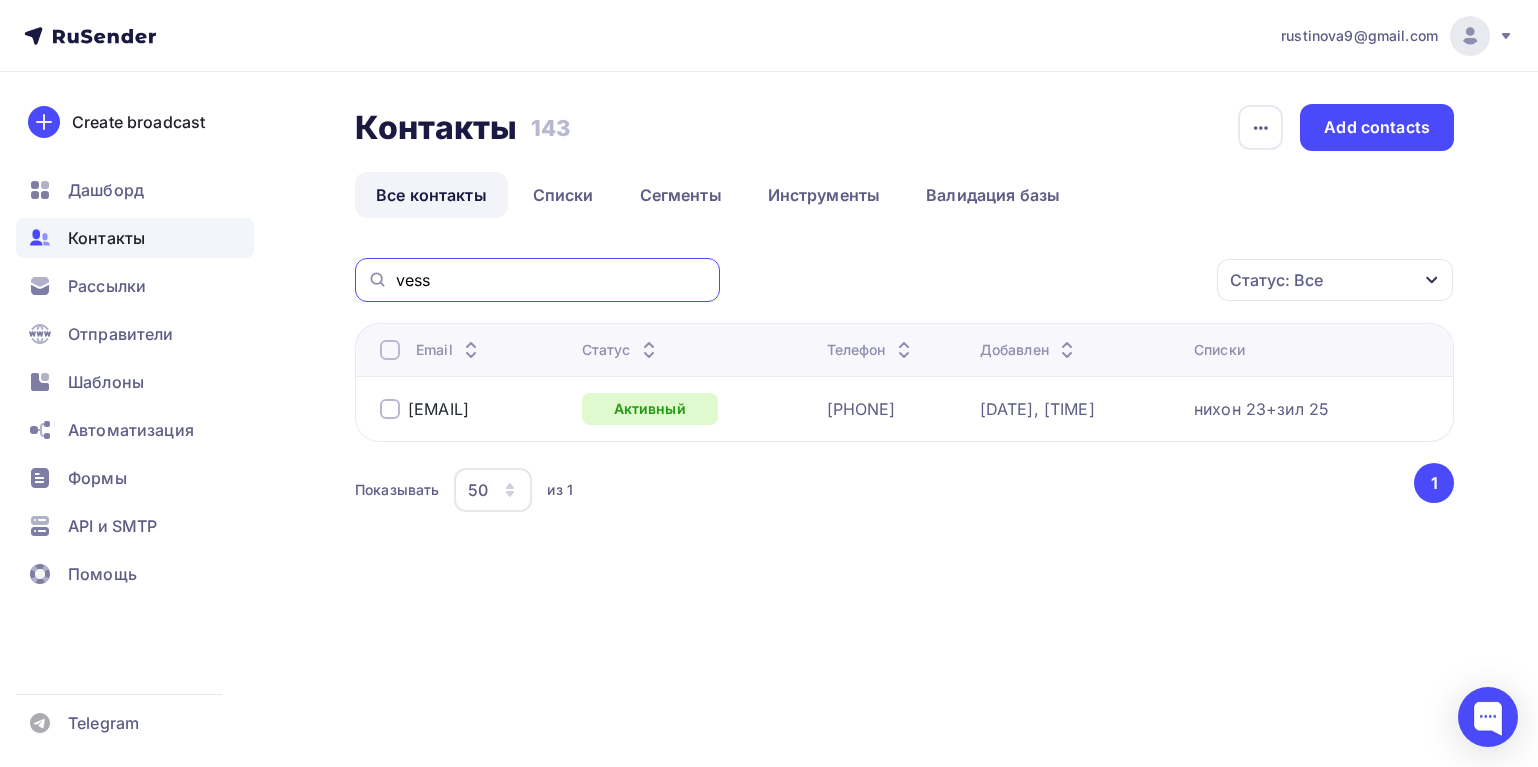 drag, startPoint x: 452, startPoint y: 278, endPoint x: 407, endPoint y: 281, distance: 45.099888 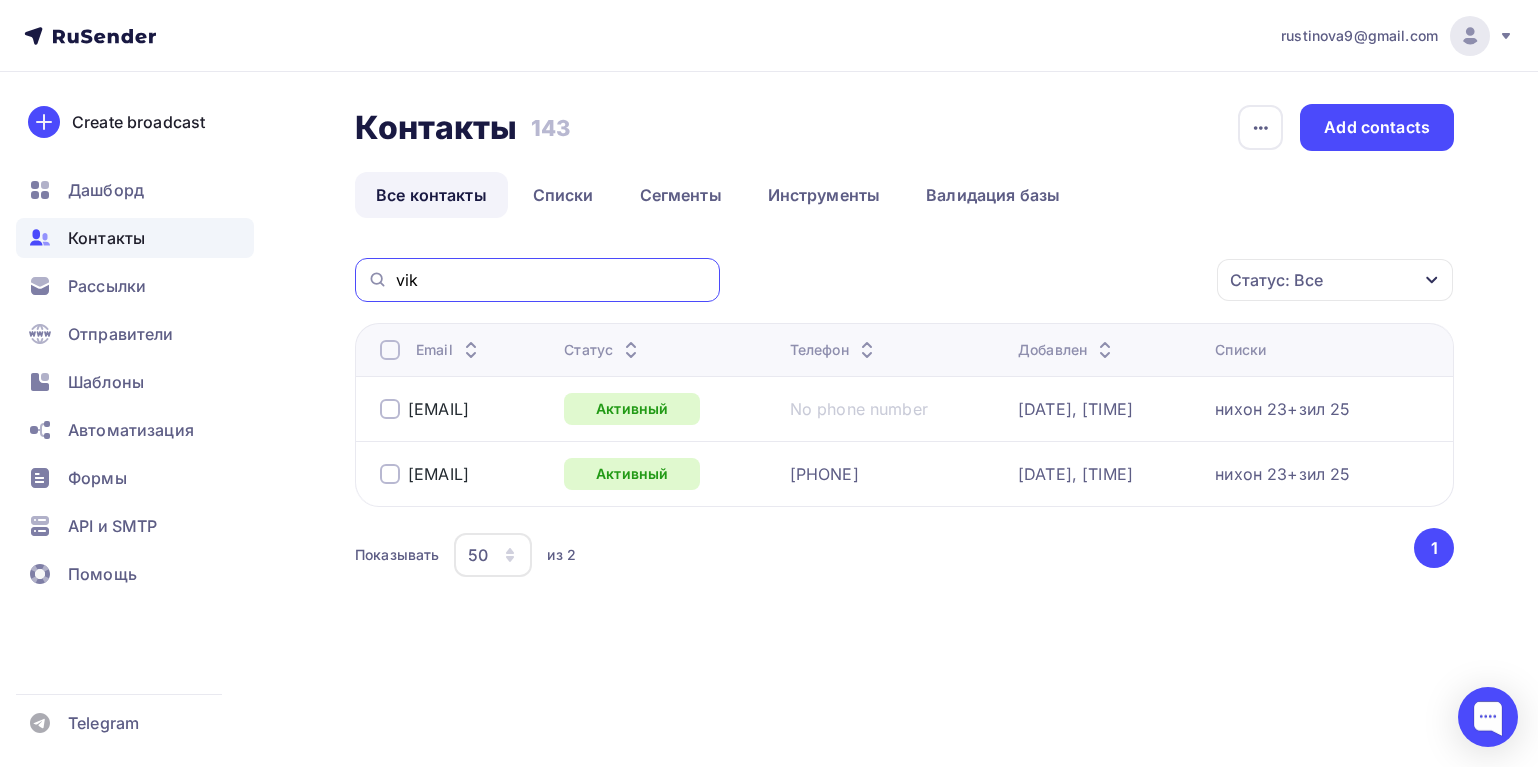 drag, startPoint x: 432, startPoint y: 275, endPoint x: 337, endPoint y: 275, distance: 95 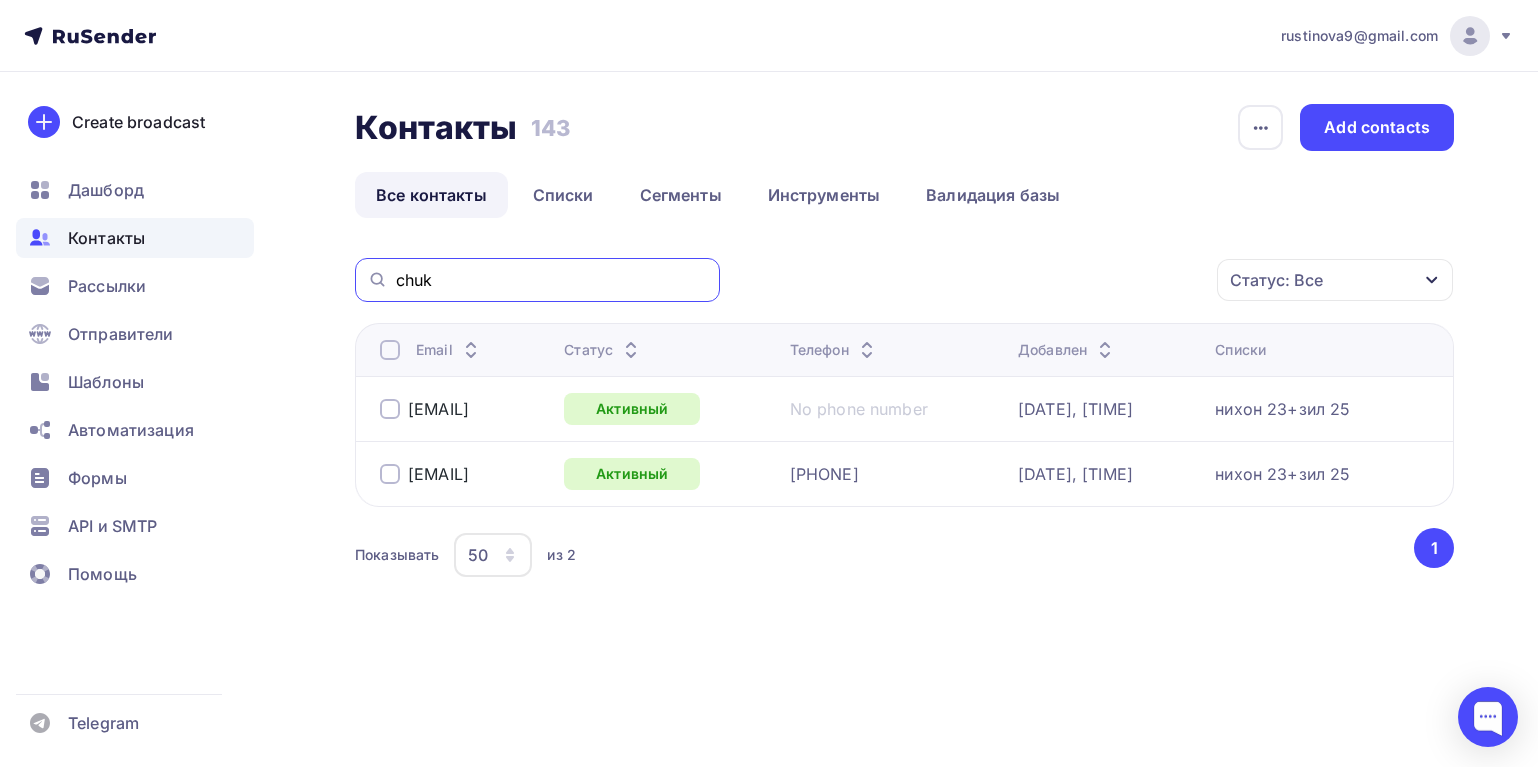 type on "chuk" 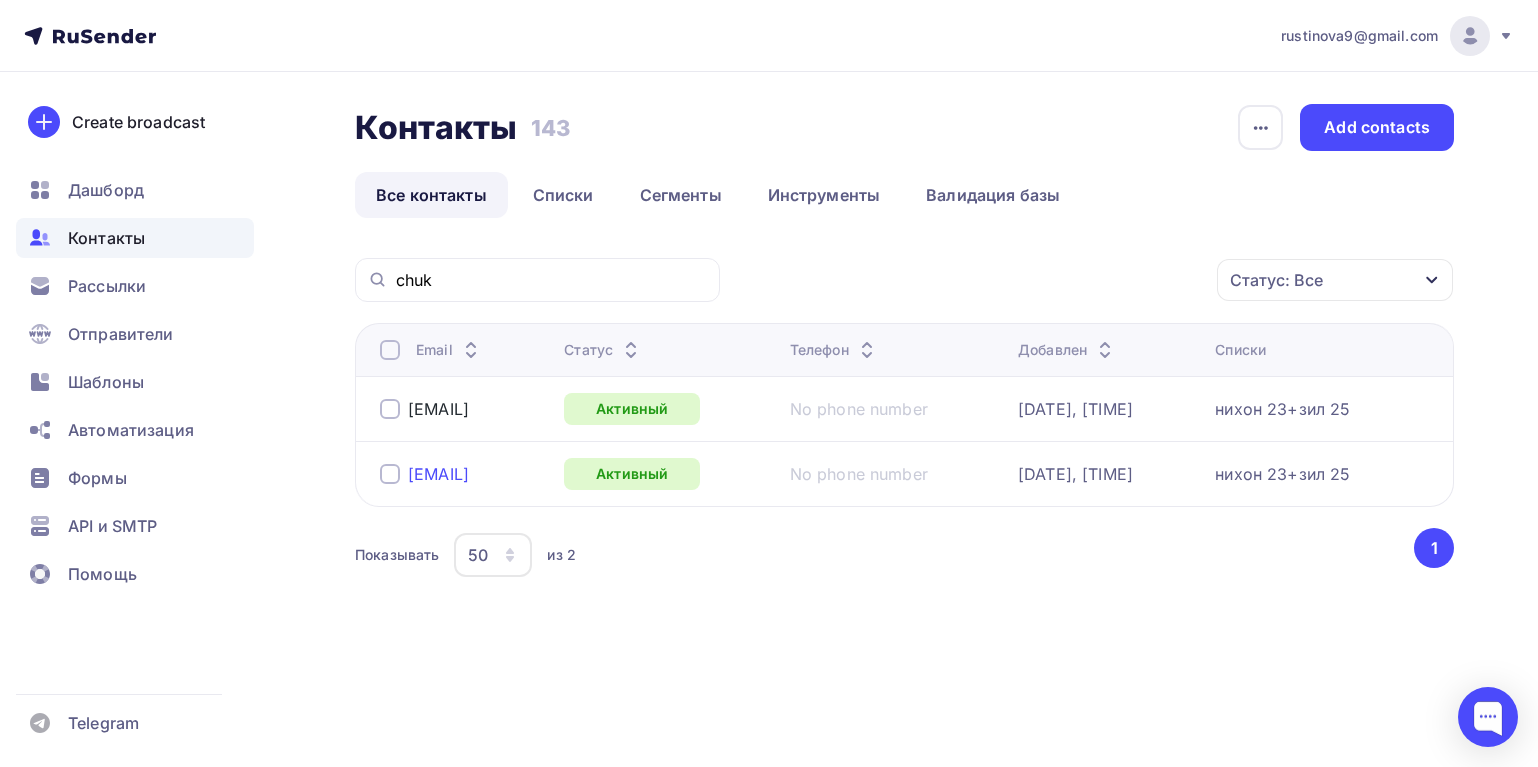 click on "[EMAIL]" at bounding box center [438, 474] 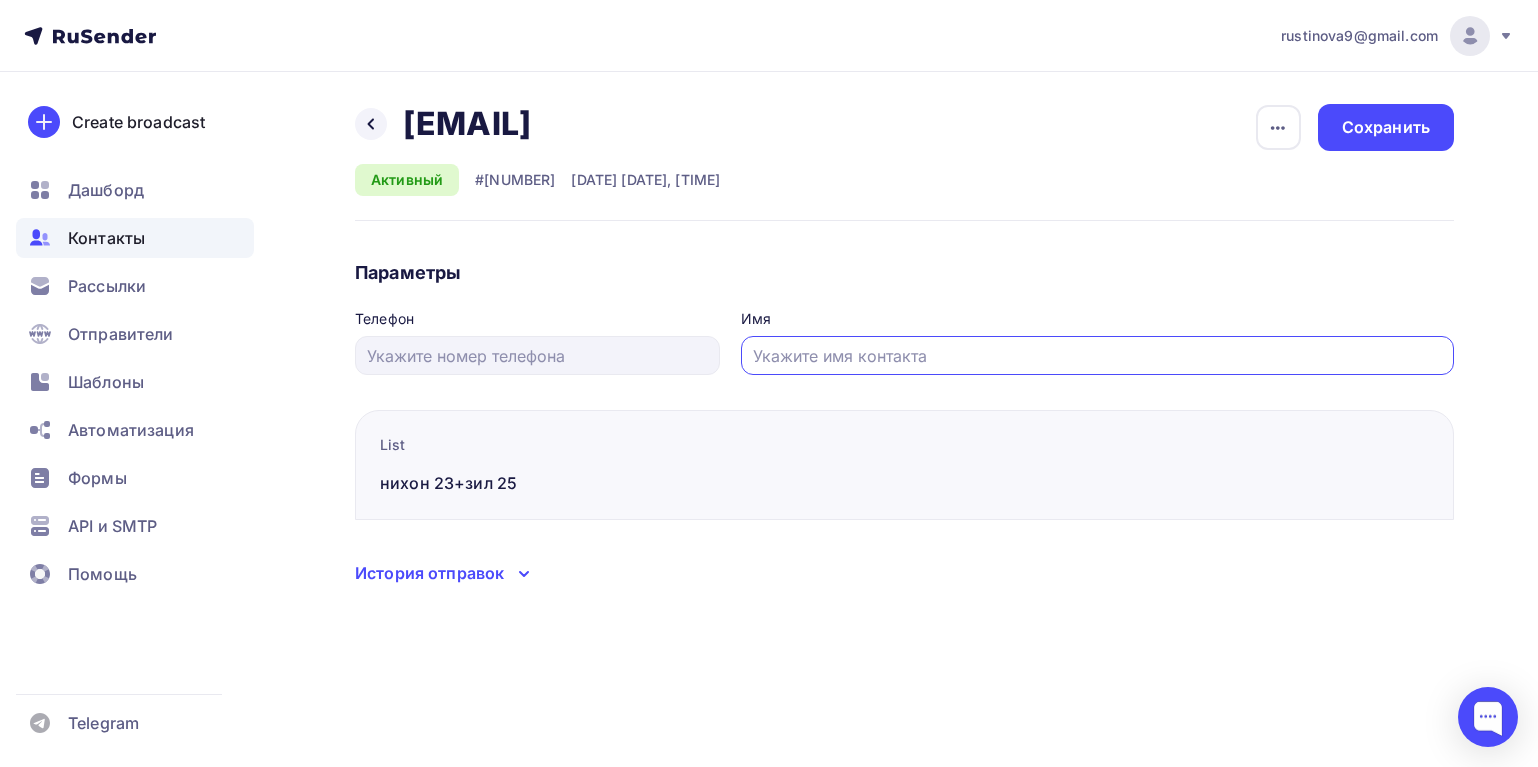 click at bounding box center [1098, 356] 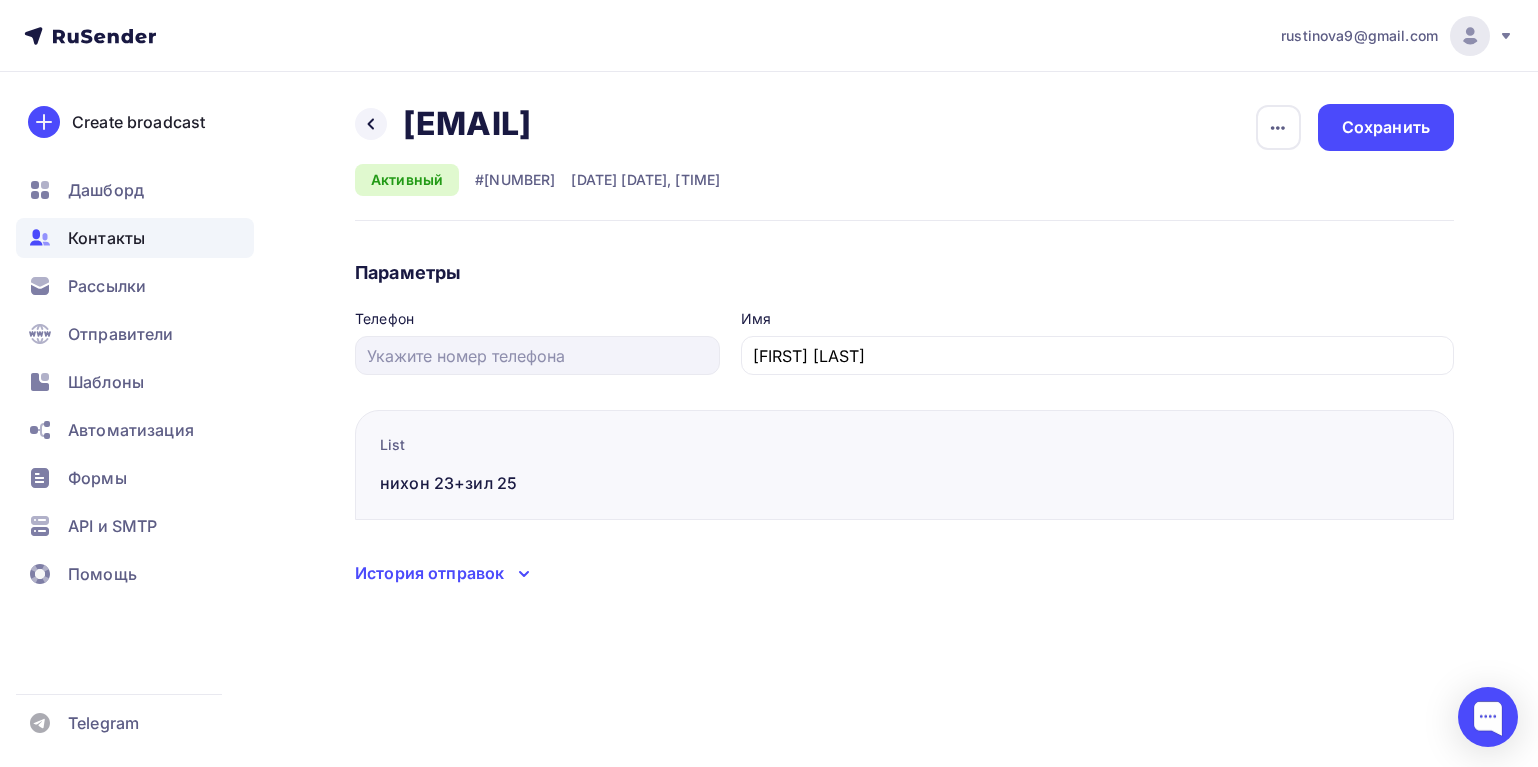 click on "История отправок" at bounding box center [429, 573] 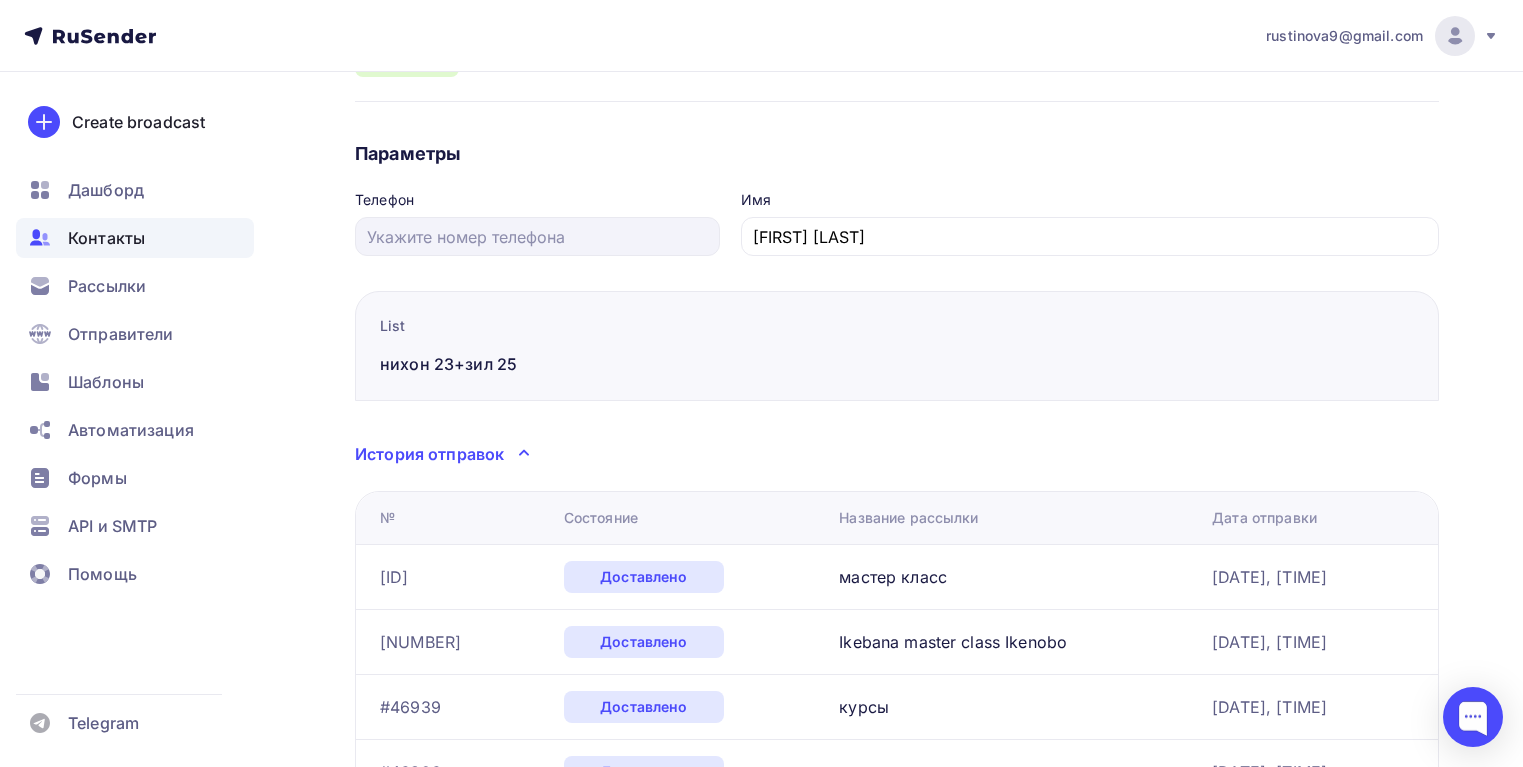 scroll, scrollTop: 0, scrollLeft: 0, axis: both 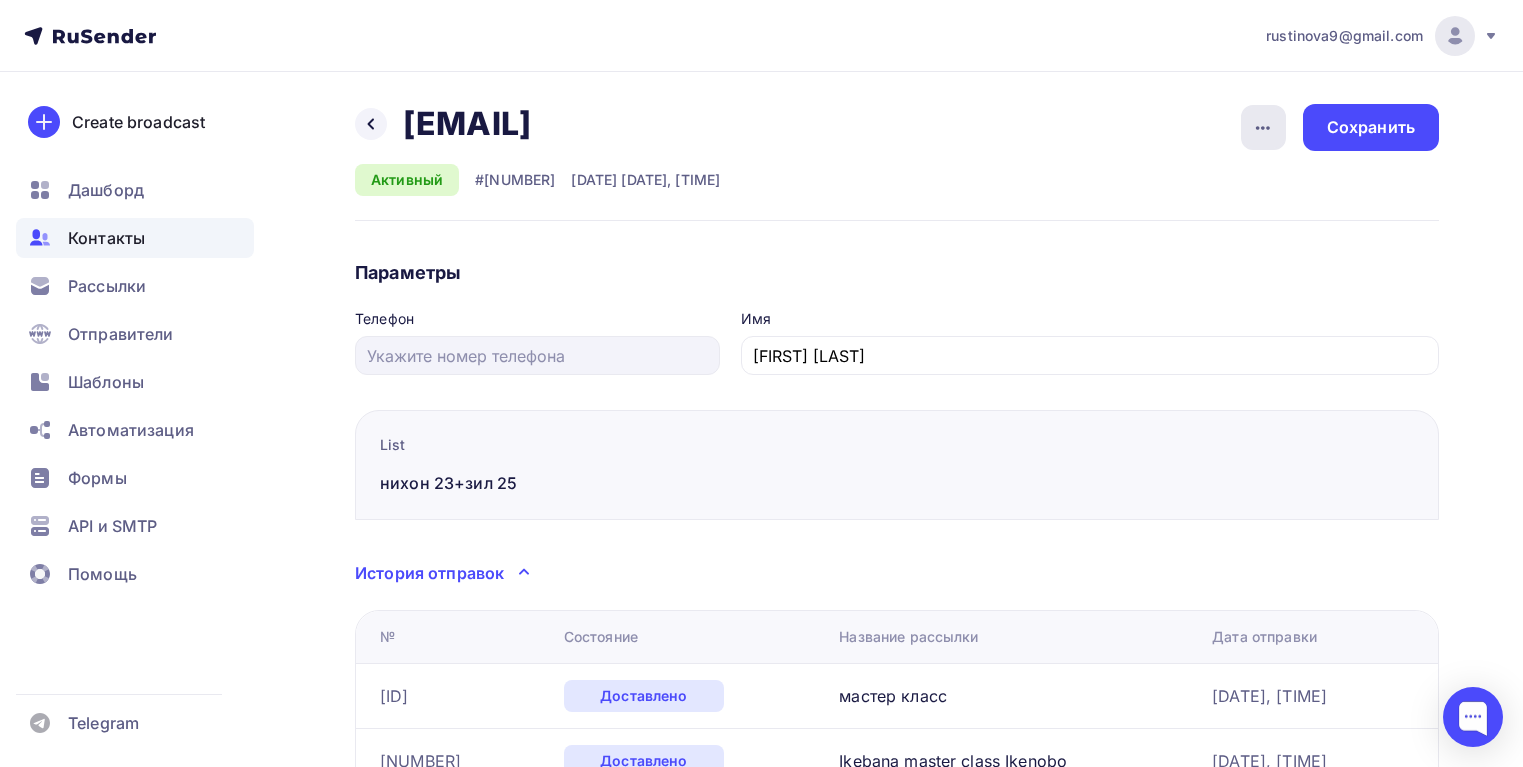 click at bounding box center (1263, 128) 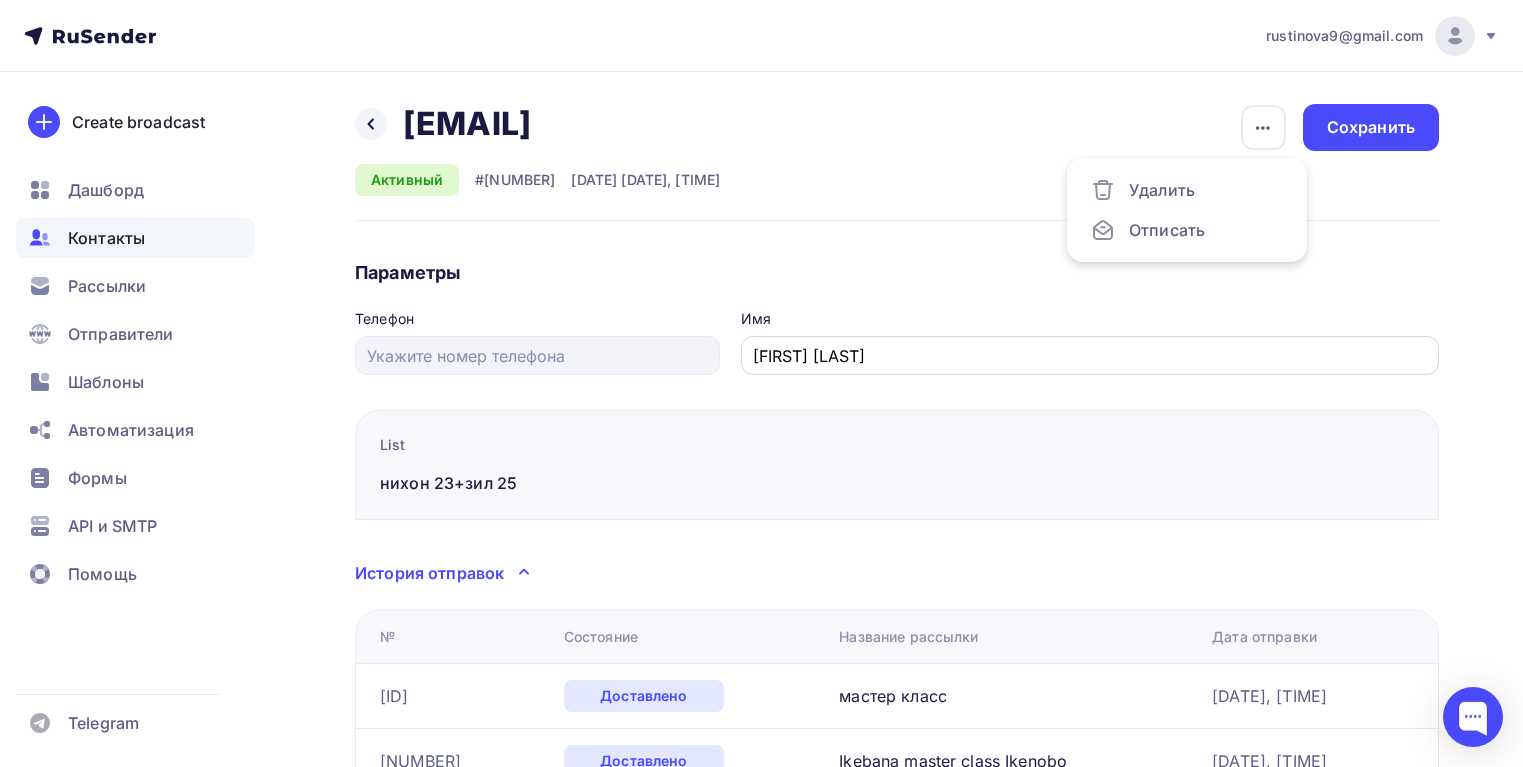 click on "[FIRST] [LAST]" at bounding box center (1090, 355) 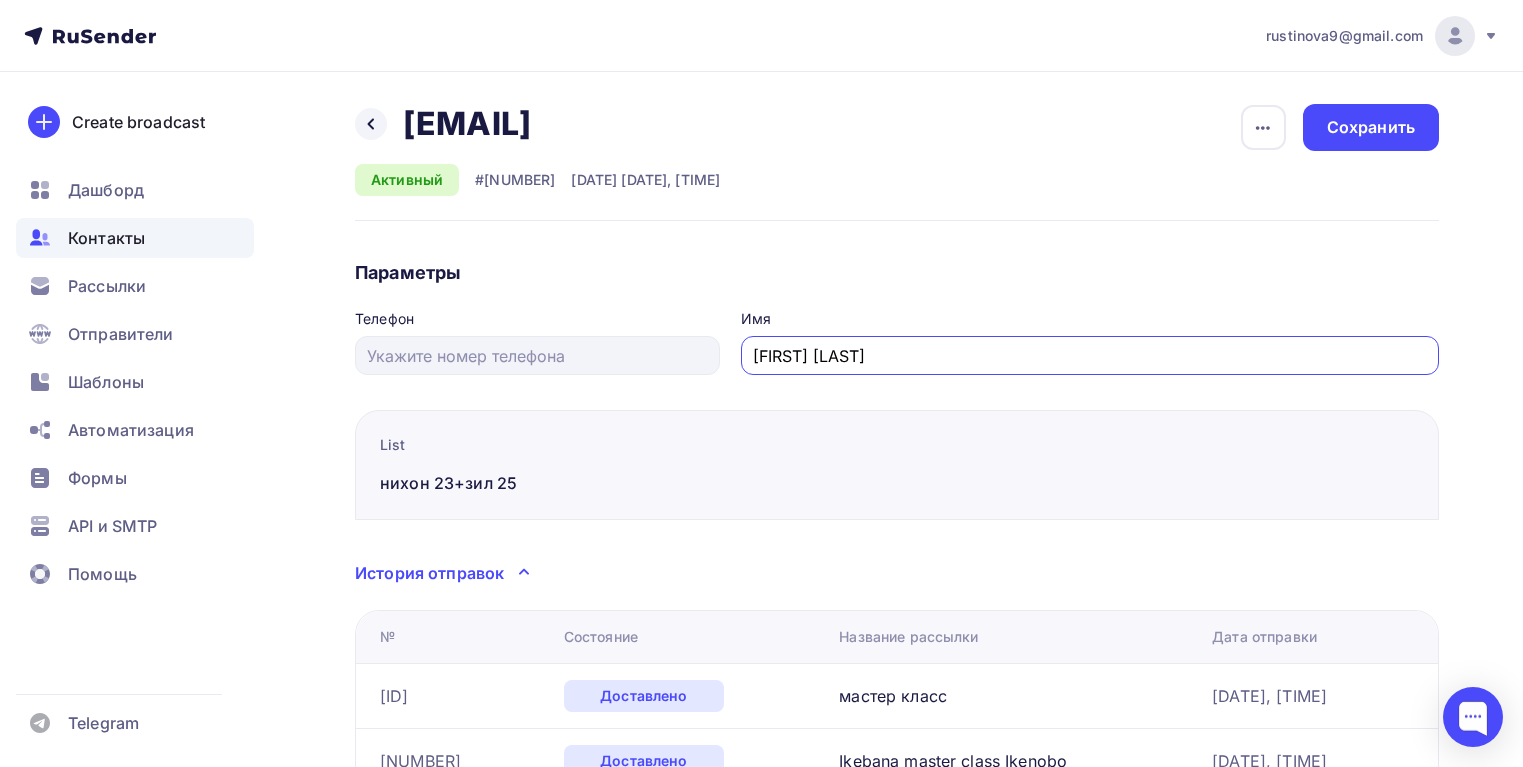 click on "[FIRST] [LAST]" at bounding box center (1090, 356) 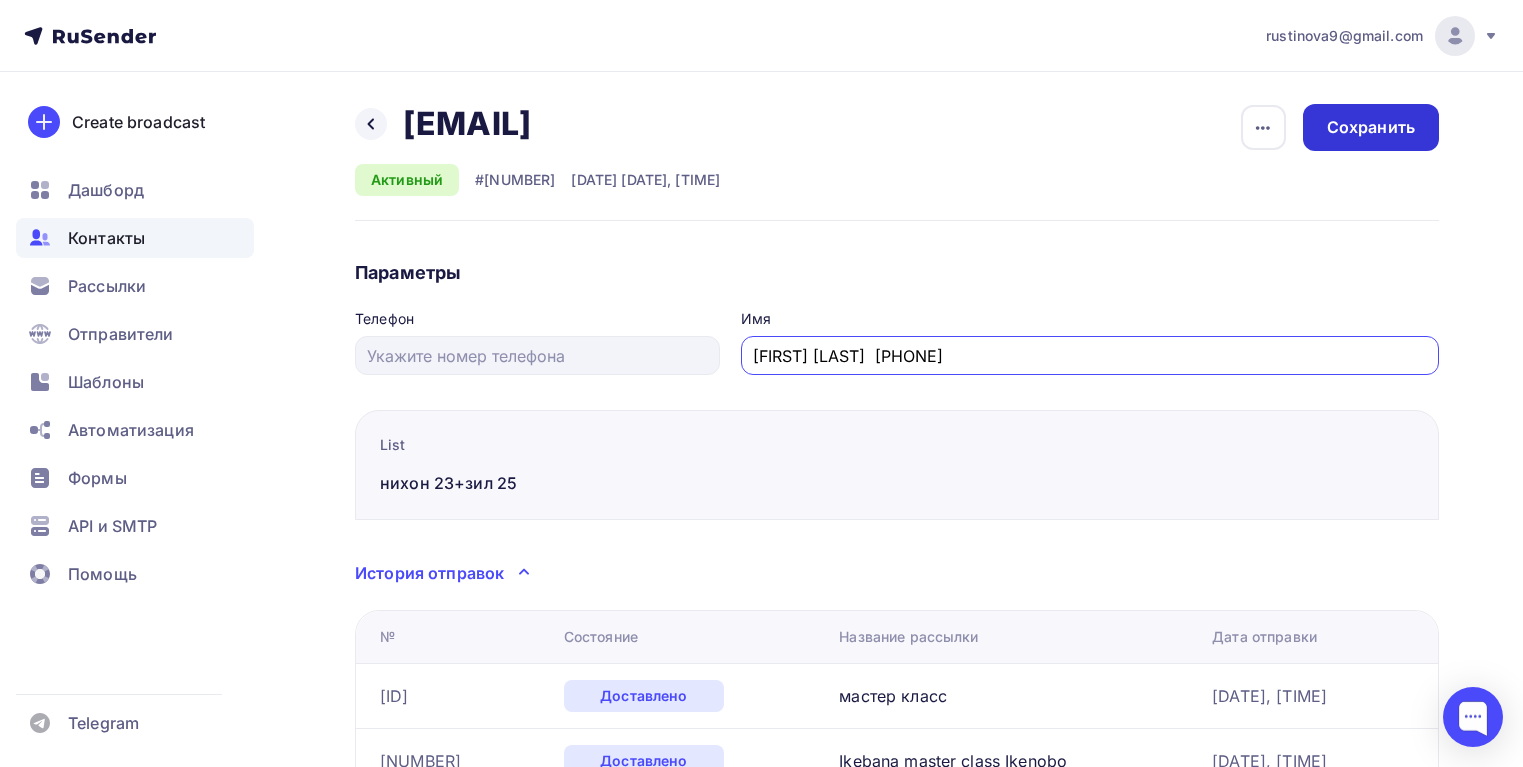 type on "[FIRST] [LAST]  [PHONE]" 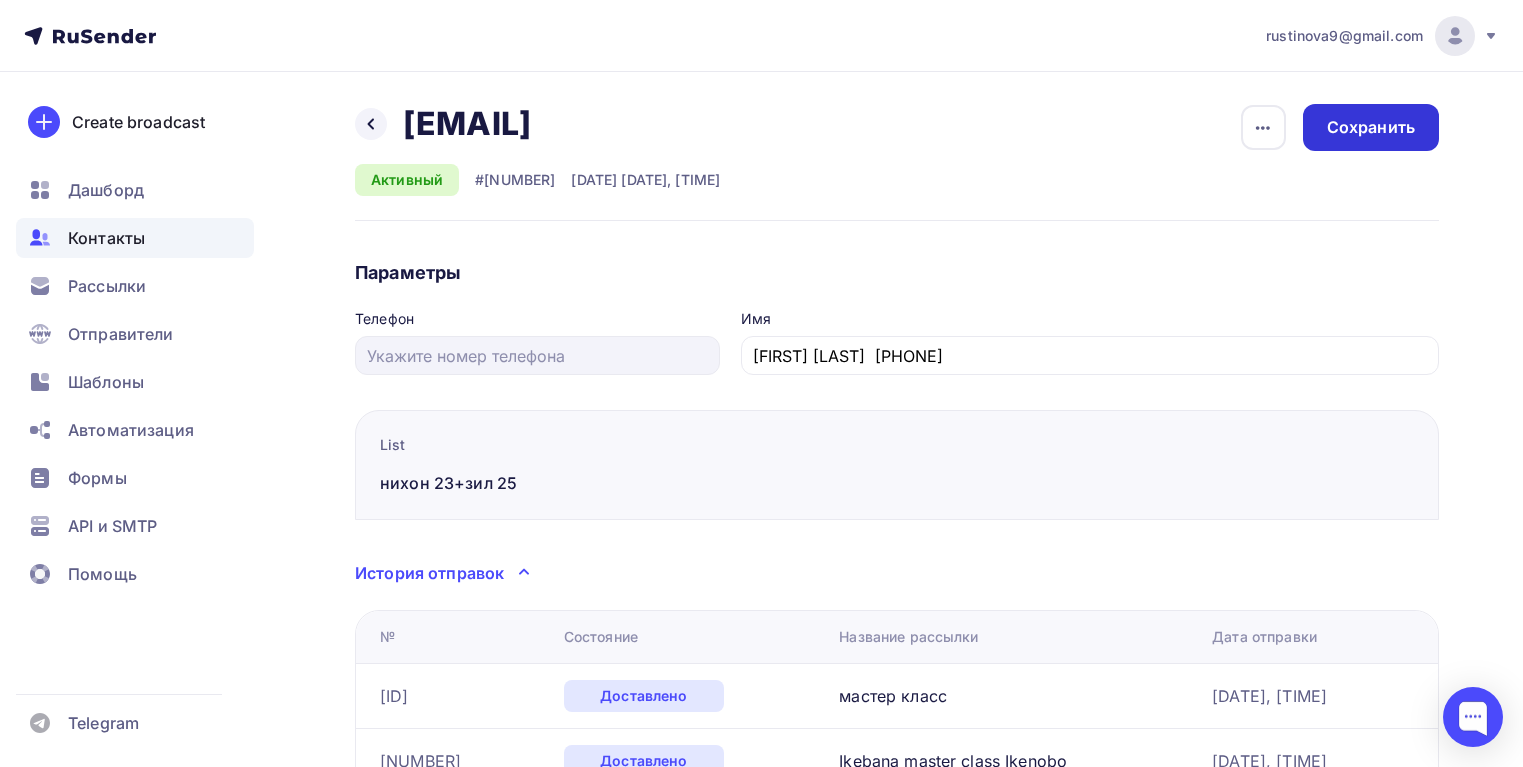 click on "Сохранить" at bounding box center (1371, 127) 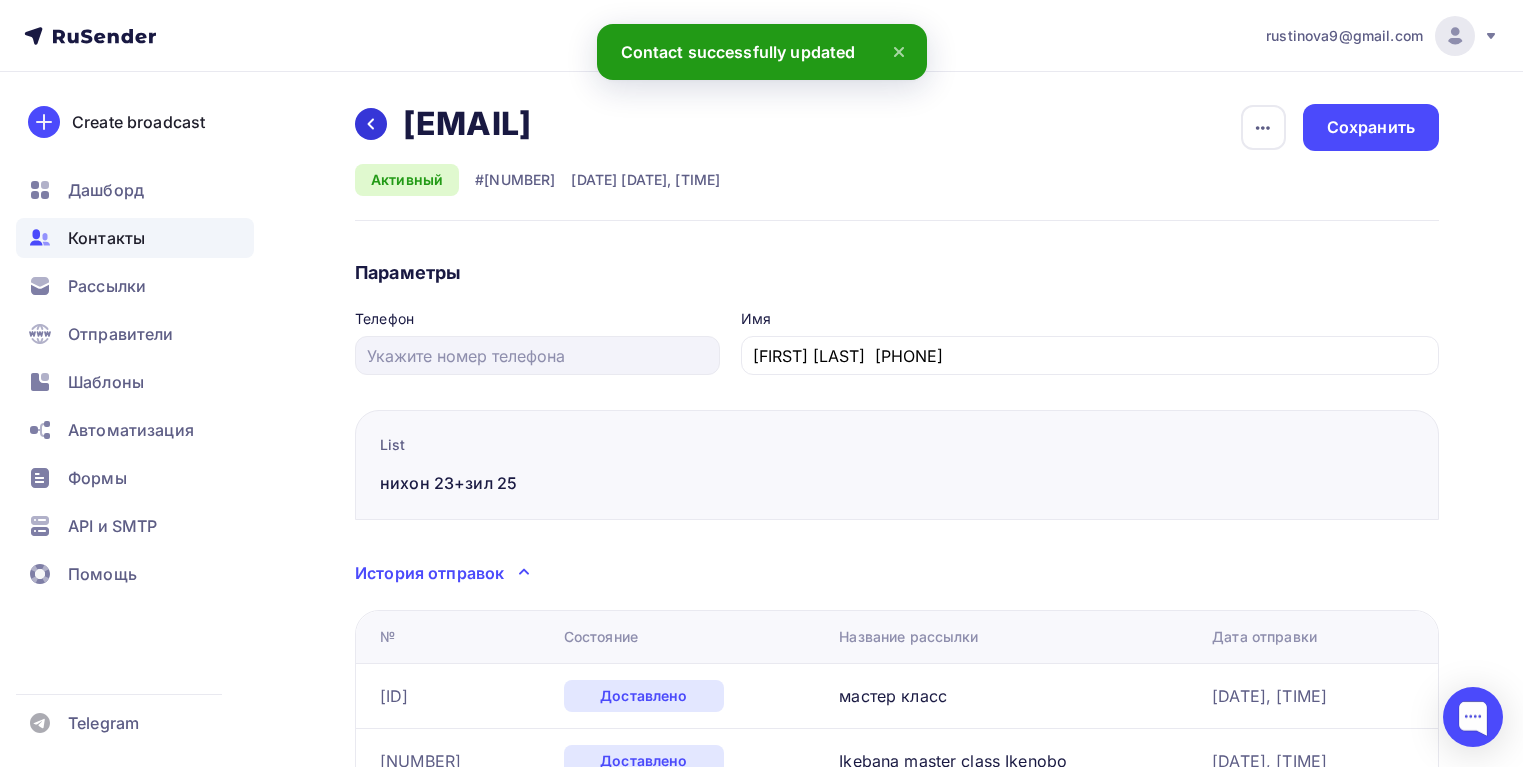 click at bounding box center [371, 124] 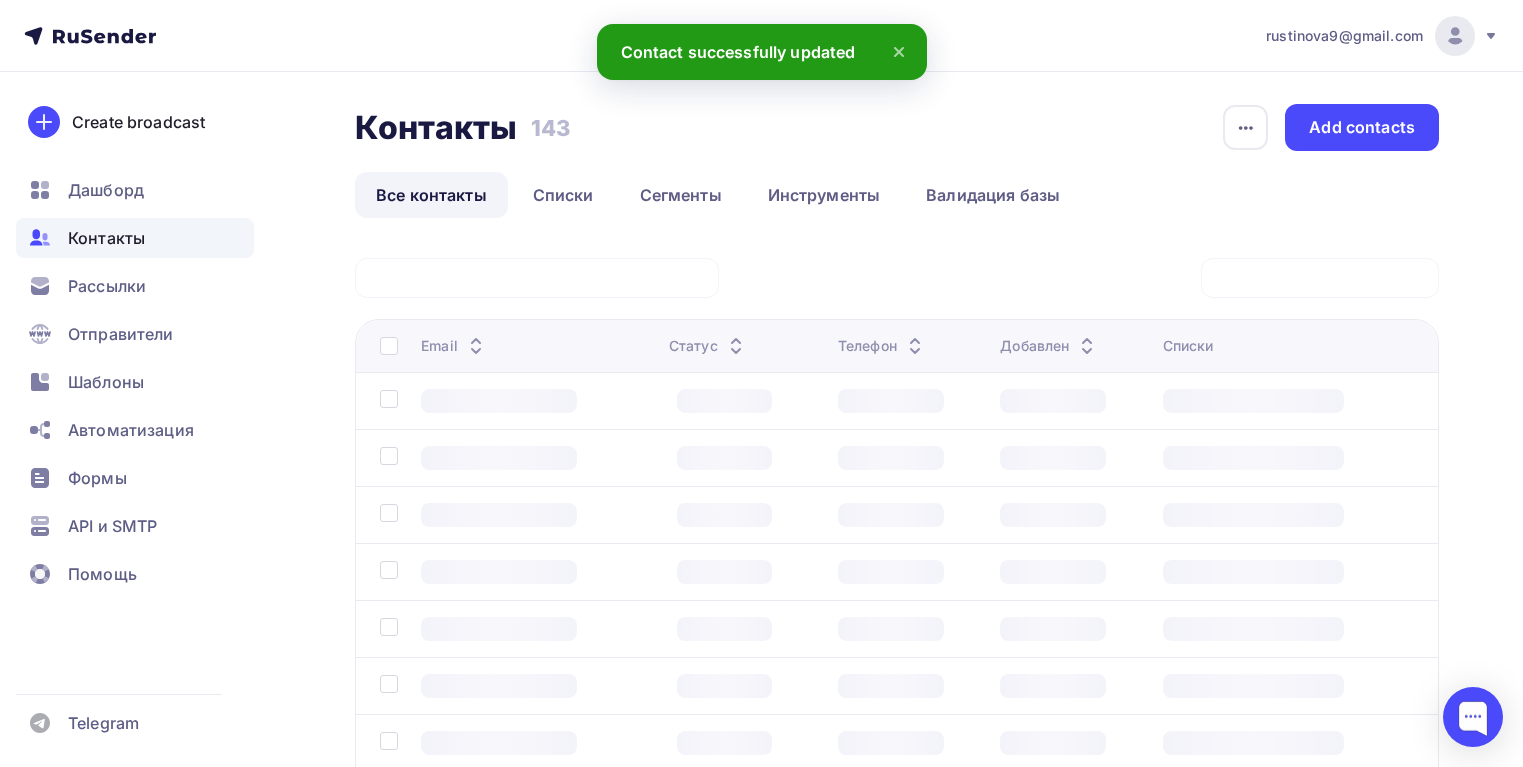 click at bounding box center [0, 0] 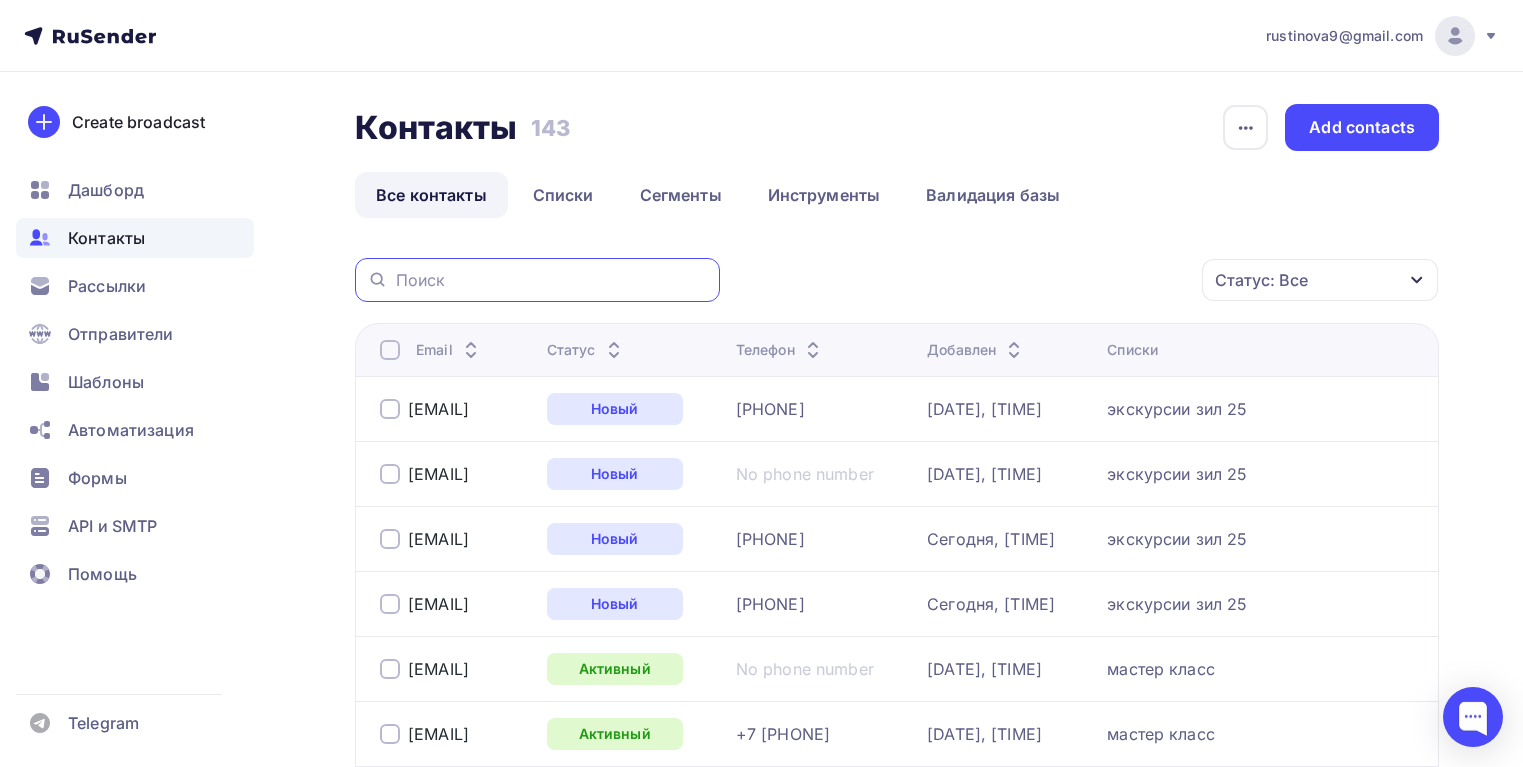 click at bounding box center (552, 280) 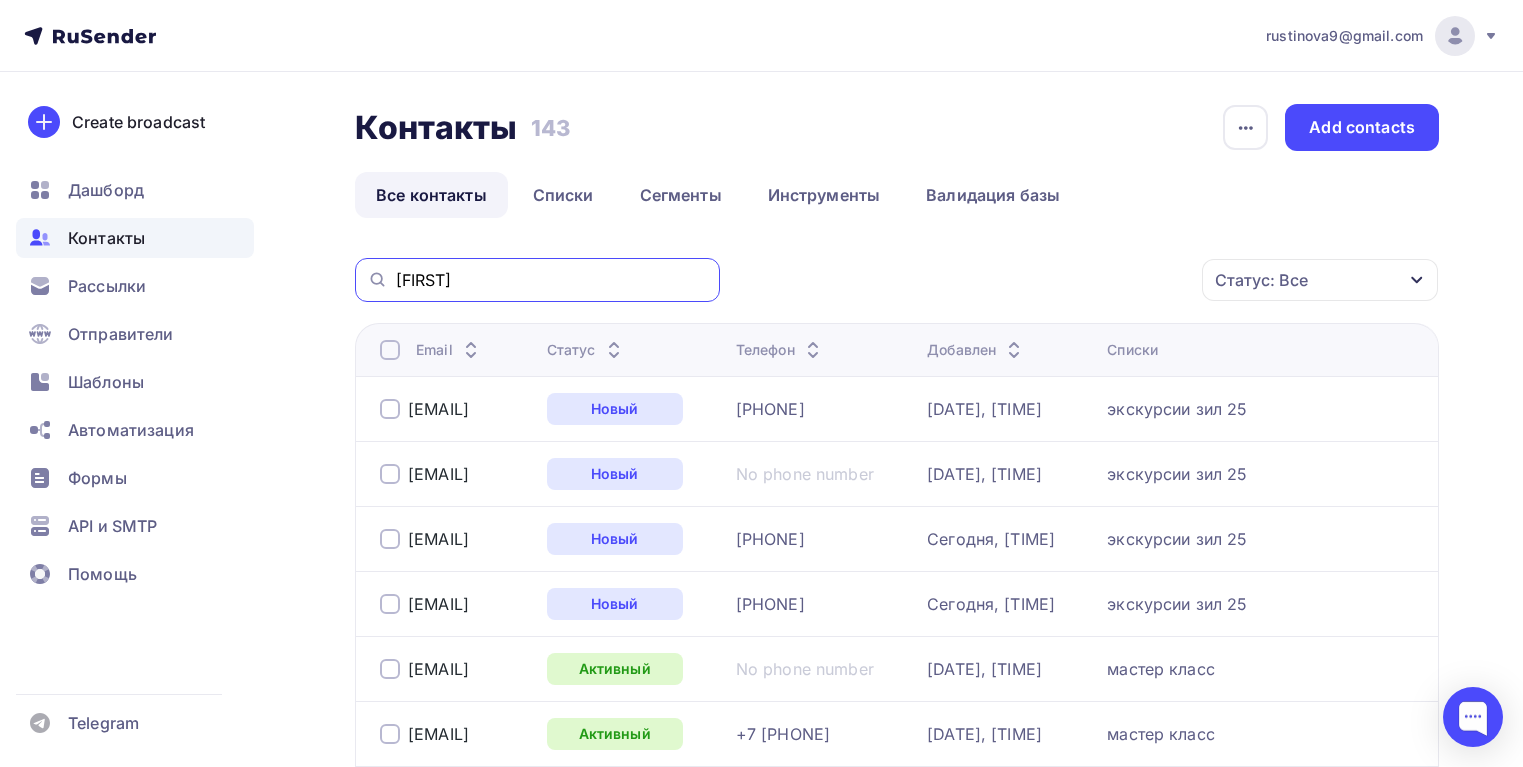 type on "[FIRST]" 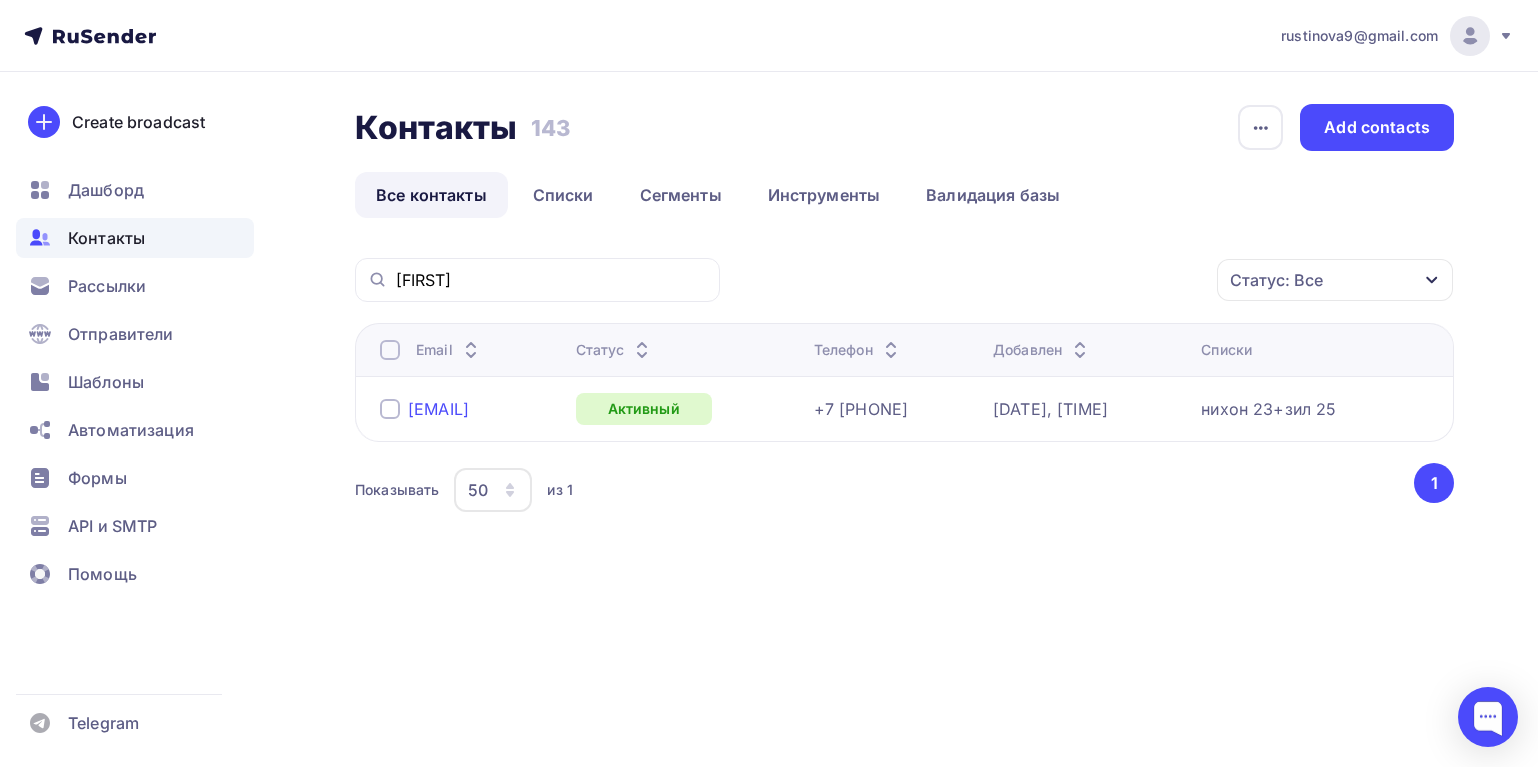 click on "[EMAIL]" at bounding box center [438, 409] 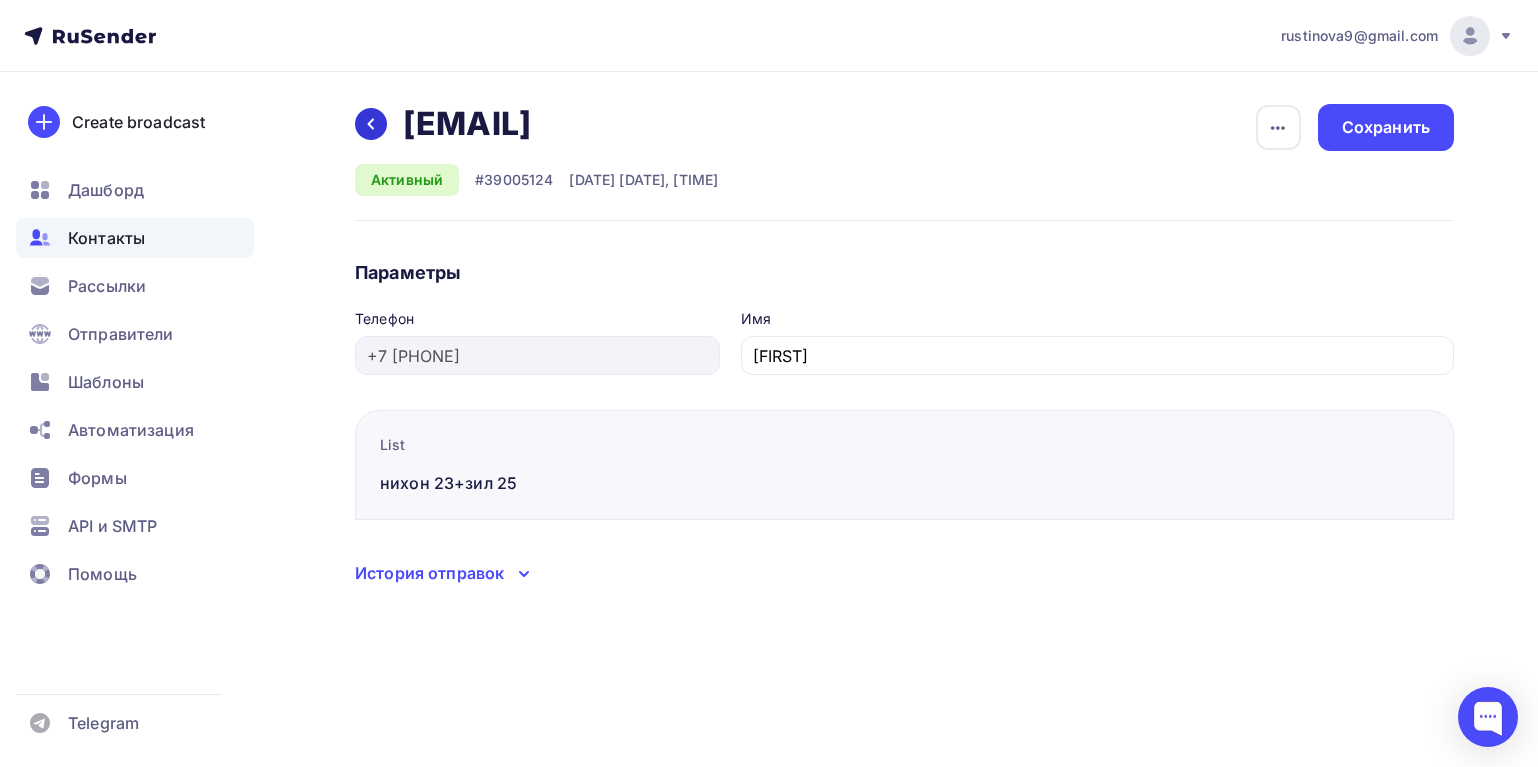 click at bounding box center (371, 124) 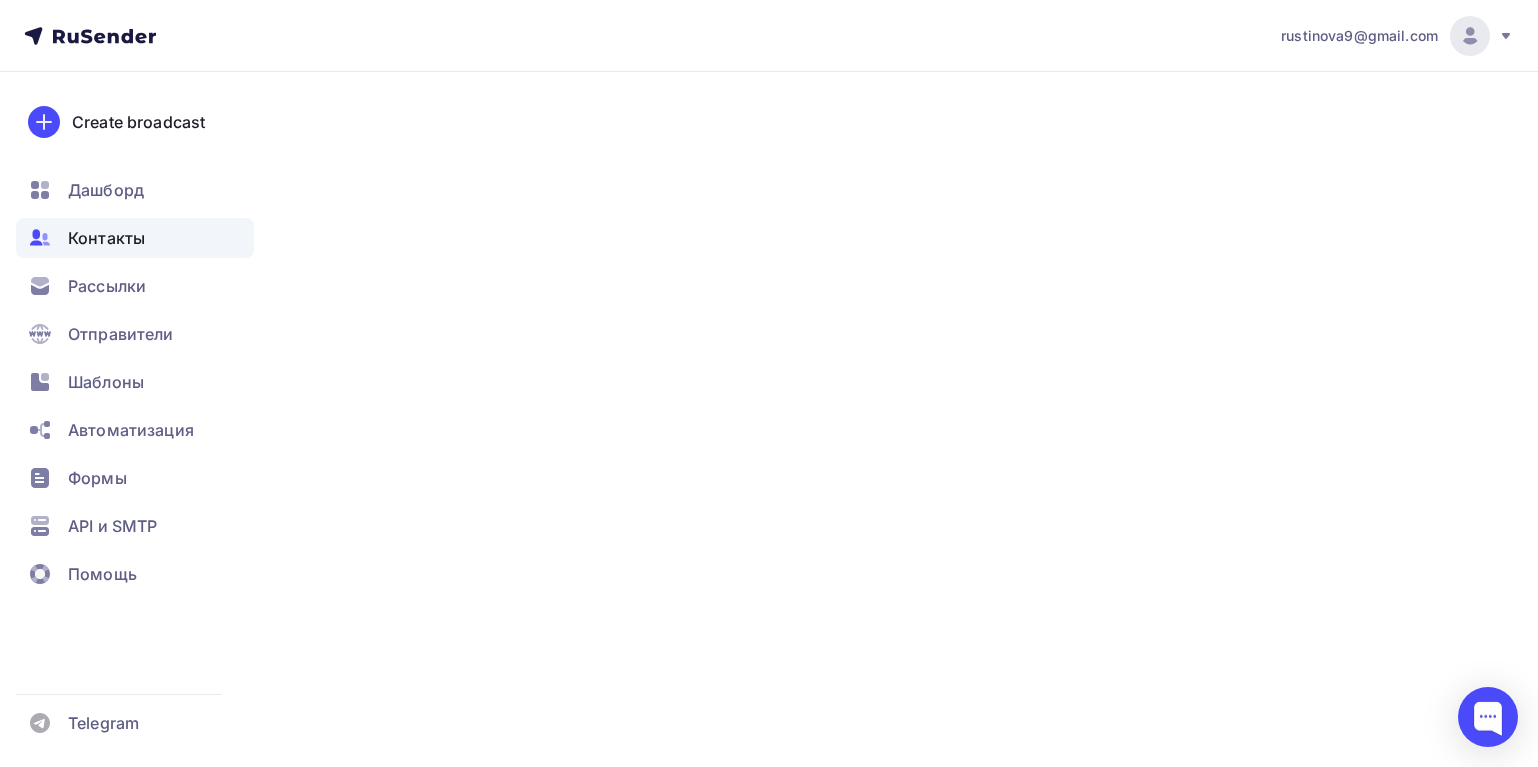 click at bounding box center [537, 278] 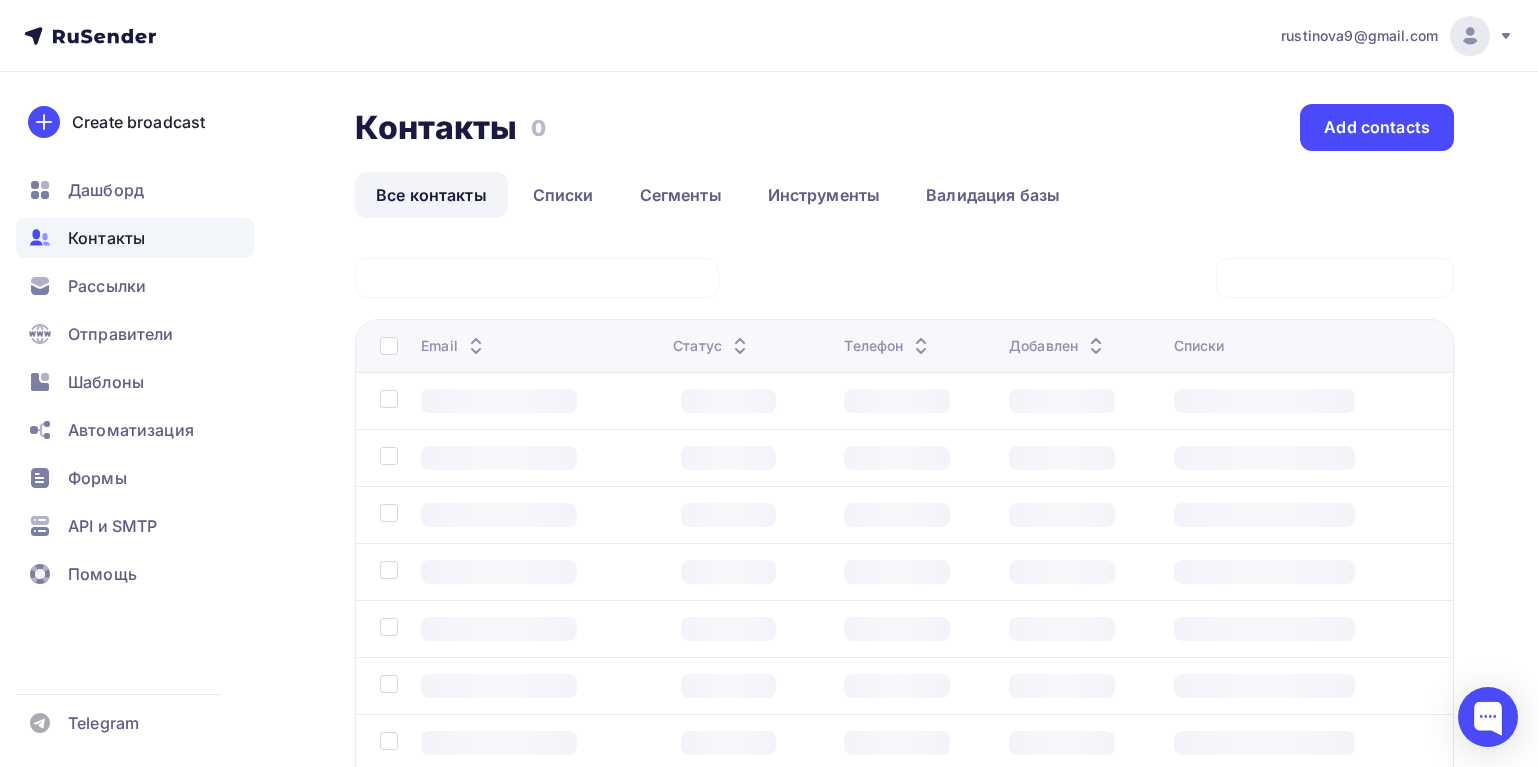 click at bounding box center (537, 278) 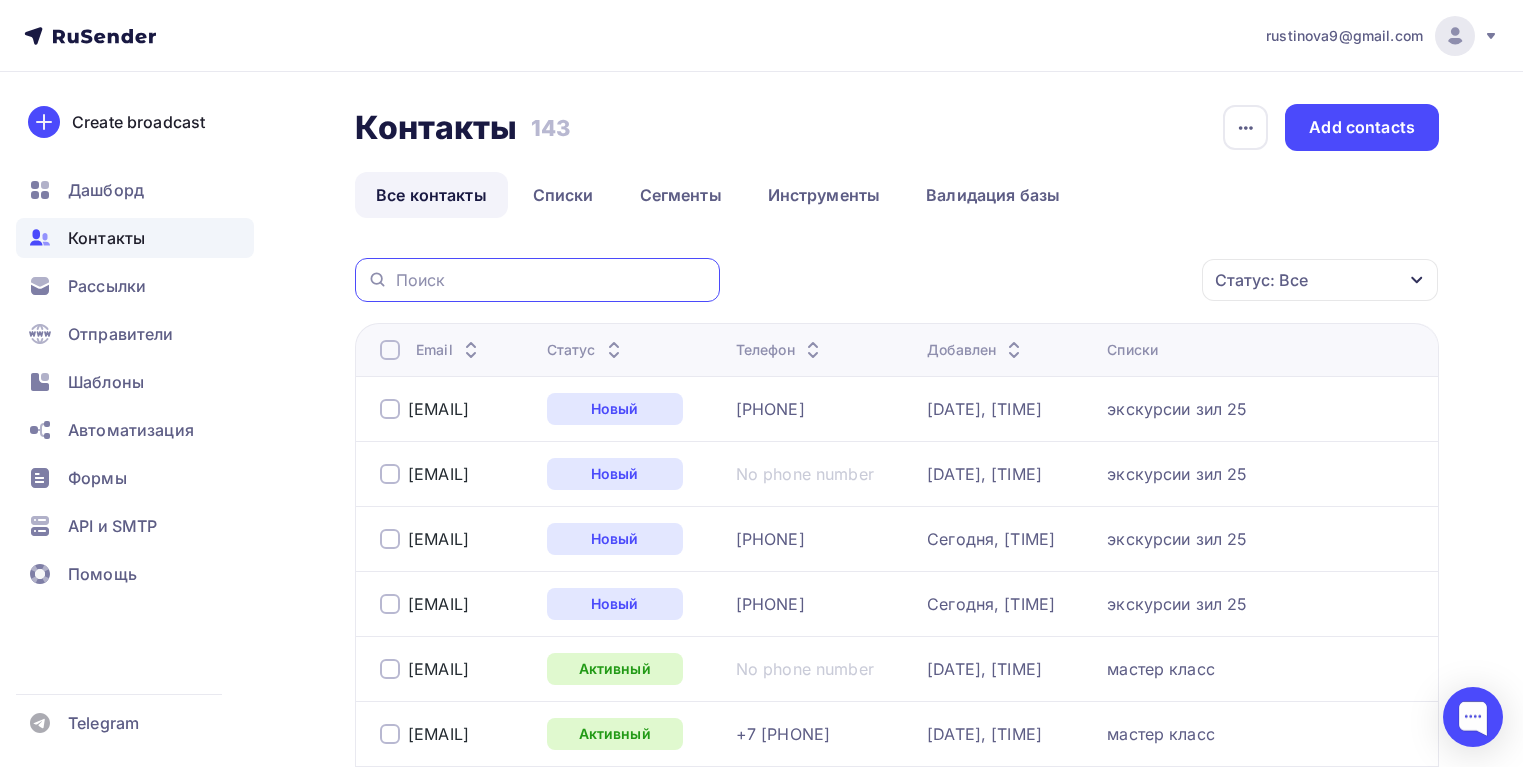 click at bounding box center (552, 280) 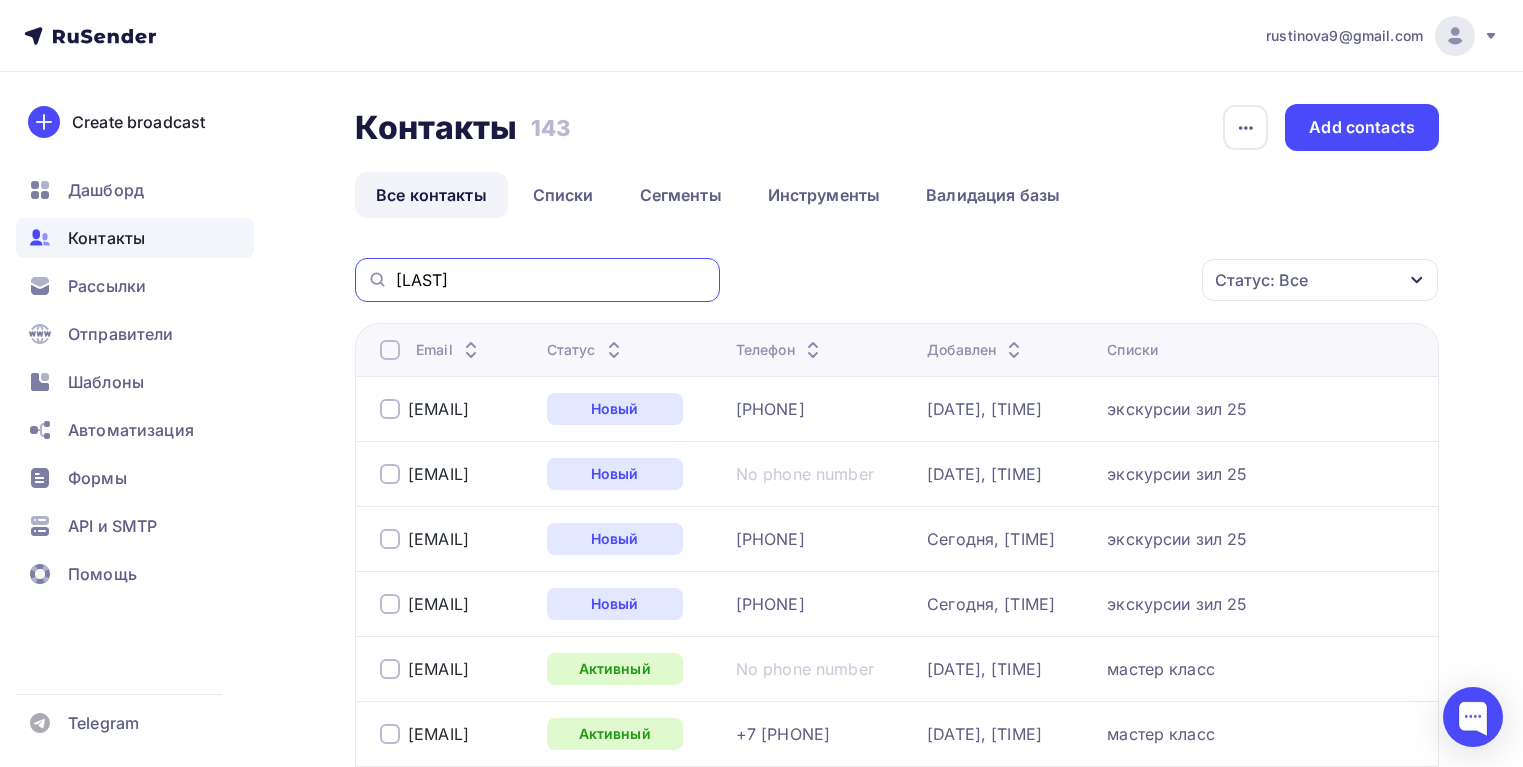 type on "[LAST]" 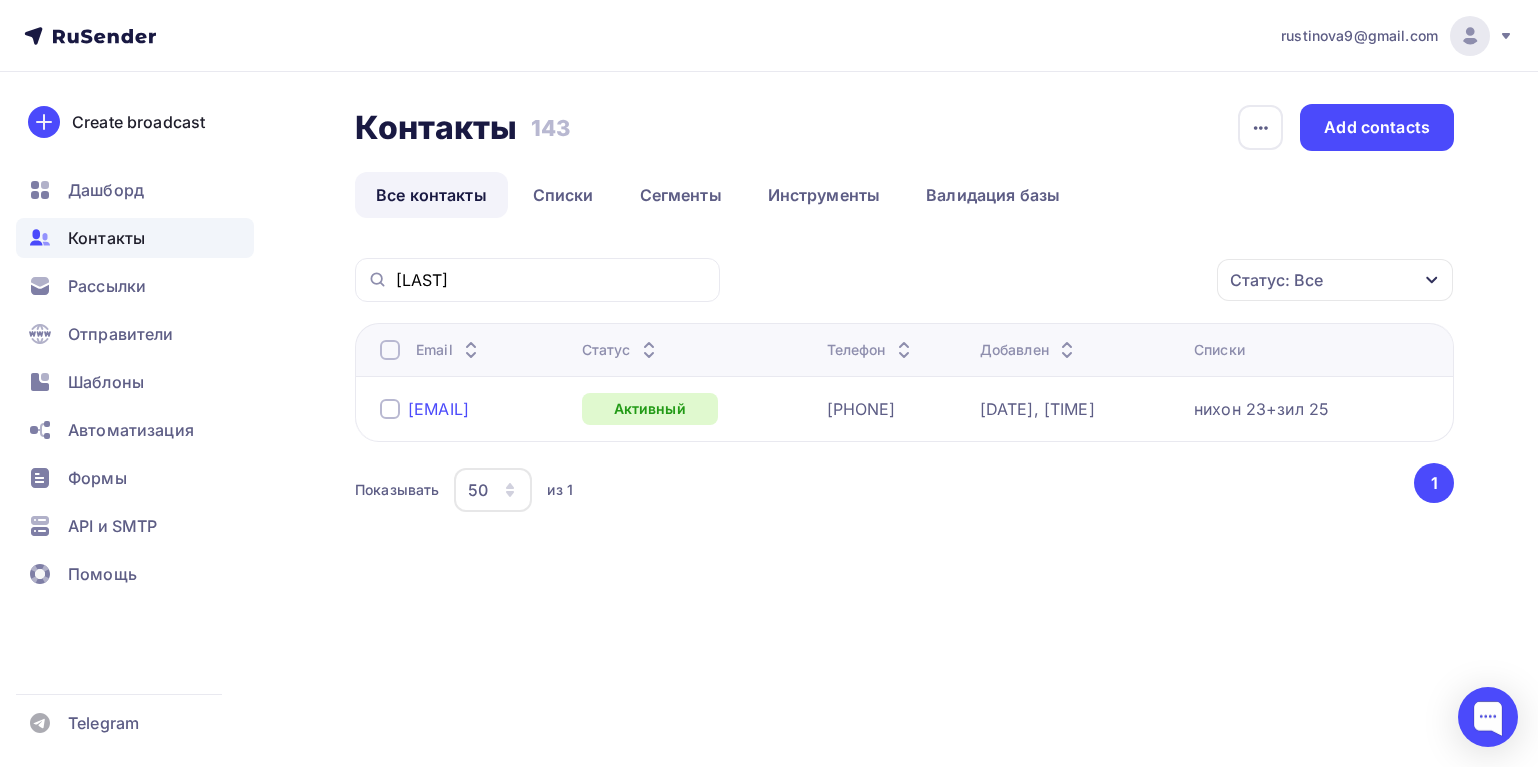 click on "[EMAIL]" at bounding box center [438, 409] 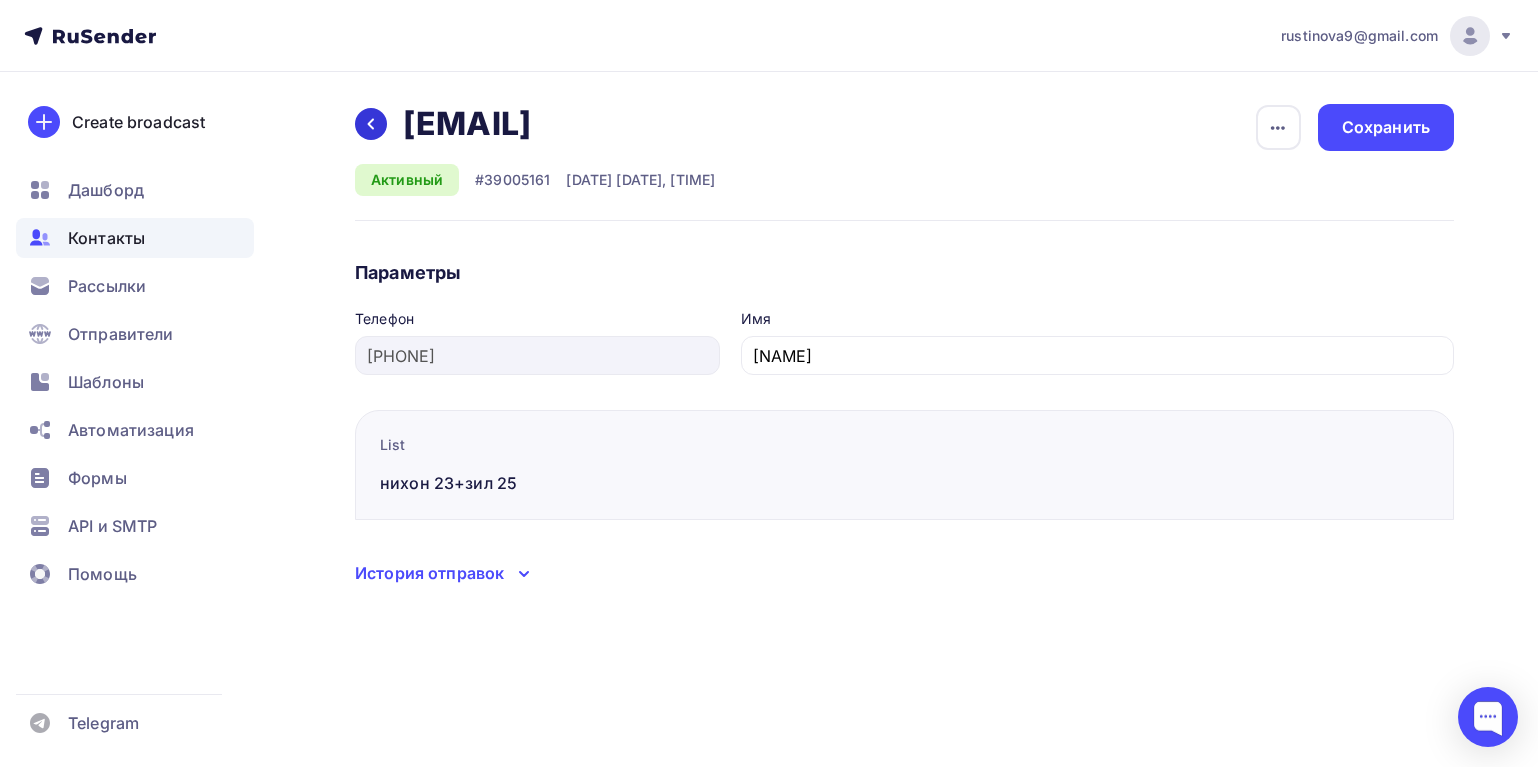 click at bounding box center (371, 124) 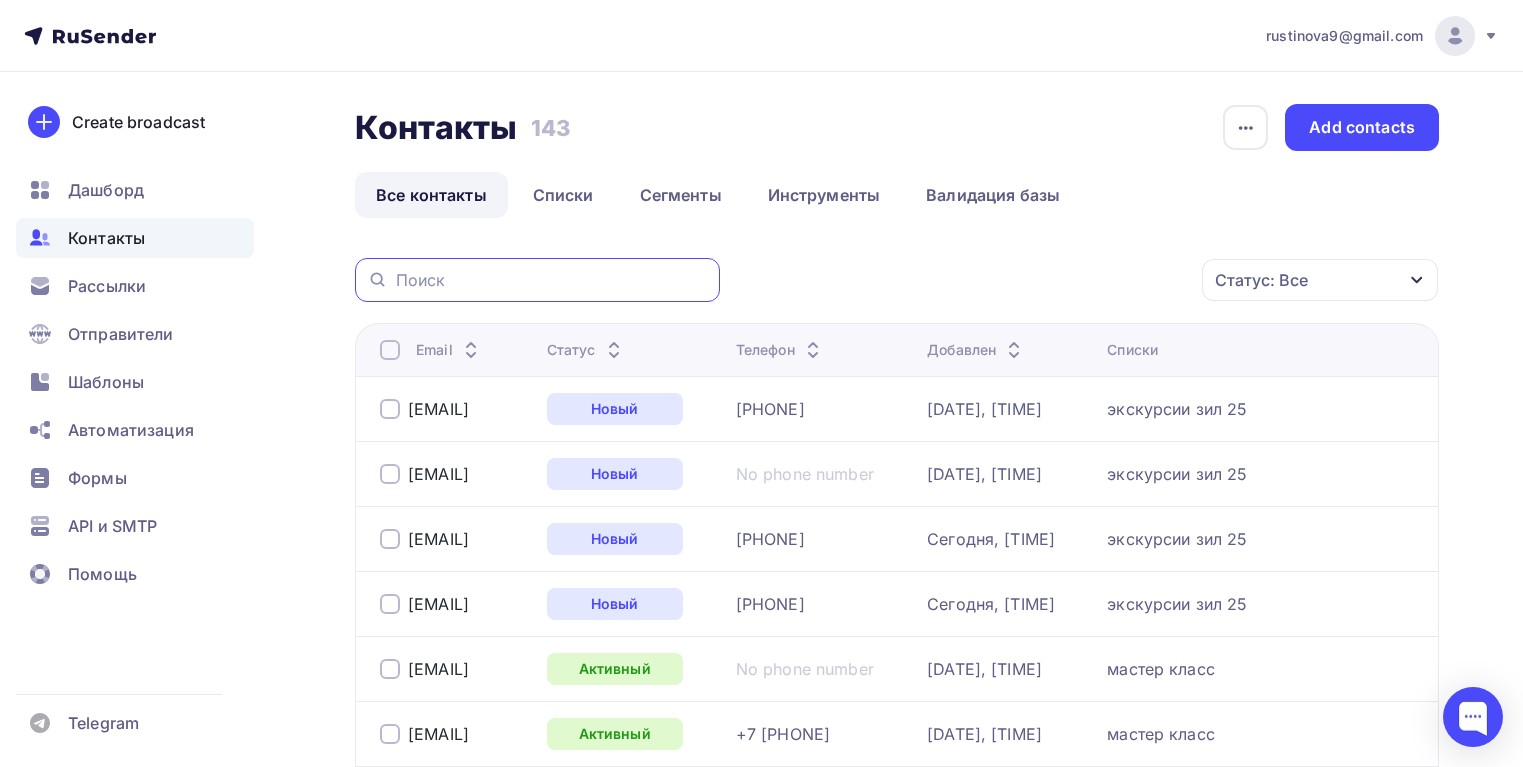 click at bounding box center [552, 280] 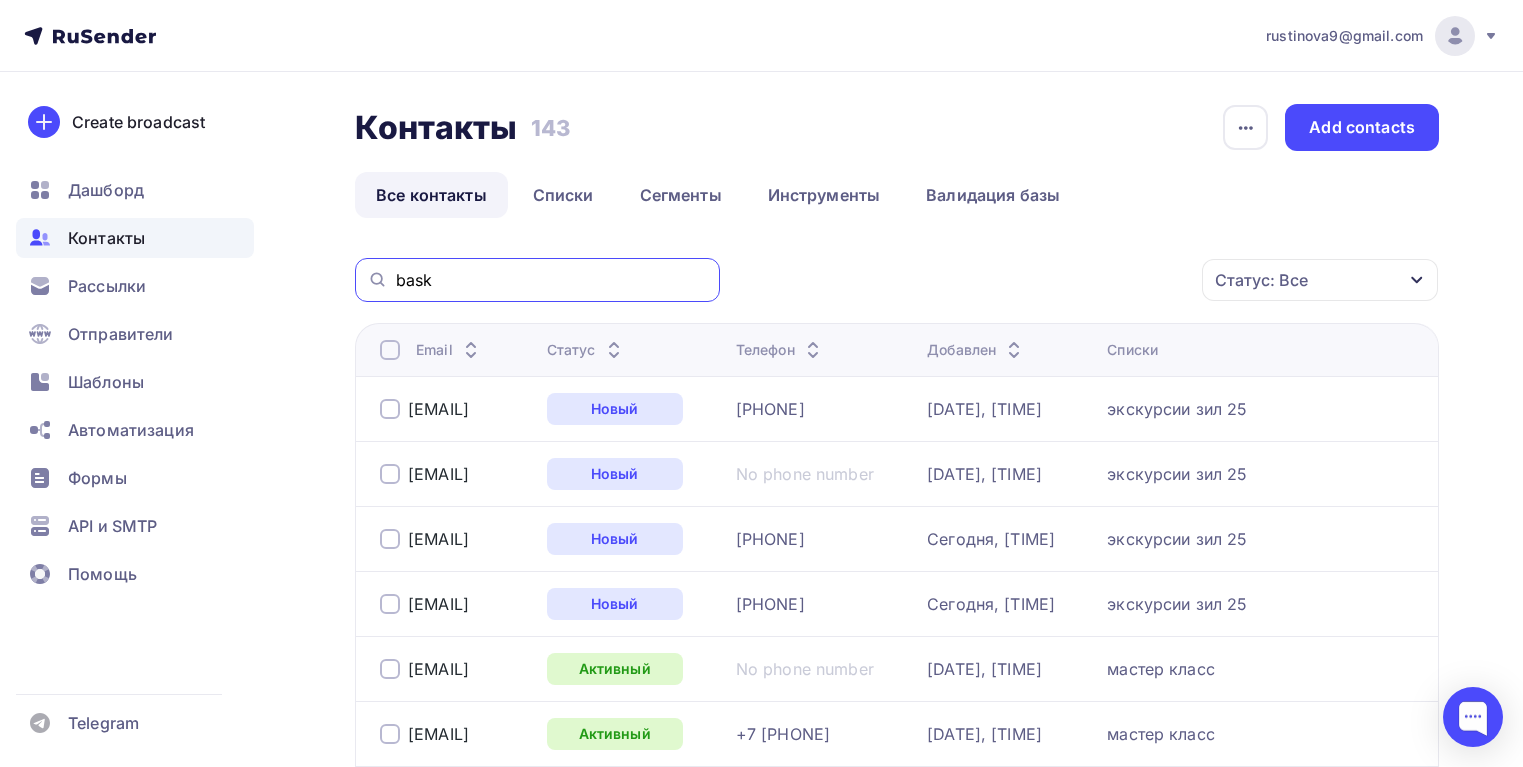type on "bask" 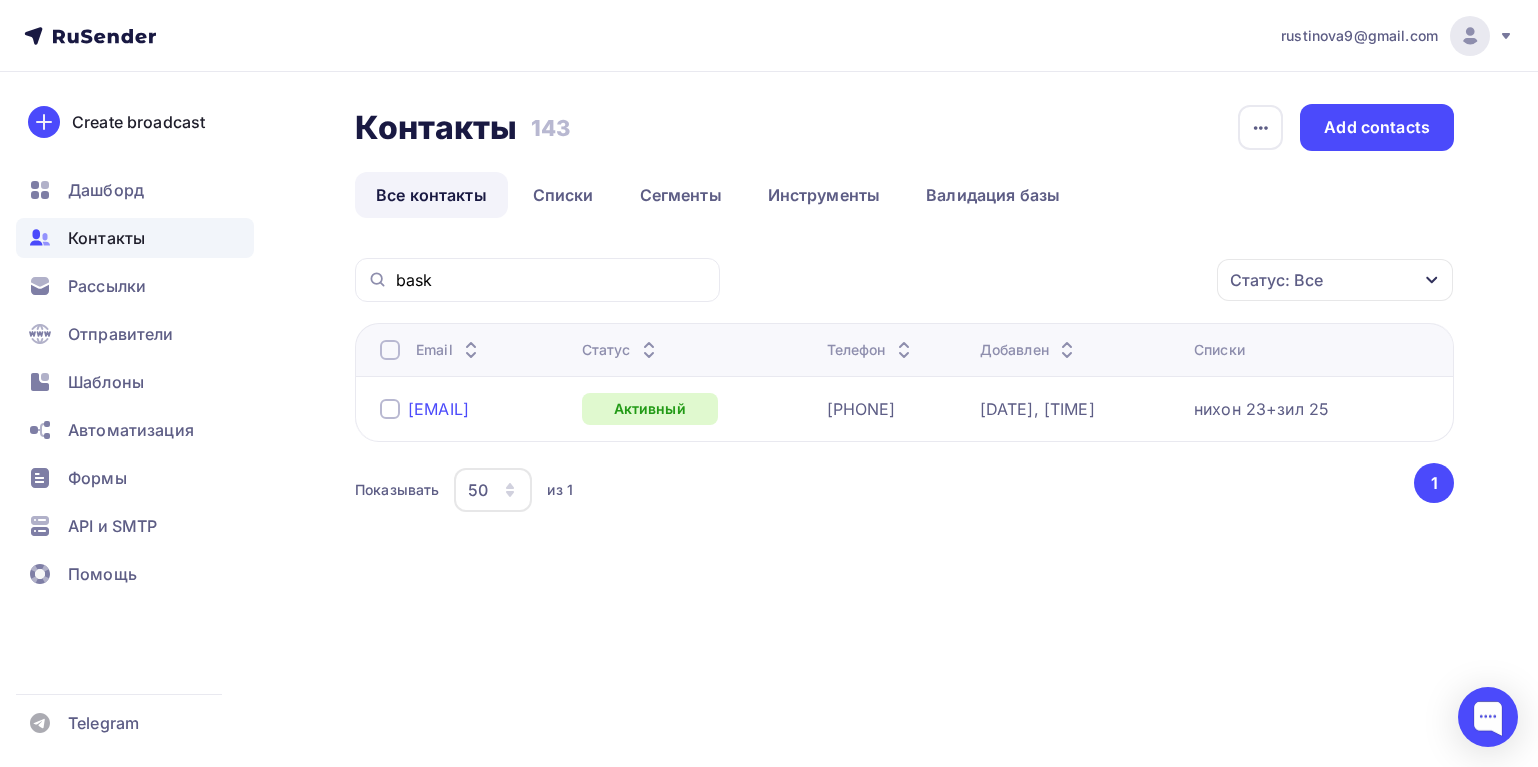 click on "[EMAIL]" at bounding box center [438, 409] 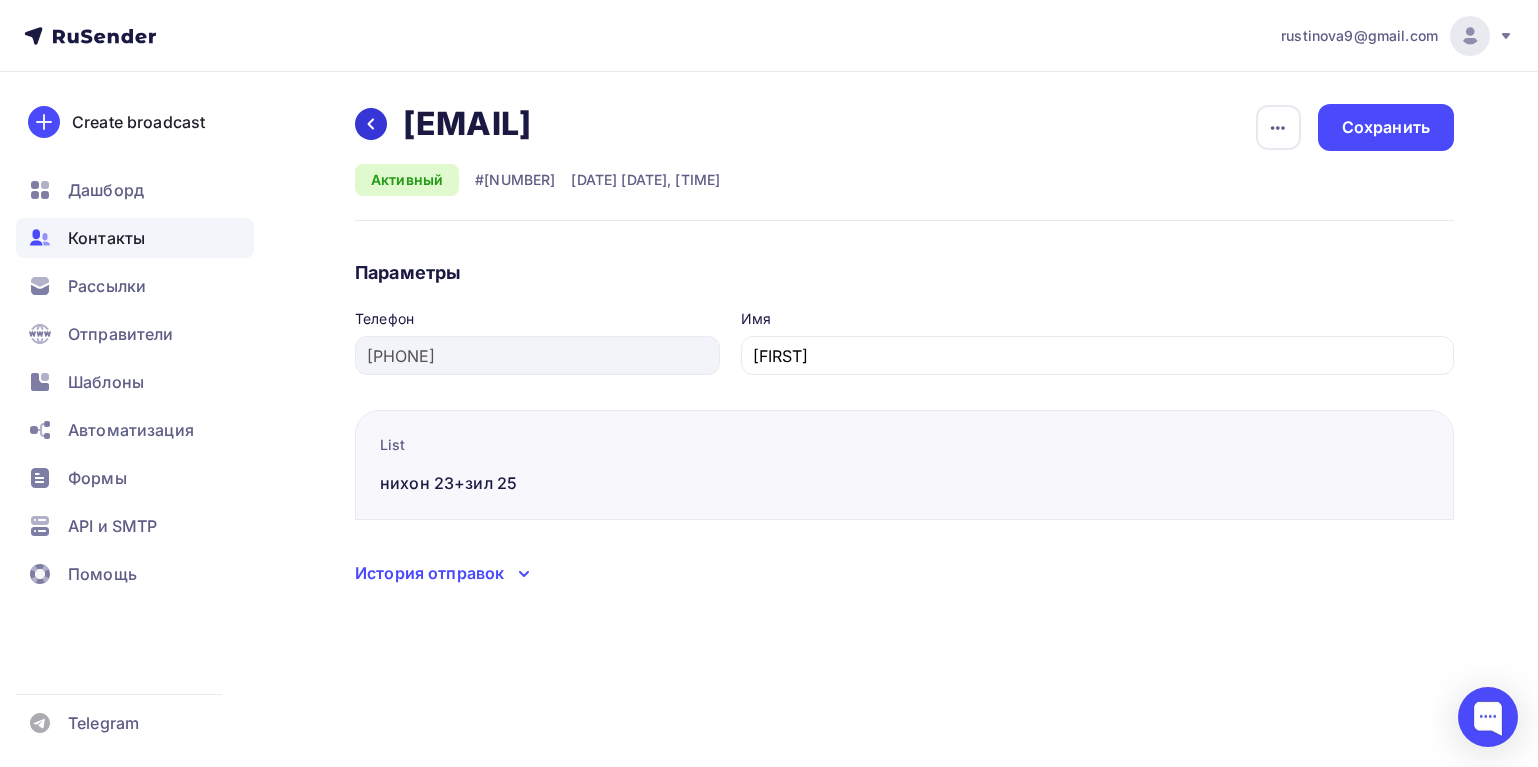 click at bounding box center (371, 124) 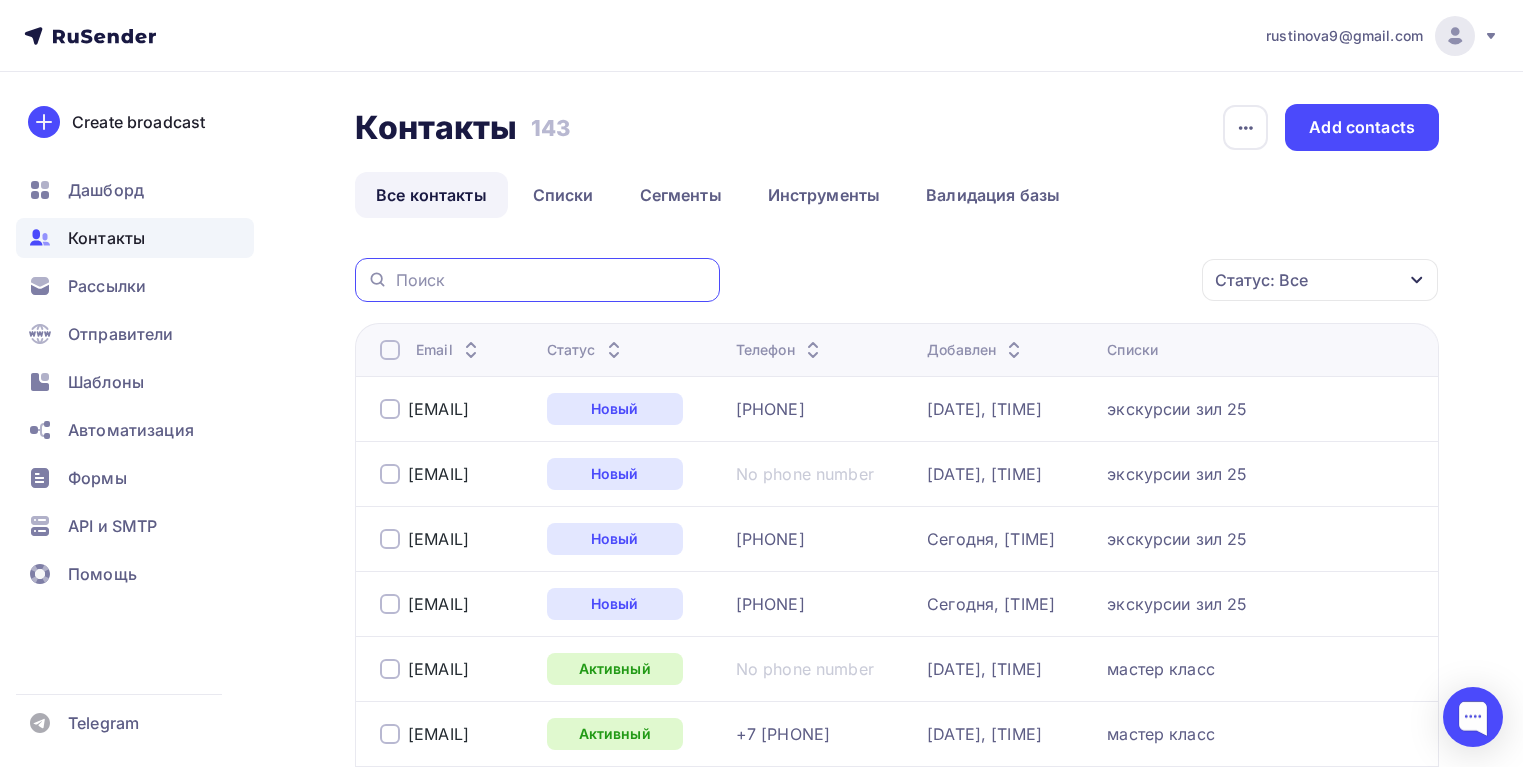click at bounding box center [552, 280] 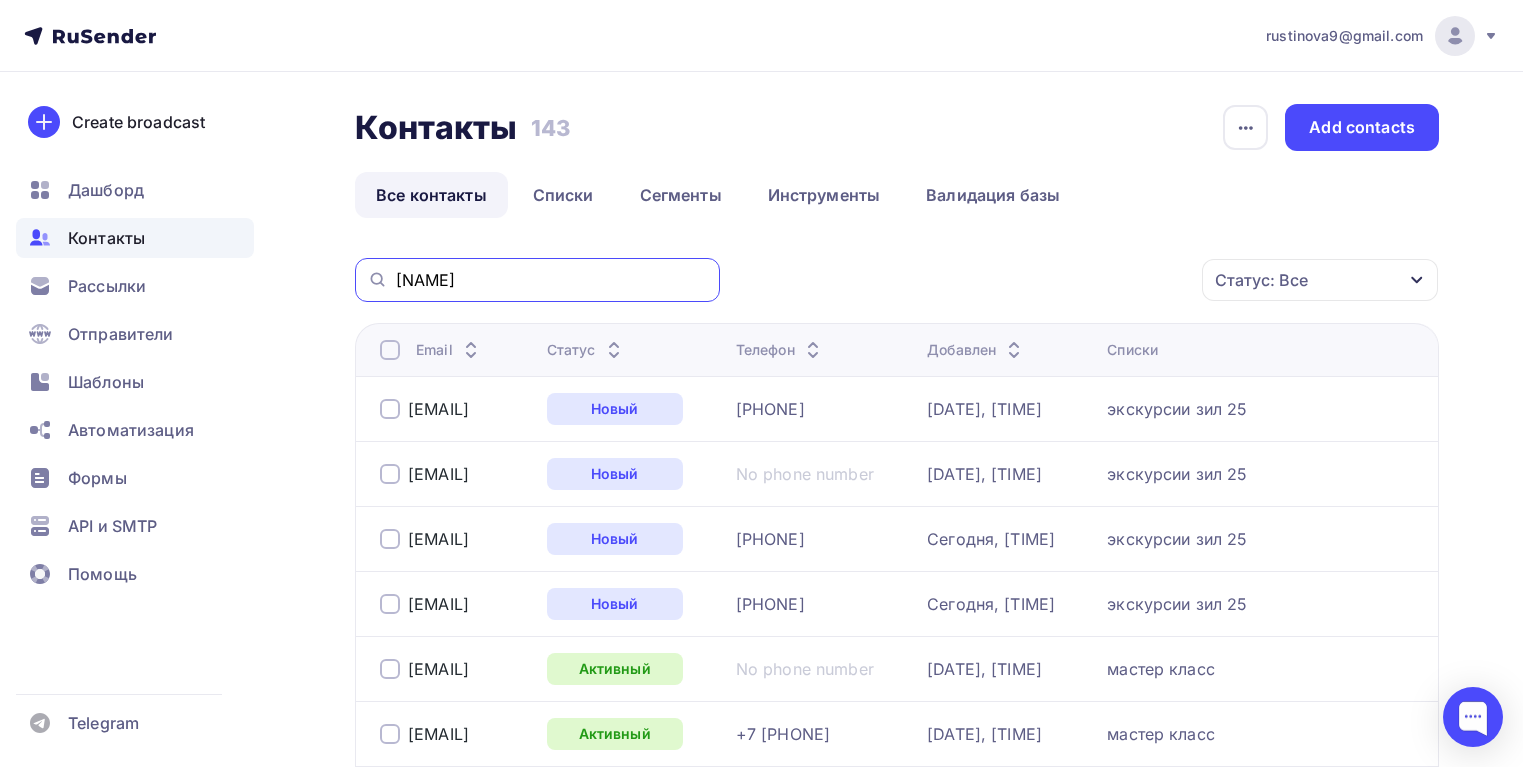 type on "[NAME]" 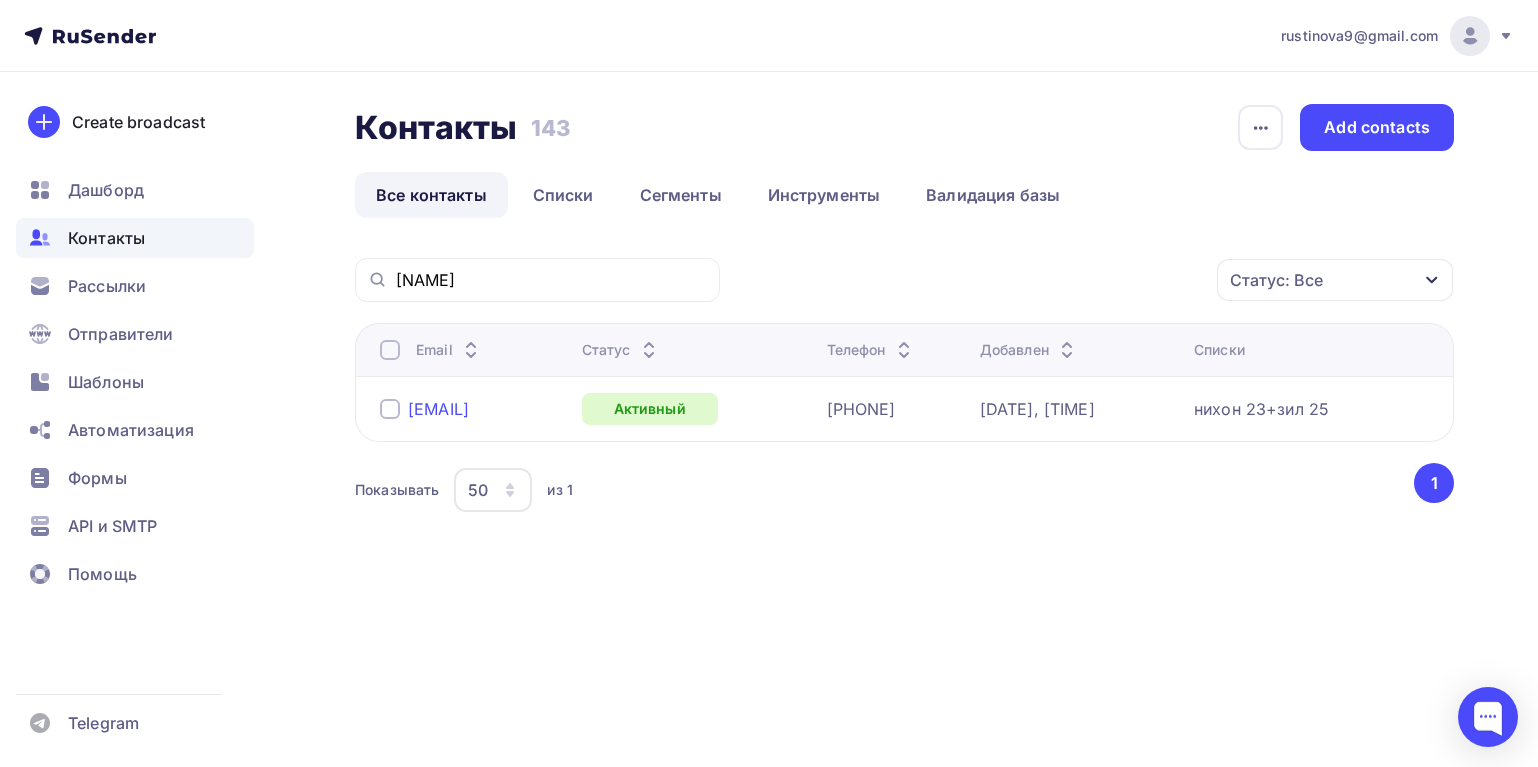 click on "[EMAIL]" at bounding box center (438, 409) 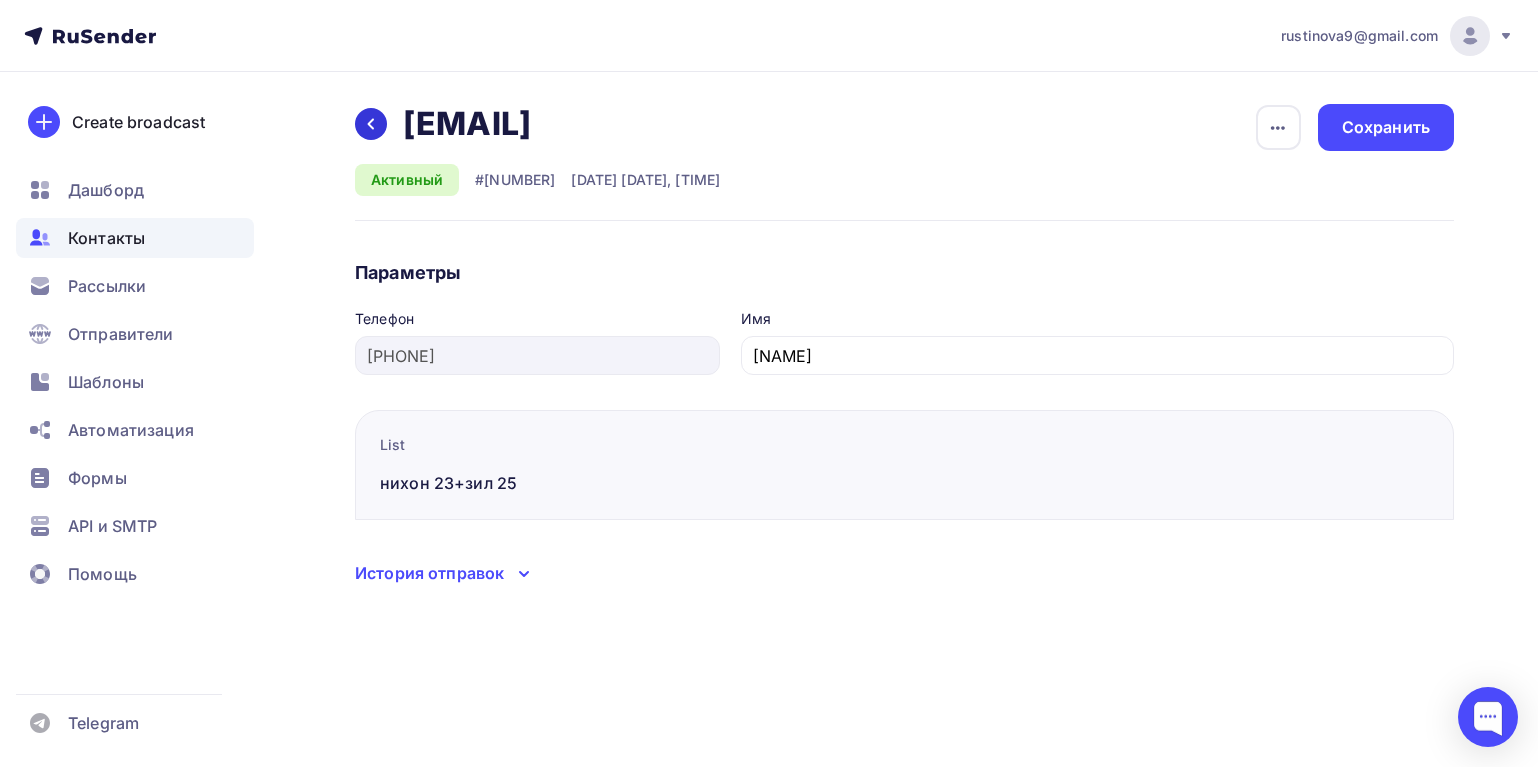 click at bounding box center (371, 124) 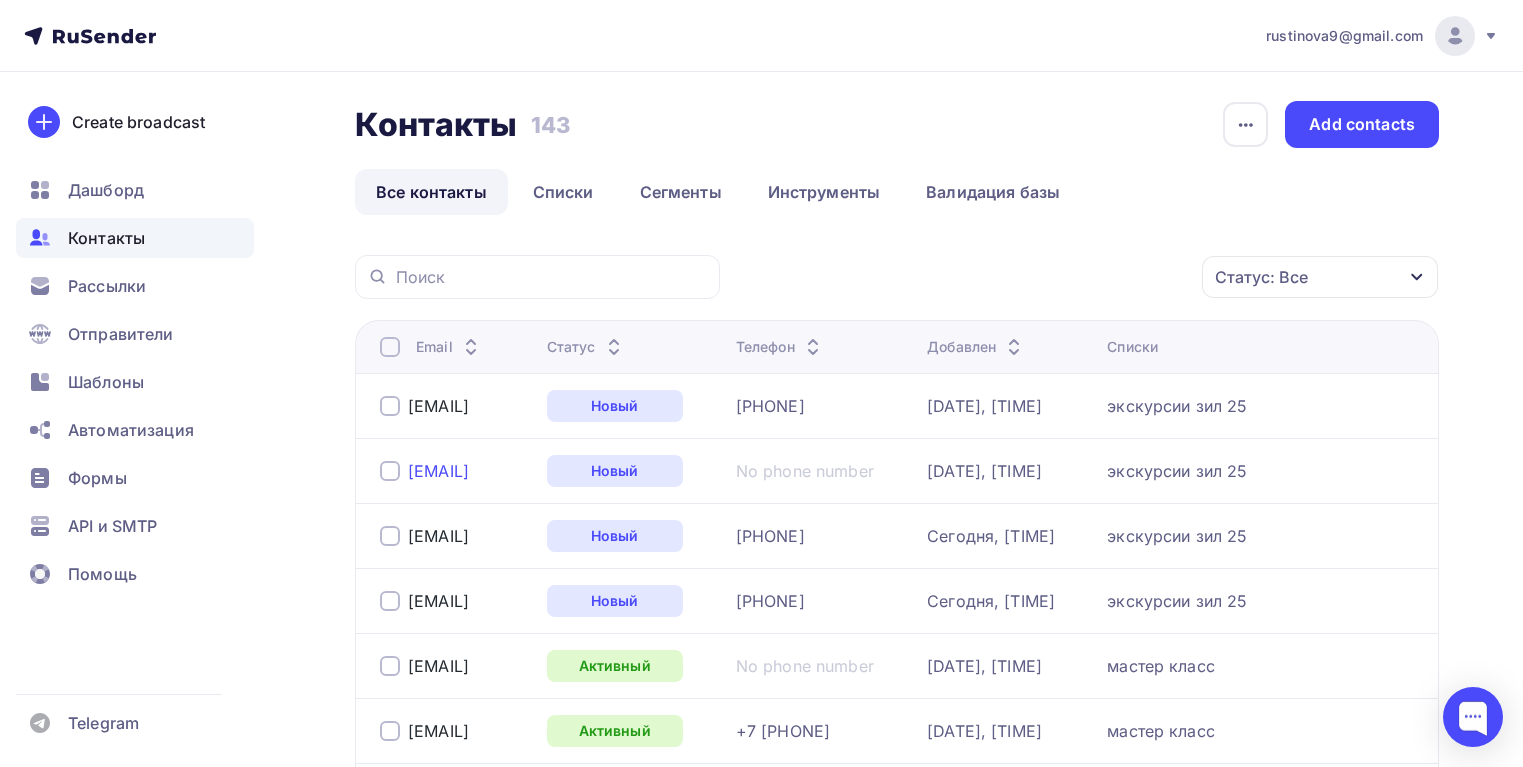 scroll, scrollTop: 0, scrollLeft: 0, axis: both 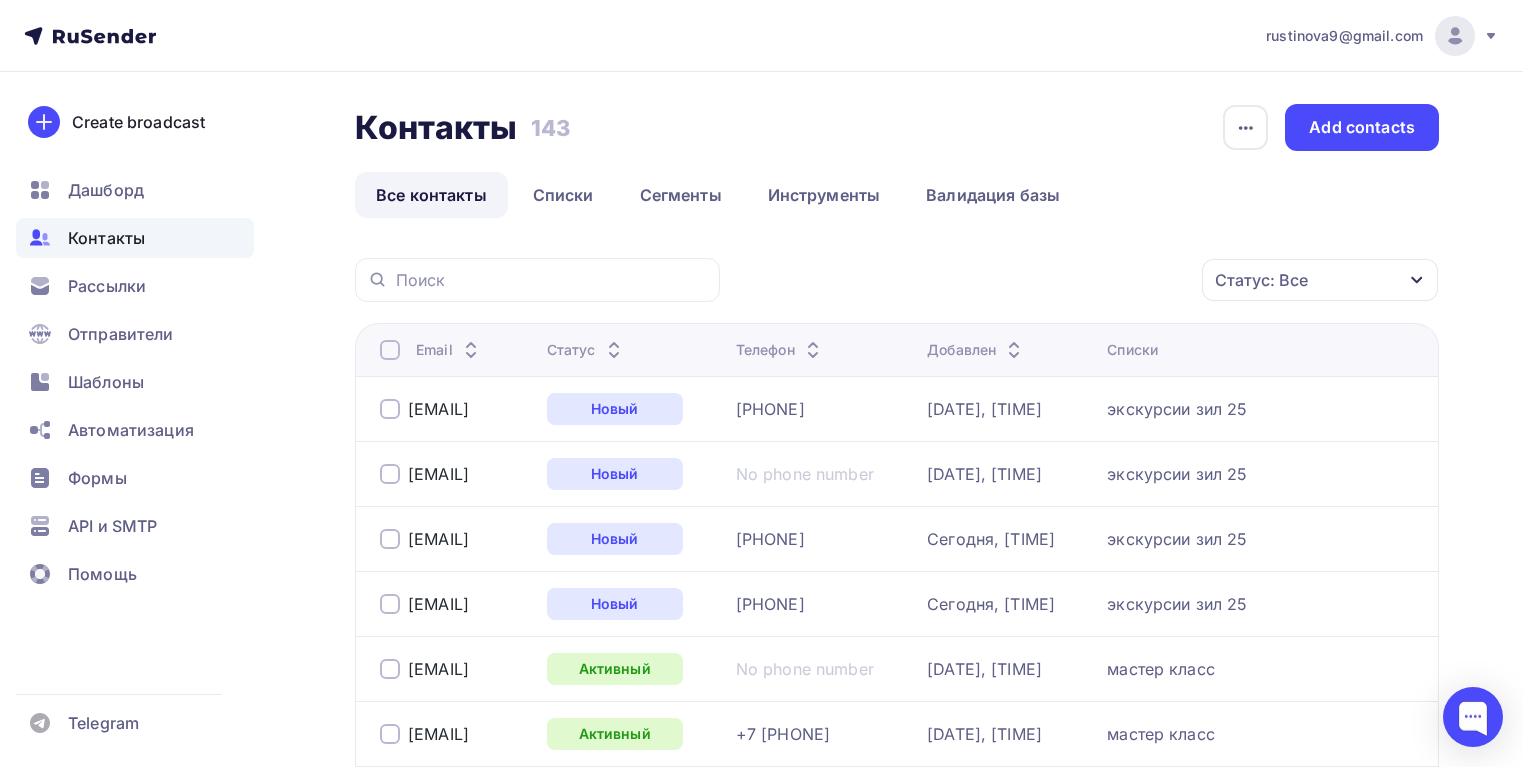 click at bounding box center [471, 355] 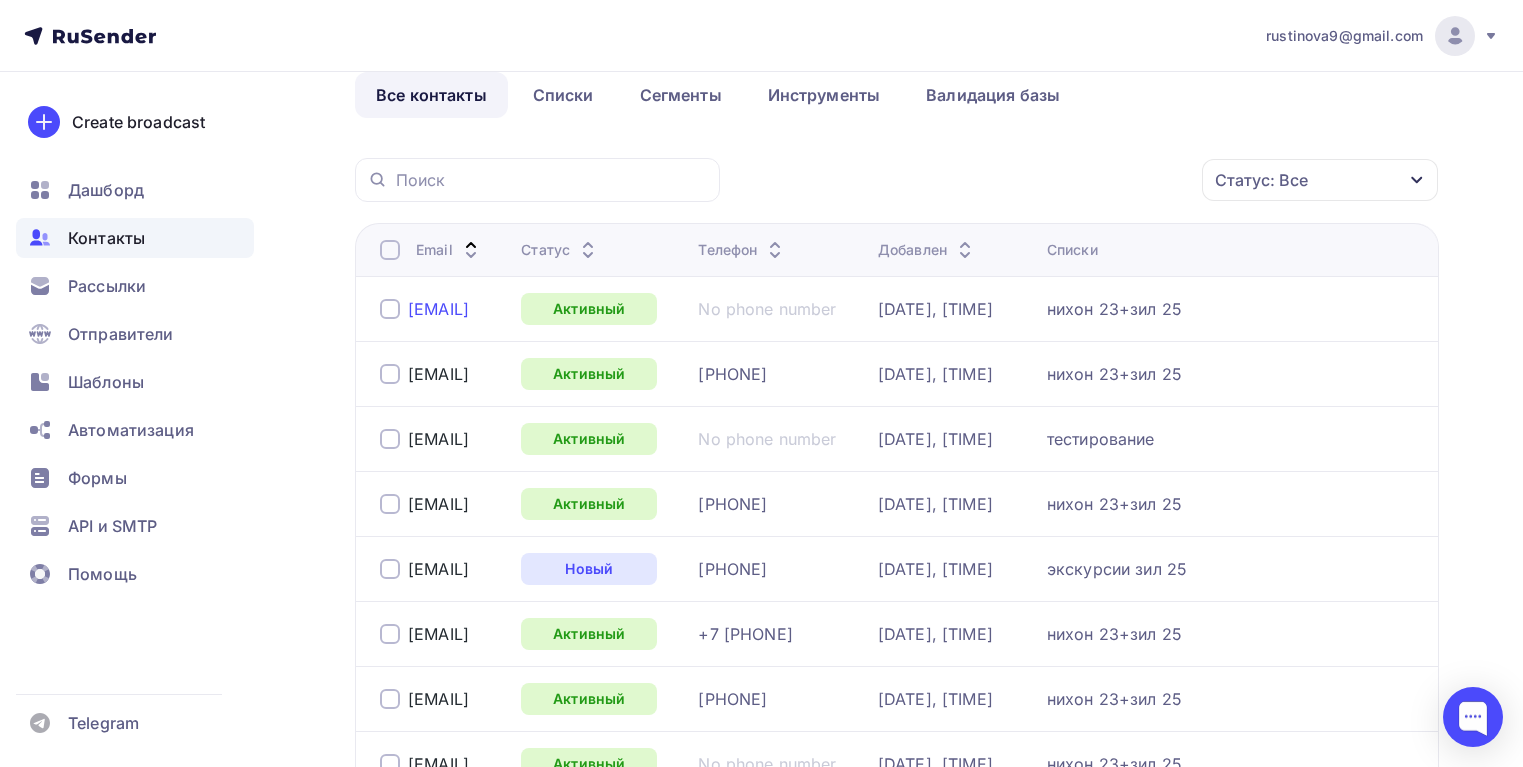 scroll, scrollTop: 200, scrollLeft: 0, axis: vertical 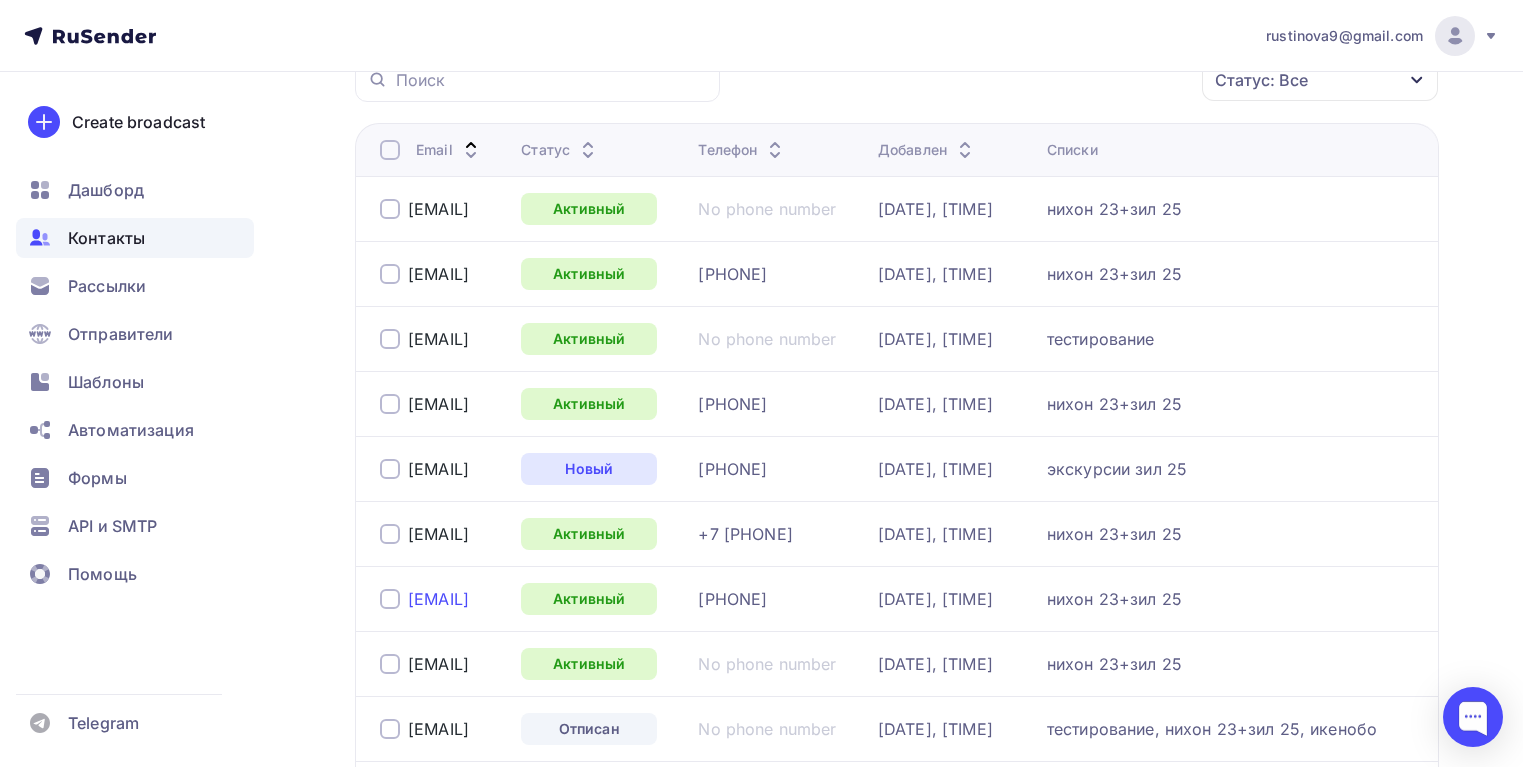 click on "[EMAIL]" at bounding box center (438, 599) 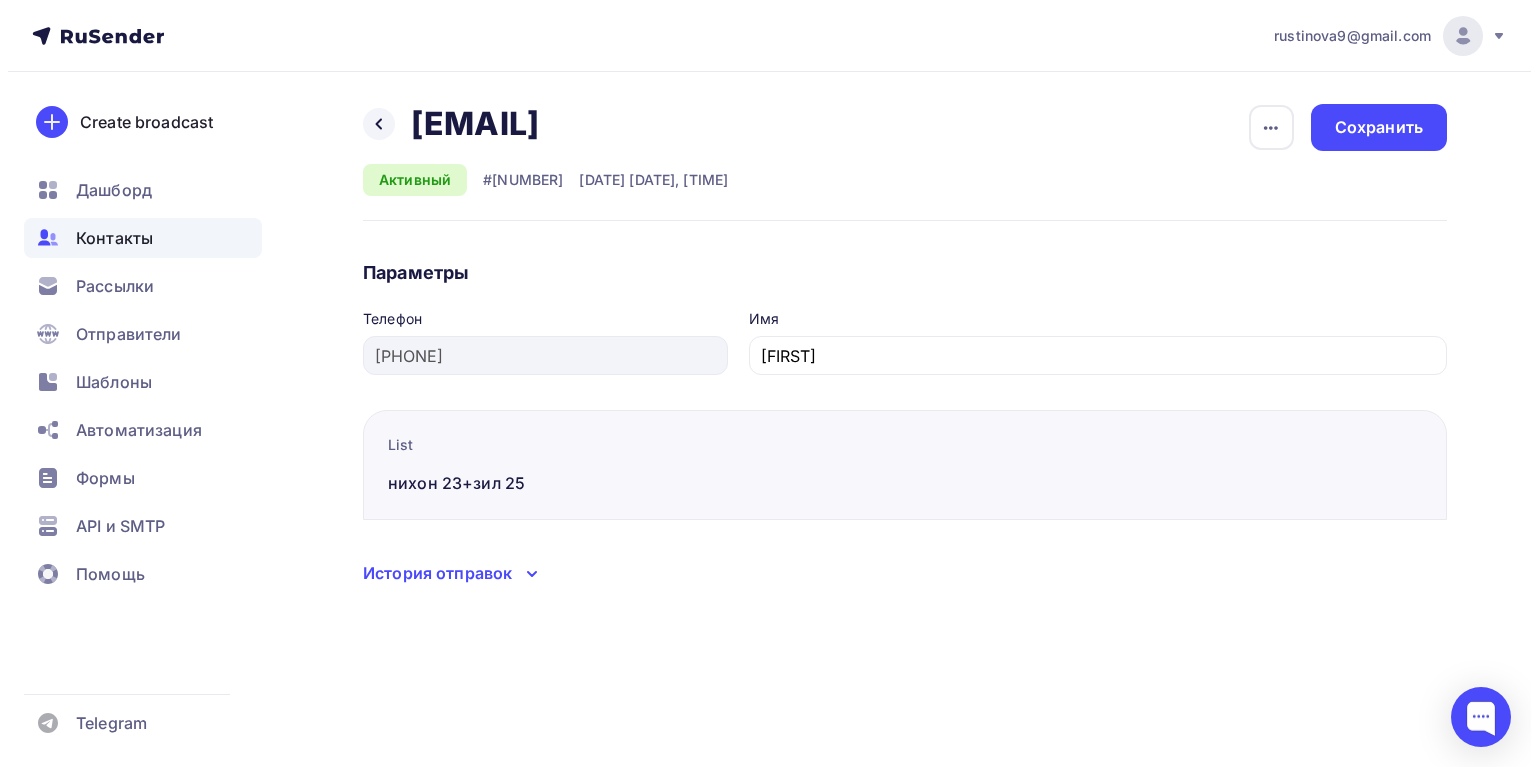 scroll, scrollTop: 0, scrollLeft: 0, axis: both 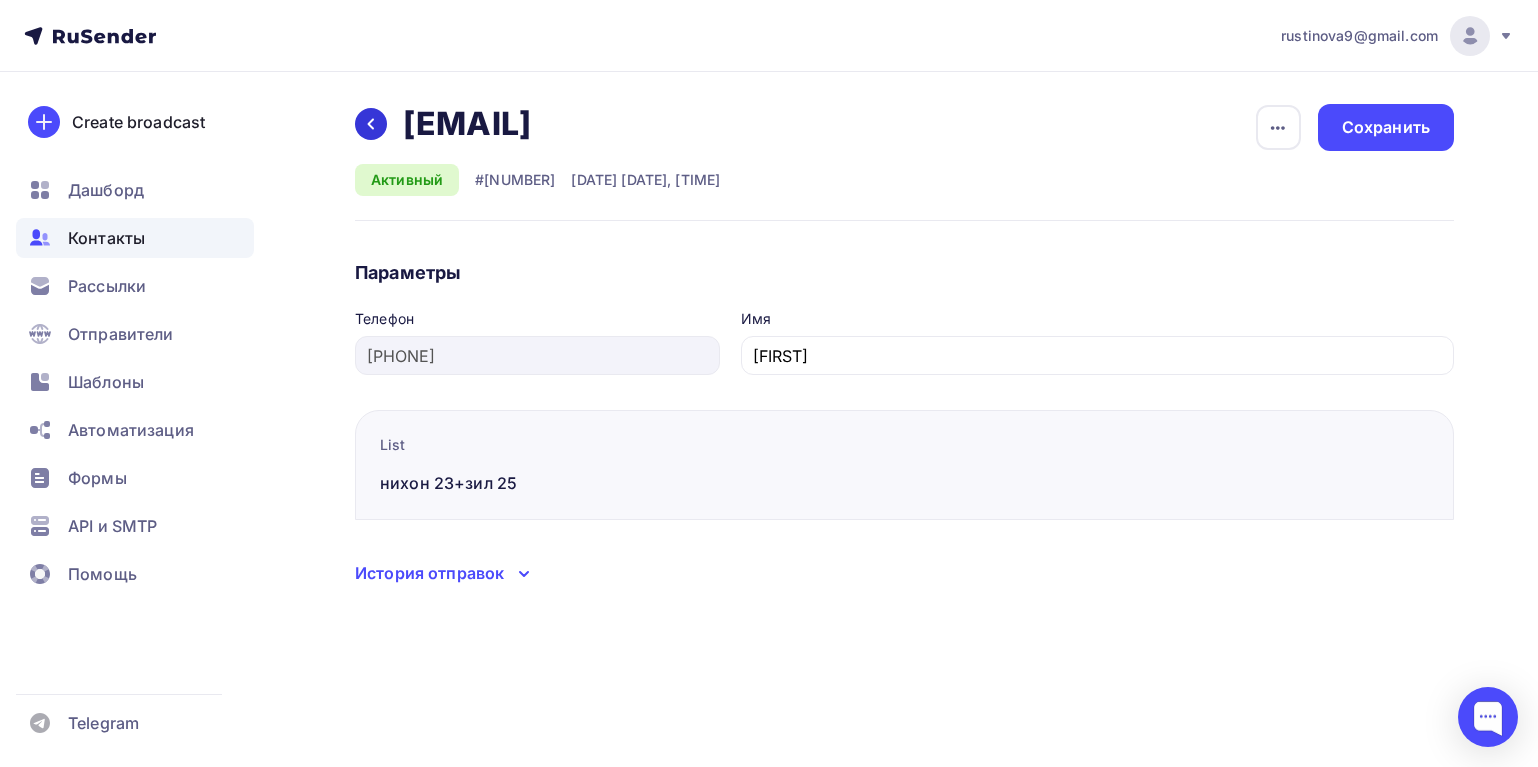 click at bounding box center [371, 124] 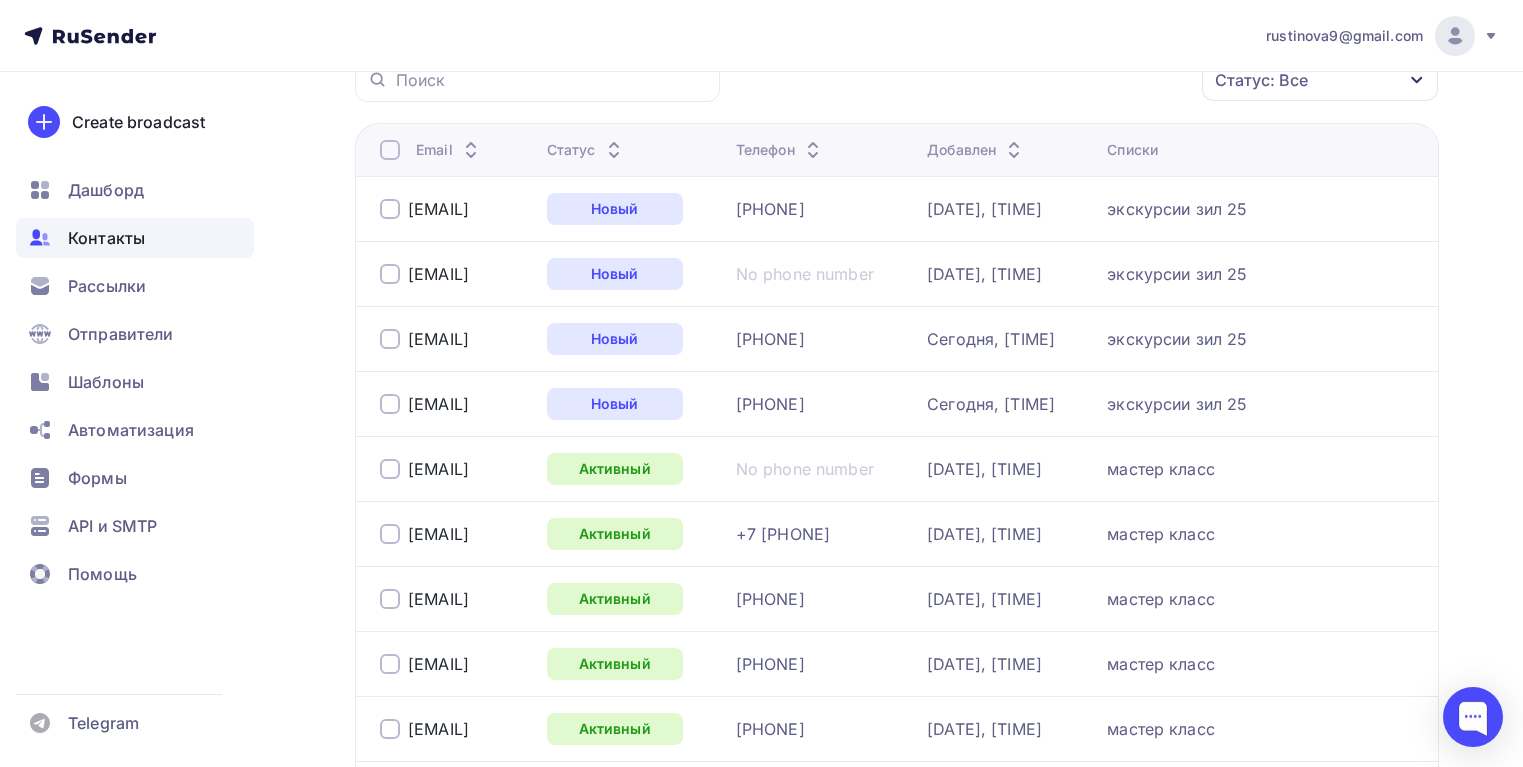 scroll, scrollTop: 0, scrollLeft: 0, axis: both 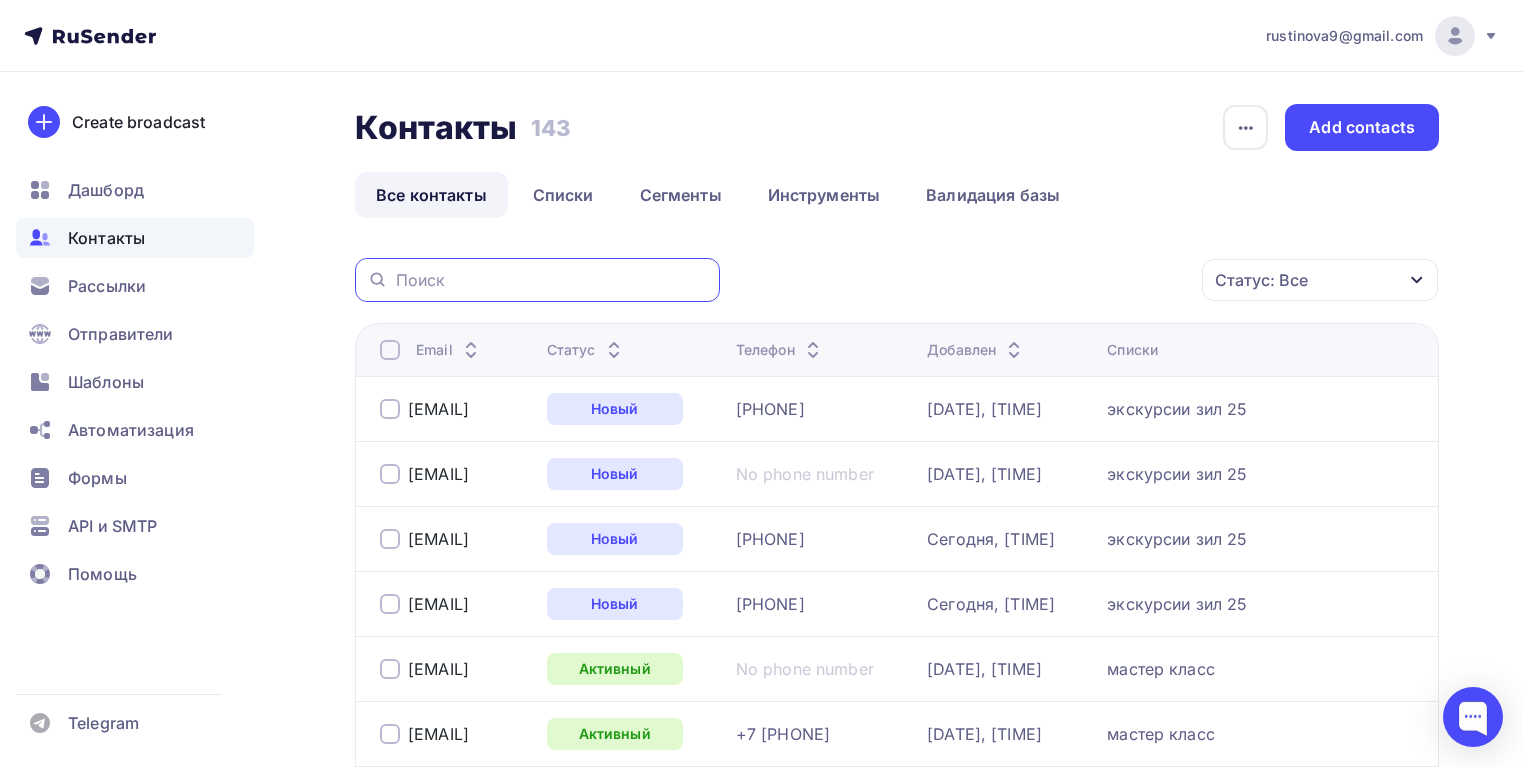 click at bounding box center (552, 280) 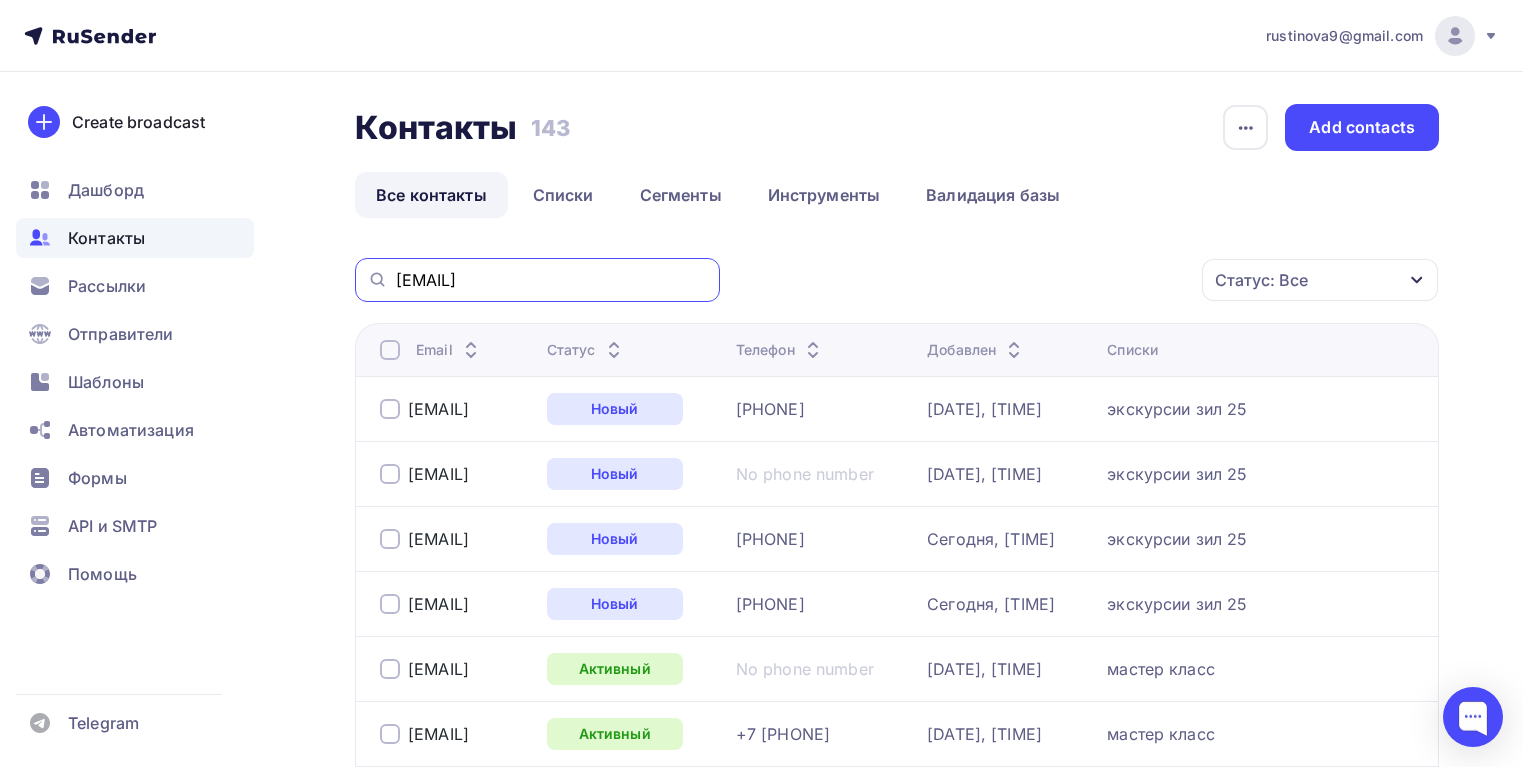 type on "[EMAIL]" 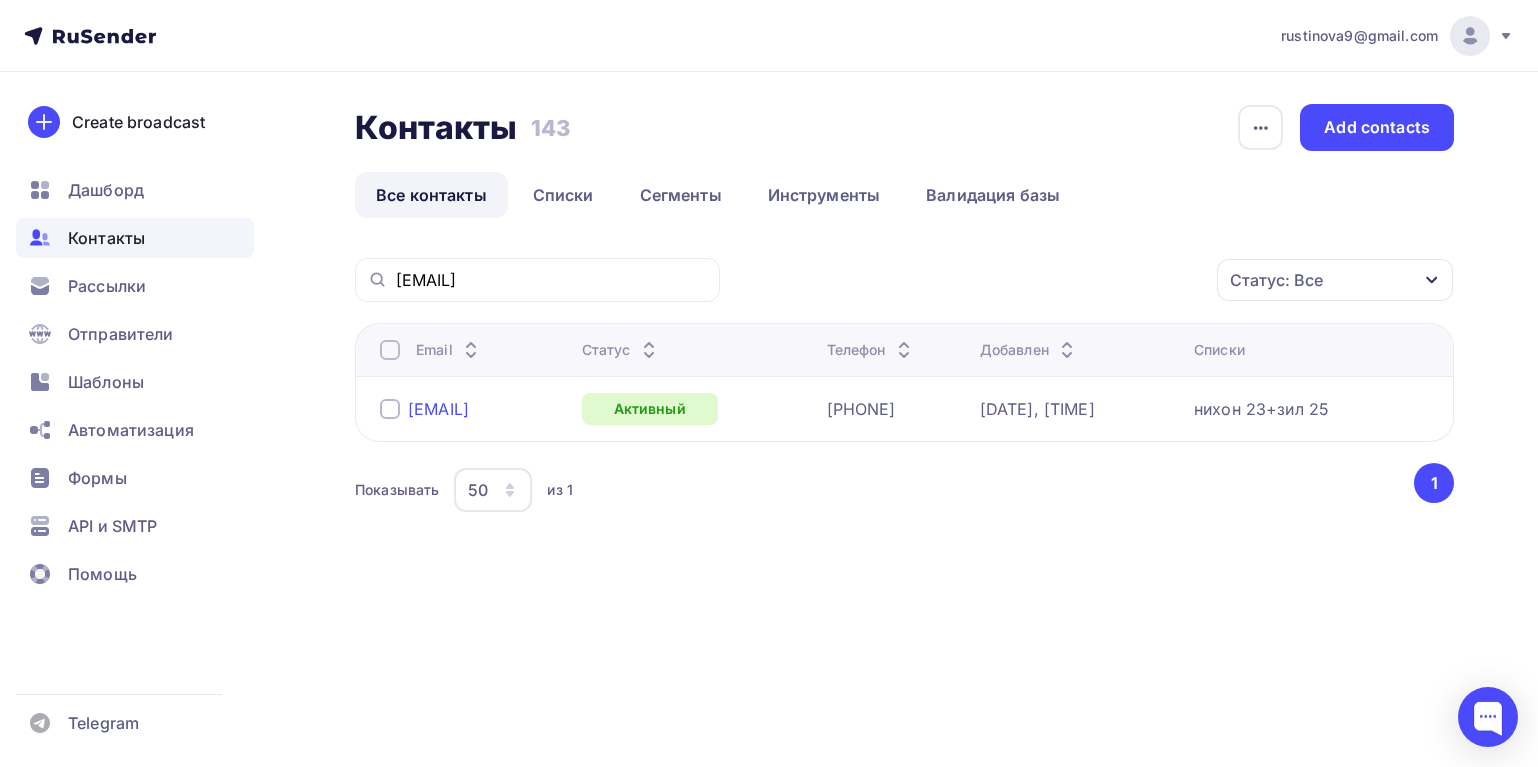click on "[EMAIL]" at bounding box center (438, 409) 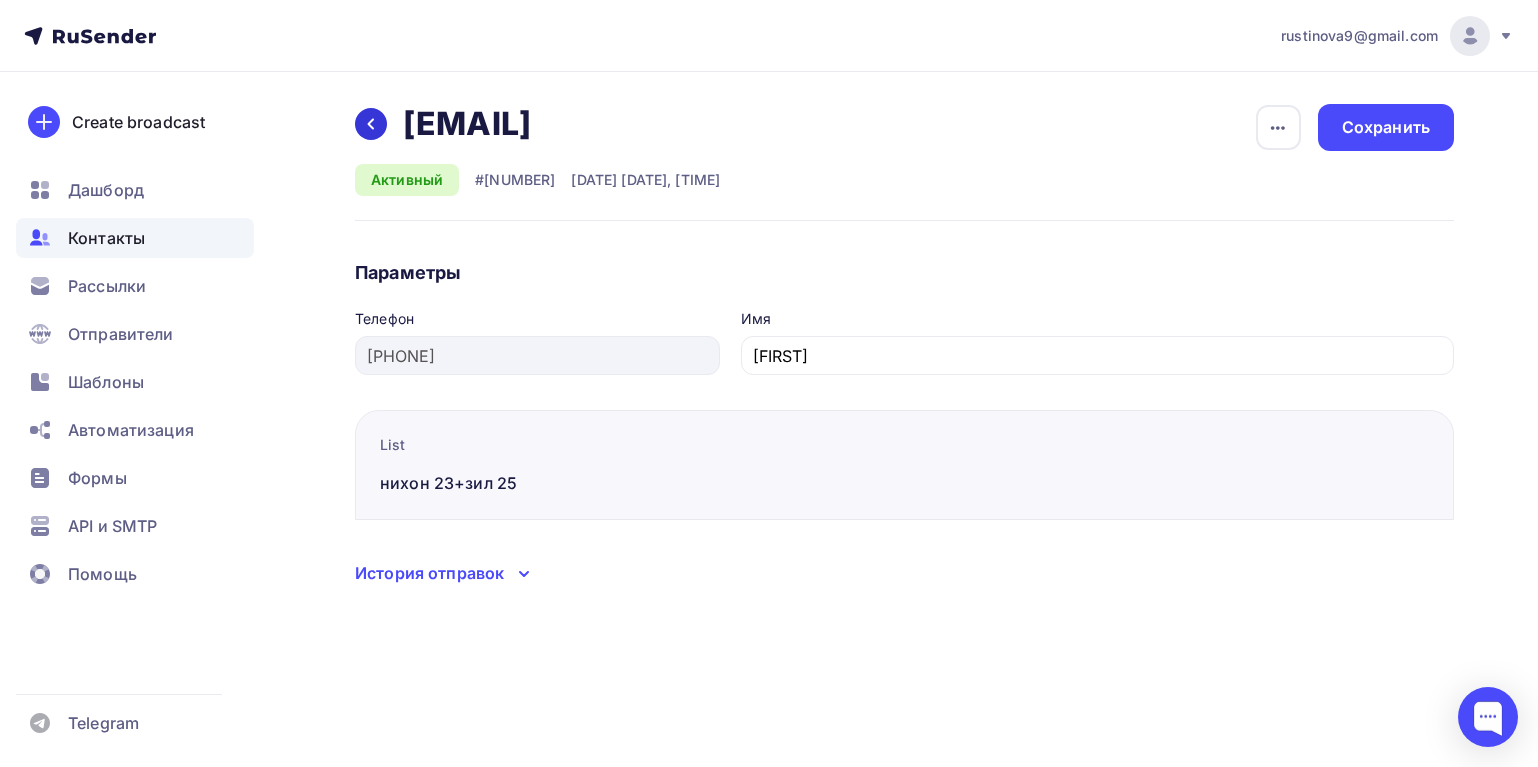 click at bounding box center [371, 124] 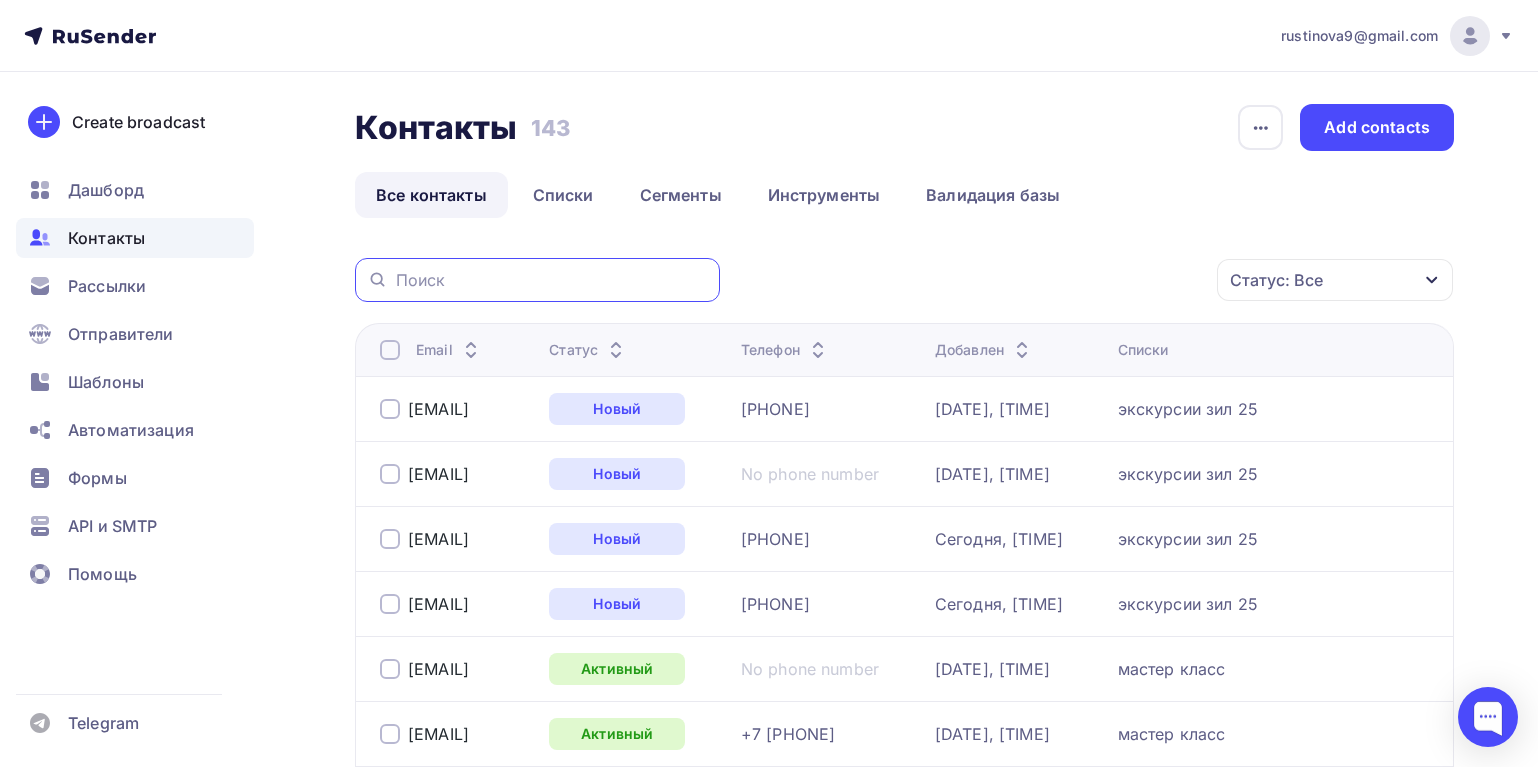 click at bounding box center [552, 280] 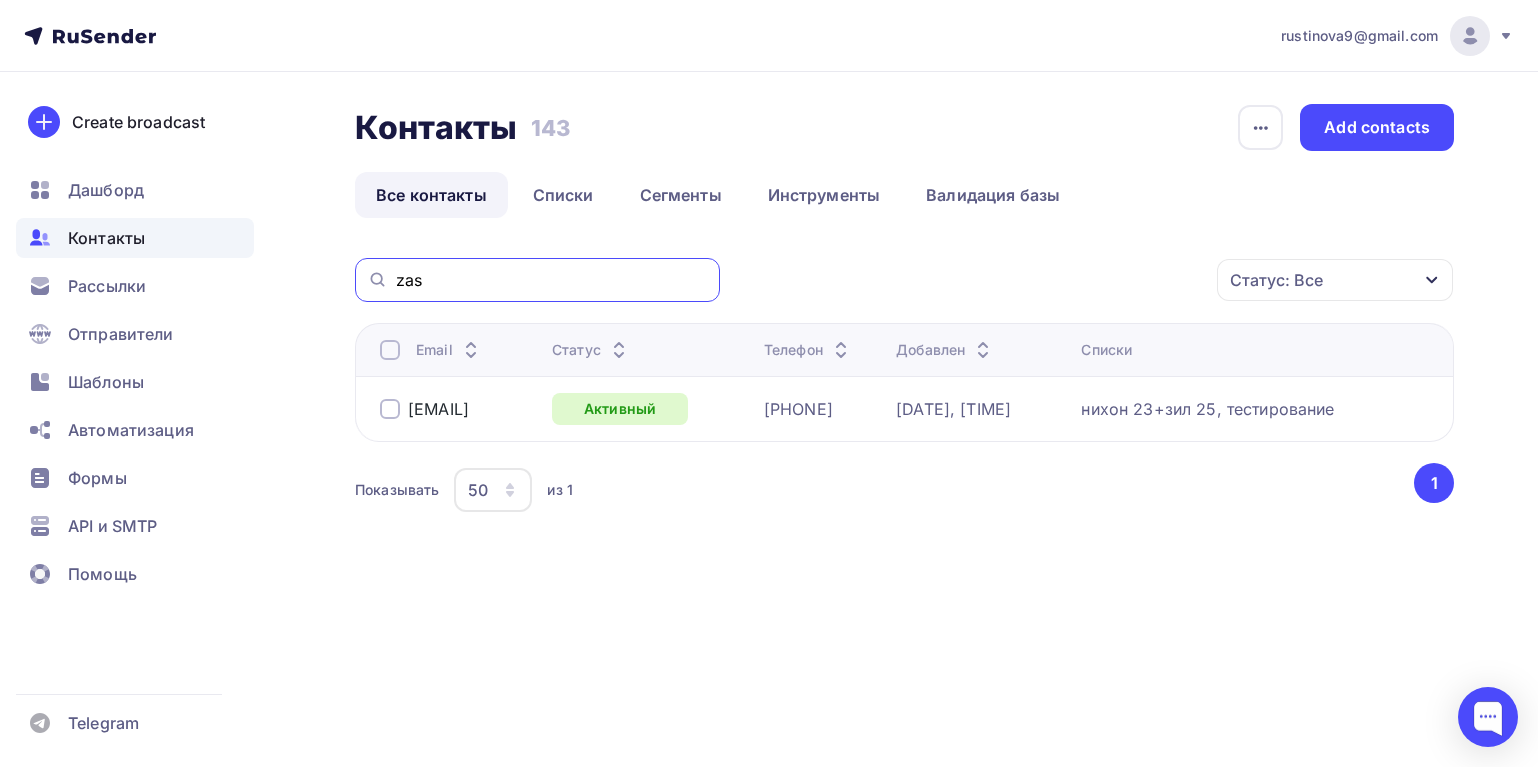 drag, startPoint x: 456, startPoint y: 279, endPoint x: 324, endPoint y: 279, distance: 132 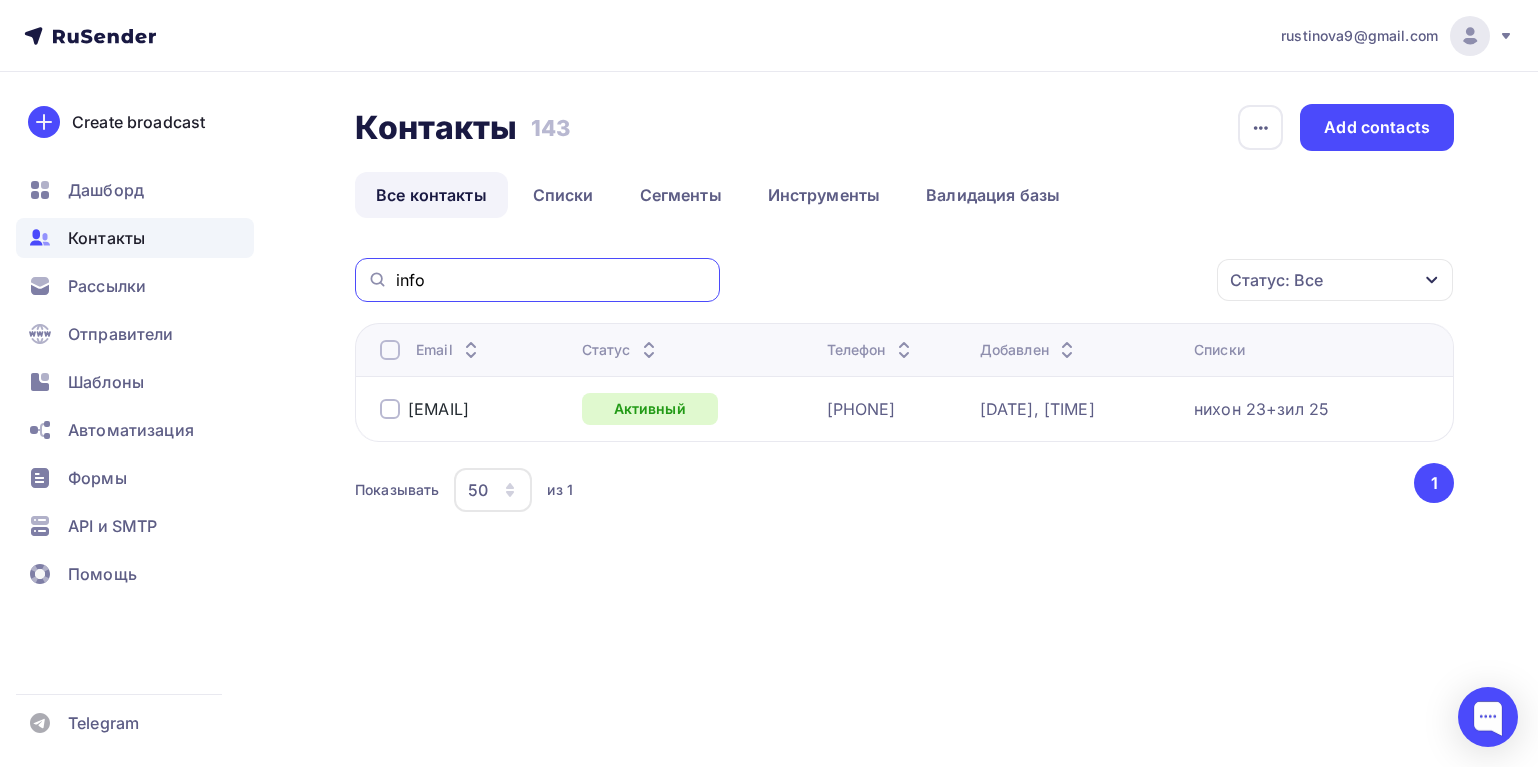 drag, startPoint x: 440, startPoint y: 274, endPoint x: 368, endPoint y: 276, distance: 72.02777 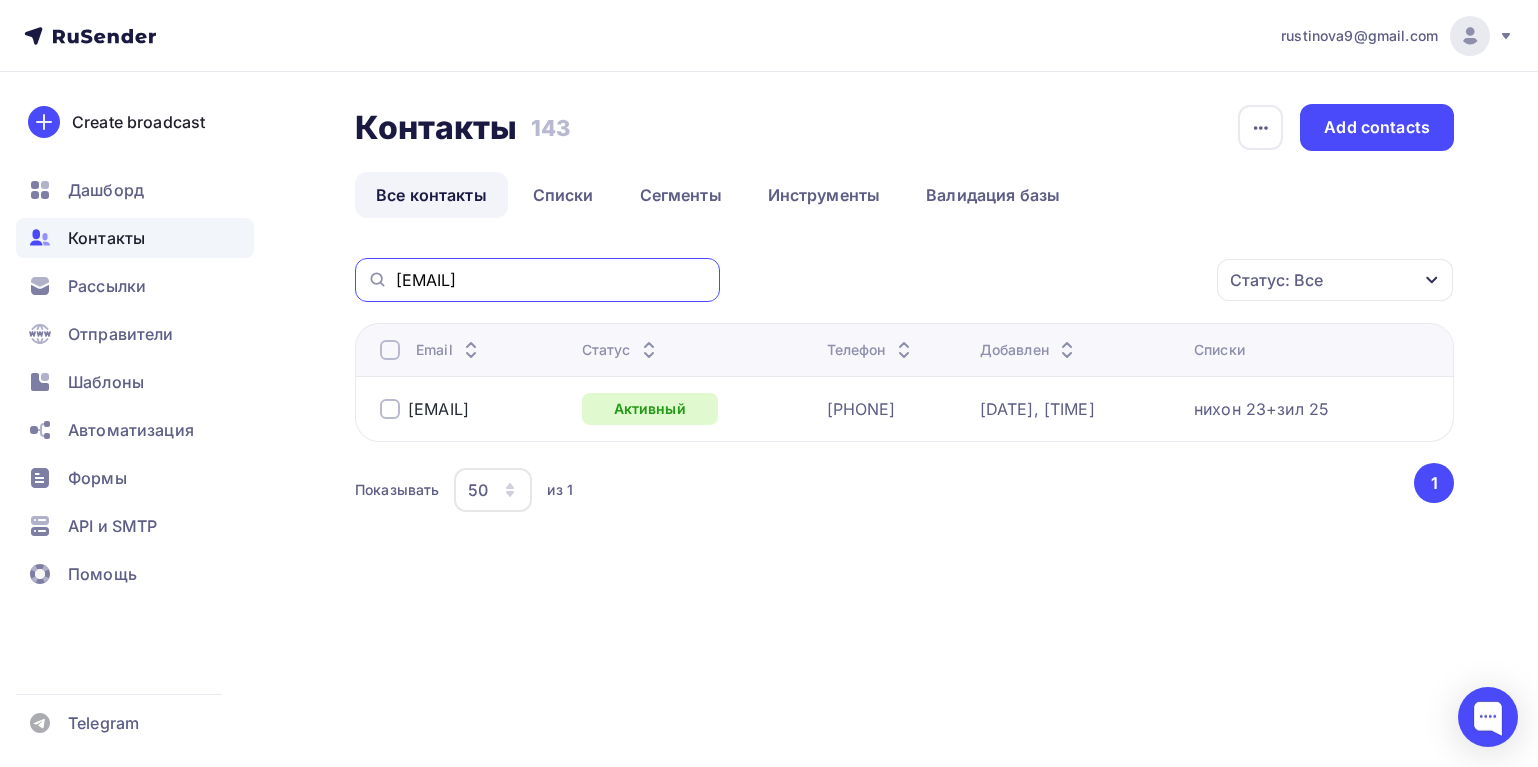 type on "[EMAIL]" 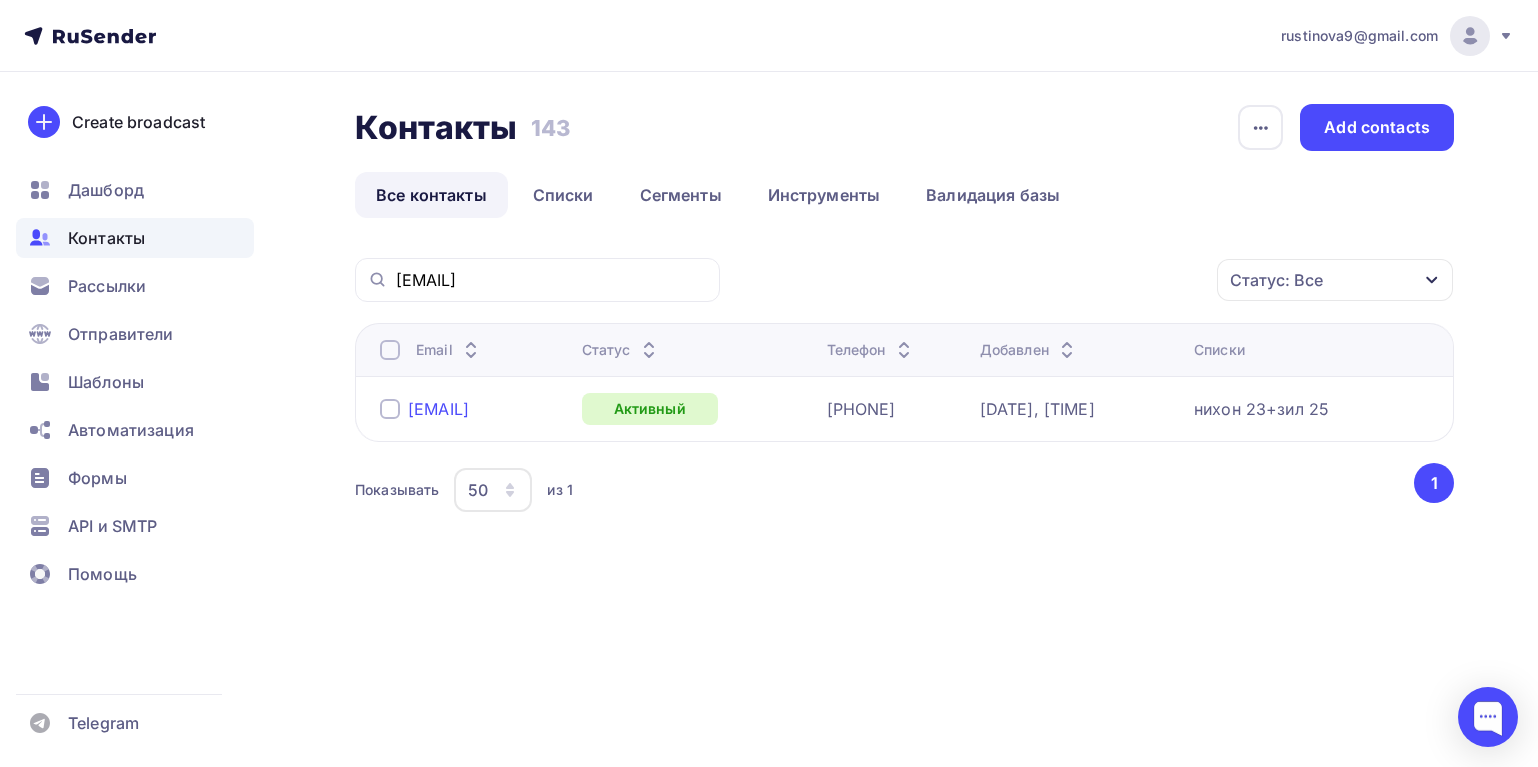 click on "[EMAIL]" at bounding box center [438, 409] 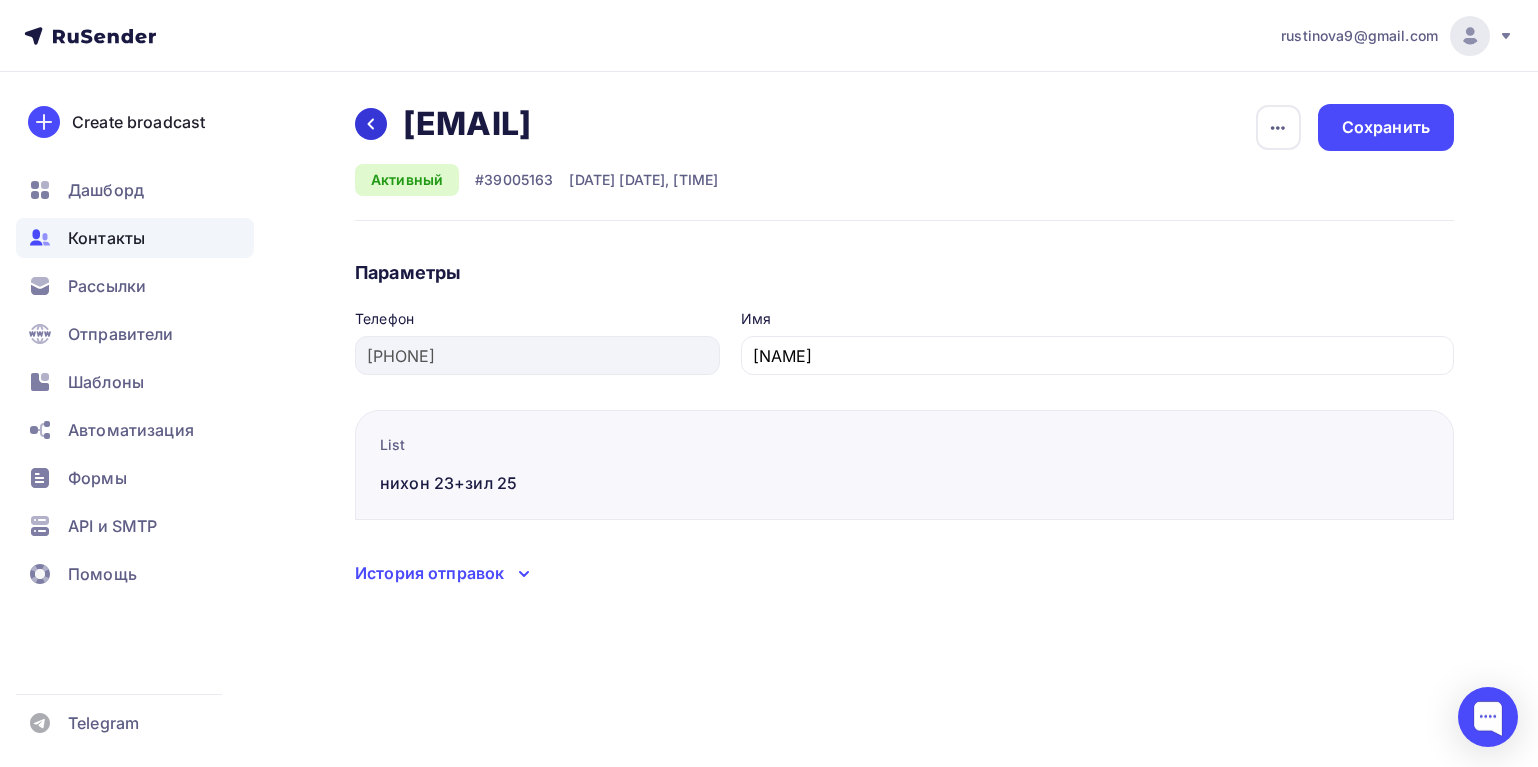 click at bounding box center [371, 124] 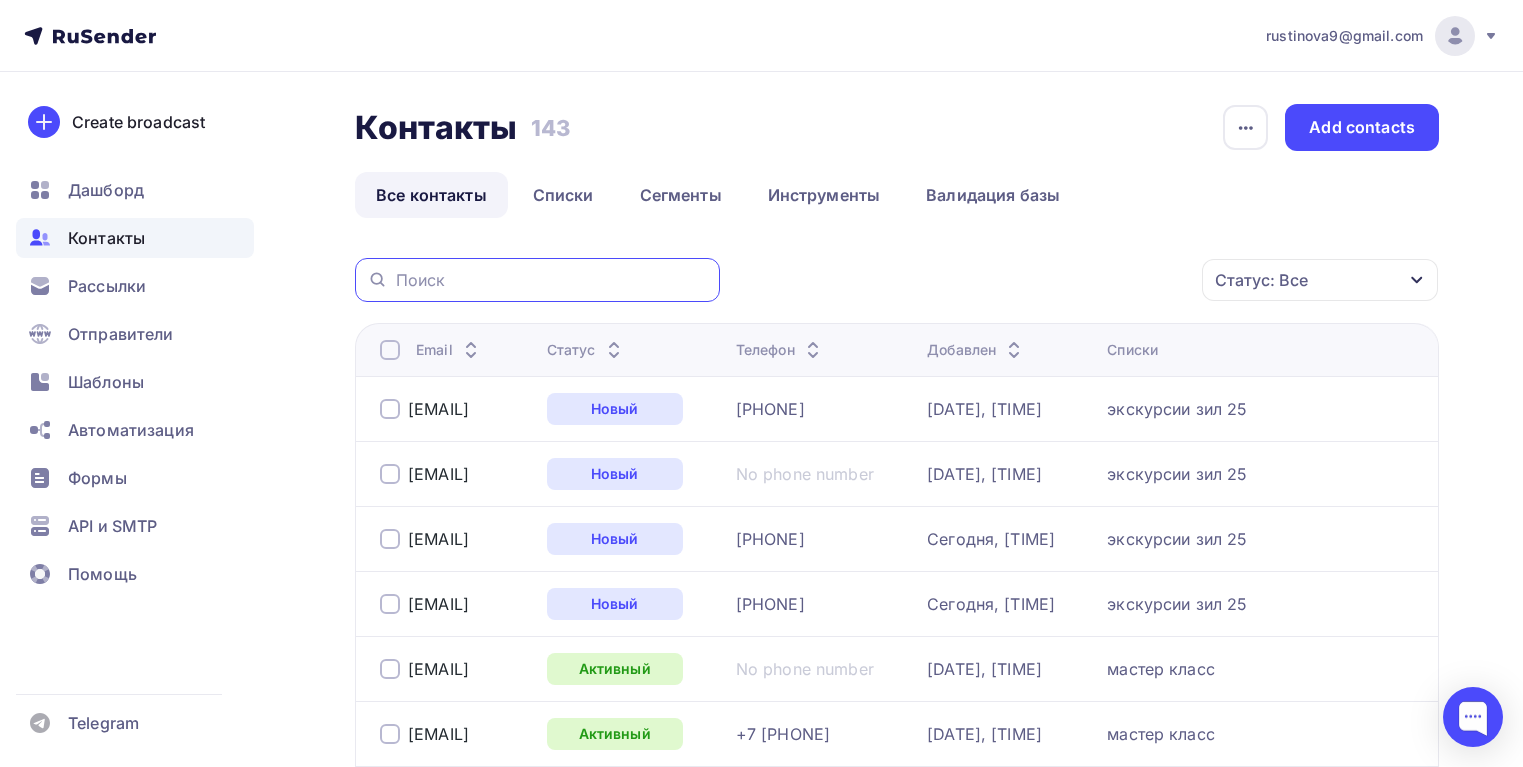 click at bounding box center [552, 280] 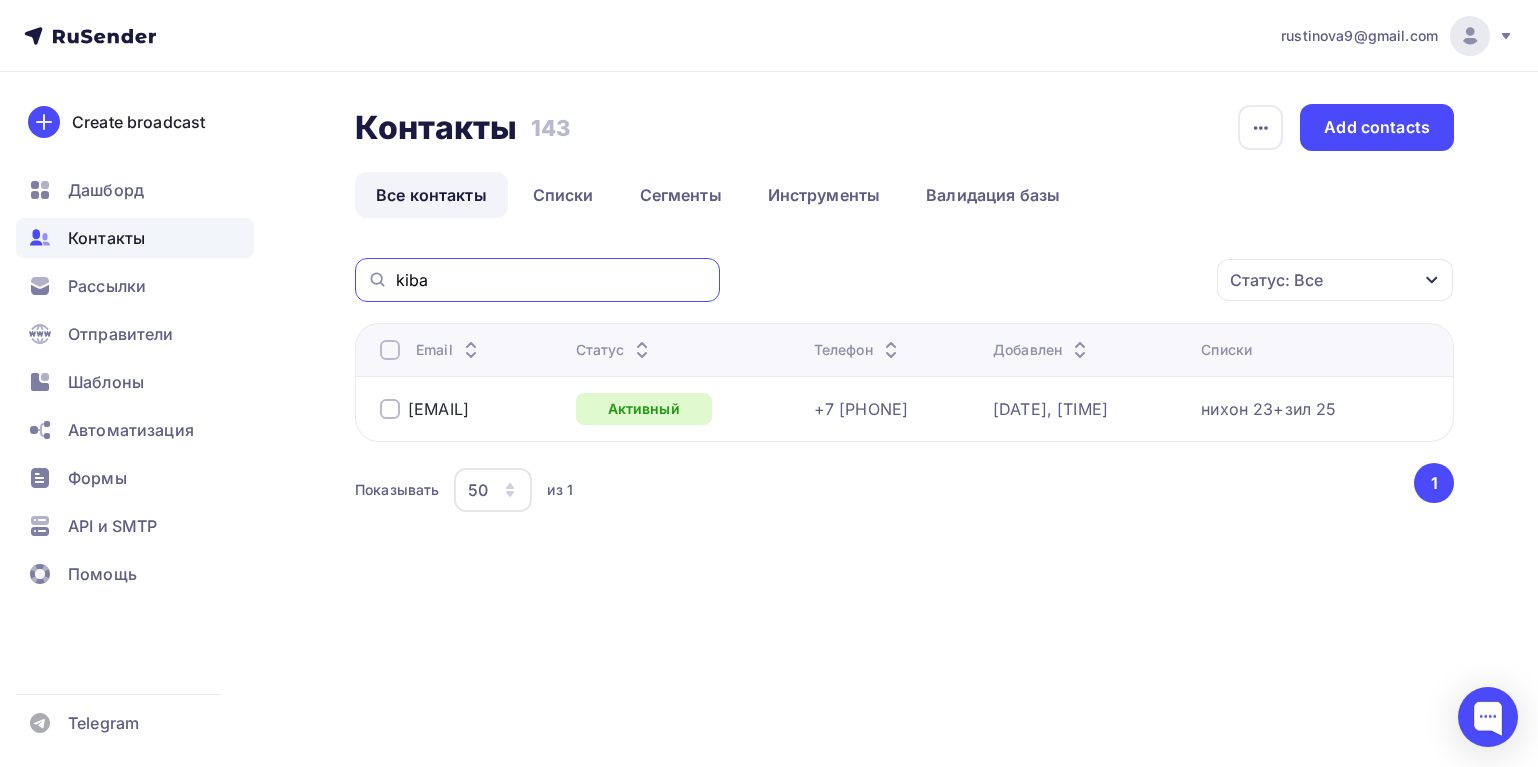 drag, startPoint x: 442, startPoint y: 279, endPoint x: 383, endPoint y: 280, distance: 59.008472 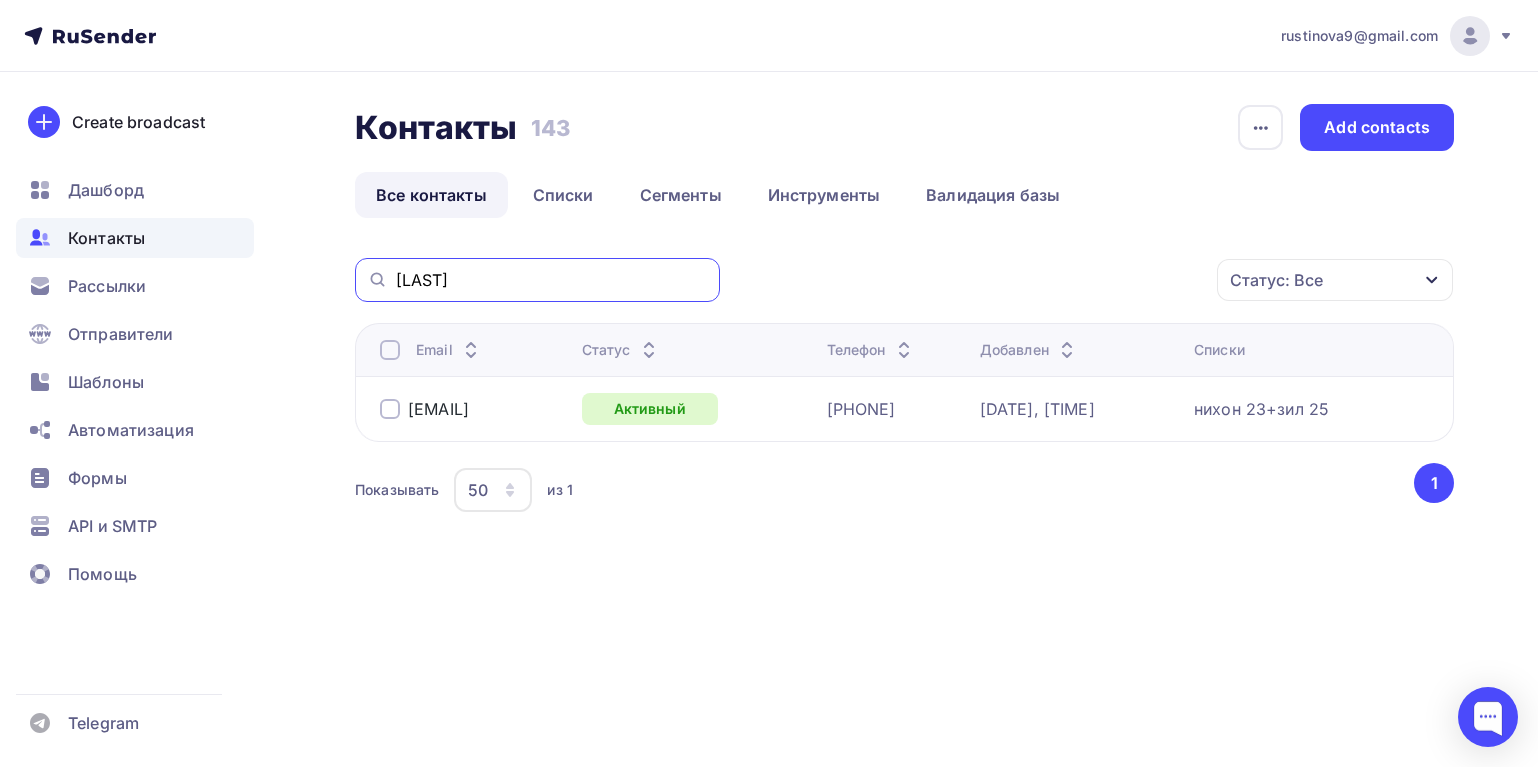 drag, startPoint x: 445, startPoint y: 273, endPoint x: 371, endPoint y: 272, distance: 74.00676 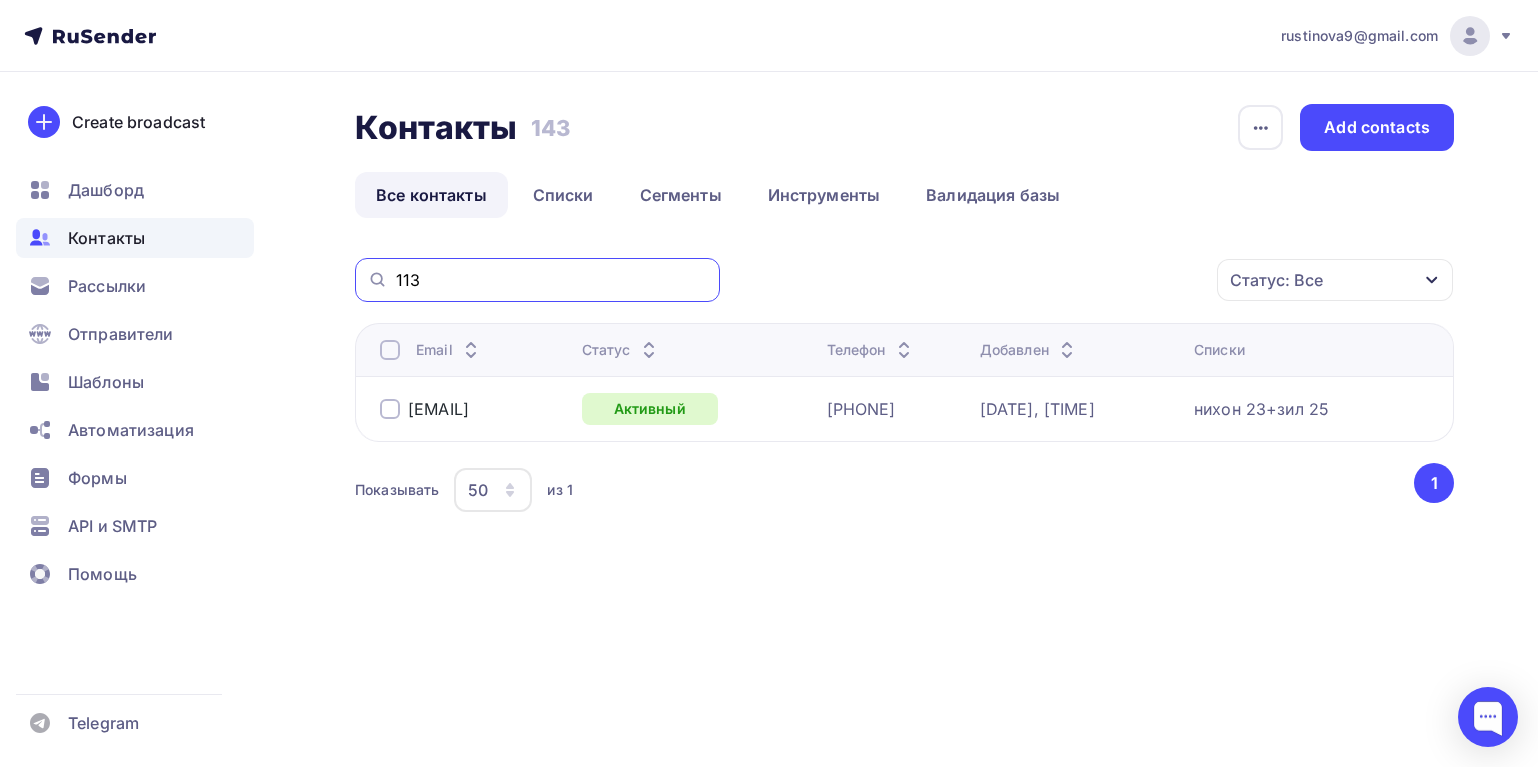 type on "113" 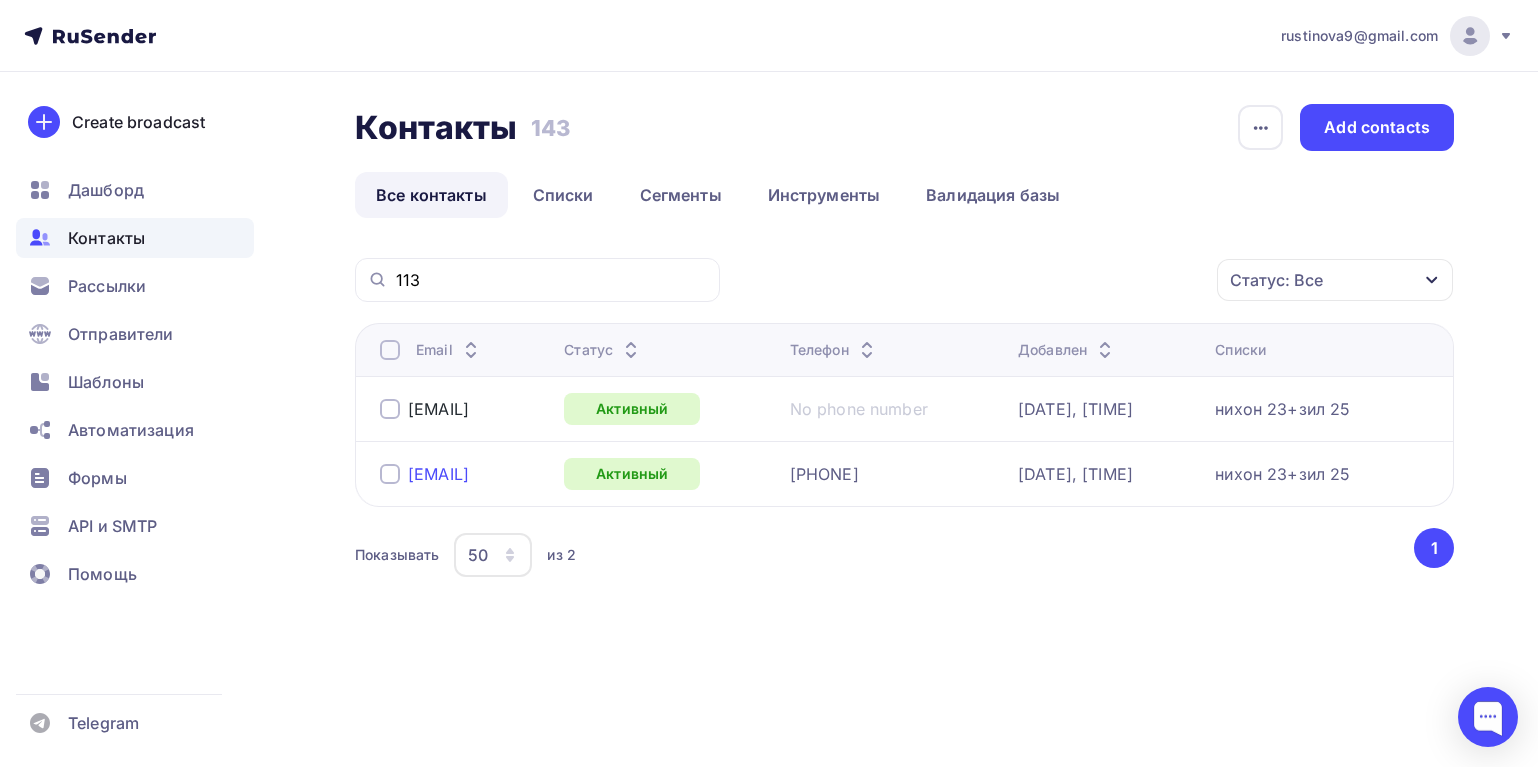 click on "[EMAIL]" at bounding box center (438, 474) 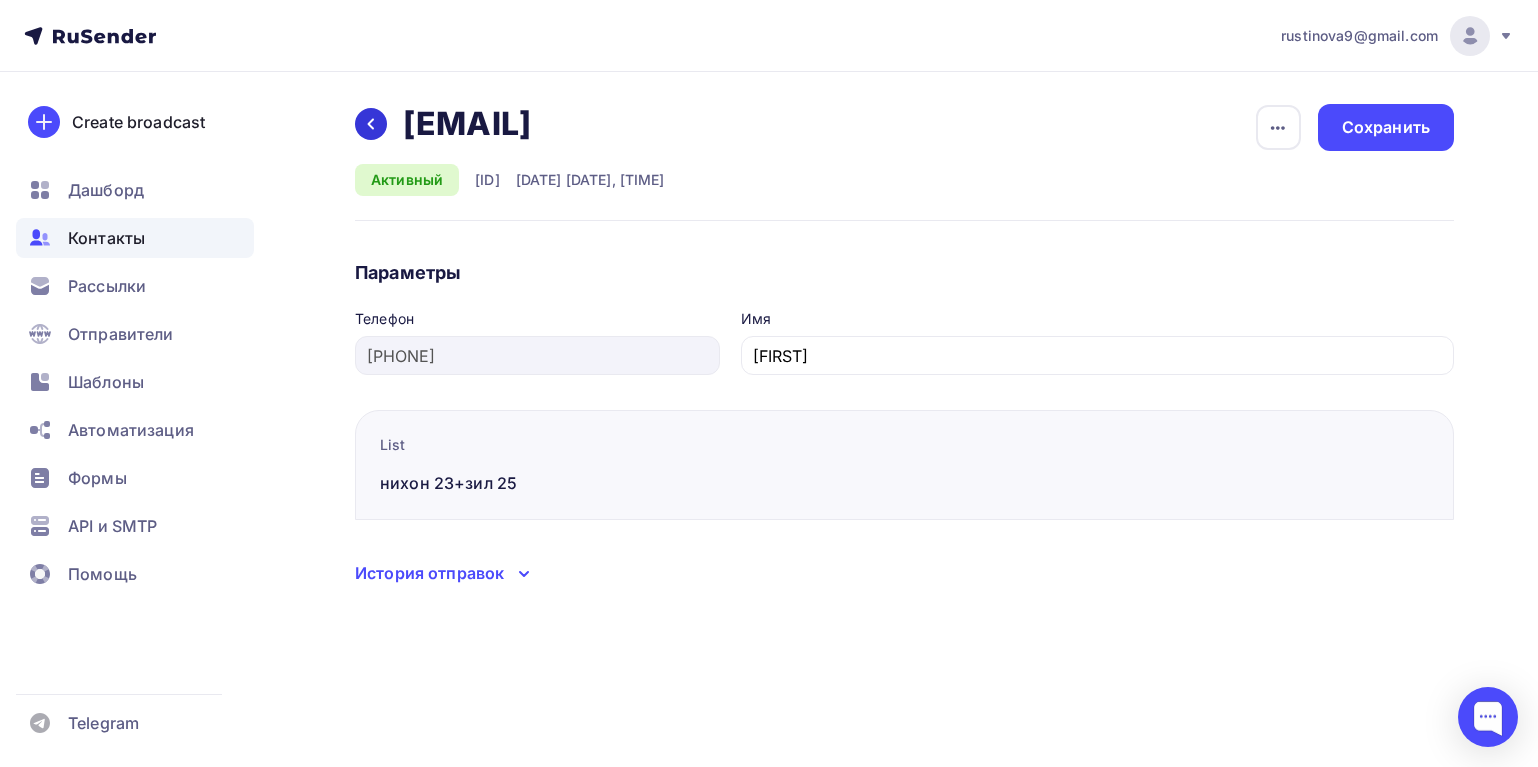 click at bounding box center (371, 124) 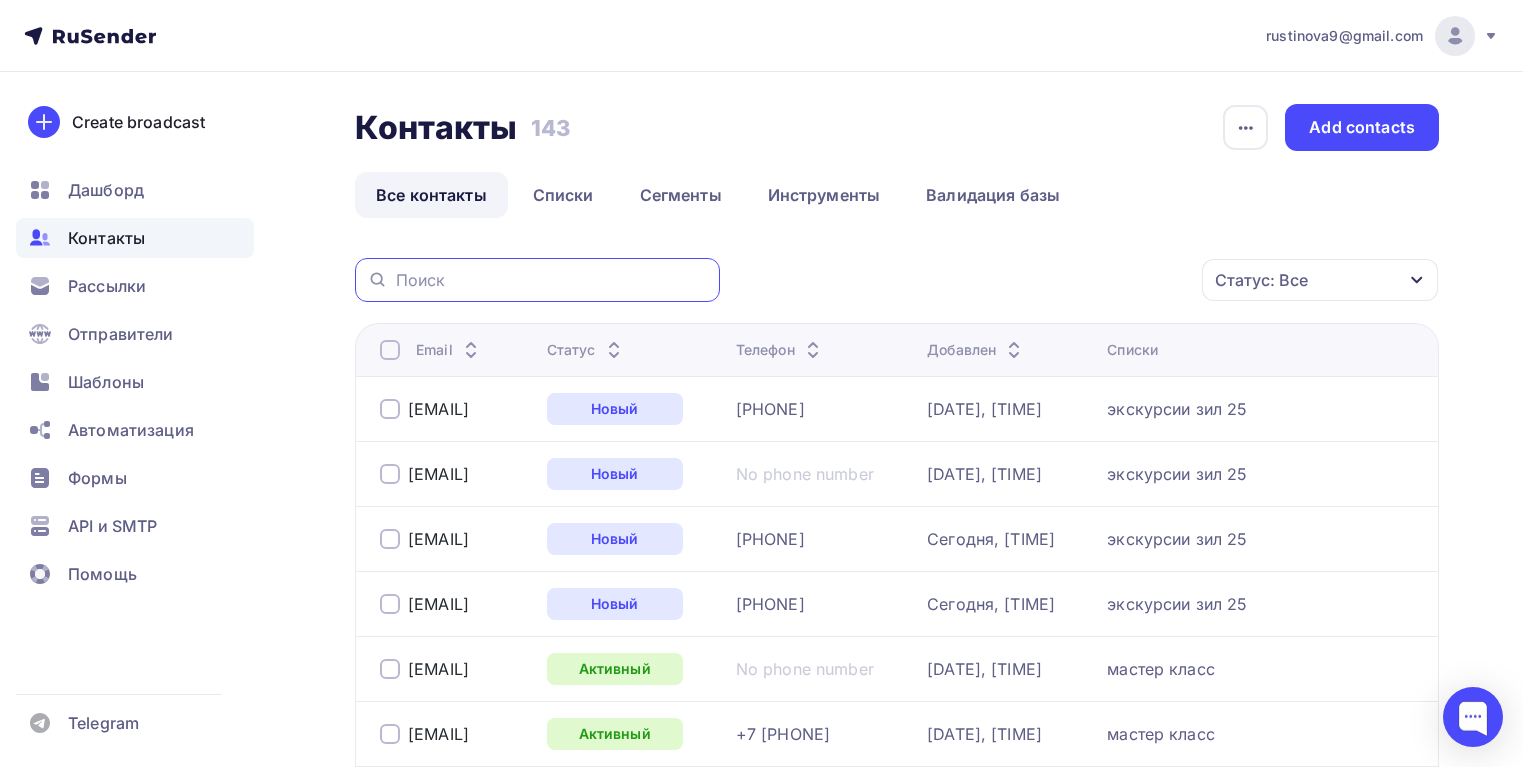 click at bounding box center (552, 280) 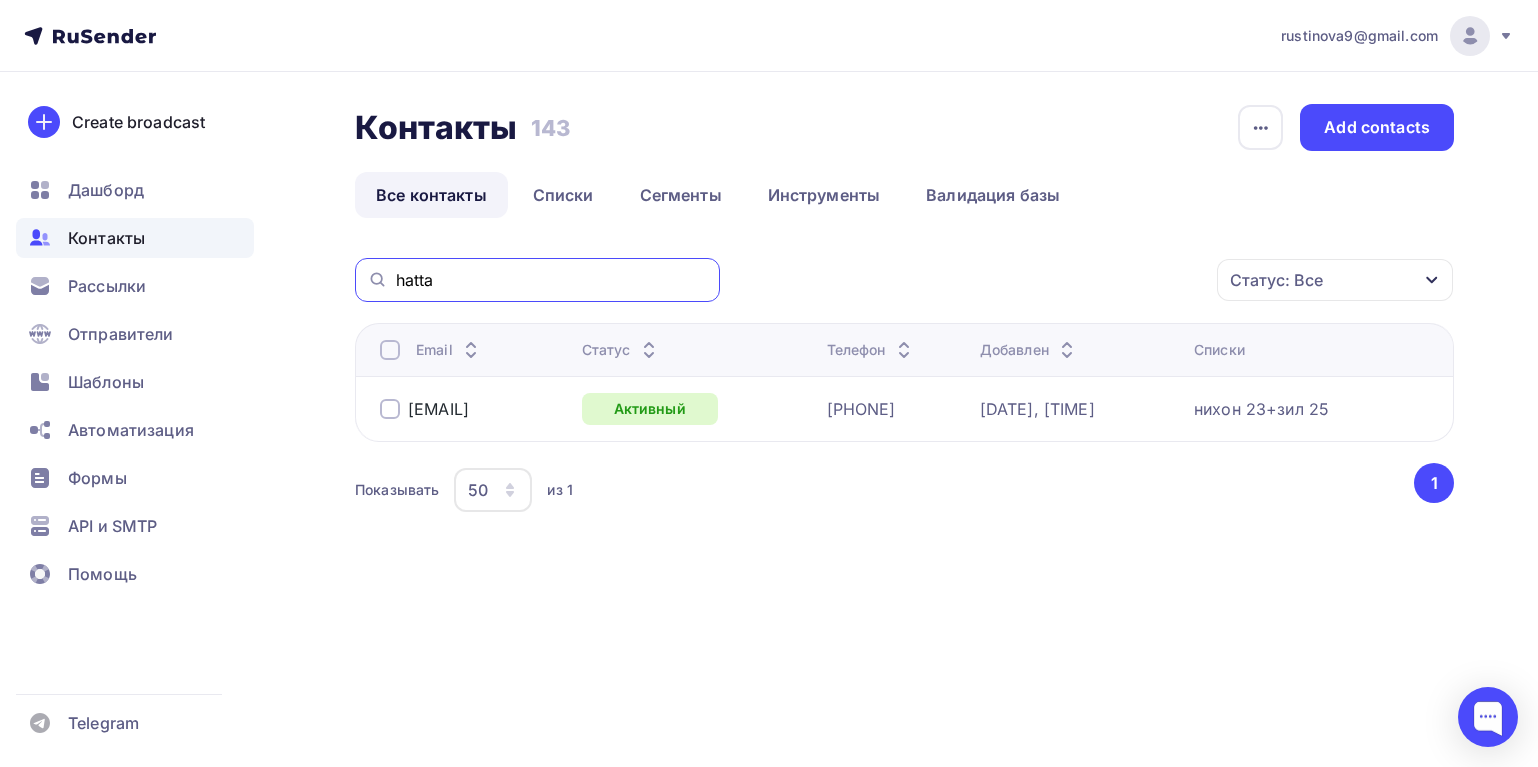 drag, startPoint x: 458, startPoint y: 281, endPoint x: 363, endPoint y: 279, distance: 95.02105 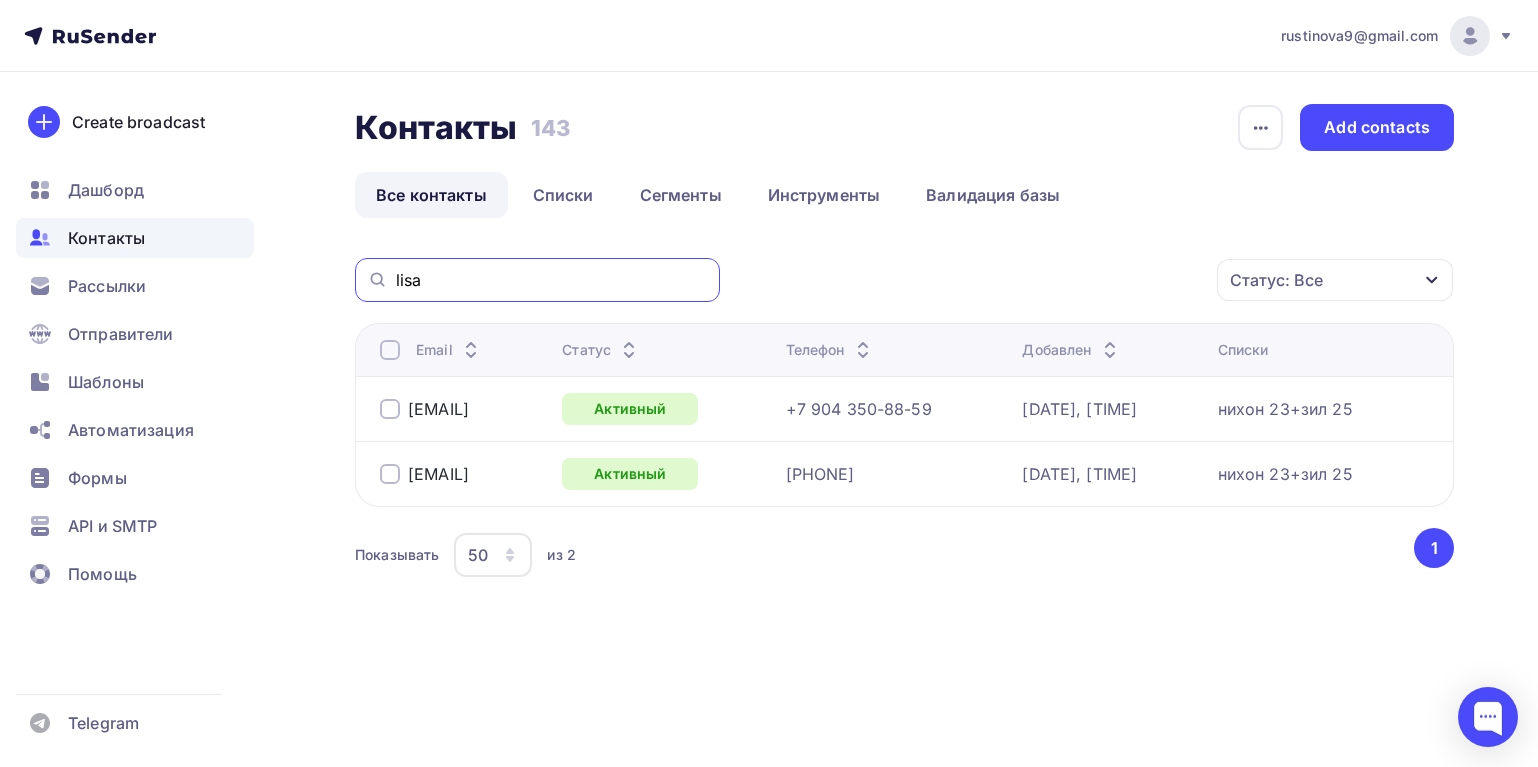 drag, startPoint x: 456, startPoint y: 277, endPoint x: 353, endPoint y: 275, distance: 103.01942 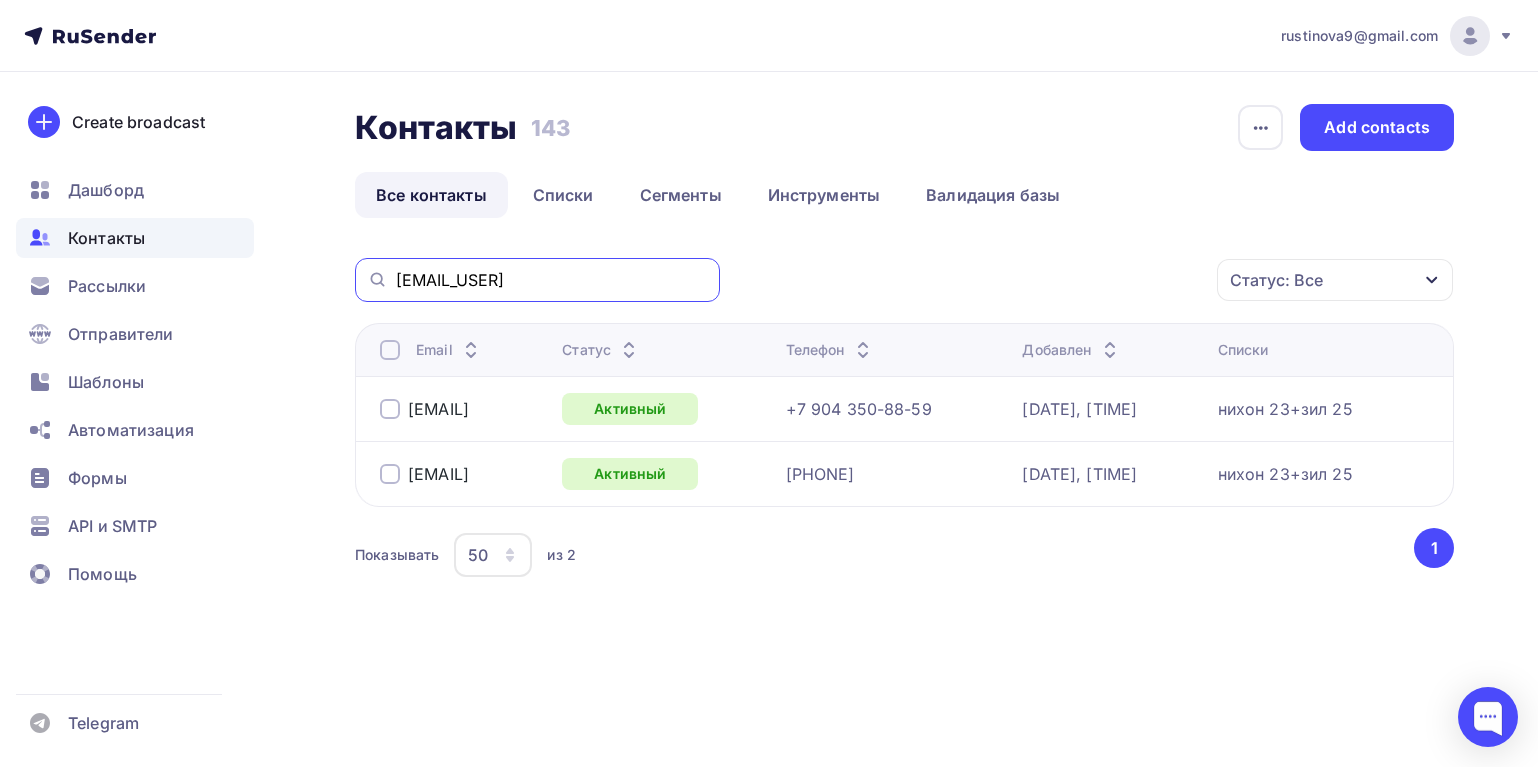 type on "[EMAIL_USER]" 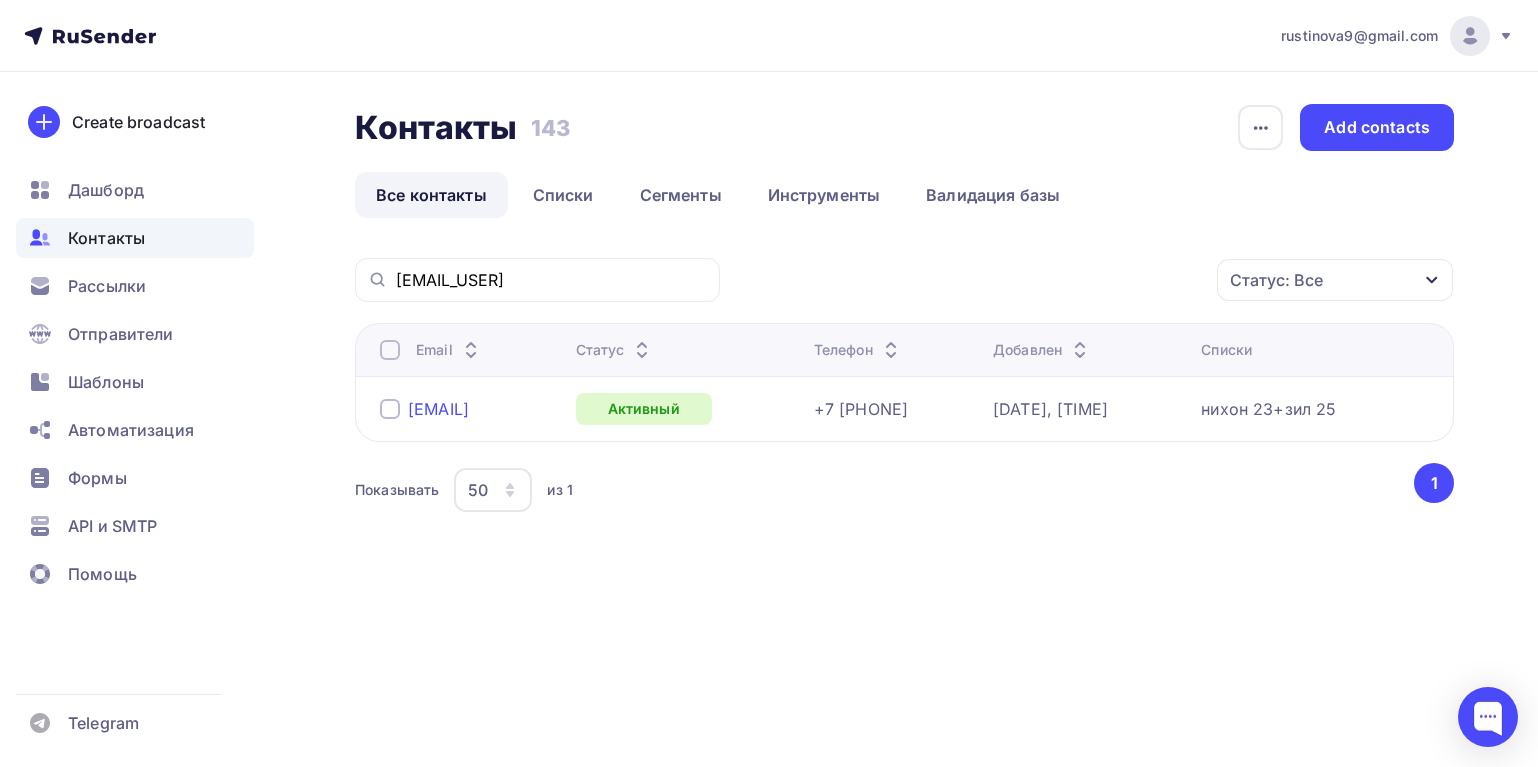 click on "[EMAIL]" at bounding box center (438, 409) 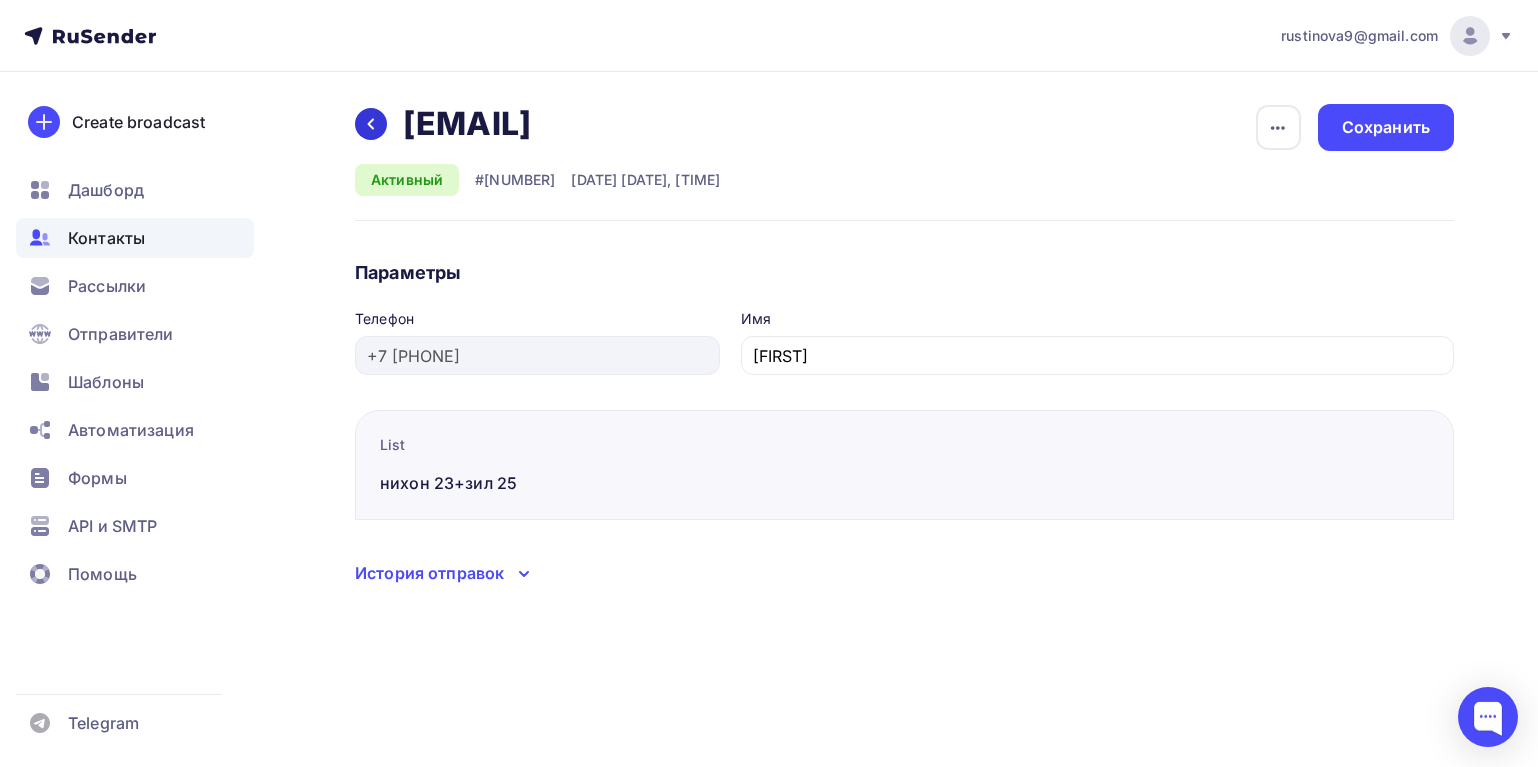 click at bounding box center (371, 124) 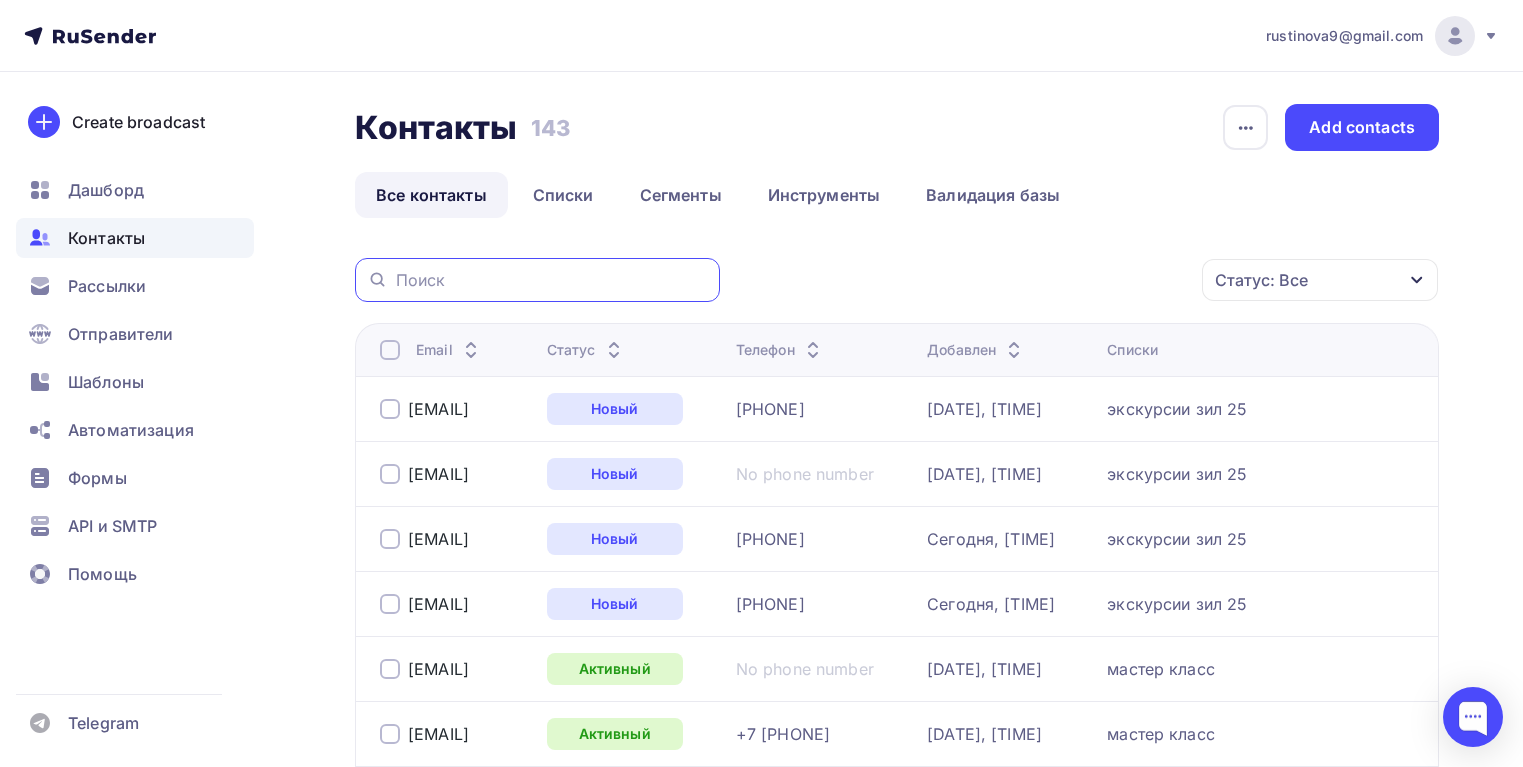 click at bounding box center (552, 280) 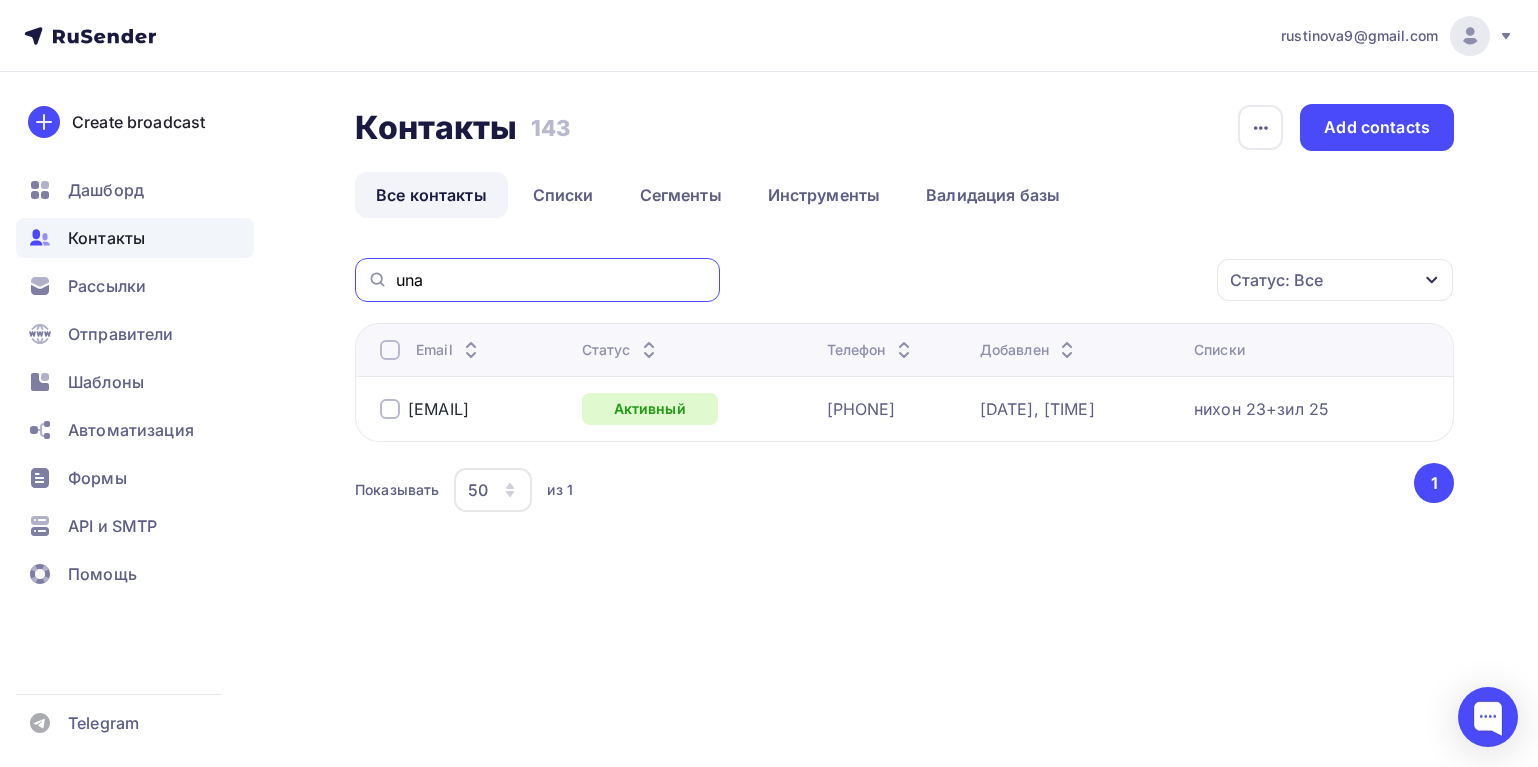 drag, startPoint x: 451, startPoint y: 279, endPoint x: 354, endPoint y: 272, distance: 97.25225 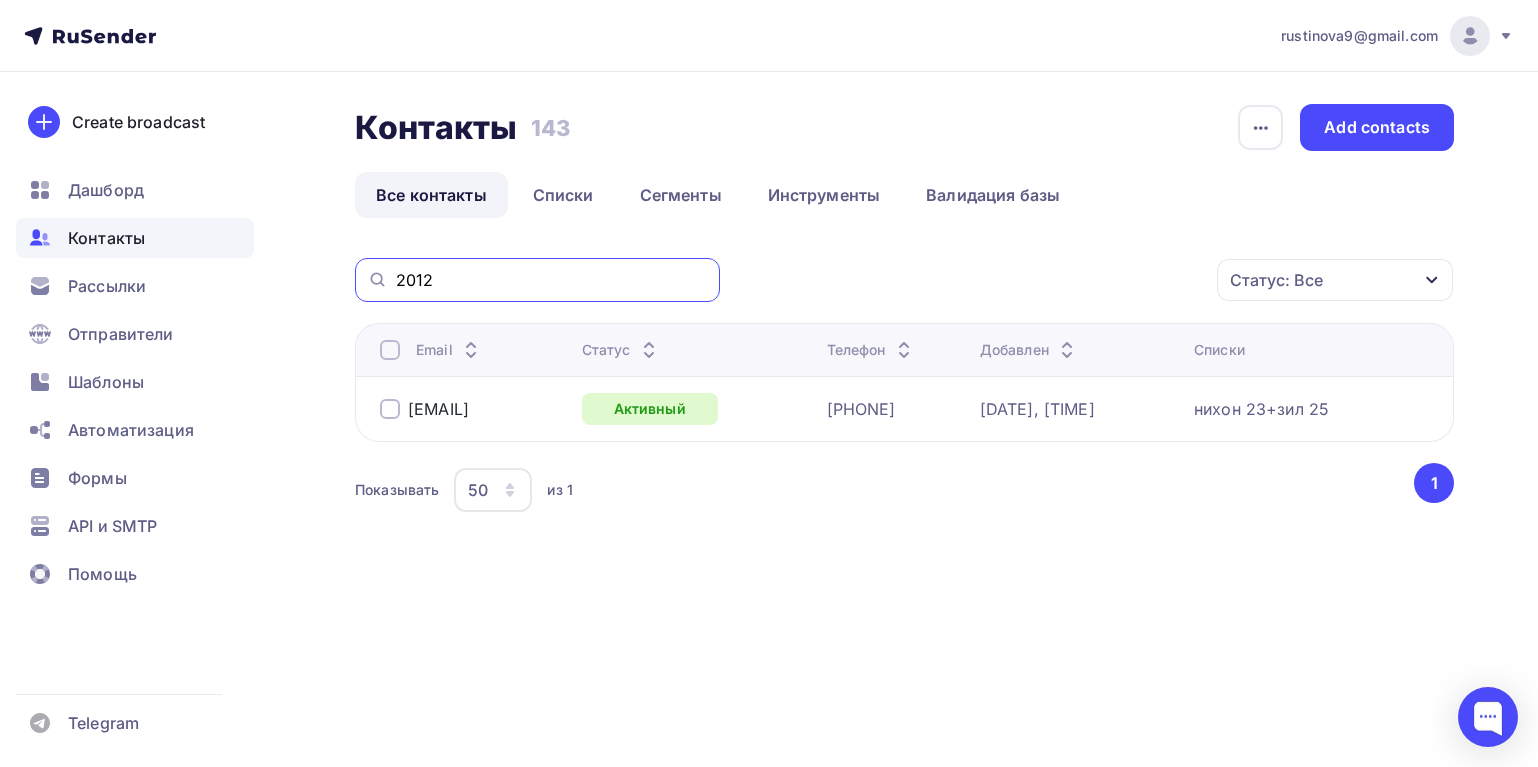 drag, startPoint x: 471, startPoint y: 285, endPoint x: 336, endPoint y: 266, distance: 136.33047 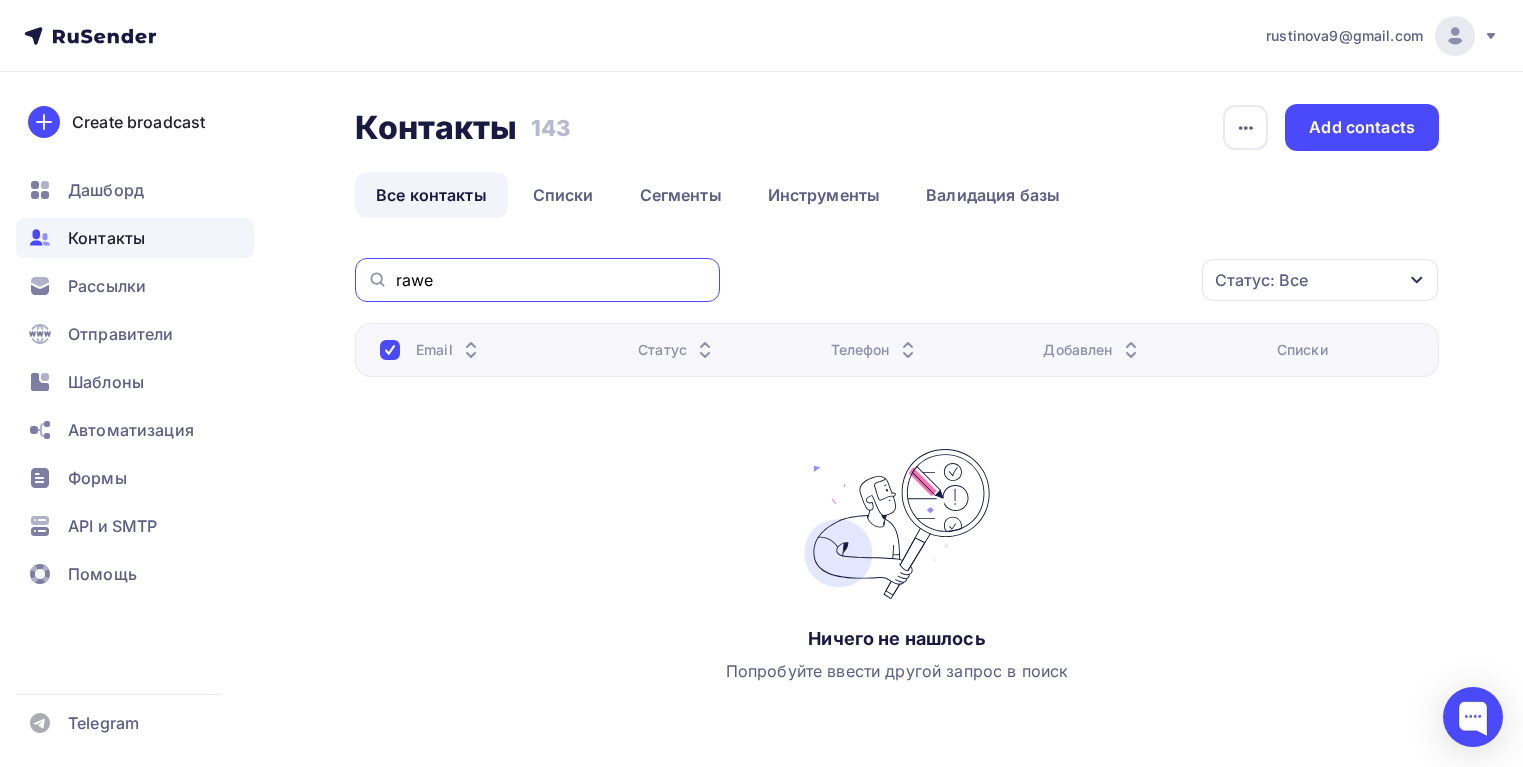 drag, startPoint x: 459, startPoint y: 277, endPoint x: 352, endPoint y: 273, distance: 107.07474 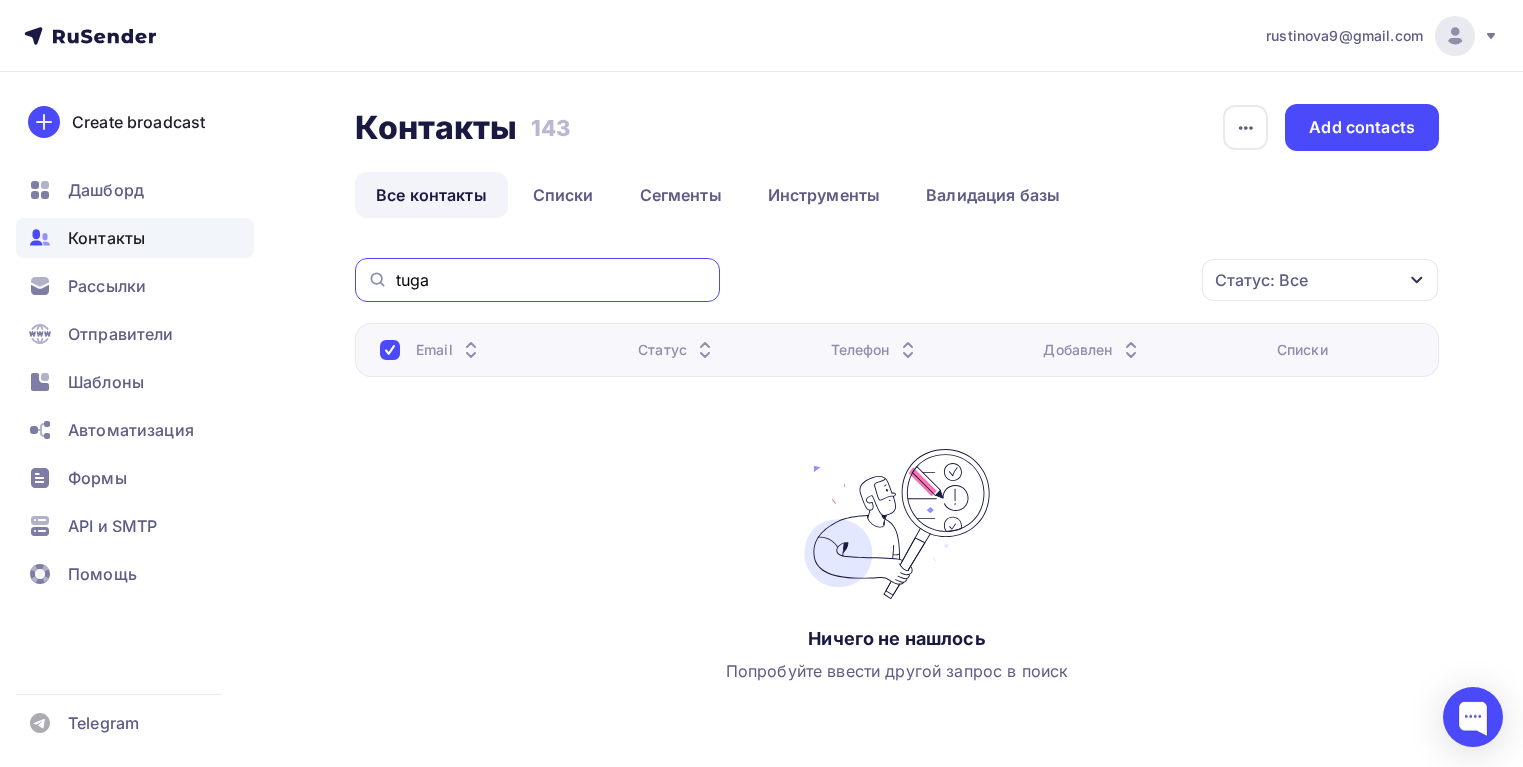 type on "tuga" 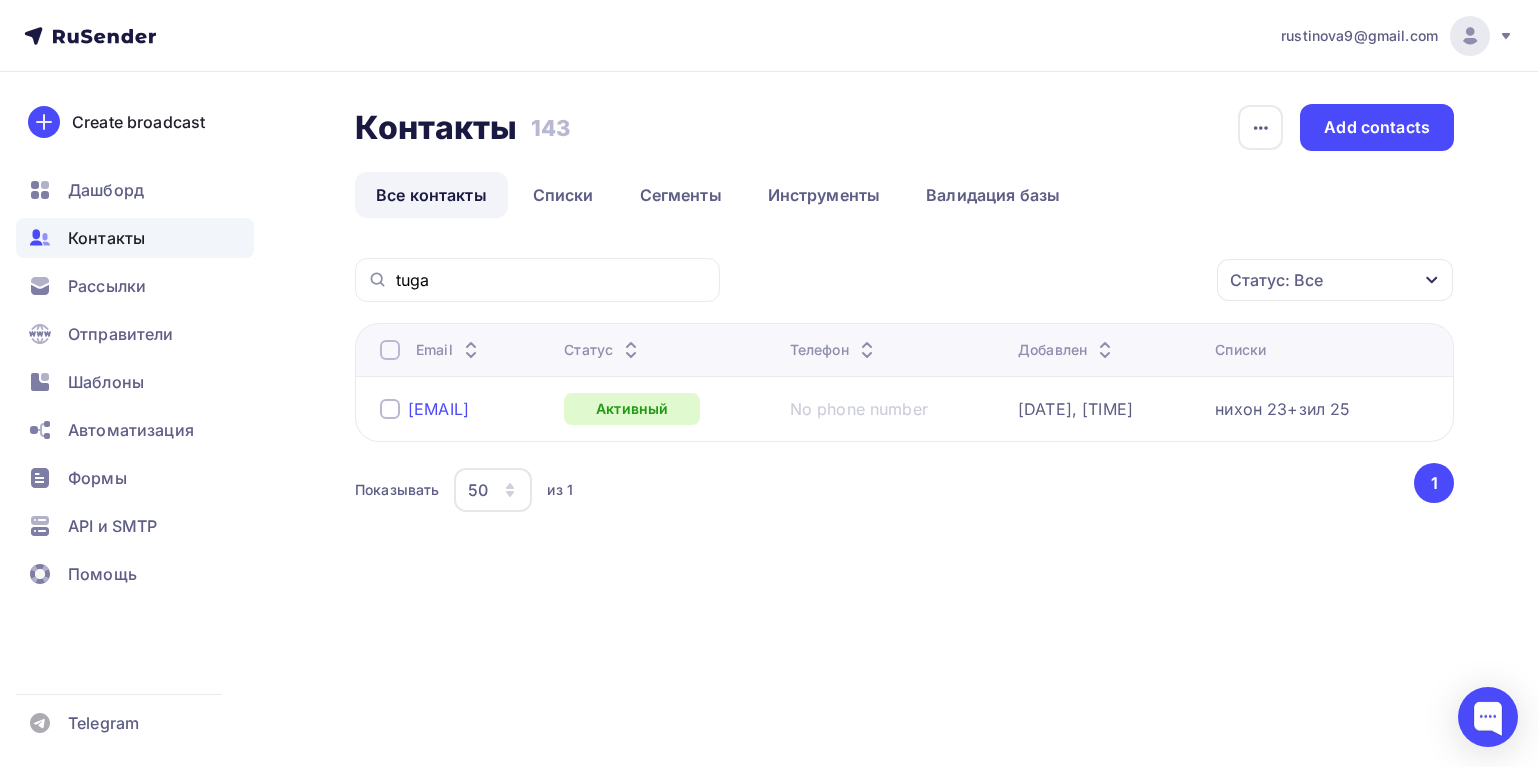 click on "[EMAIL]" at bounding box center (438, 409) 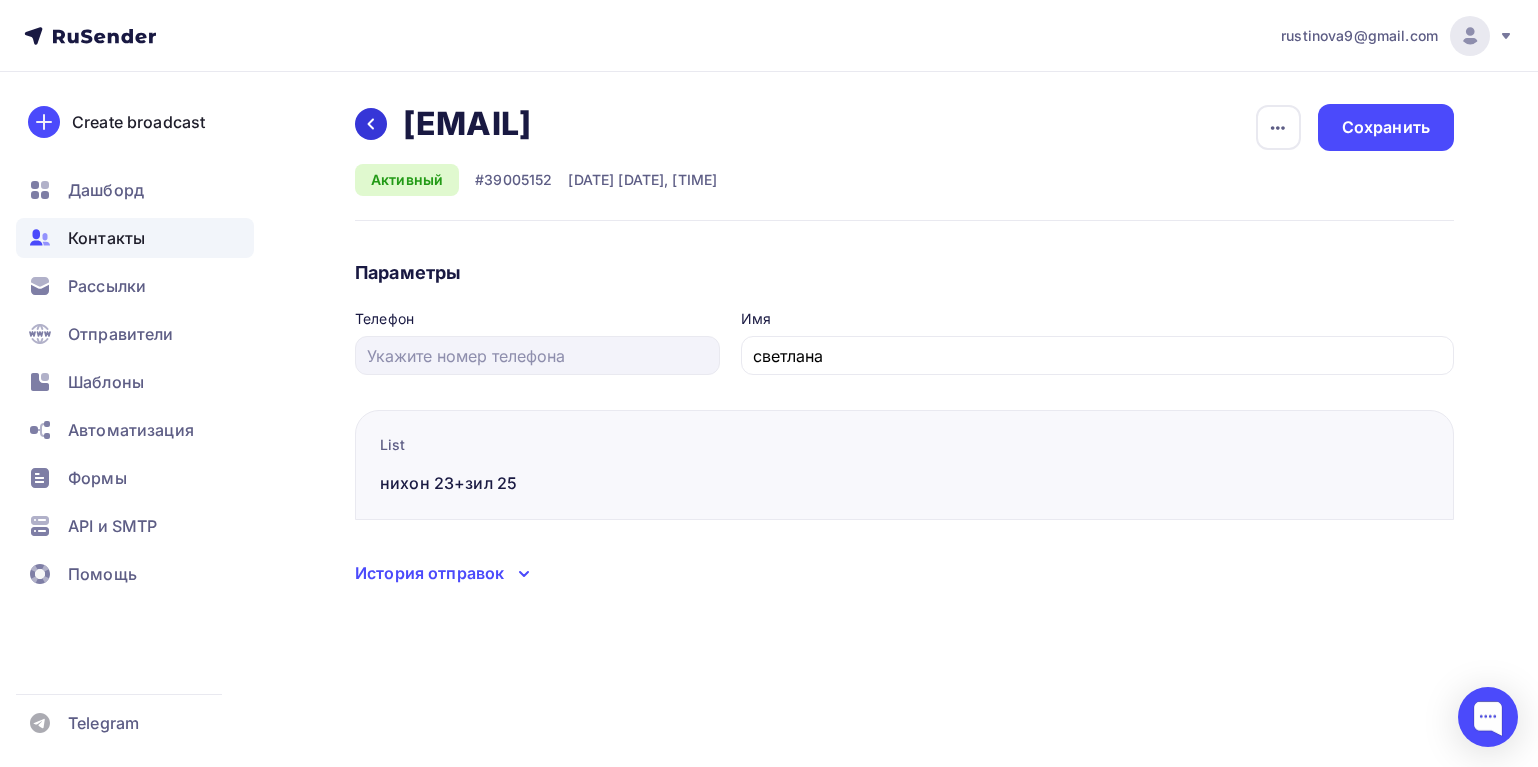 click at bounding box center (371, 124) 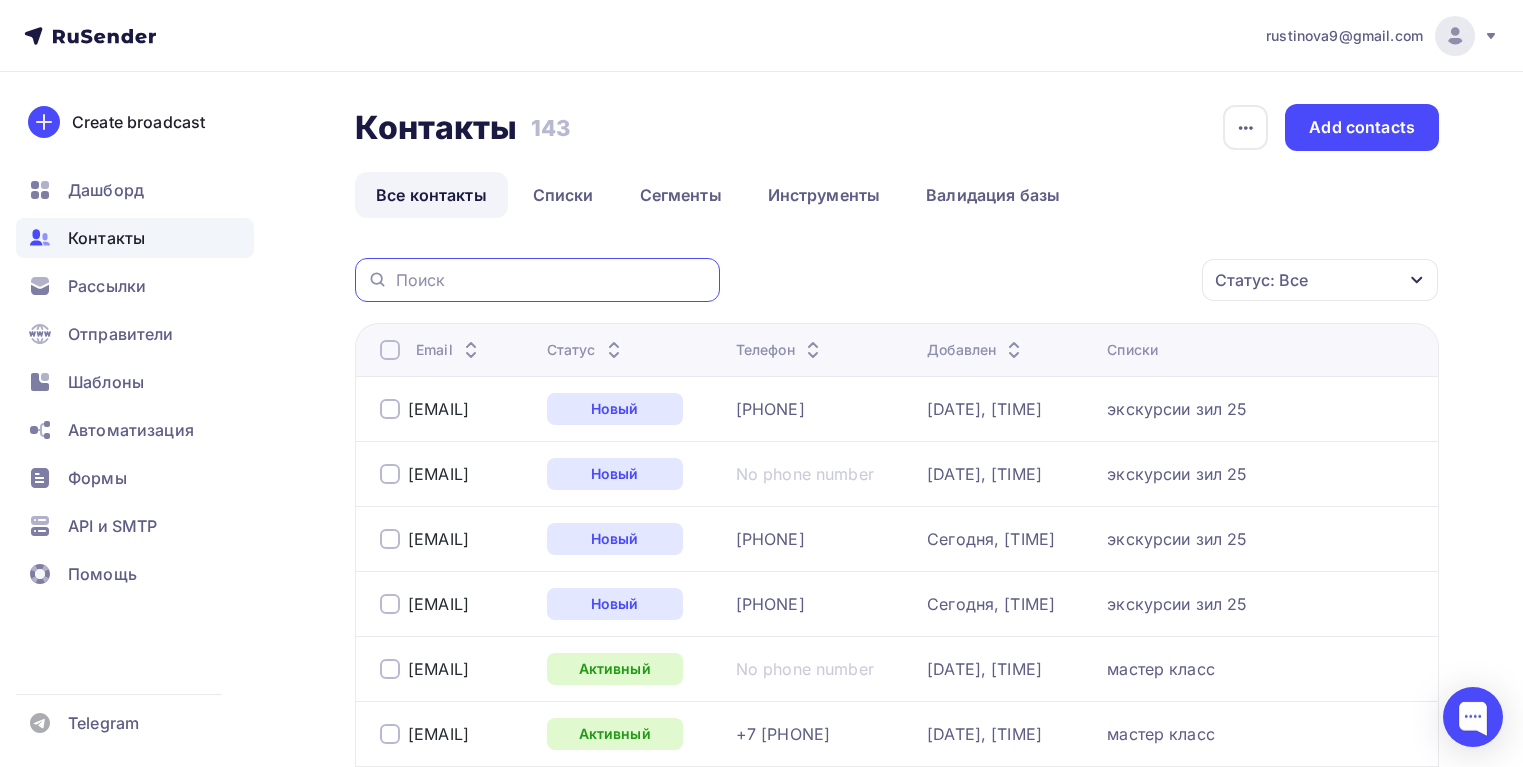click at bounding box center [552, 280] 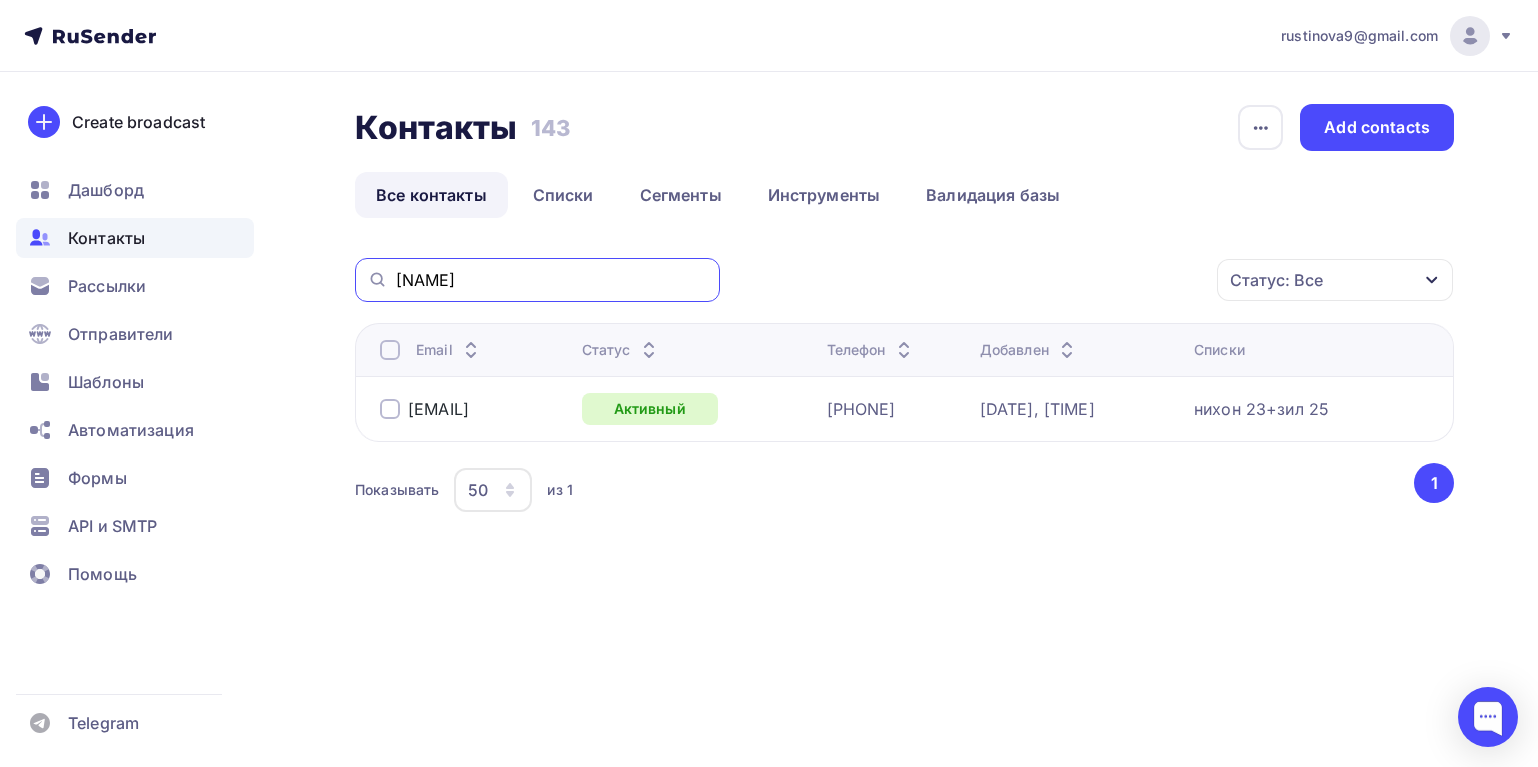 drag, startPoint x: 457, startPoint y: 281, endPoint x: 309, endPoint y: 278, distance: 148.0304 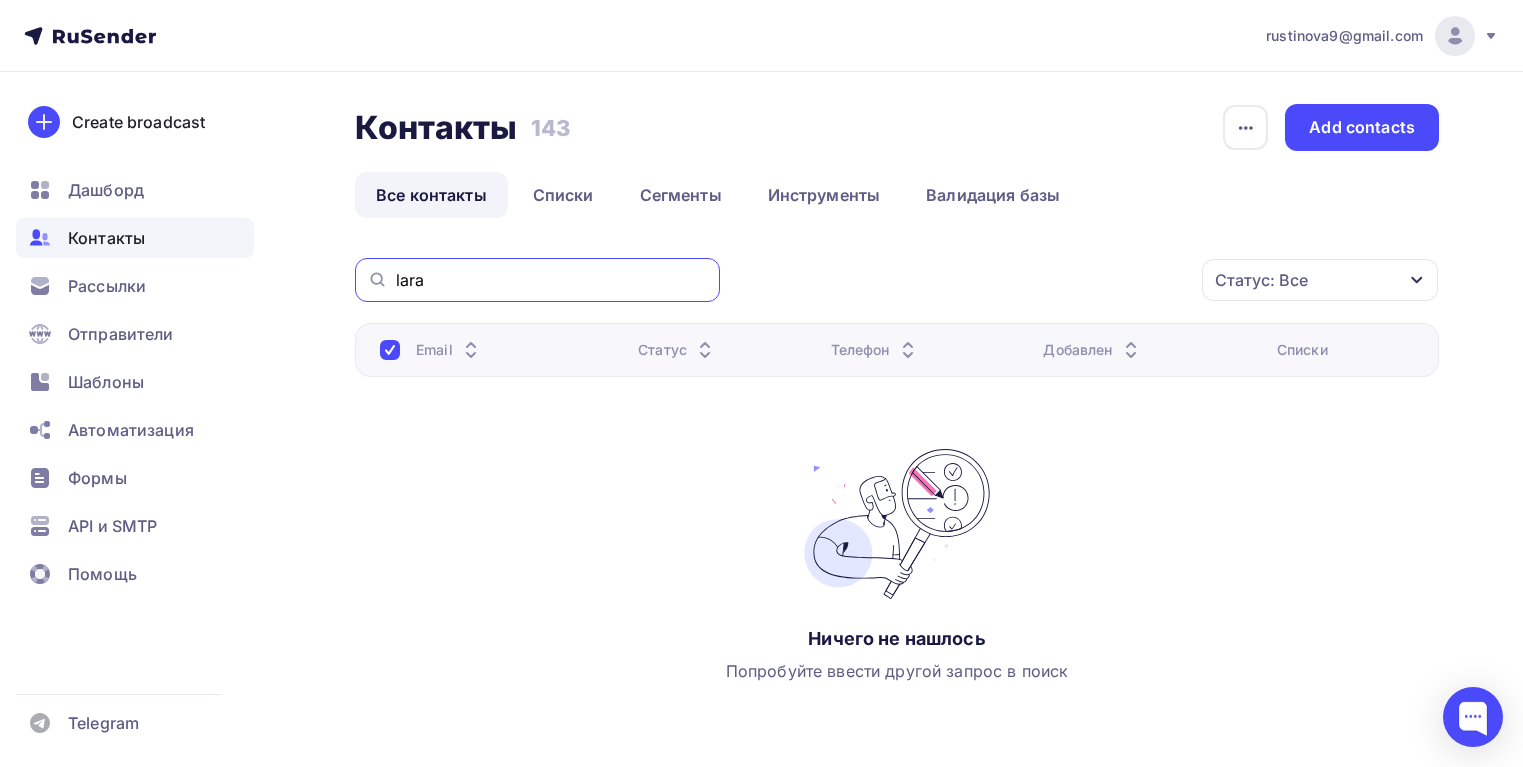 drag, startPoint x: 446, startPoint y: 278, endPoint x: 409, endPoint y: 279, distance: 37.01351 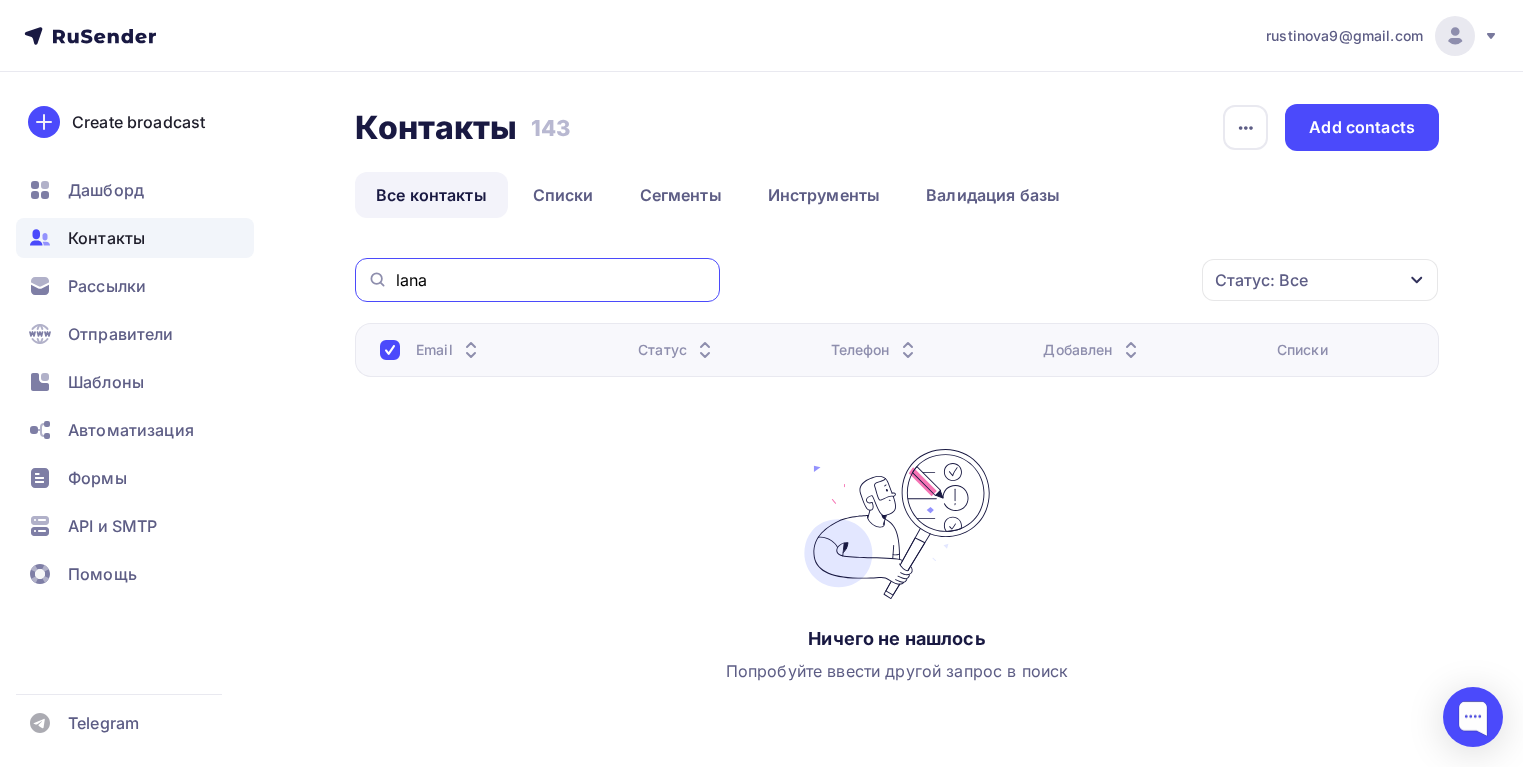 type on "lana" 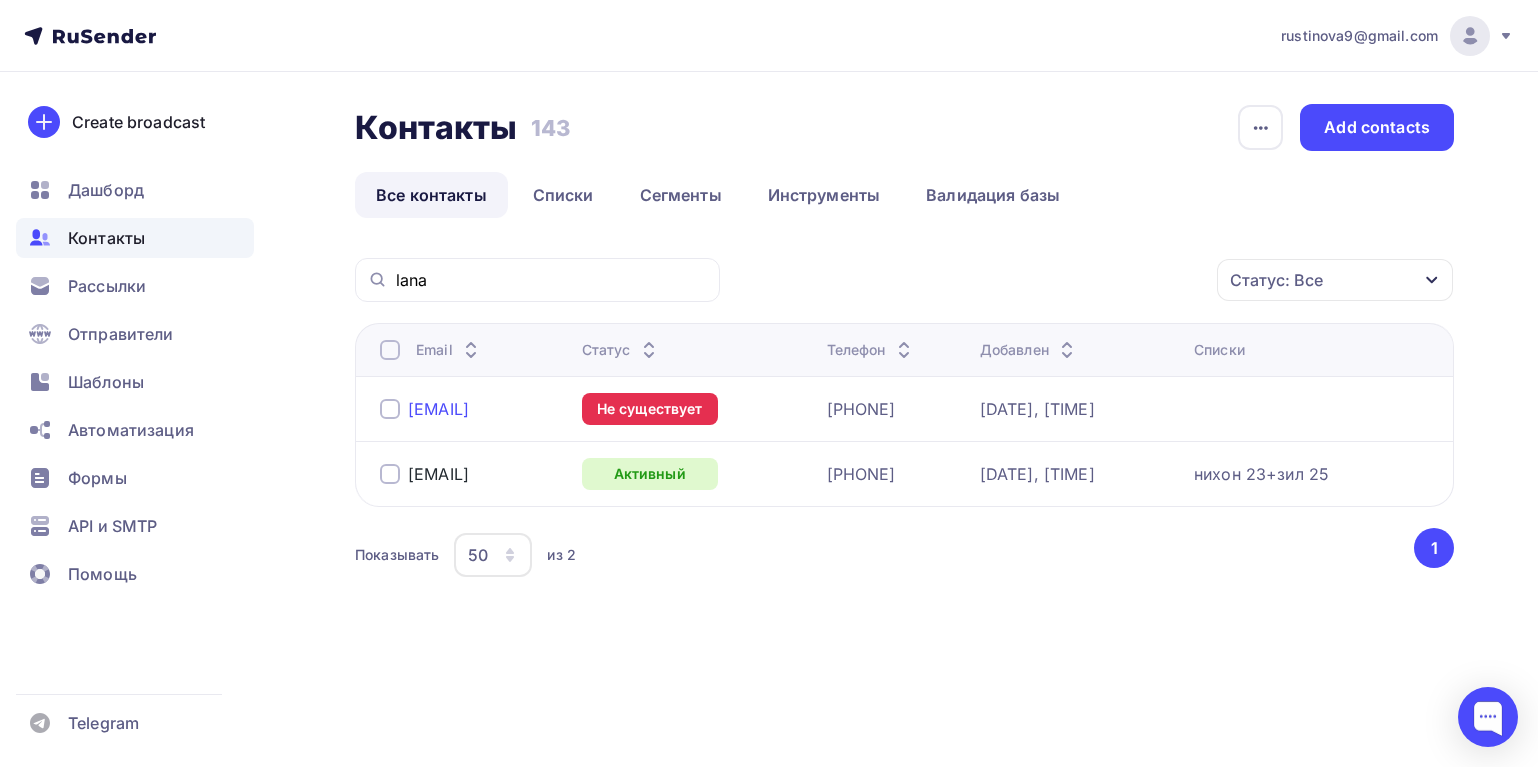 click on "[EMAIL]" at bounding box center [438, 409] 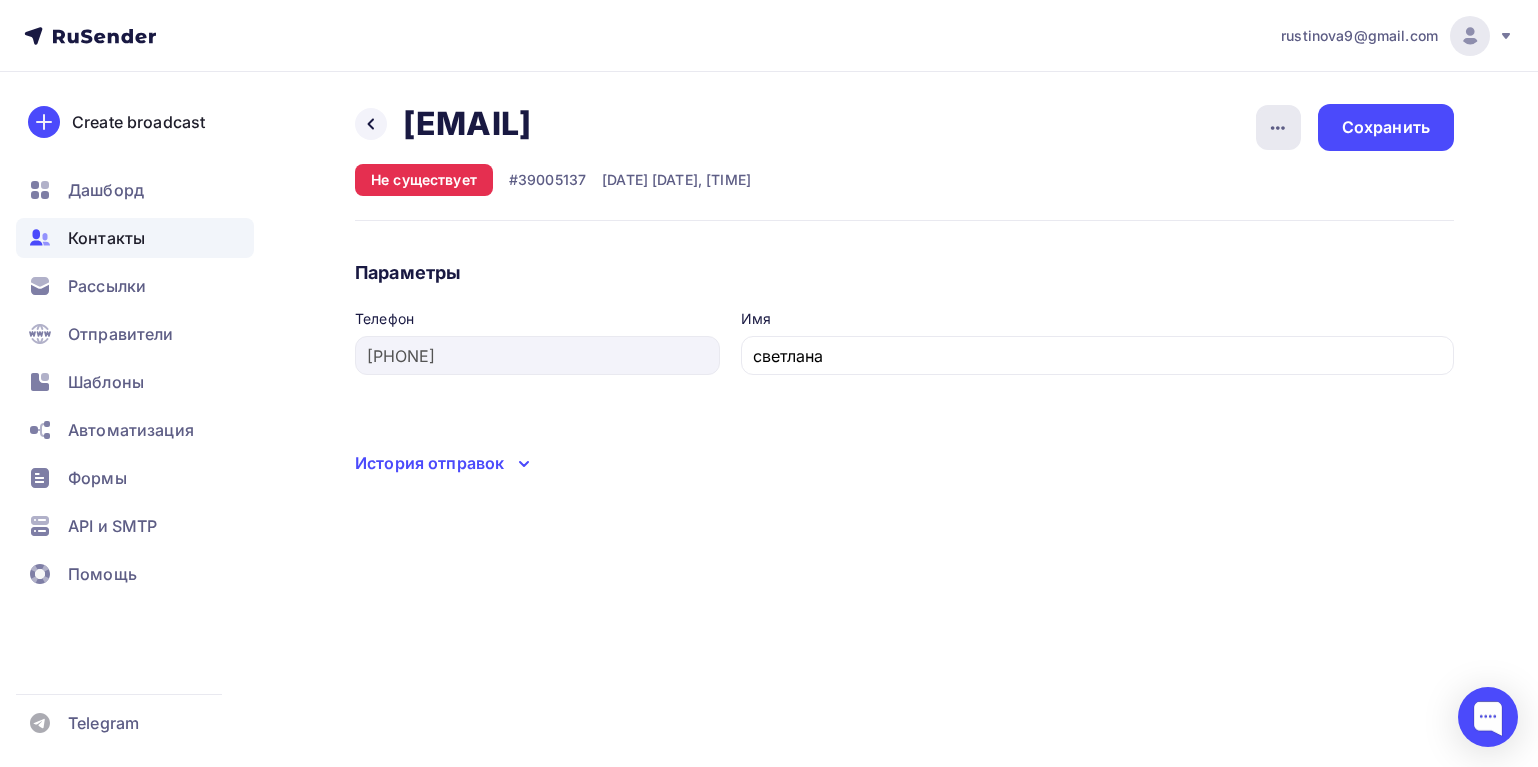 click at bounding box center (1278, 128) 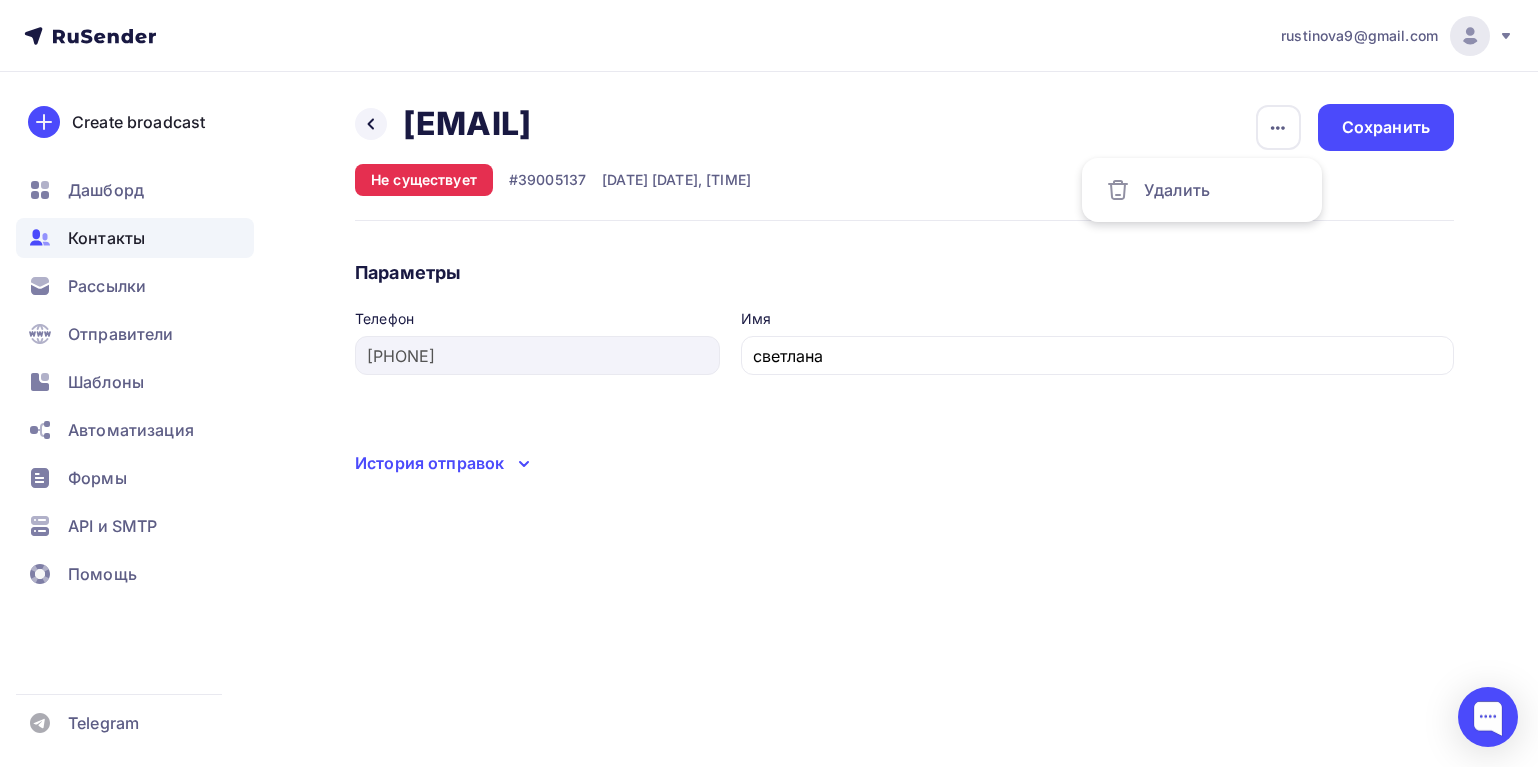 click on "[EMAIL]" at bounding box center [467, 124] 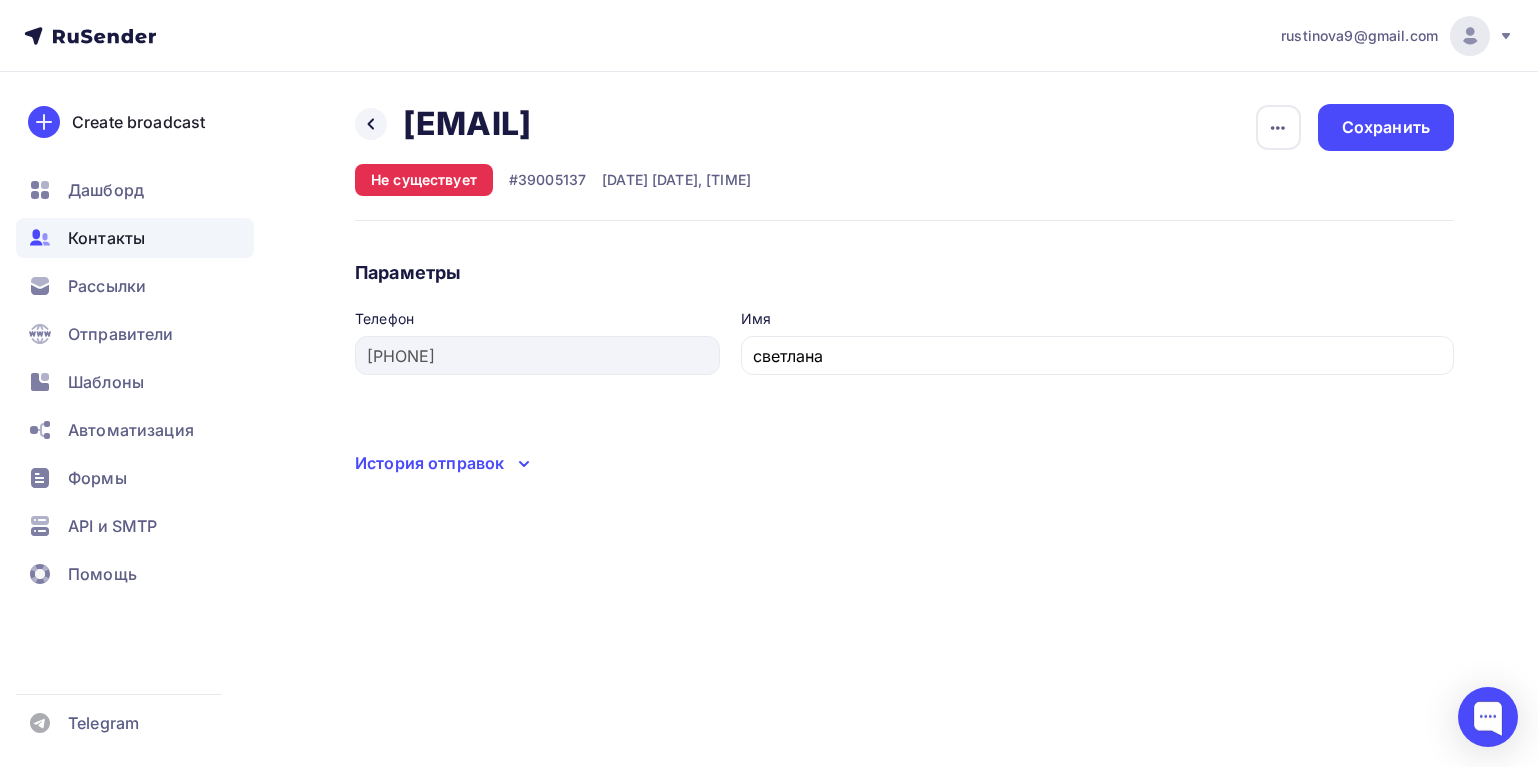 drag, startPoint x: 787, startPoint y: 123, endPoint x: 403, endPoint y: 124, distance: 384.0013 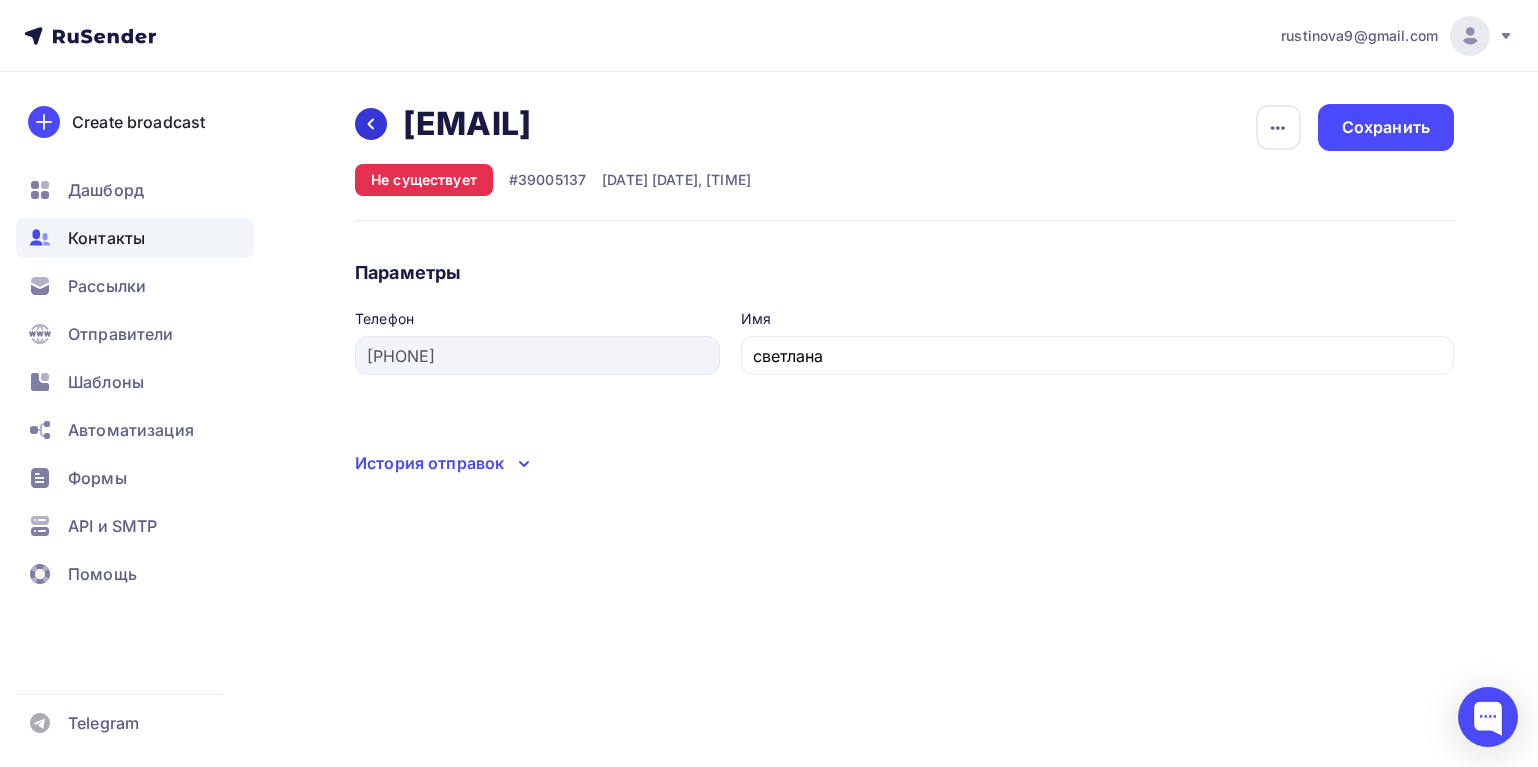 click at bounding box center (371, 124) 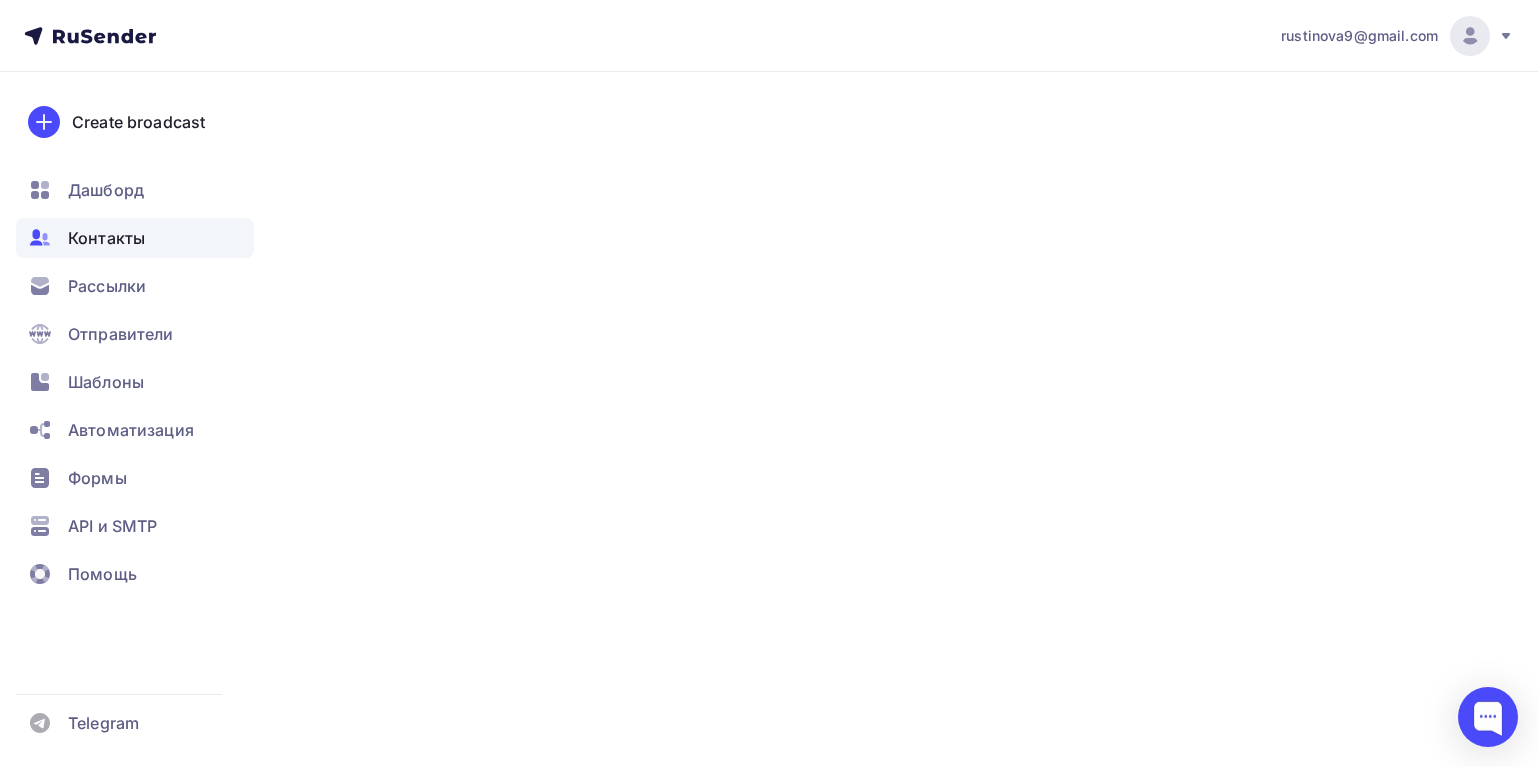 click on "Add contacts" at bounding box center [1377, 127] 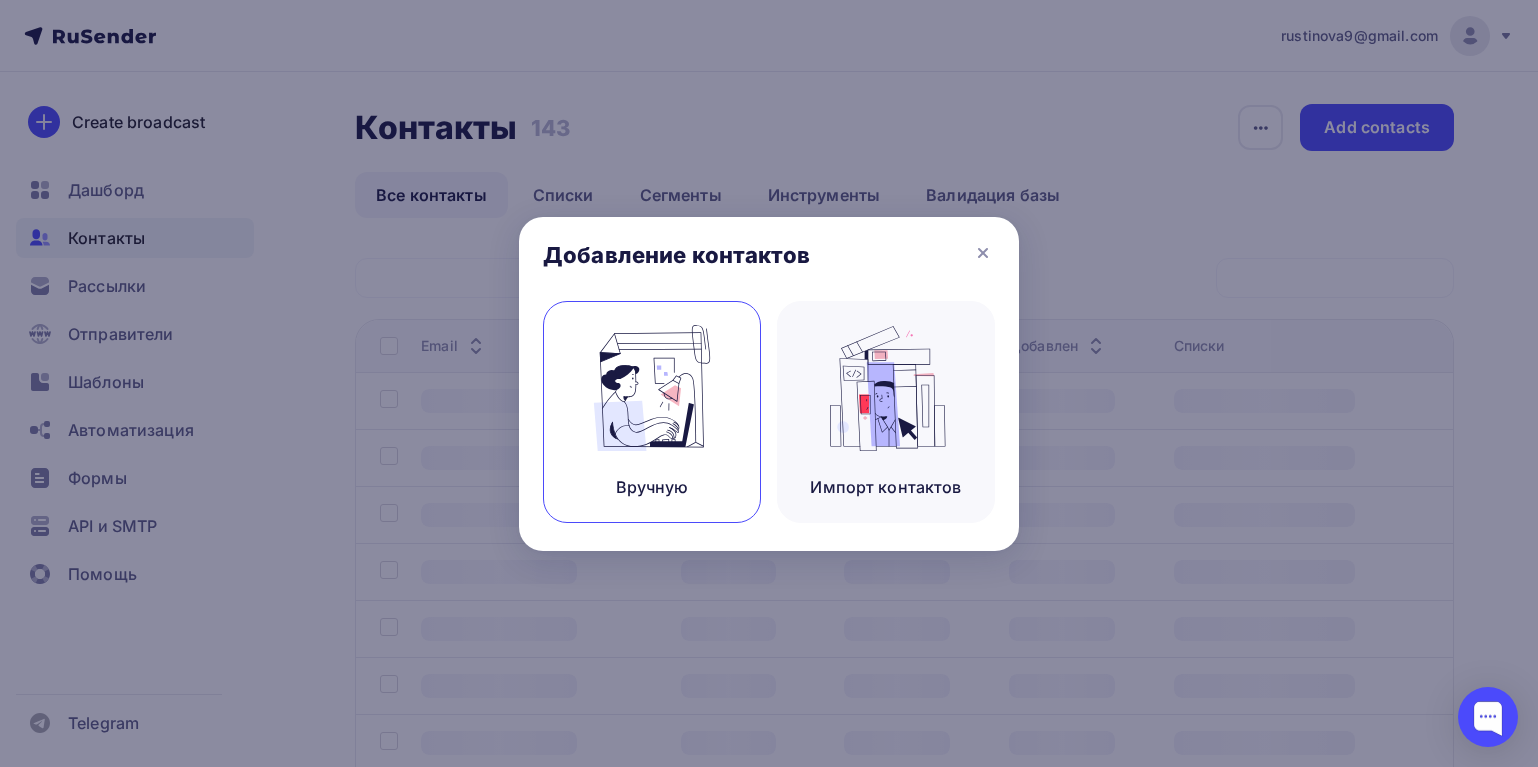 click at bounding box center (652, 388) 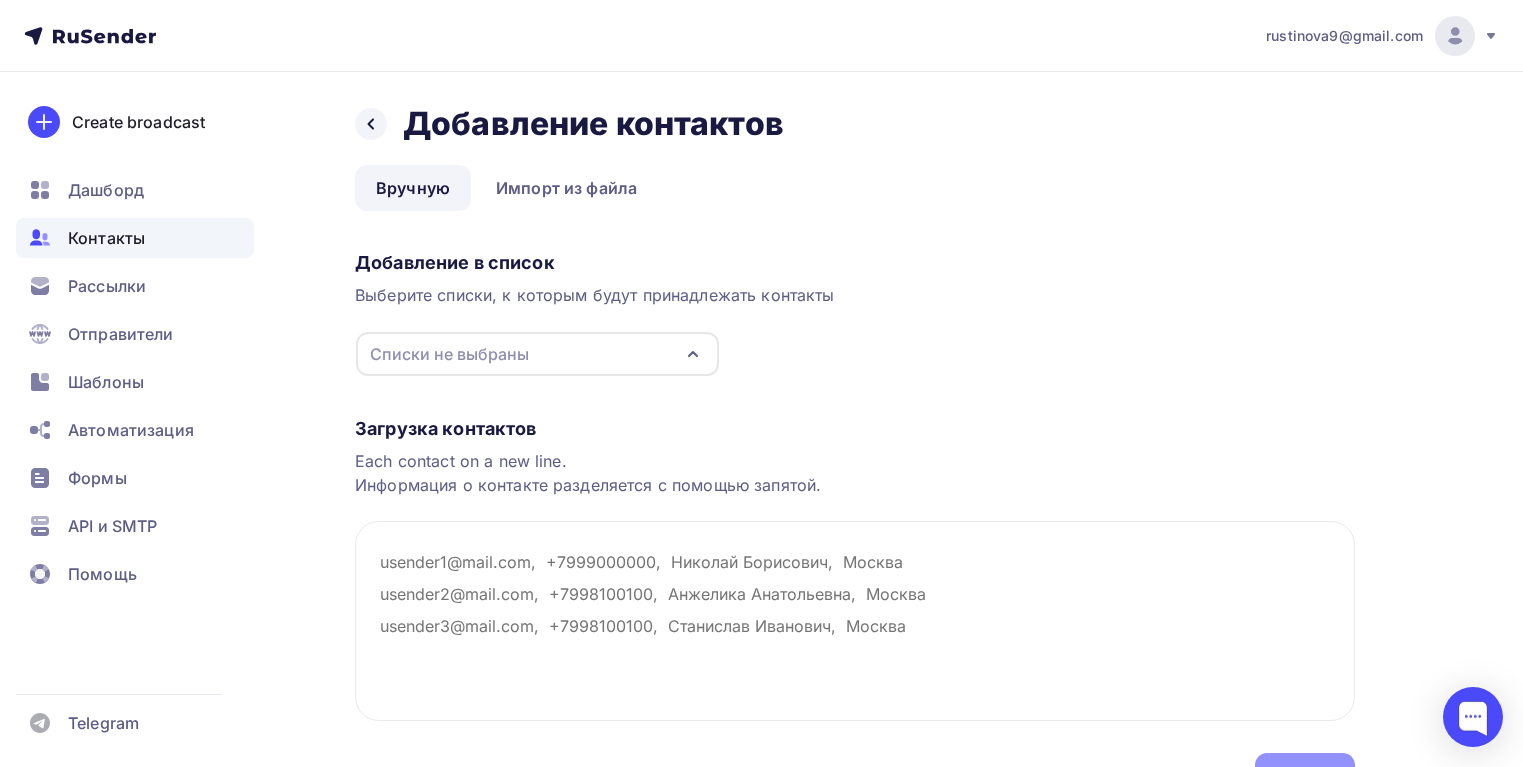 click on "Списки не выбраны" at bounding box center (449, 354) 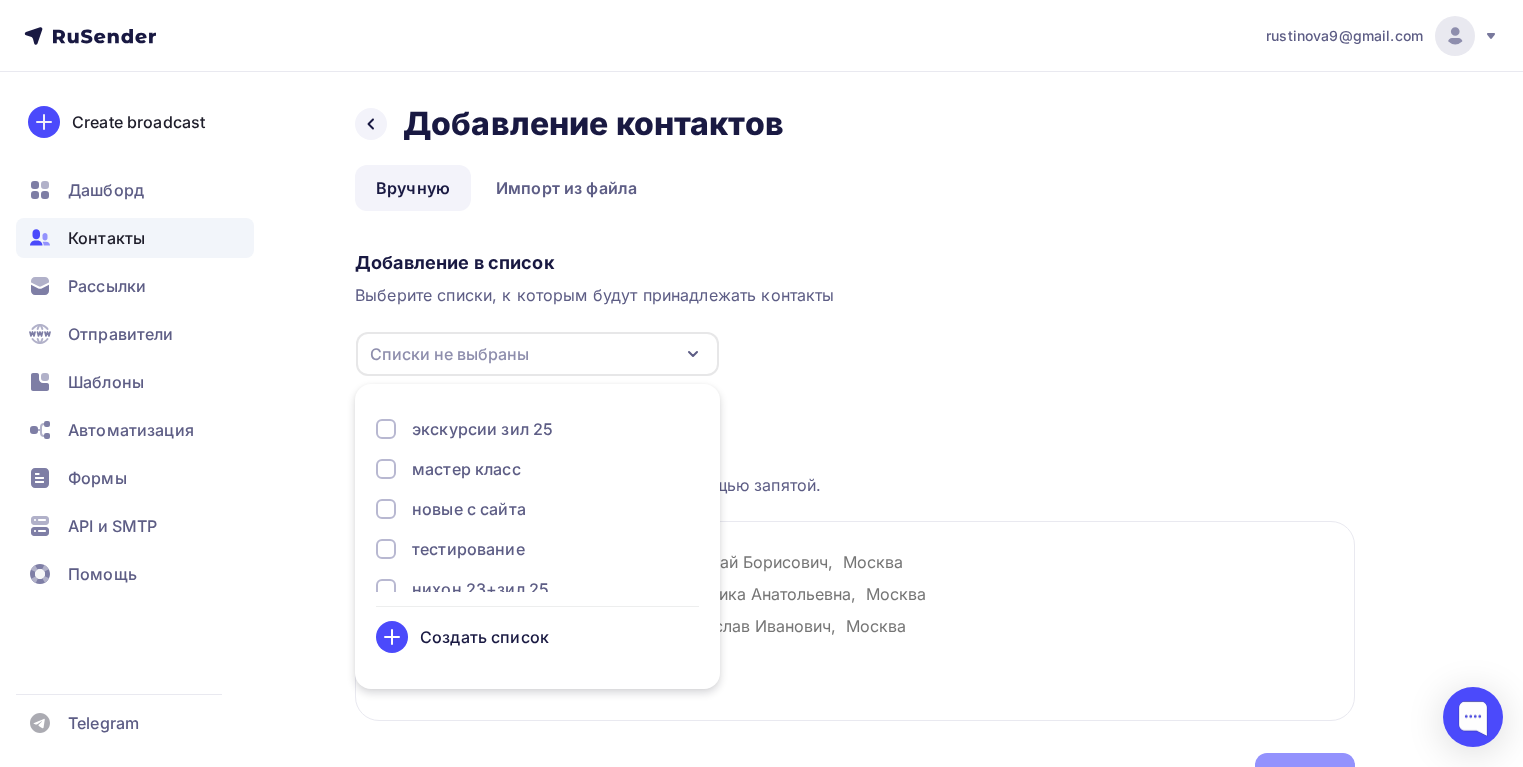 click on "экскурсии зил 25" at bounding box center [482, 429] 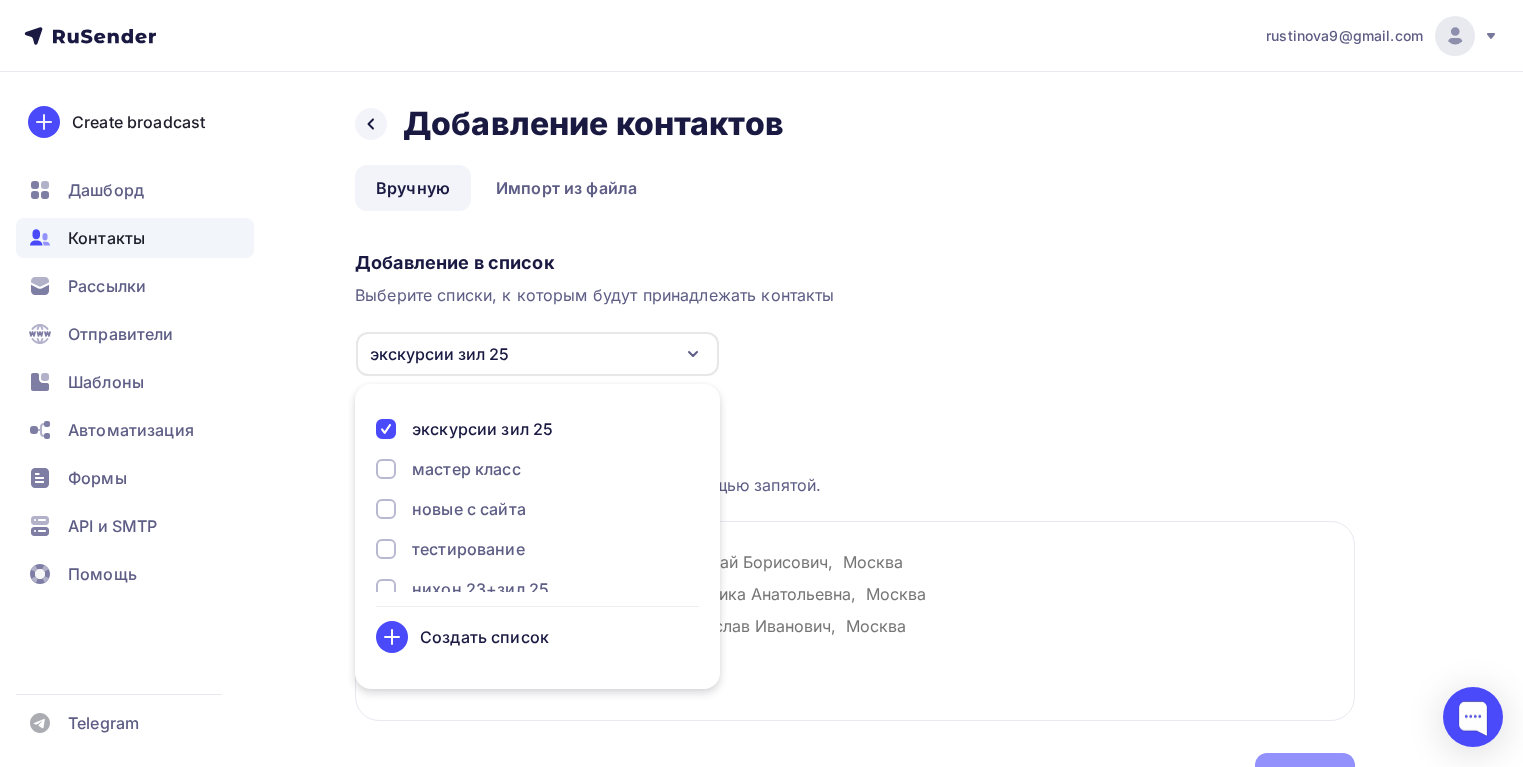 click on "Загрузка контактов   Каждый контакт с новой строки. Информация о контакте разделяется с помощью запятой.        Далее" at bounding box center [855, 588] 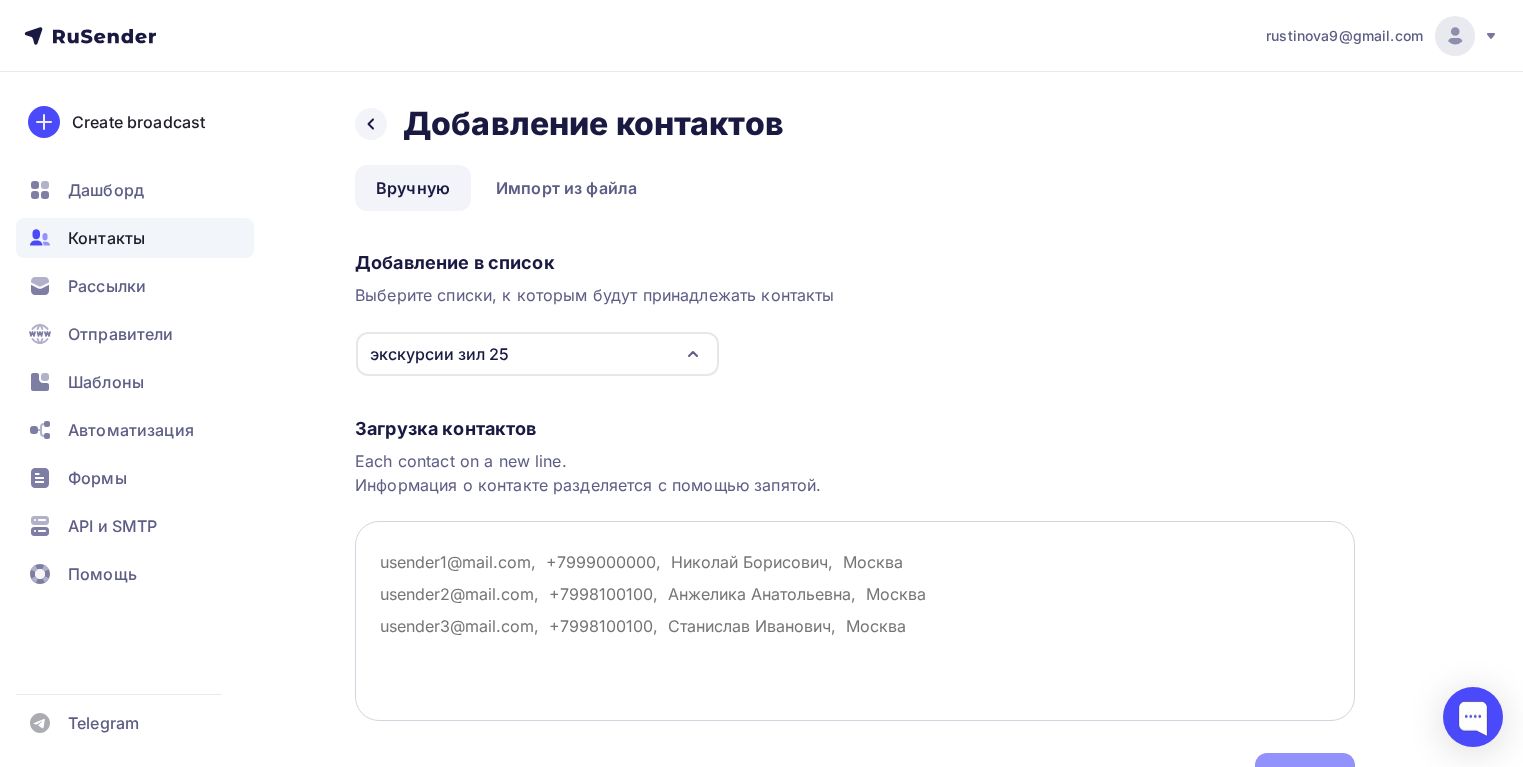 click at bounding box center [855, 621] 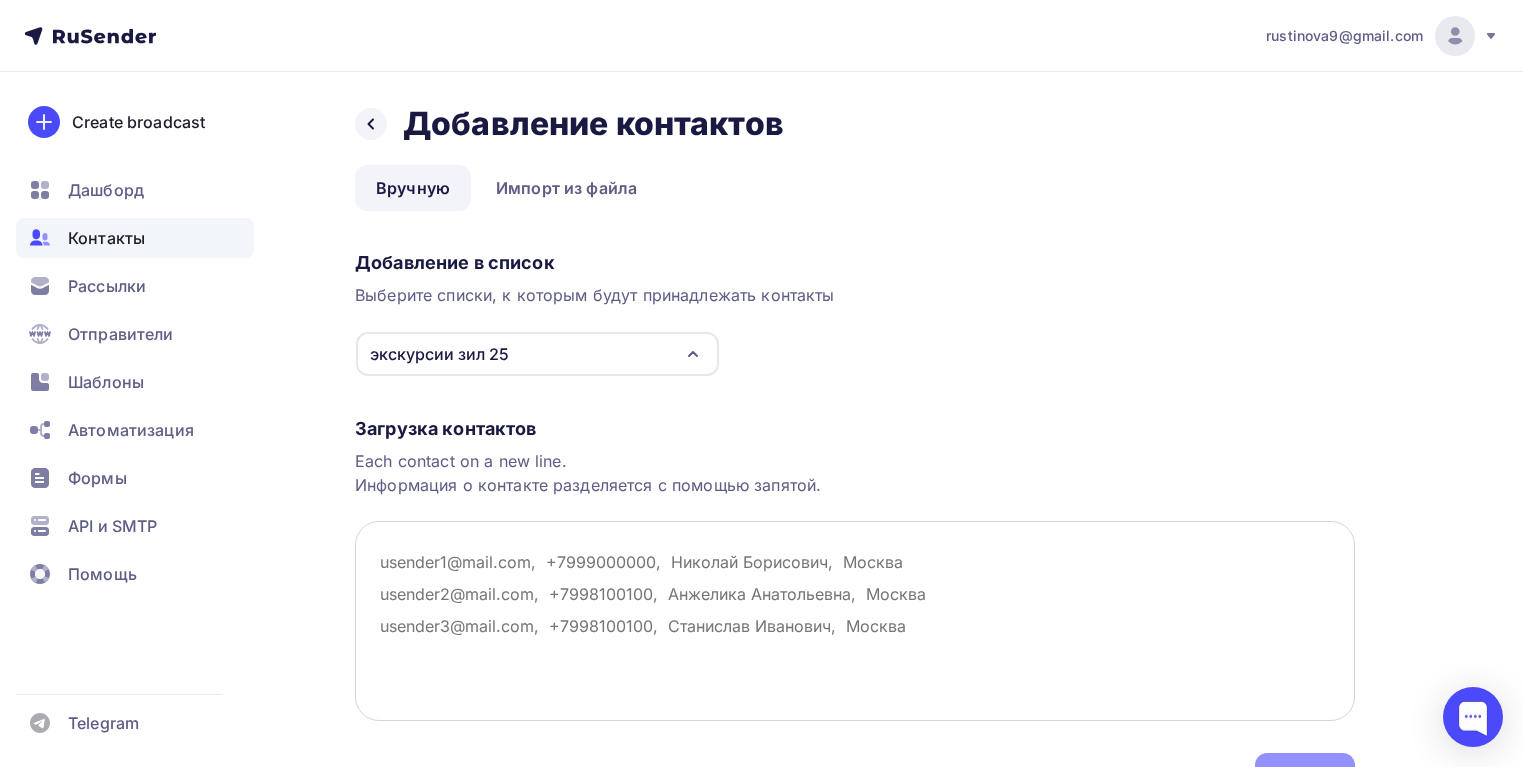 paste on "[EMAIL]" 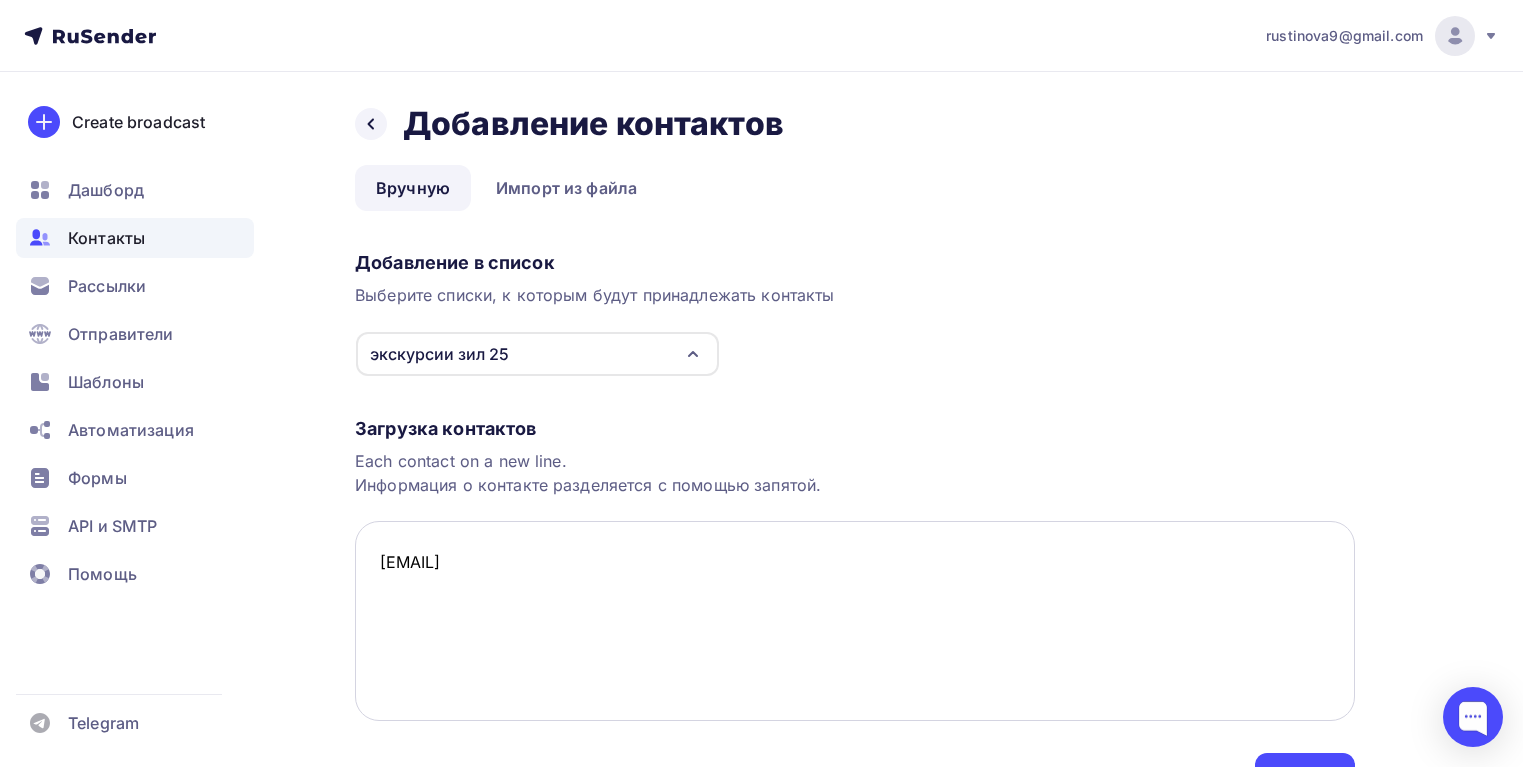 drag, startPoint x: 425, startPoint y: 561, endPoint x: 414, endPoint y: 561, distance: 11 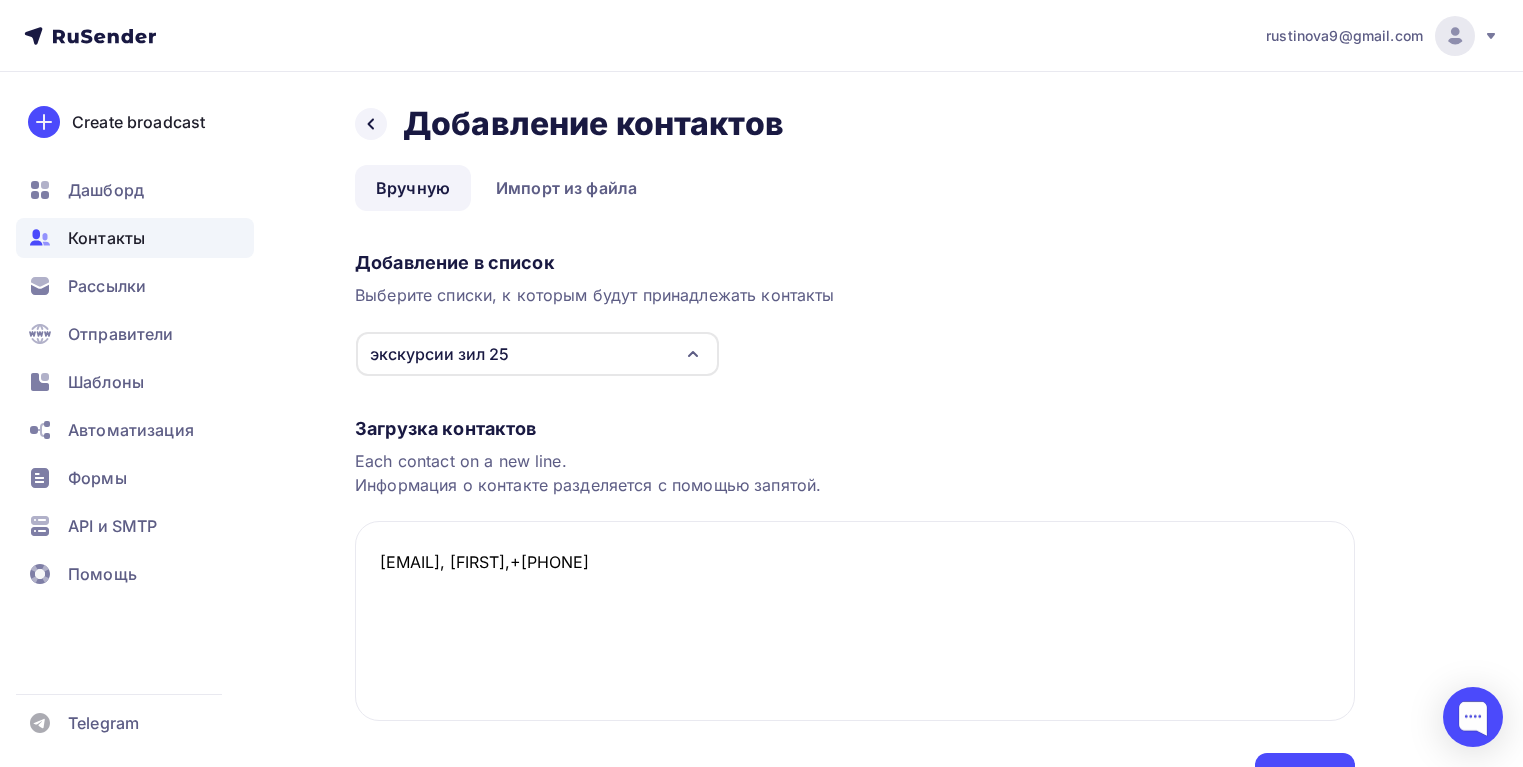 scroll, scrollTop: 100, scrollLeft: 0, axis: vertical 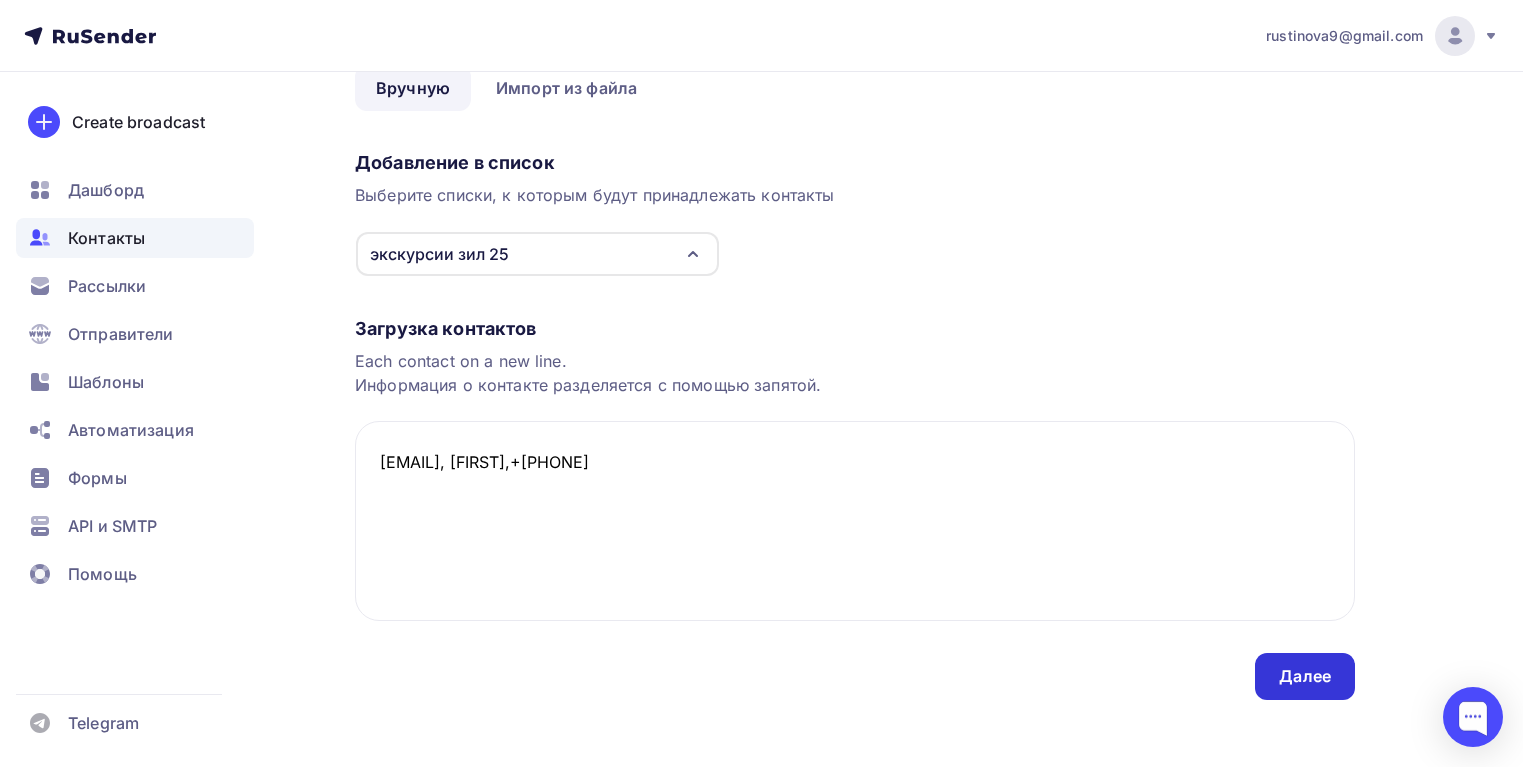 type on "[EMAIL], [FIRST],+[PHONE]" 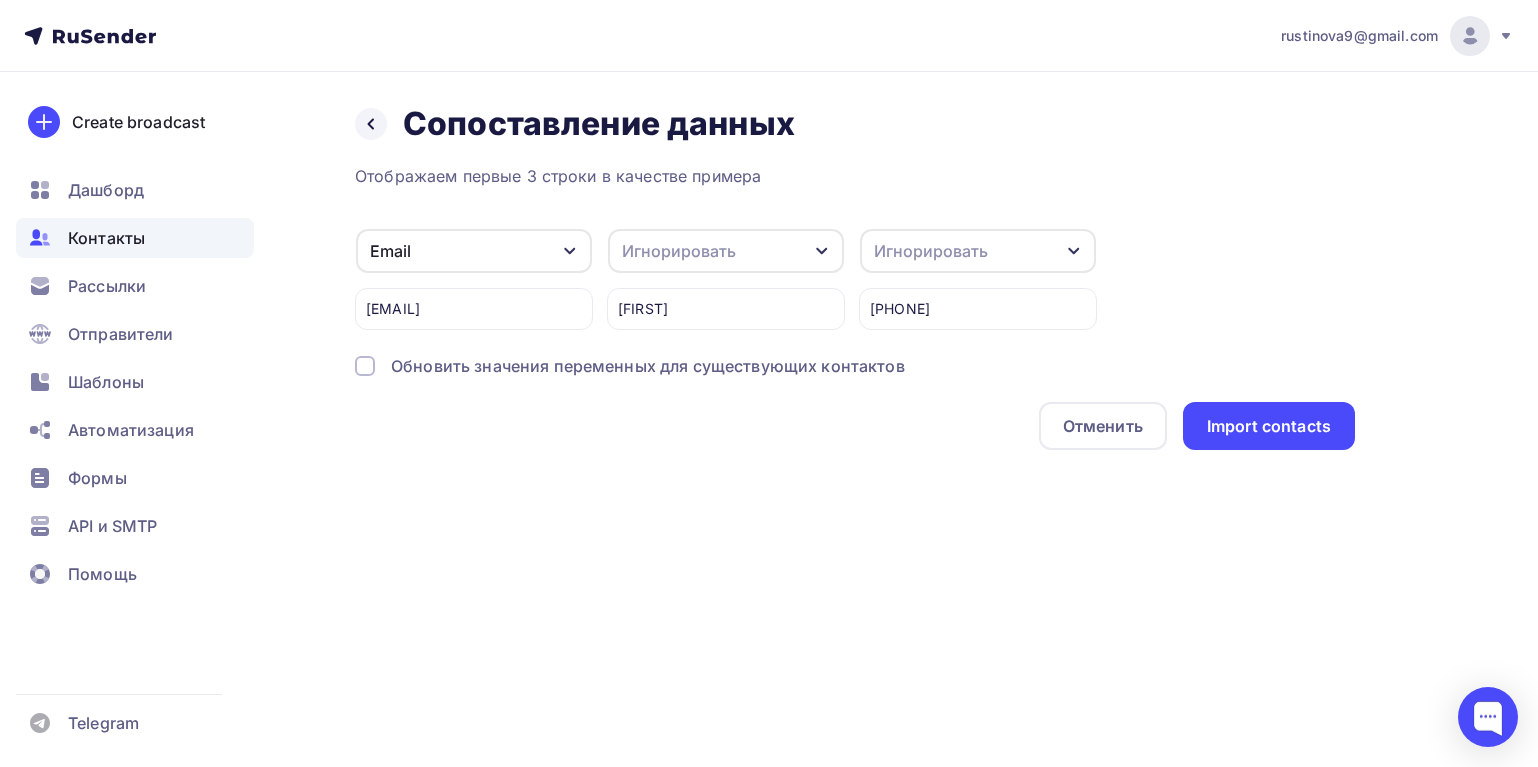 click on "Игнорировать" at bounding box center (679, 251) 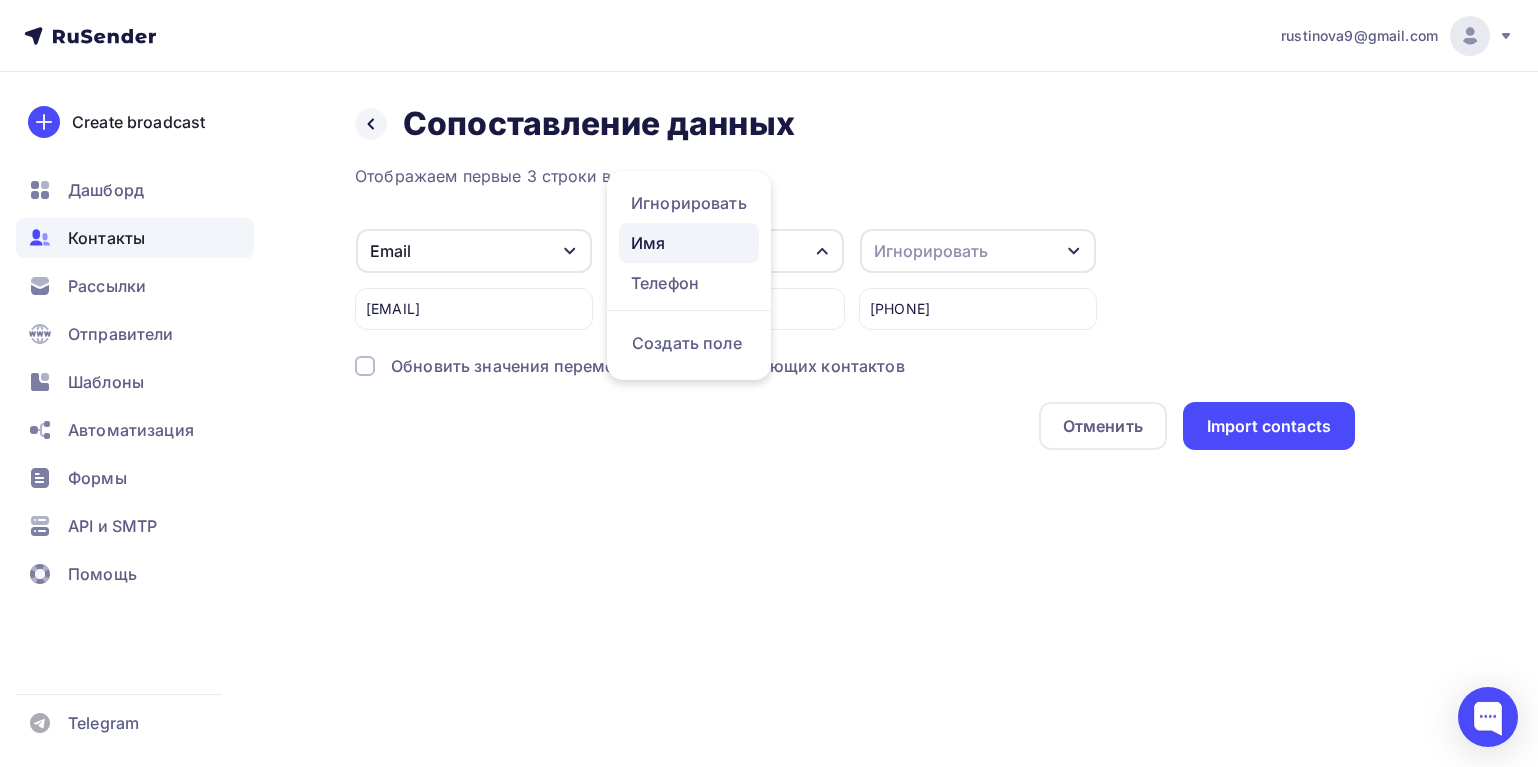 click on "Имя" at bounding box center [689, 203] 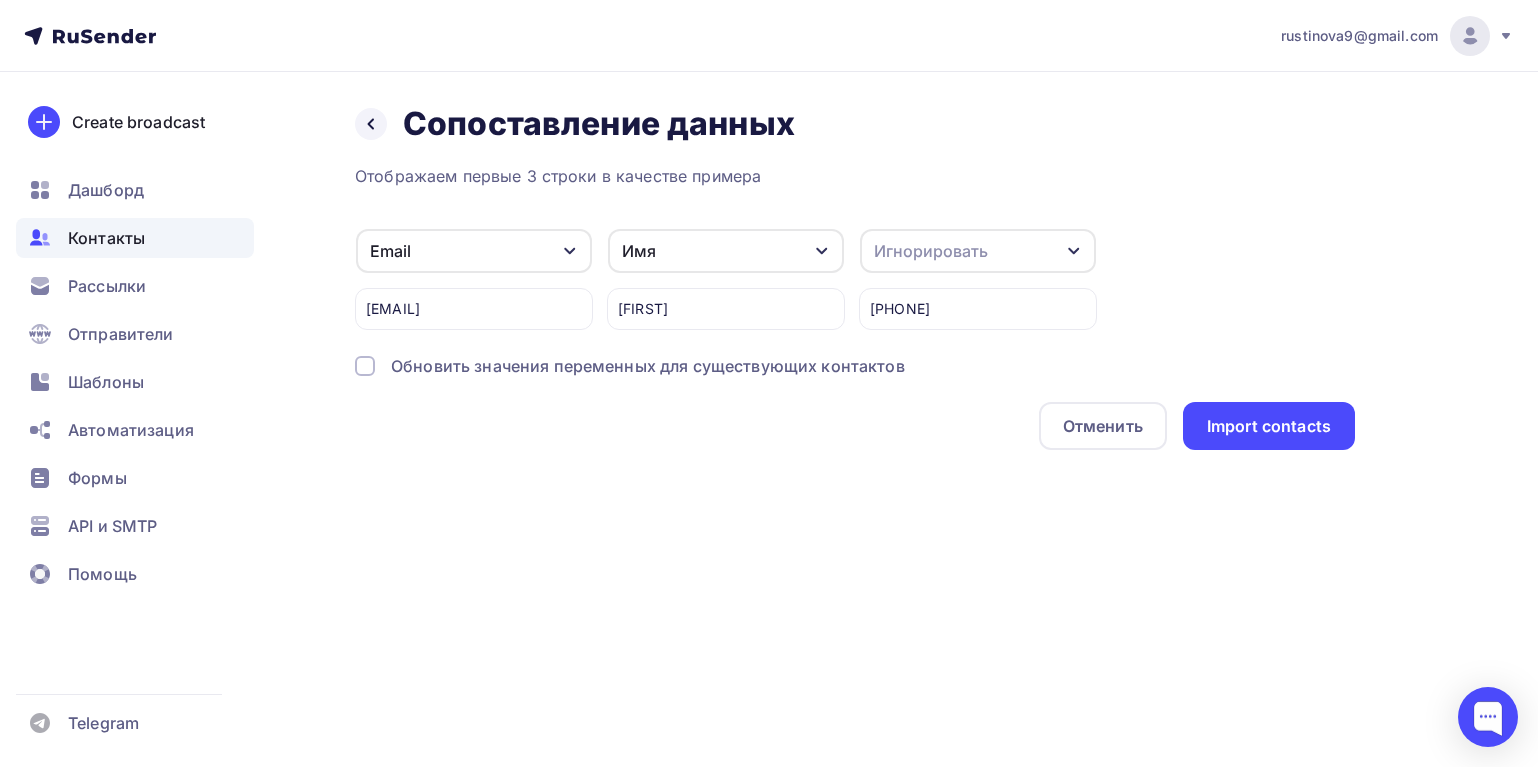 click on "Игнорировать" at bounding box center [931, 251] 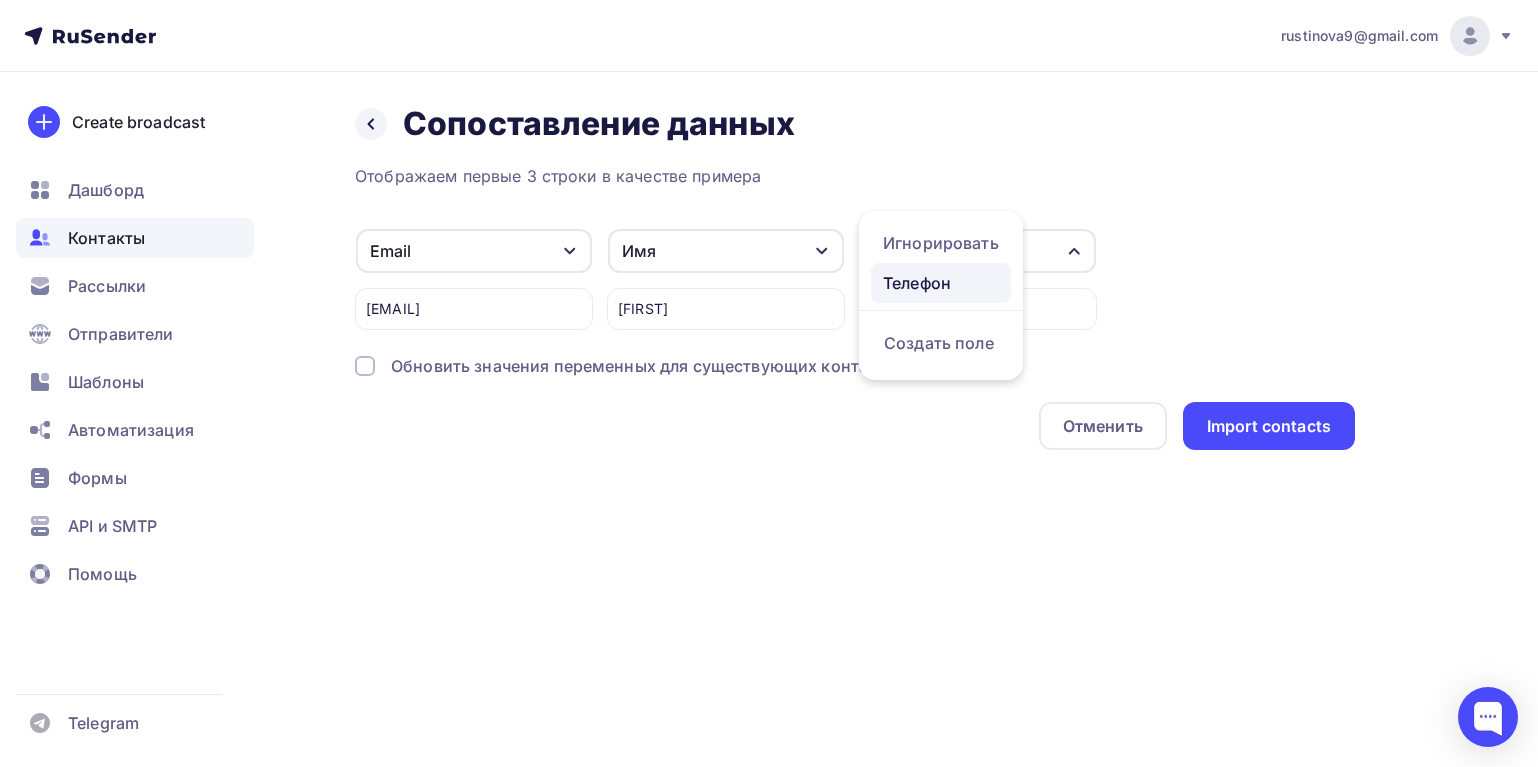 click on "Телефон" at bounding box center [941, 243] 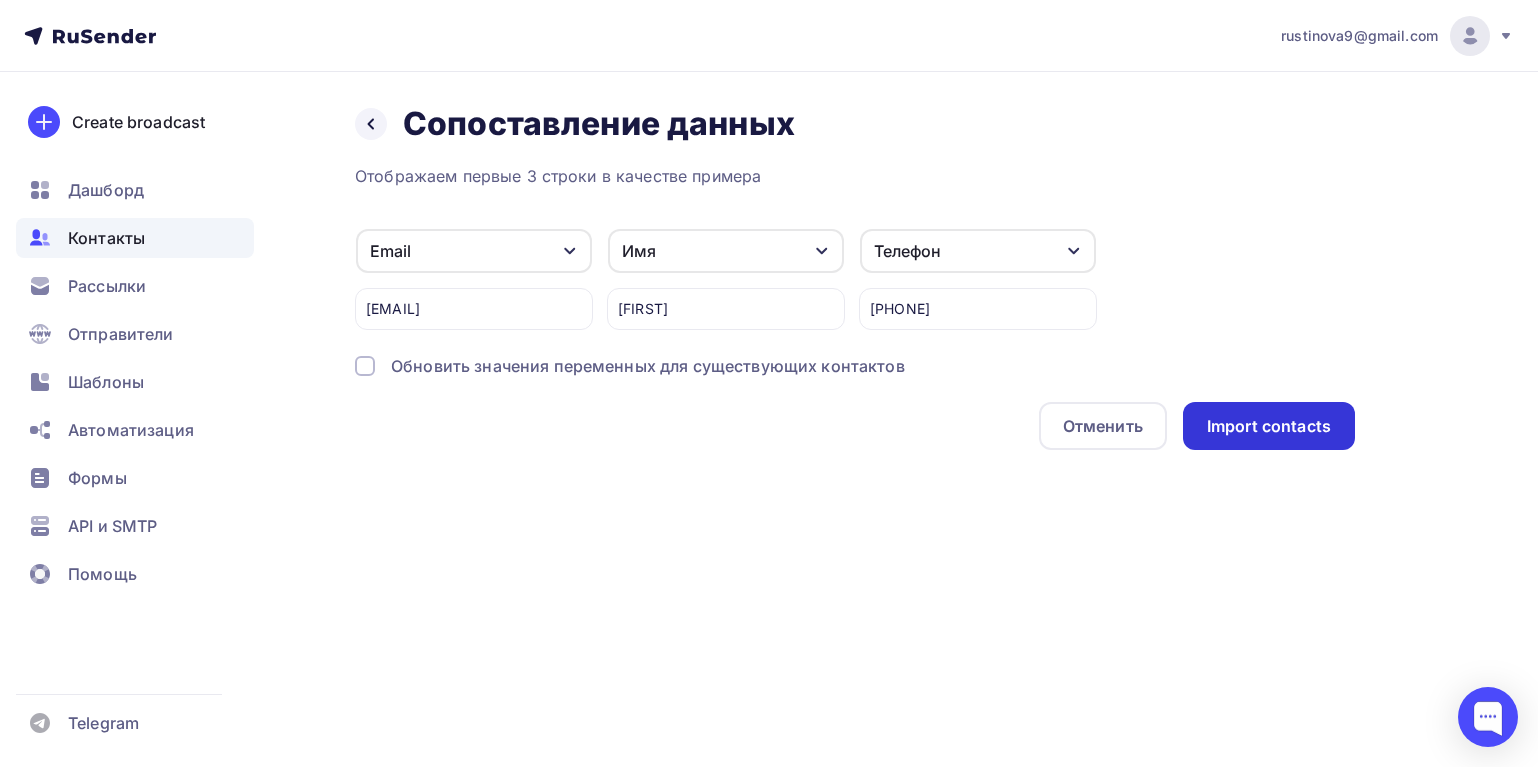 click on "Import contacts" at bounding box center [1269, 426] 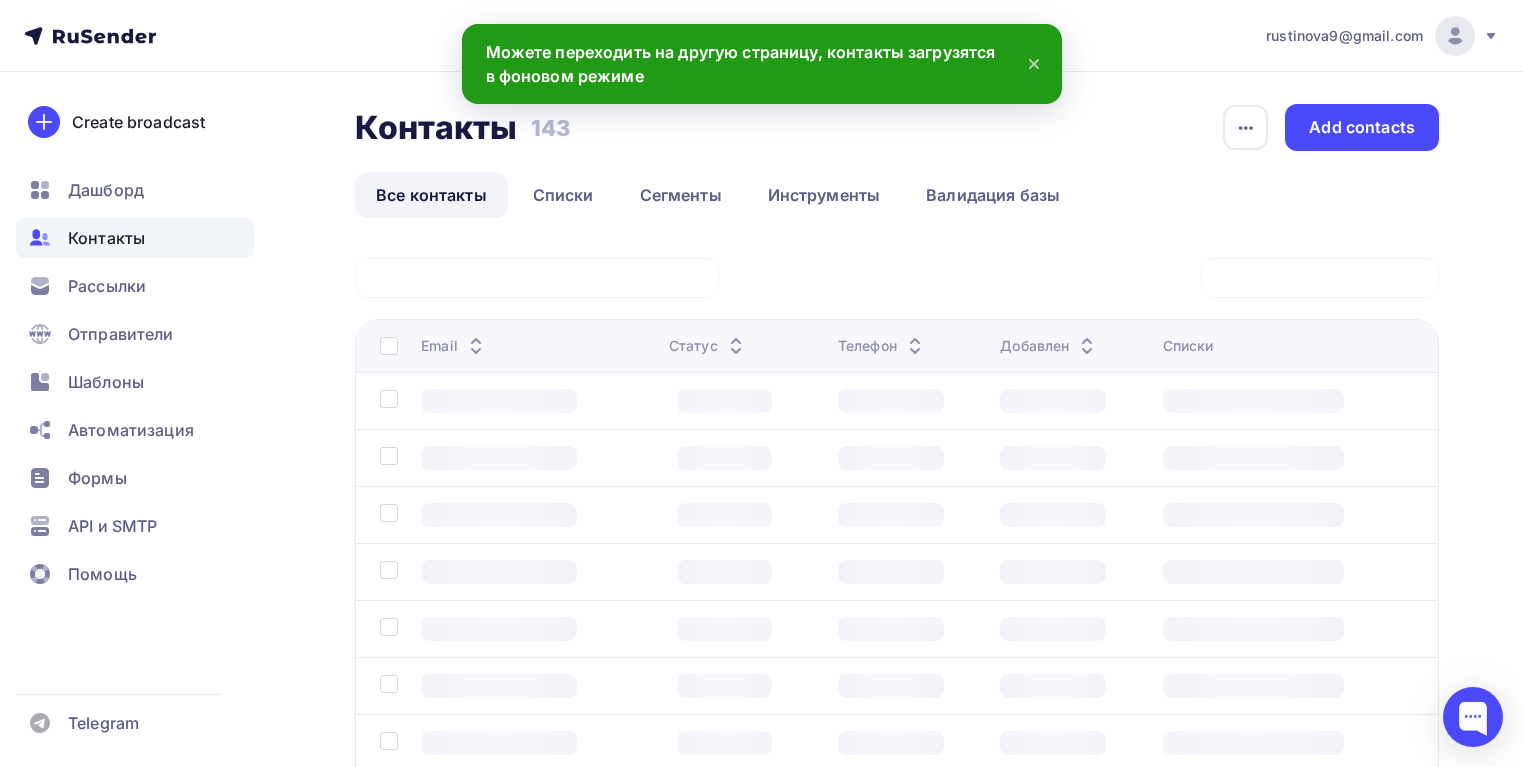click on "Все контакты" at bounding box center [431, 195] 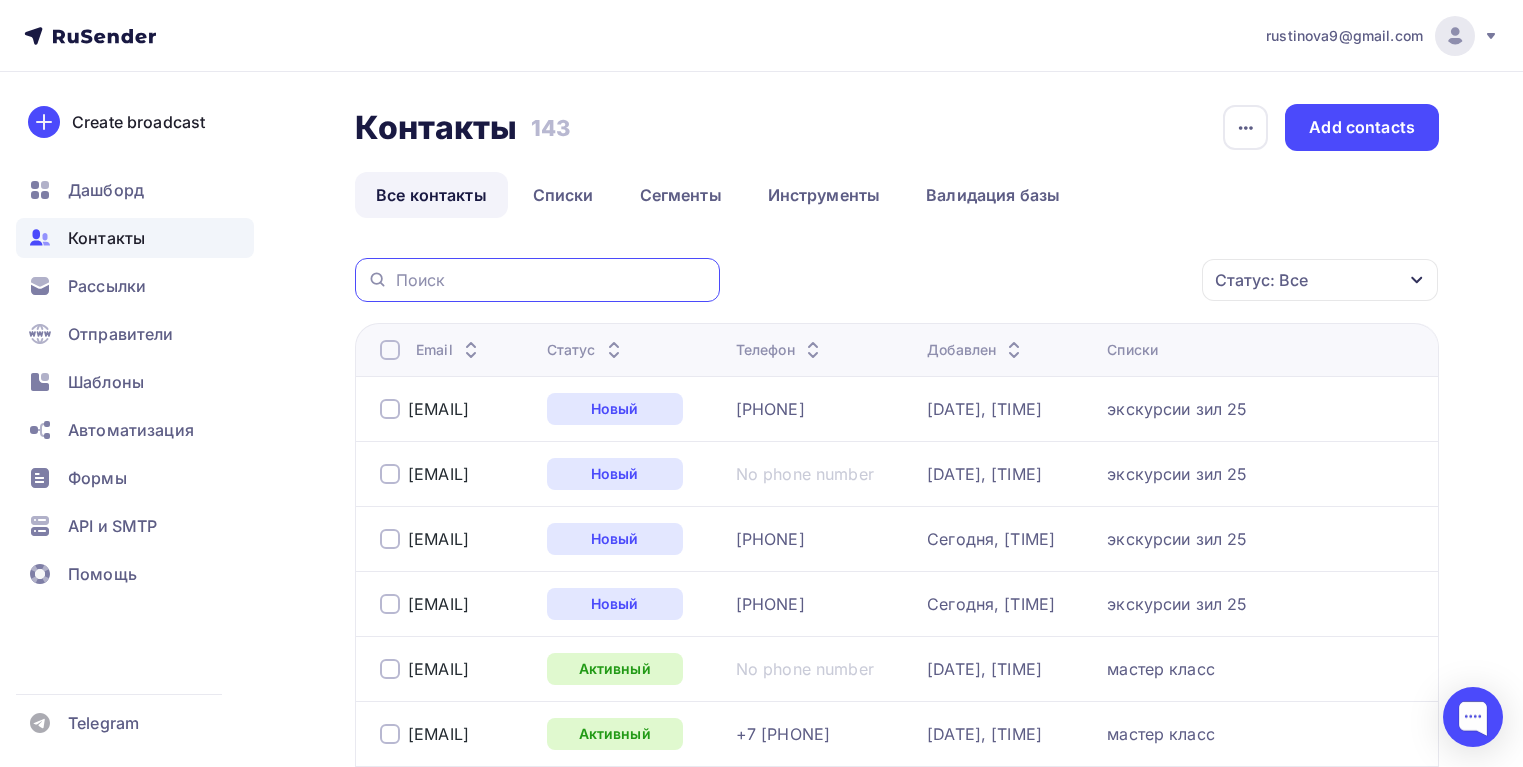 click at bounding box center (552, 280) 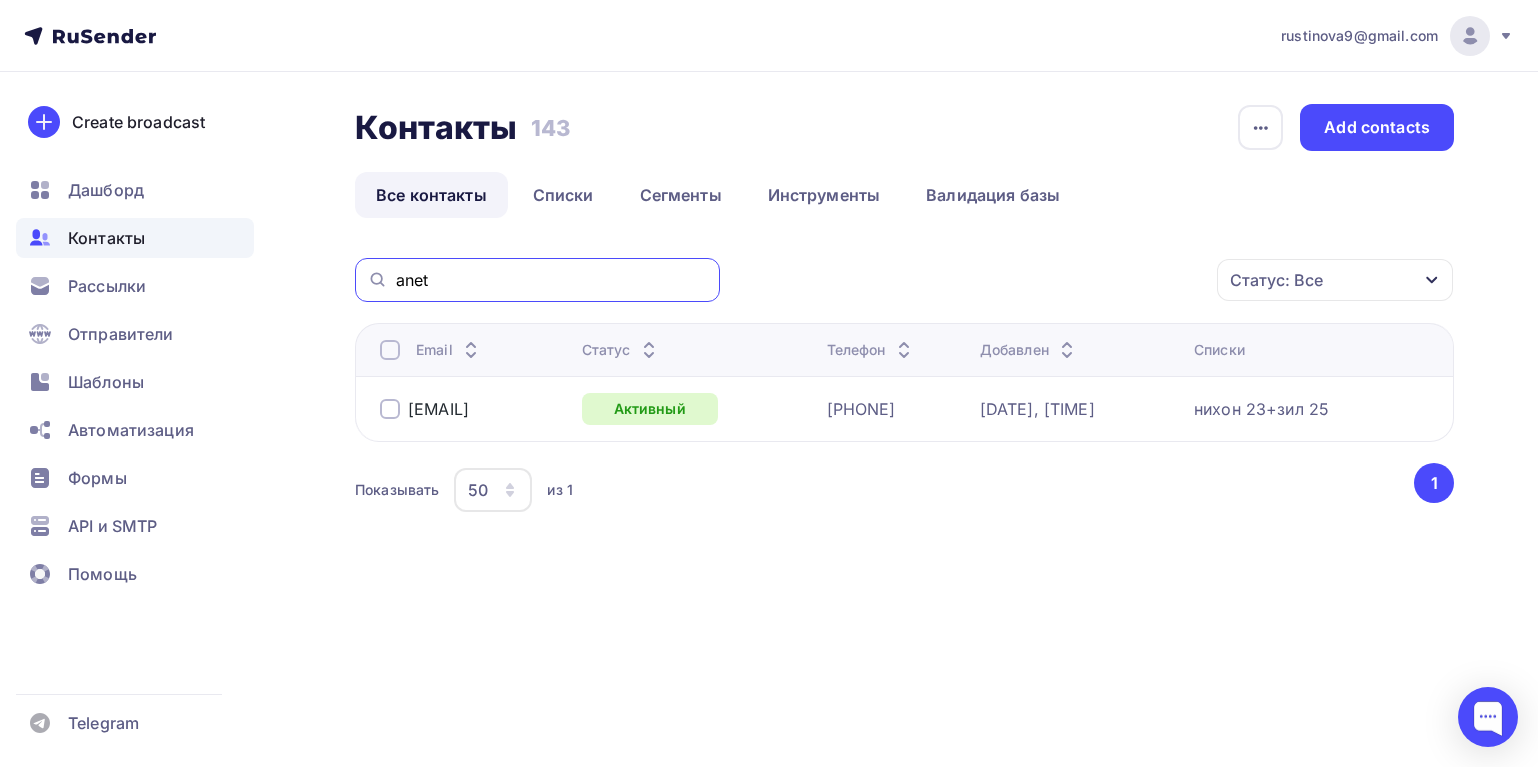 drag, startPoint x: 453, startPoint y: 279, endPoint x: 382, endPoint y: 276, distance: 71.063354 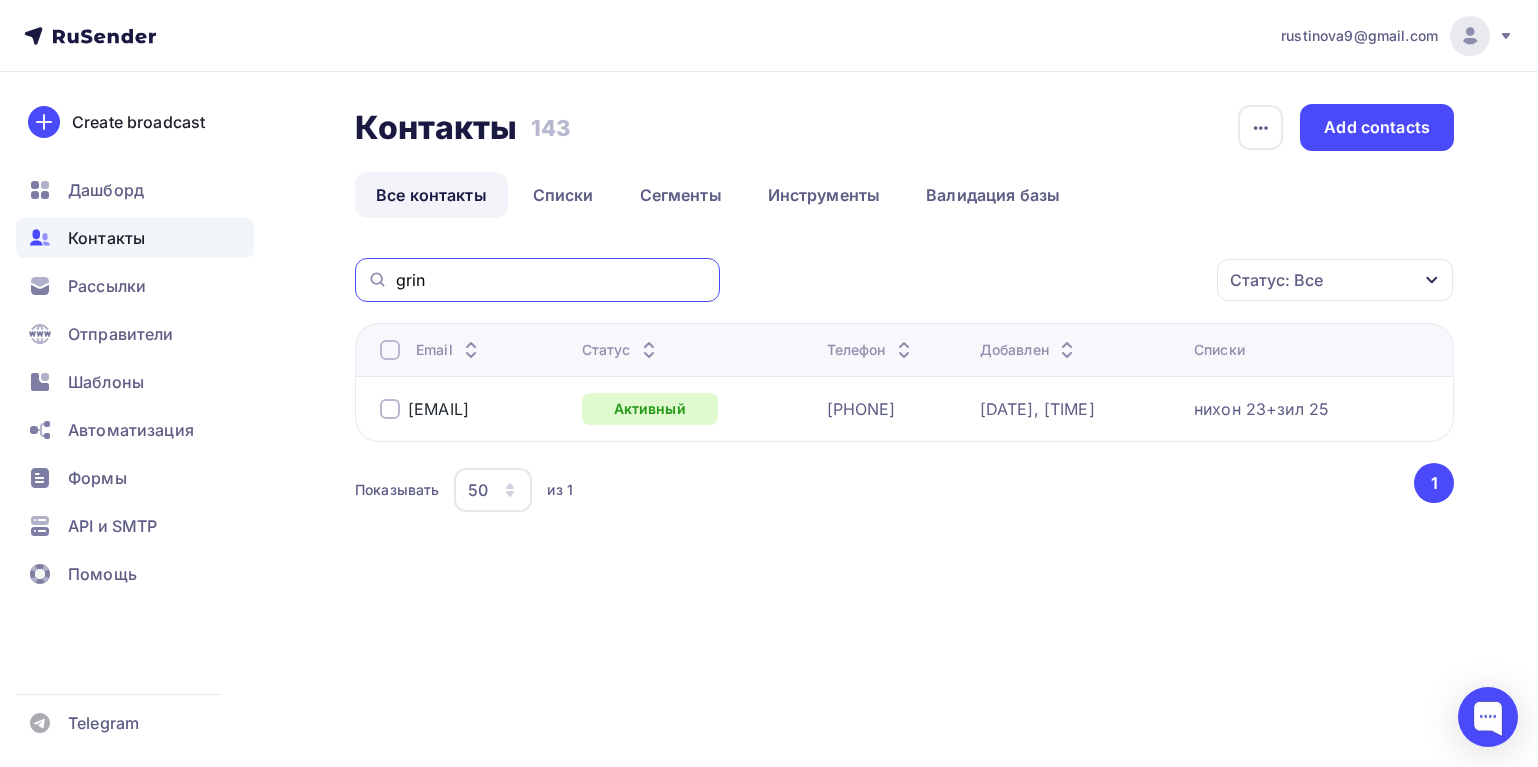 drag, startPoint x: 448, startPoint y: 278, endPoint x: 370, endPoint y: 270, distance: 78.40918 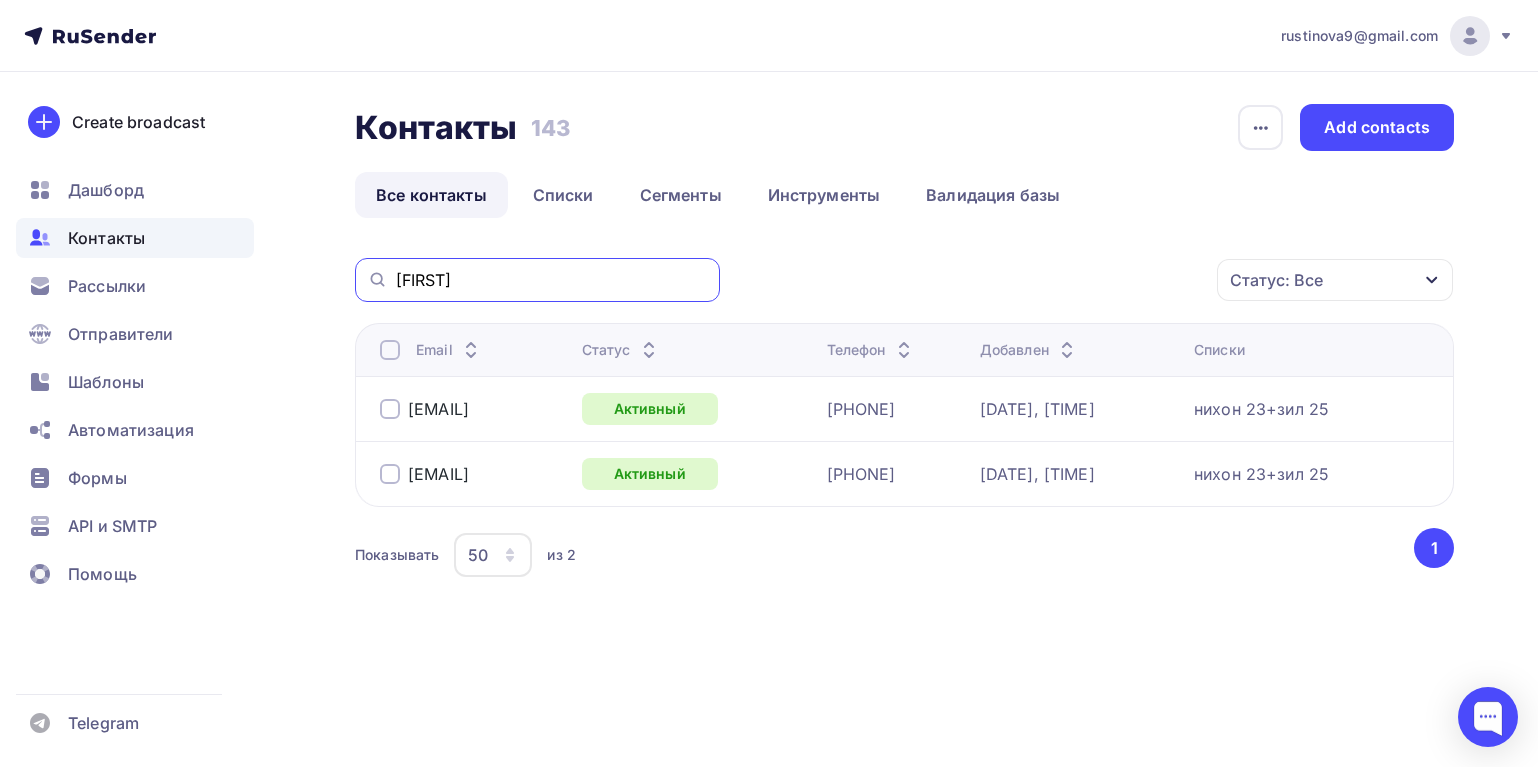 drag, startPoint x: 472, startPoint y: 283, endPoint x: 359, endPoint y: 279, distance: 113.07078 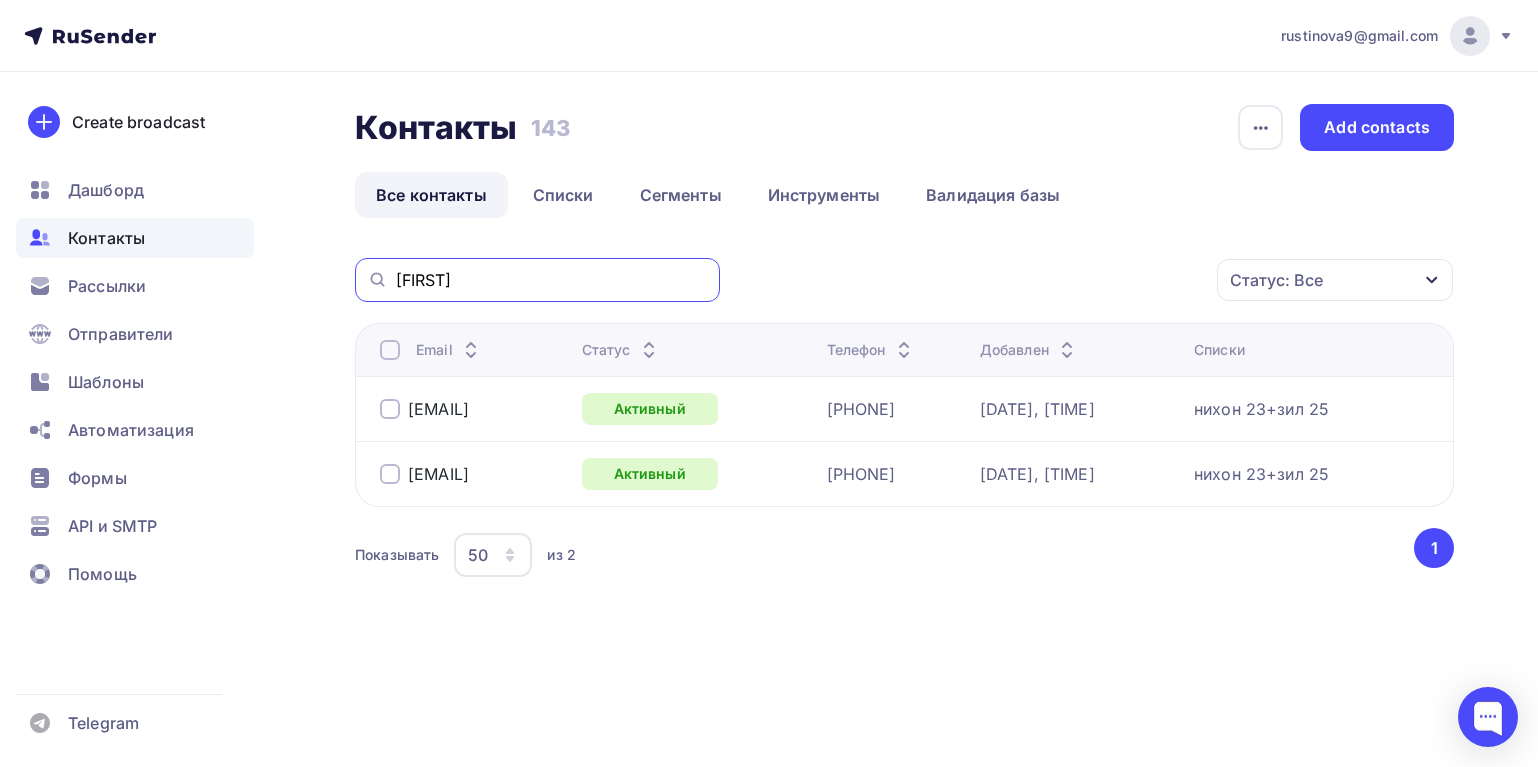 type on "[FIRST]" 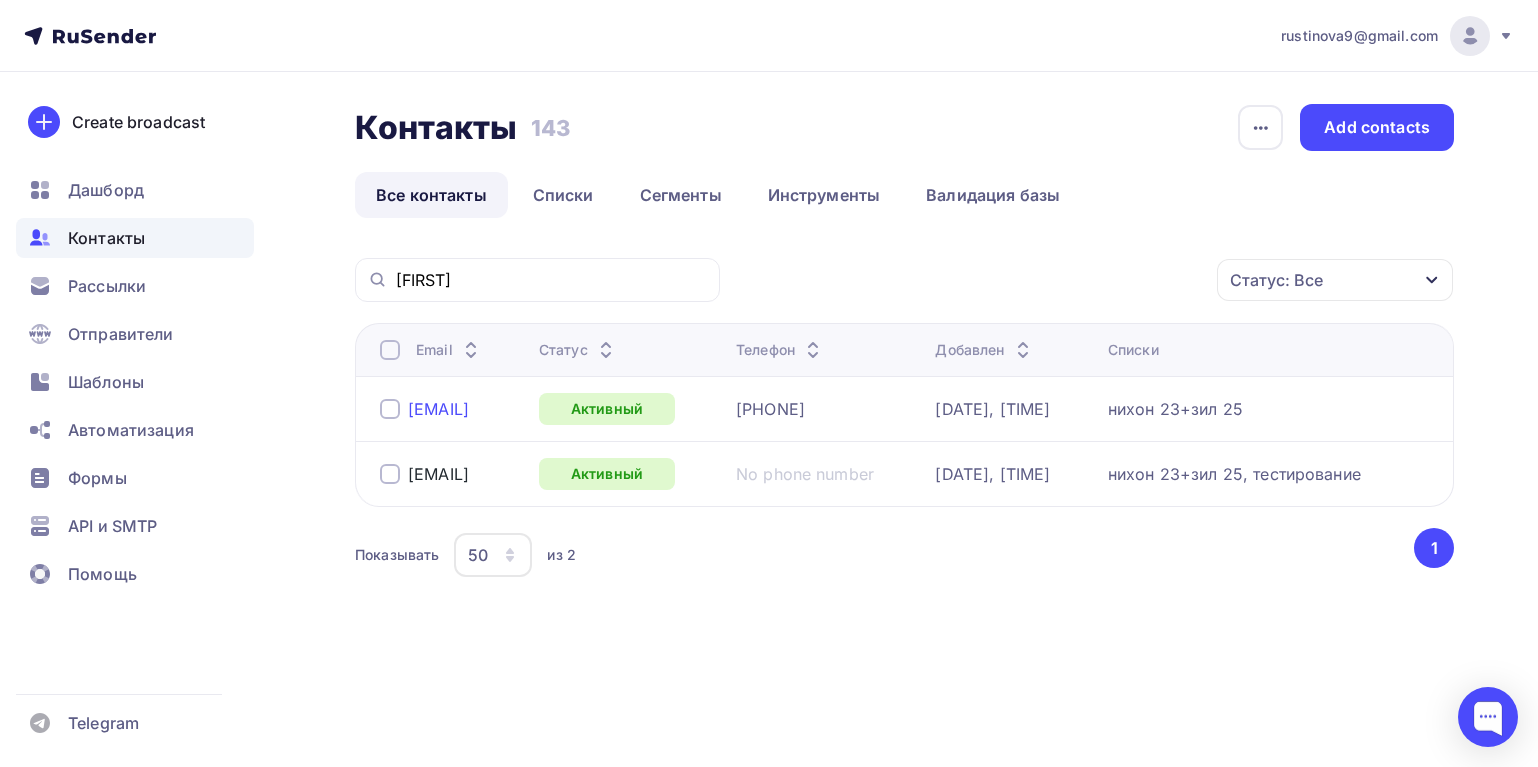 click on "[EMAIL]" at bounding box center [438, 409] 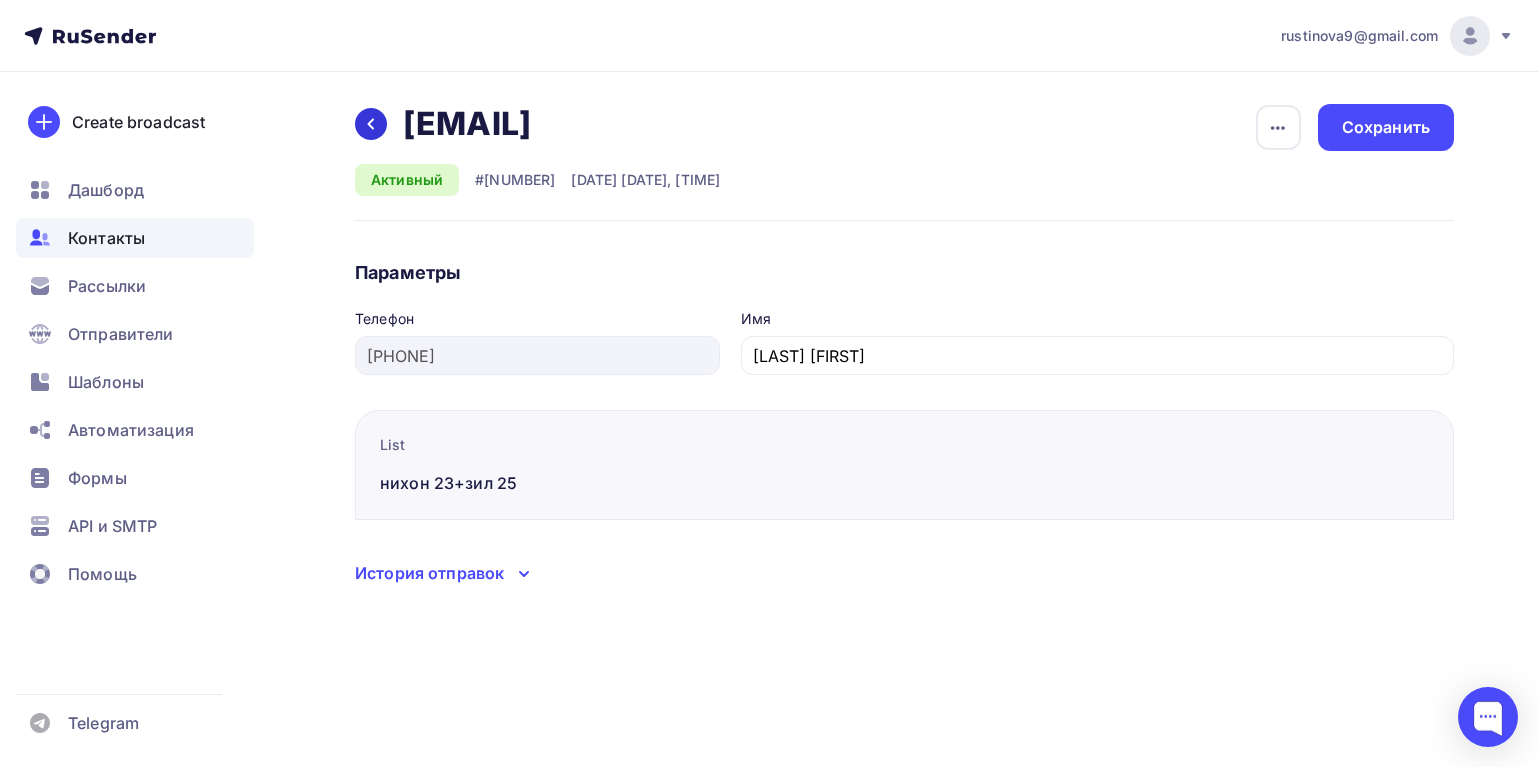 click at bounding box center [371, 124] 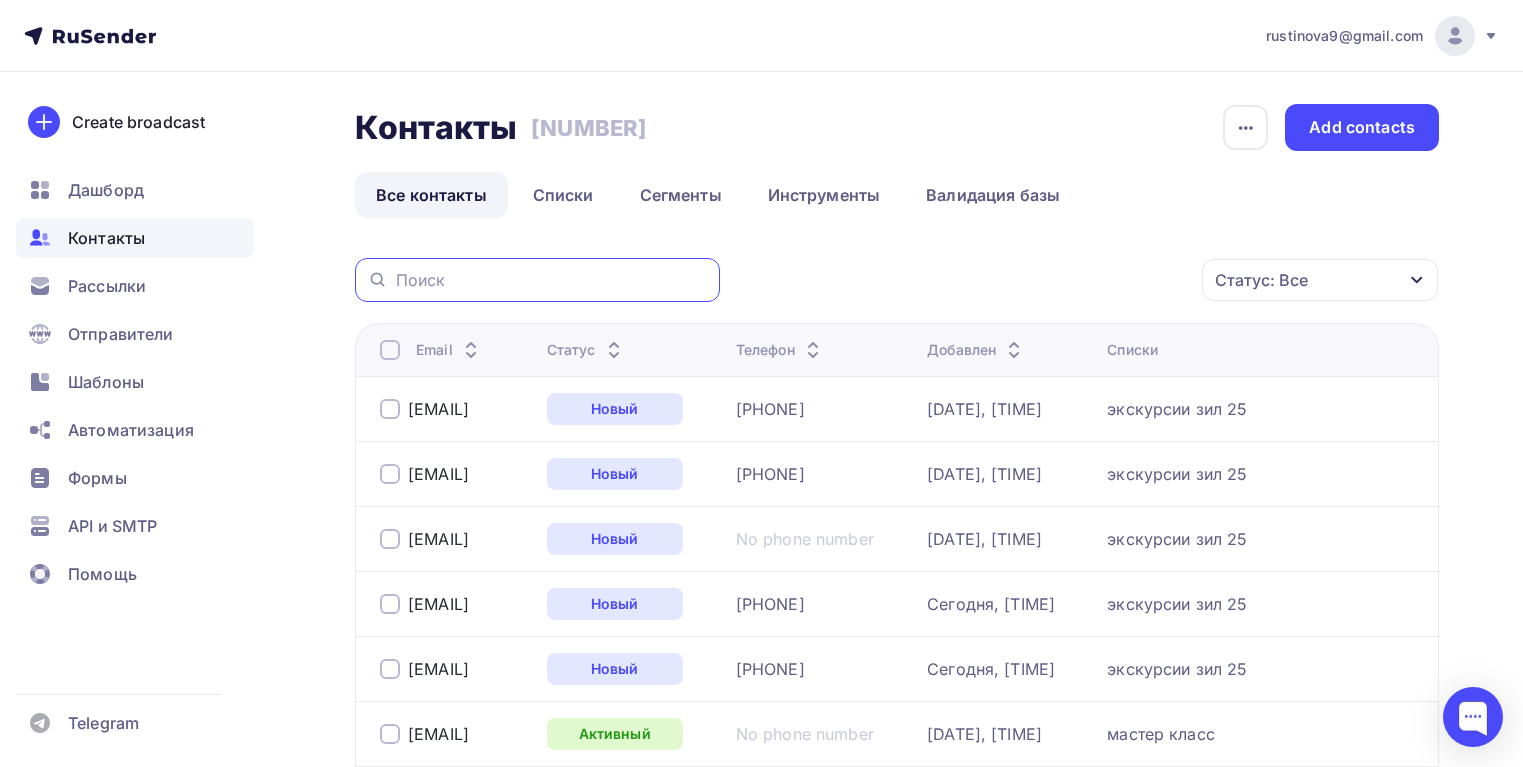 click at bounding box center [552, 280] 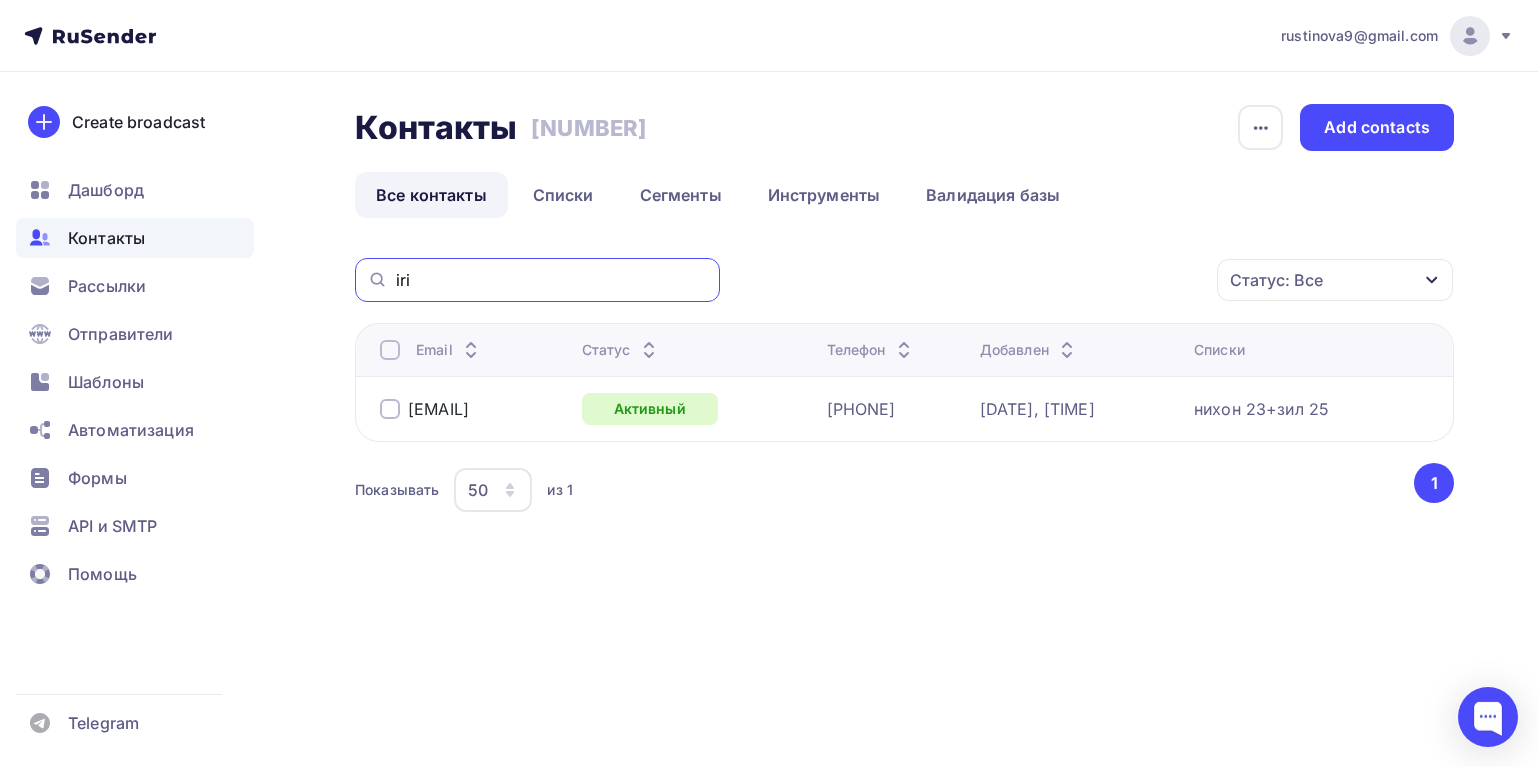 drag, startPoint x: 460, startPoint y: 282, endPoint x: 378, endPoint y: 278, distance: 82.0975 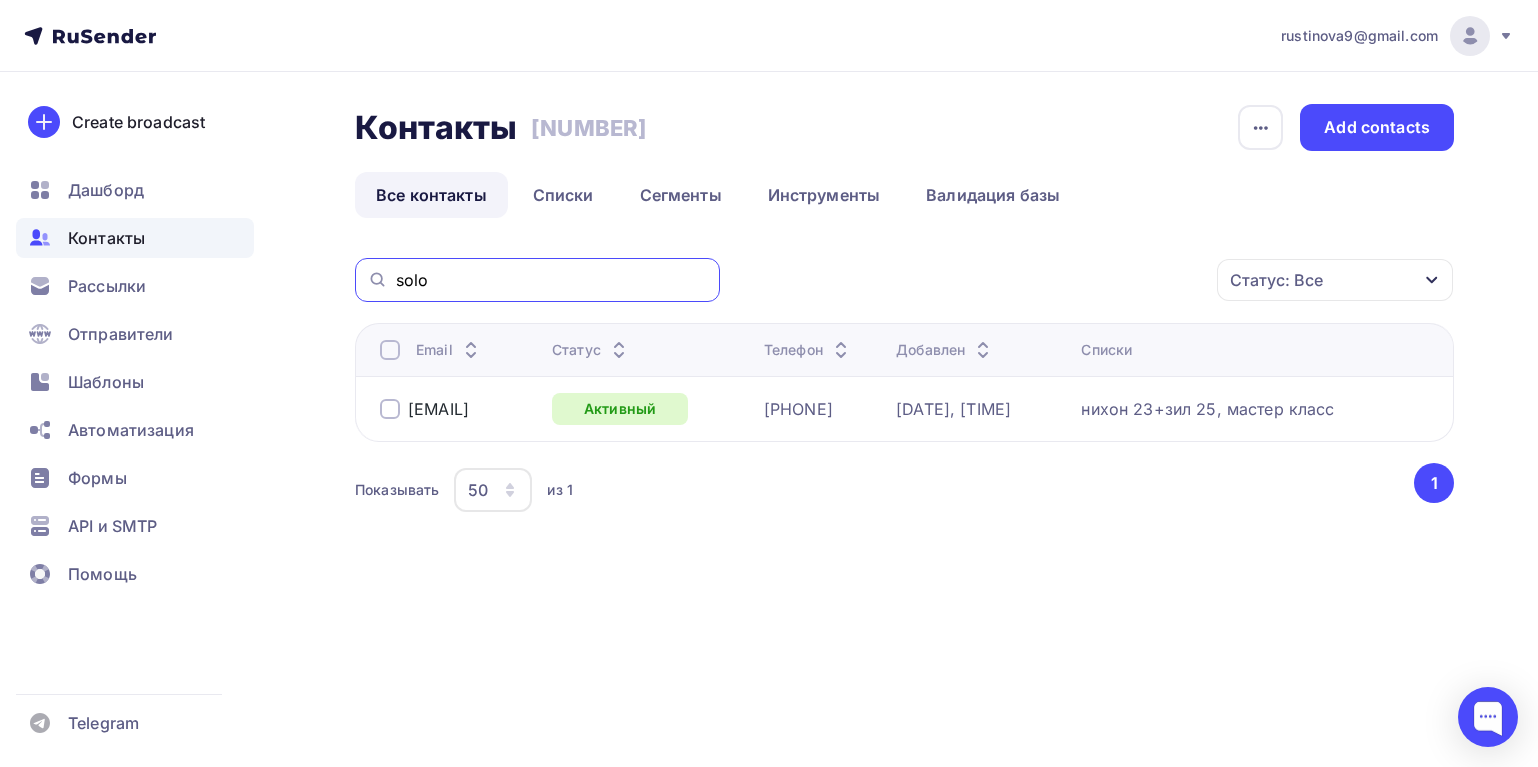 drag, startPoint x: 453, startPoint y: 276, endPoint x: 377, endPoint y: 276, distance: 76 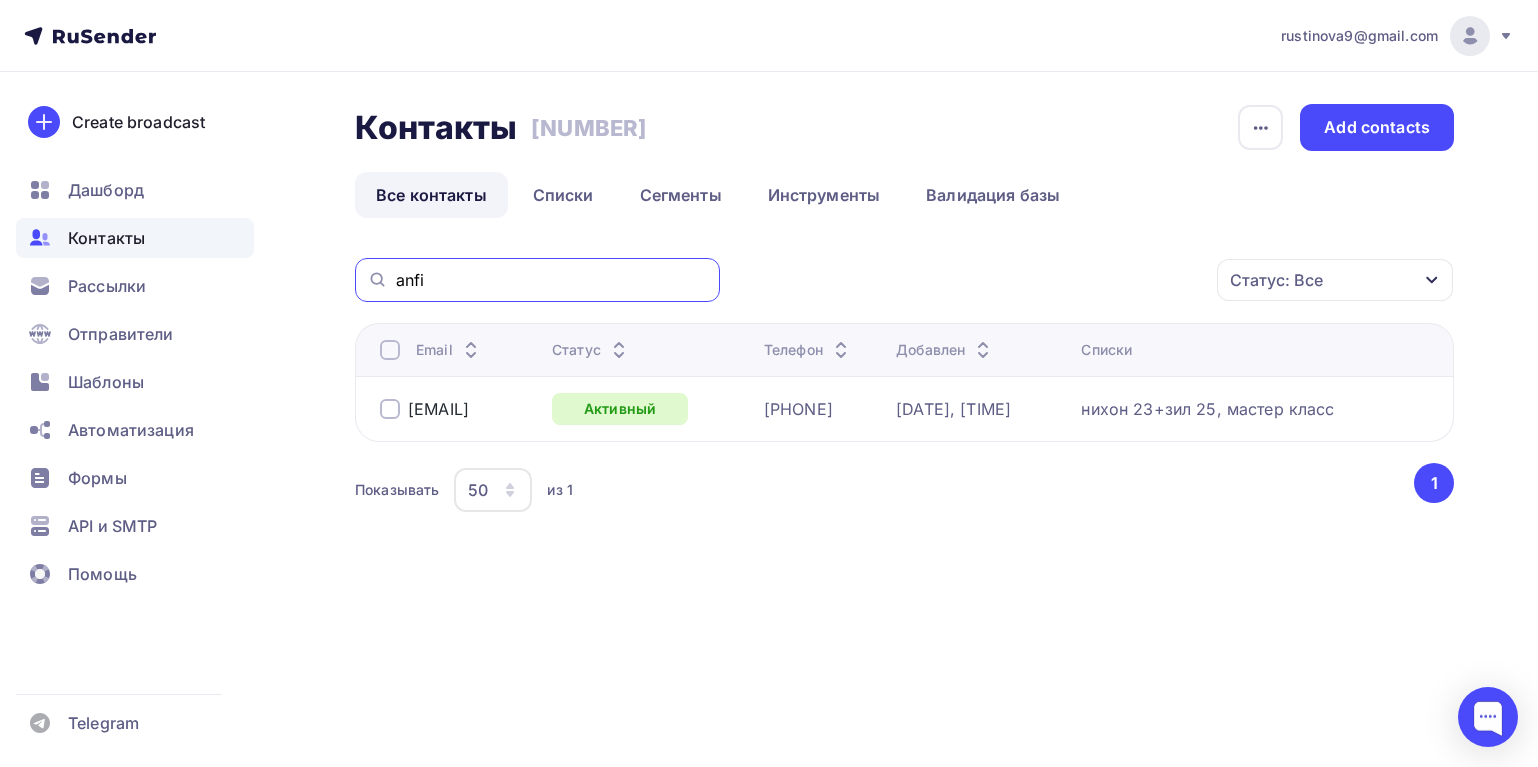 type on "anfi" 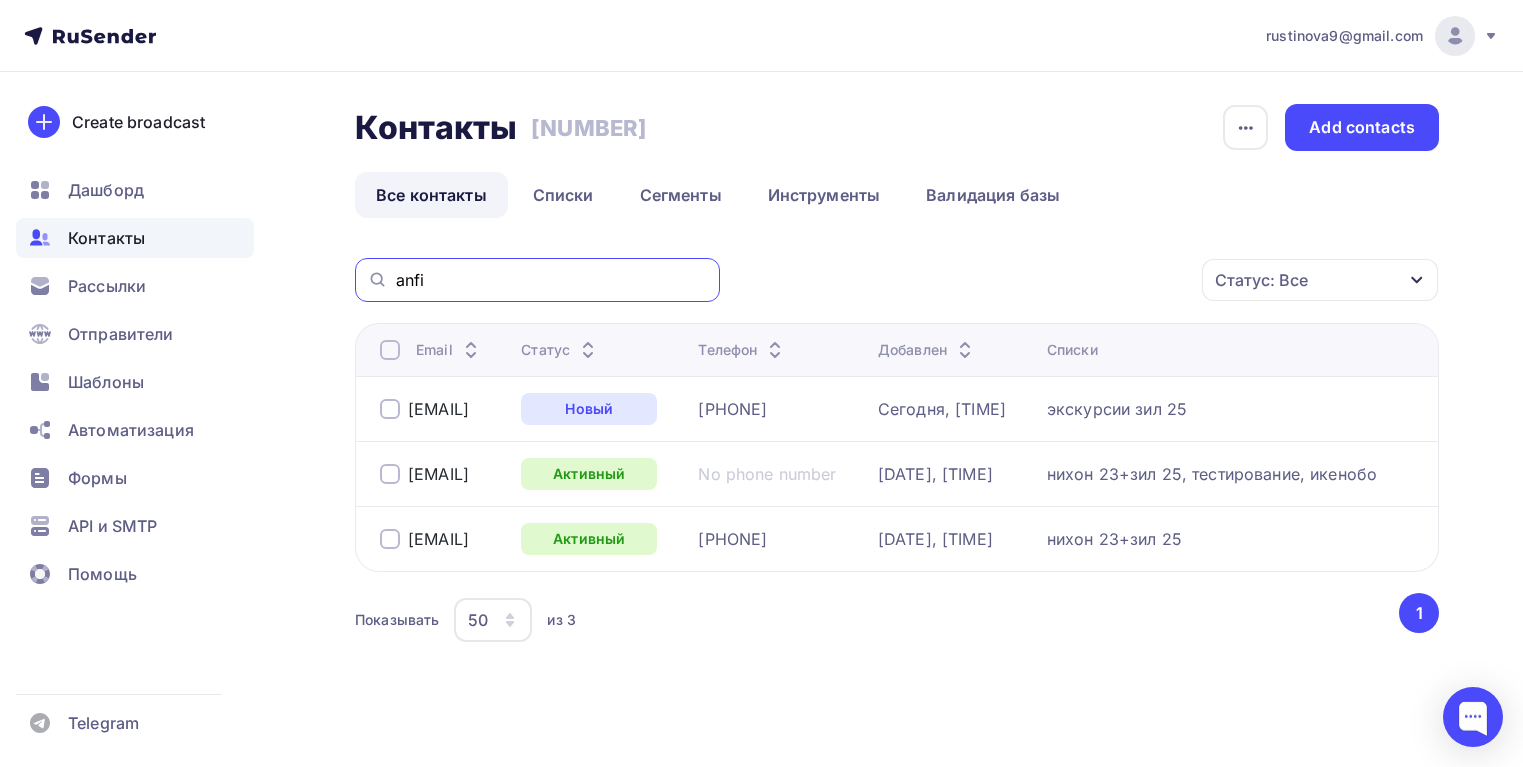 drag, startPoint x: 454, startPoint y: 281, endPoint x: 384, endPoint y: 279, distance: 70.028564 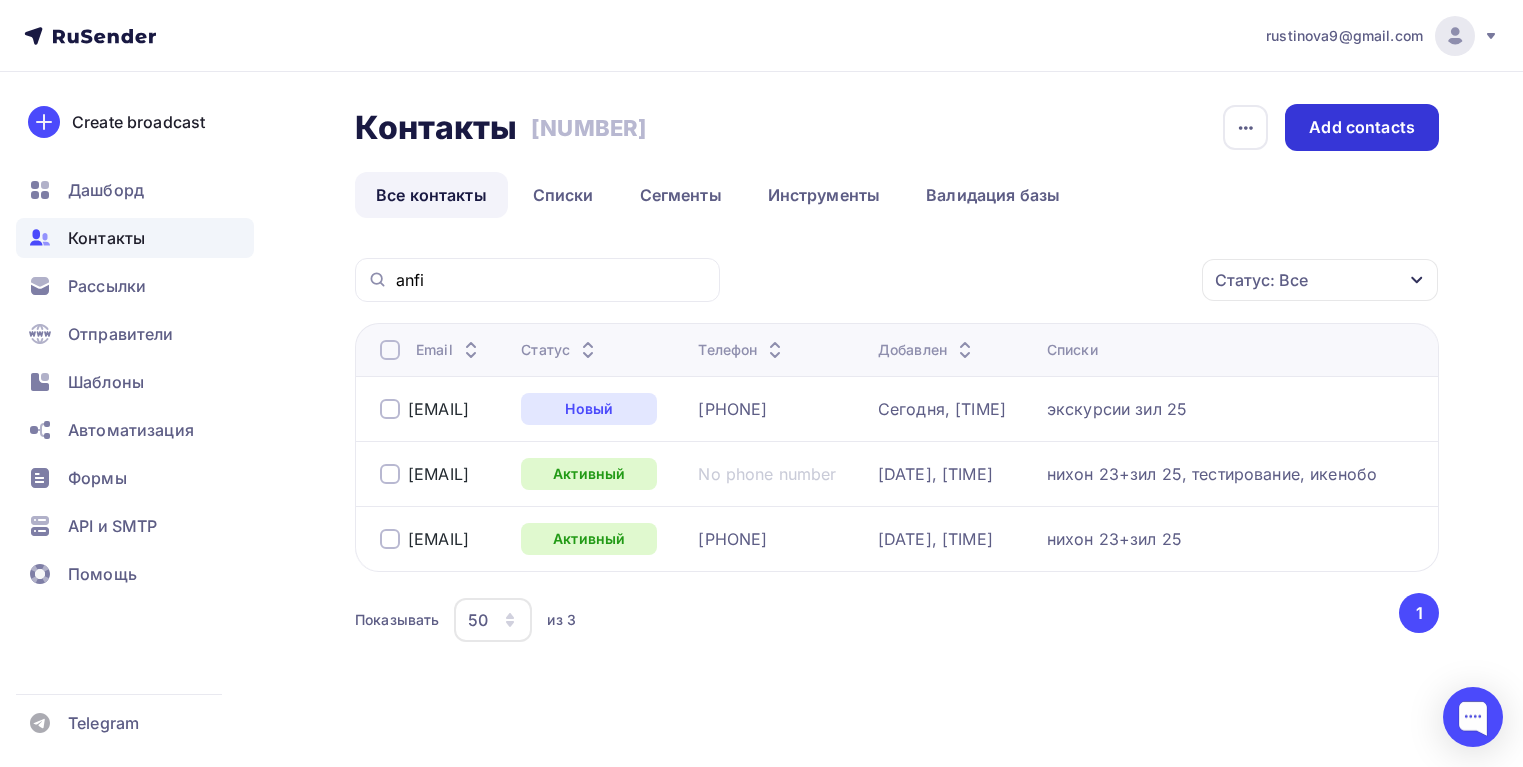 click on "Add contacts" at bounding box center [1362, 127] 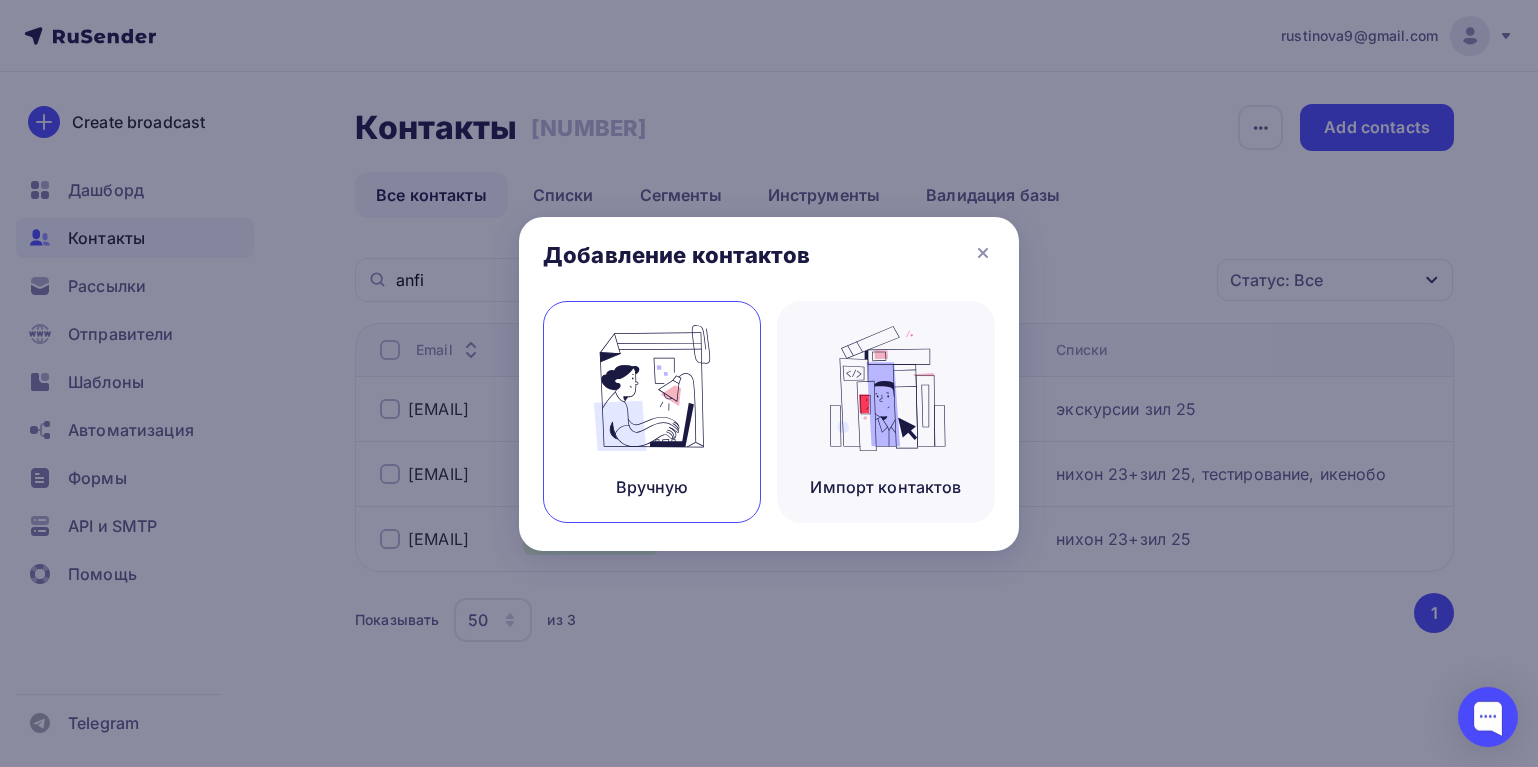click at bounding box center [652, 388] 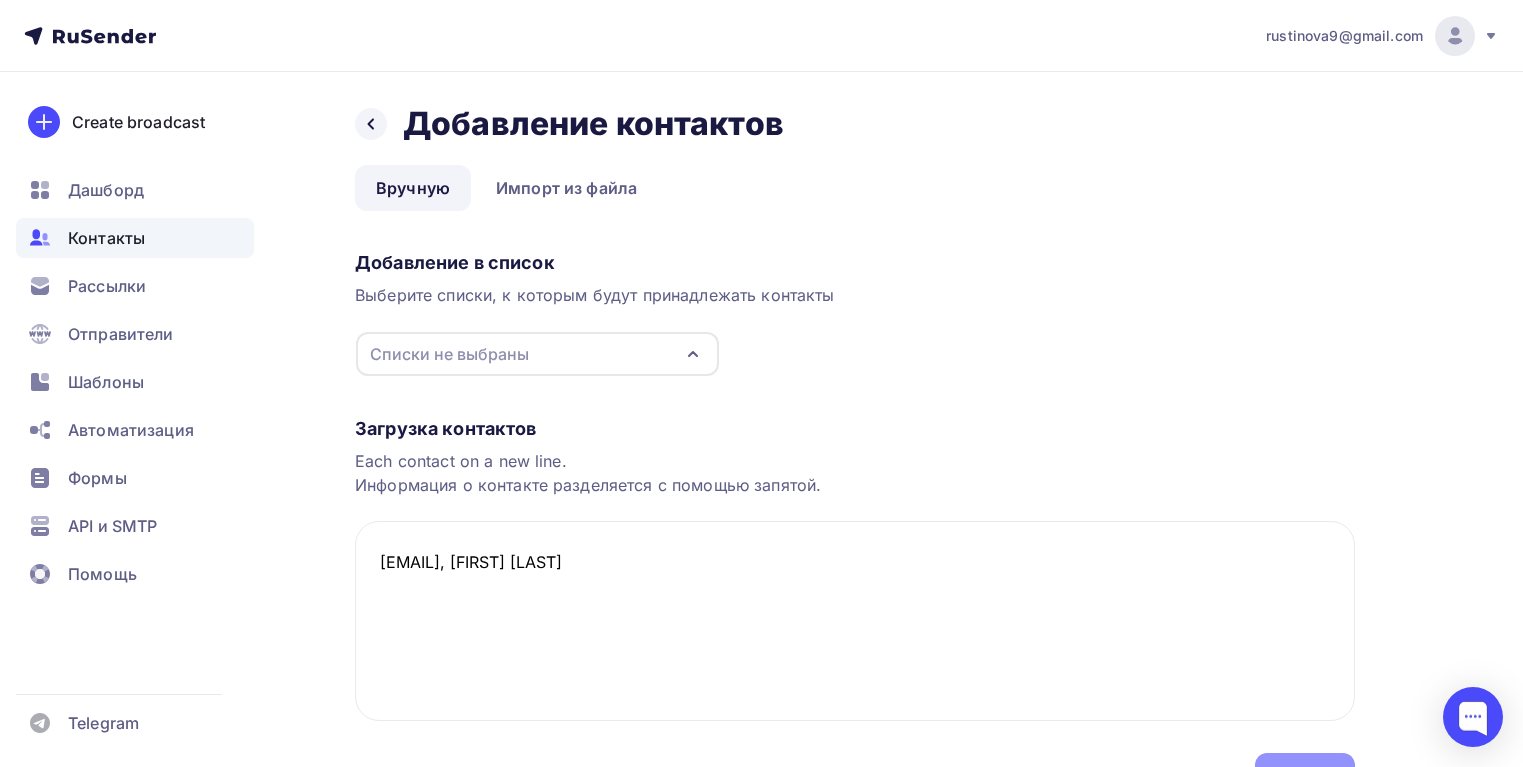 click on "Списки не выбраны" at bounding box center (537, 354) 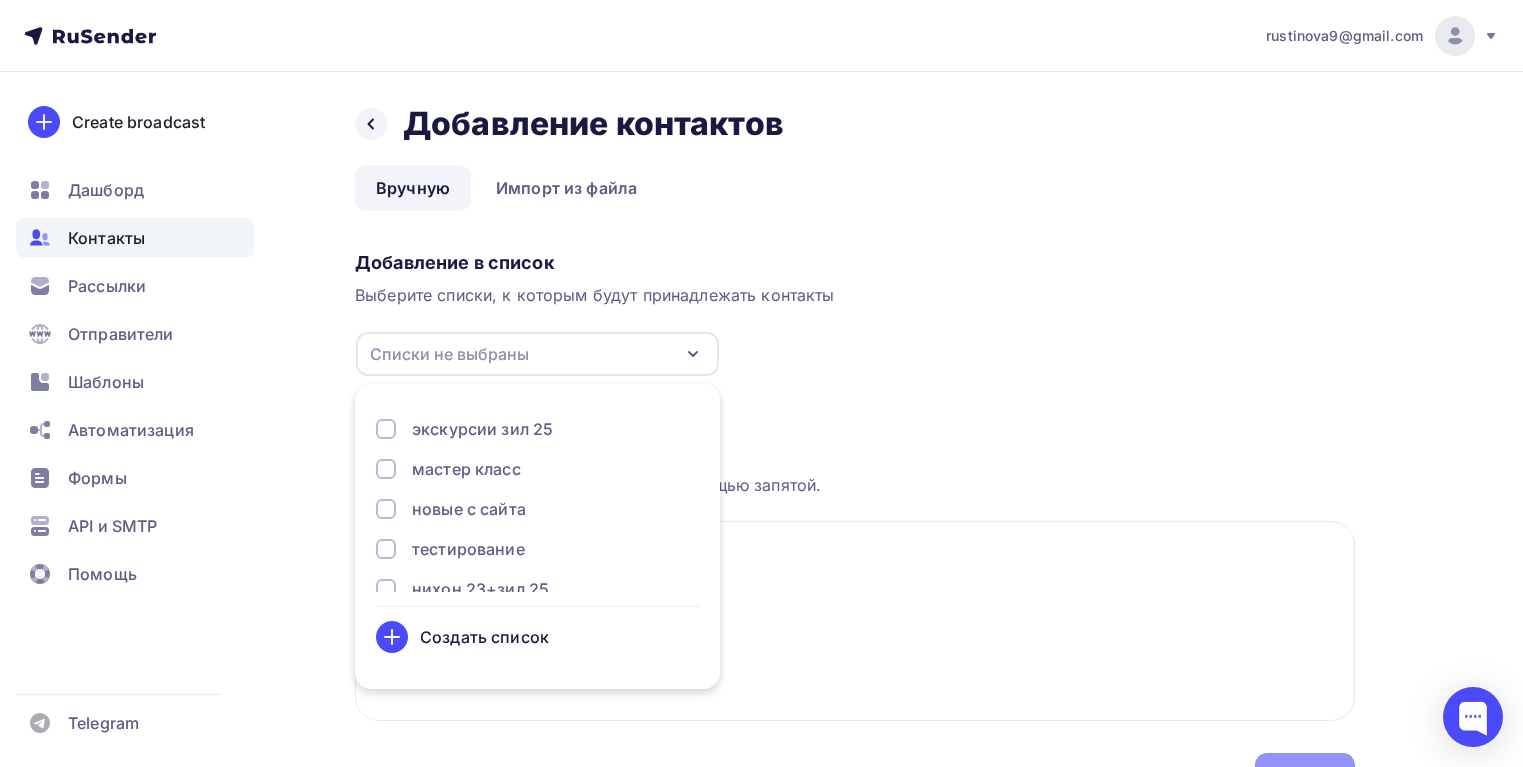 click on "мастер класс" at bounding box center (482, 429) 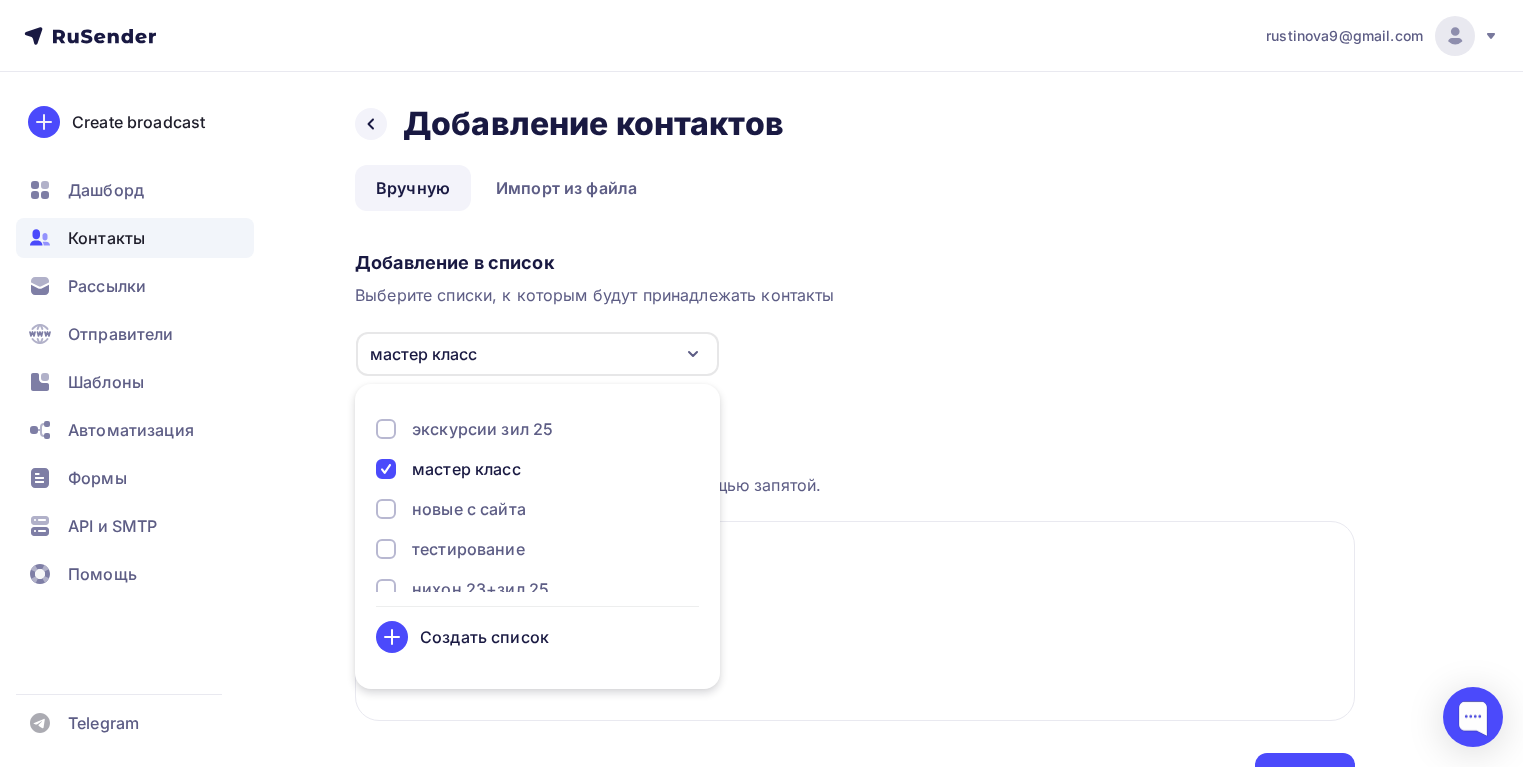 click on "Каждый контакт с новой строки. Информация о контакте разделяется с помощью запятой." at bounding box center (855, 295) 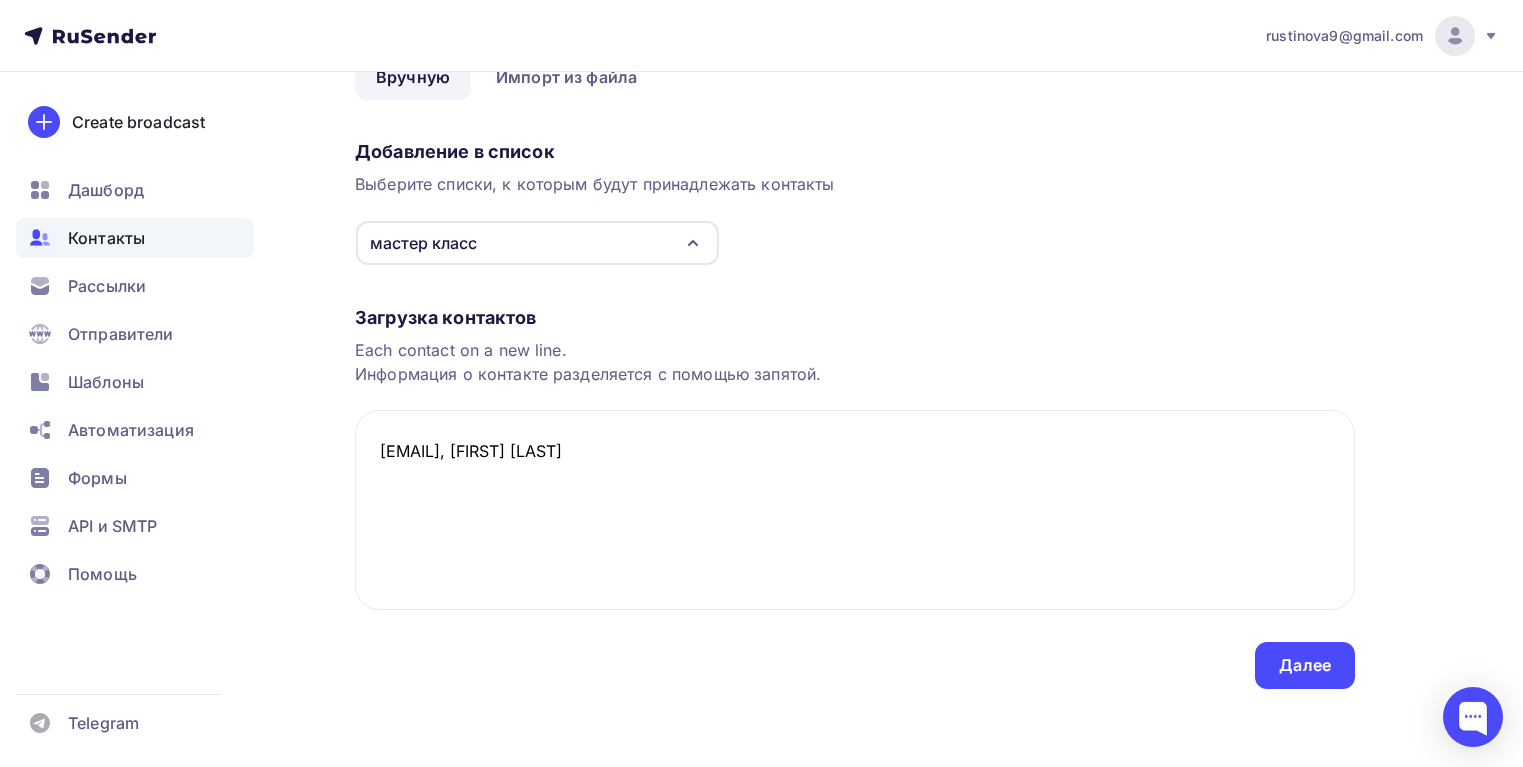 scroll, scrollTop: 113, scrollLeft: 0, axis: vertical 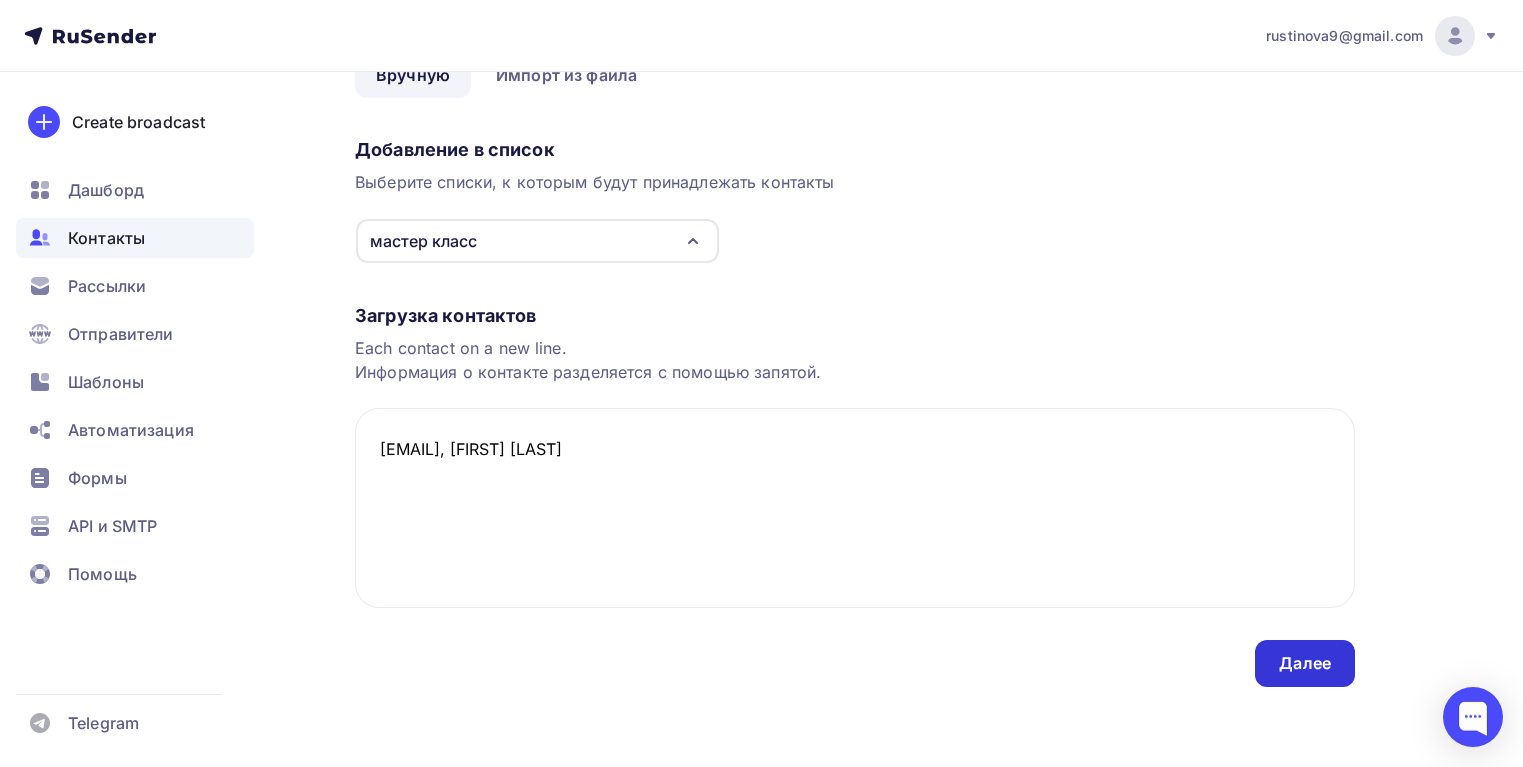 click on "Далее" at bounding box center (1305, 663) 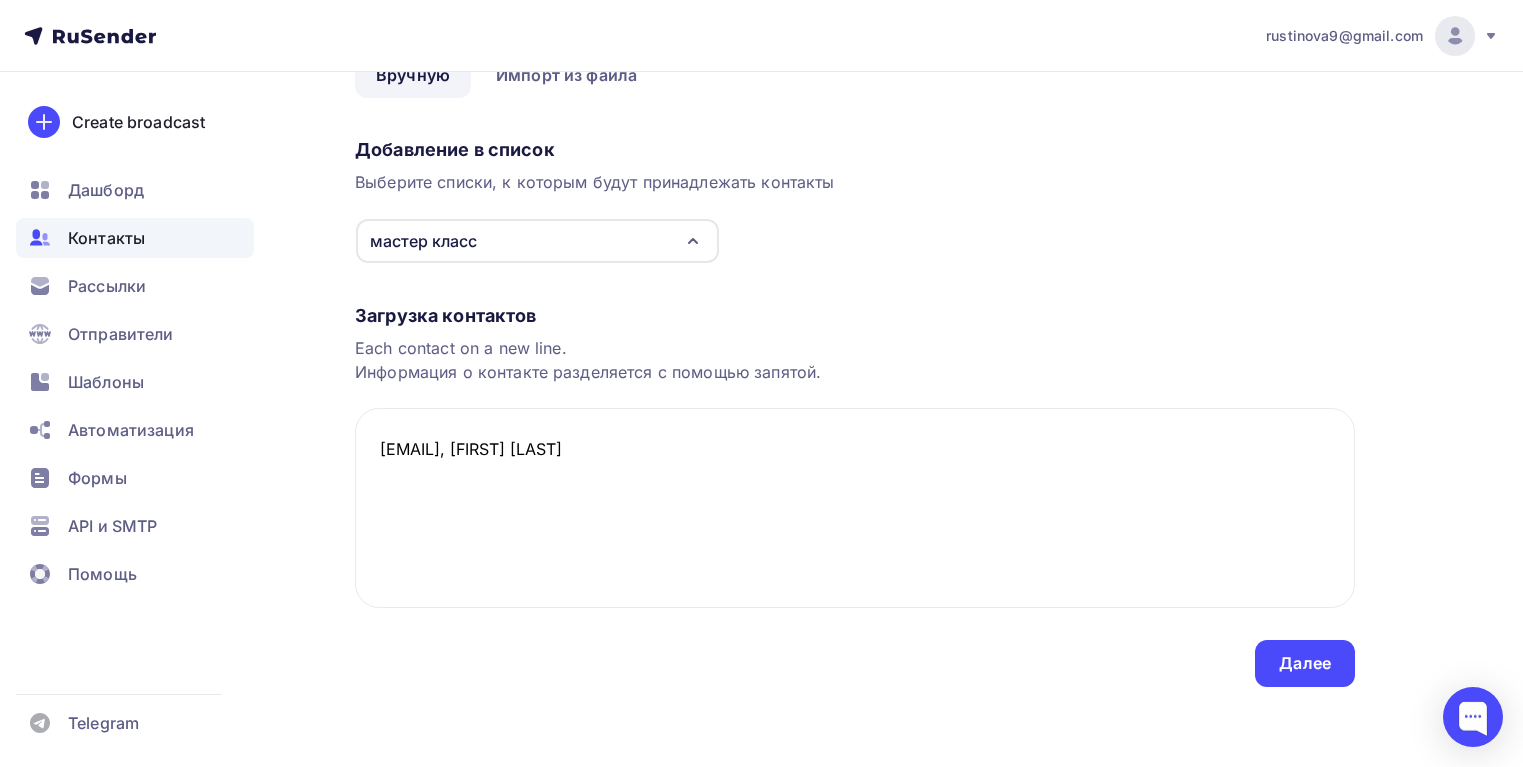 scroll, scrollTop: 0, scrollLeft: 0, axis: both 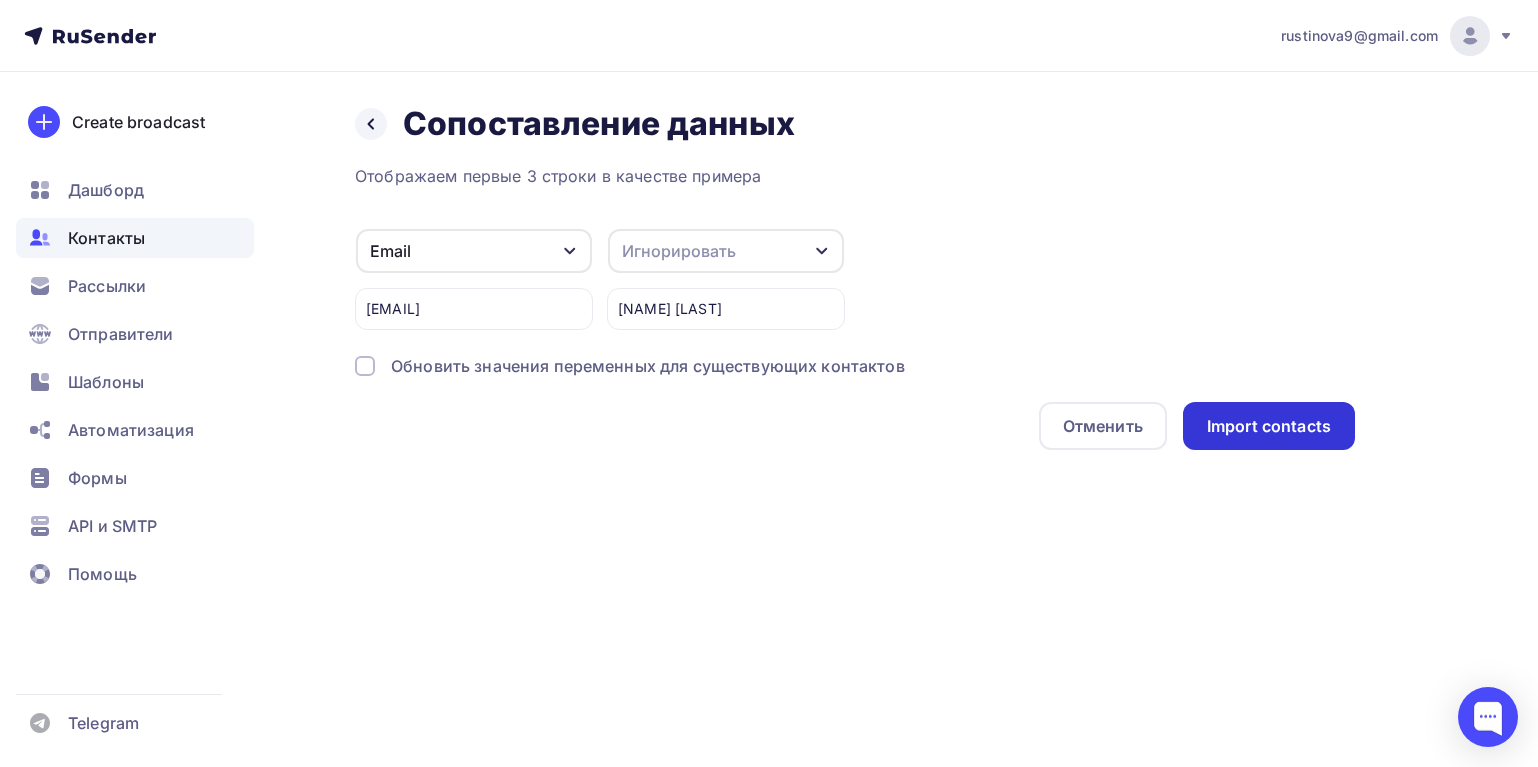 click on "Import contacts" at bounding box center (1269, 426) 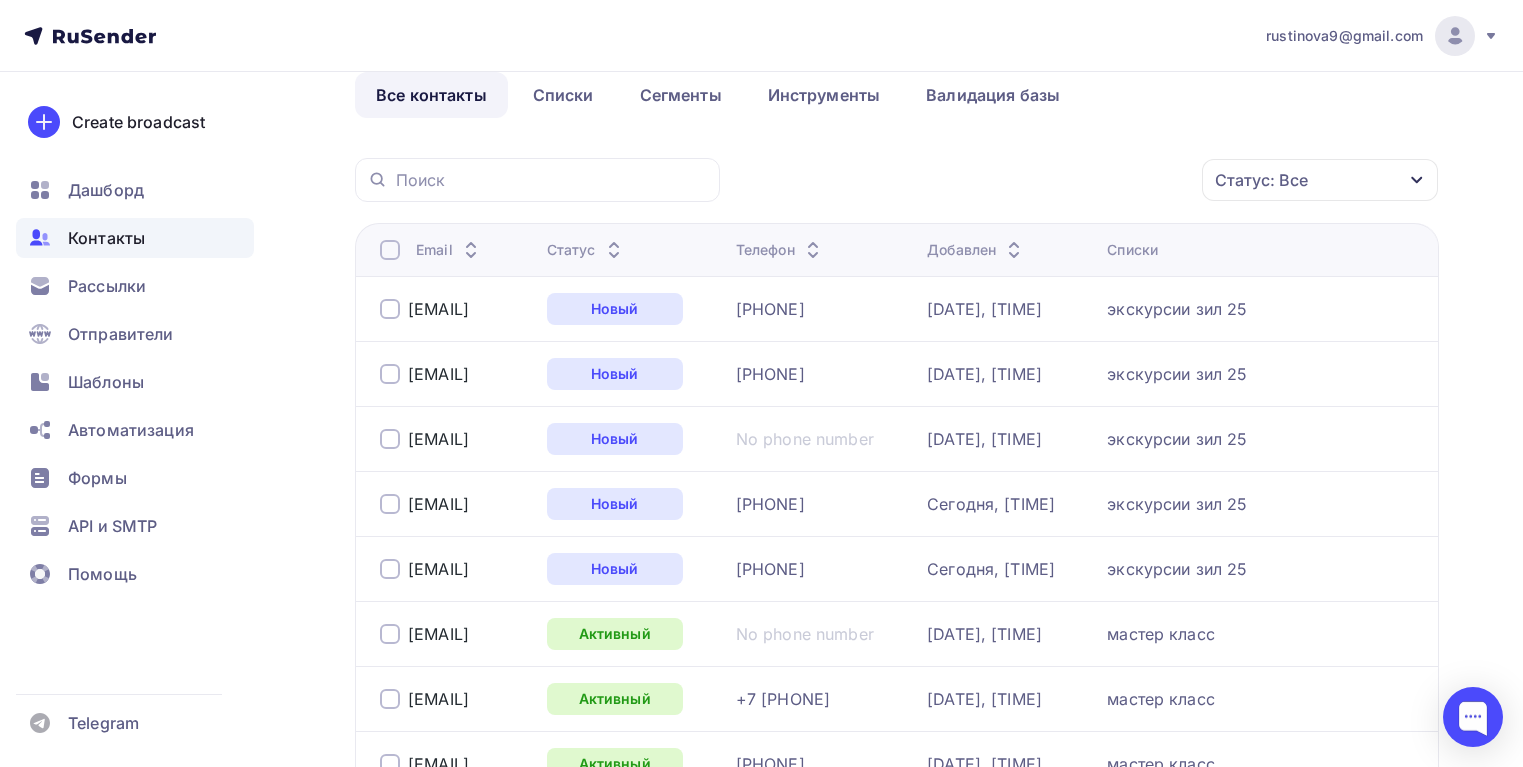 scroll, scrollTop: 0, scrollLeft: 0, axis: both 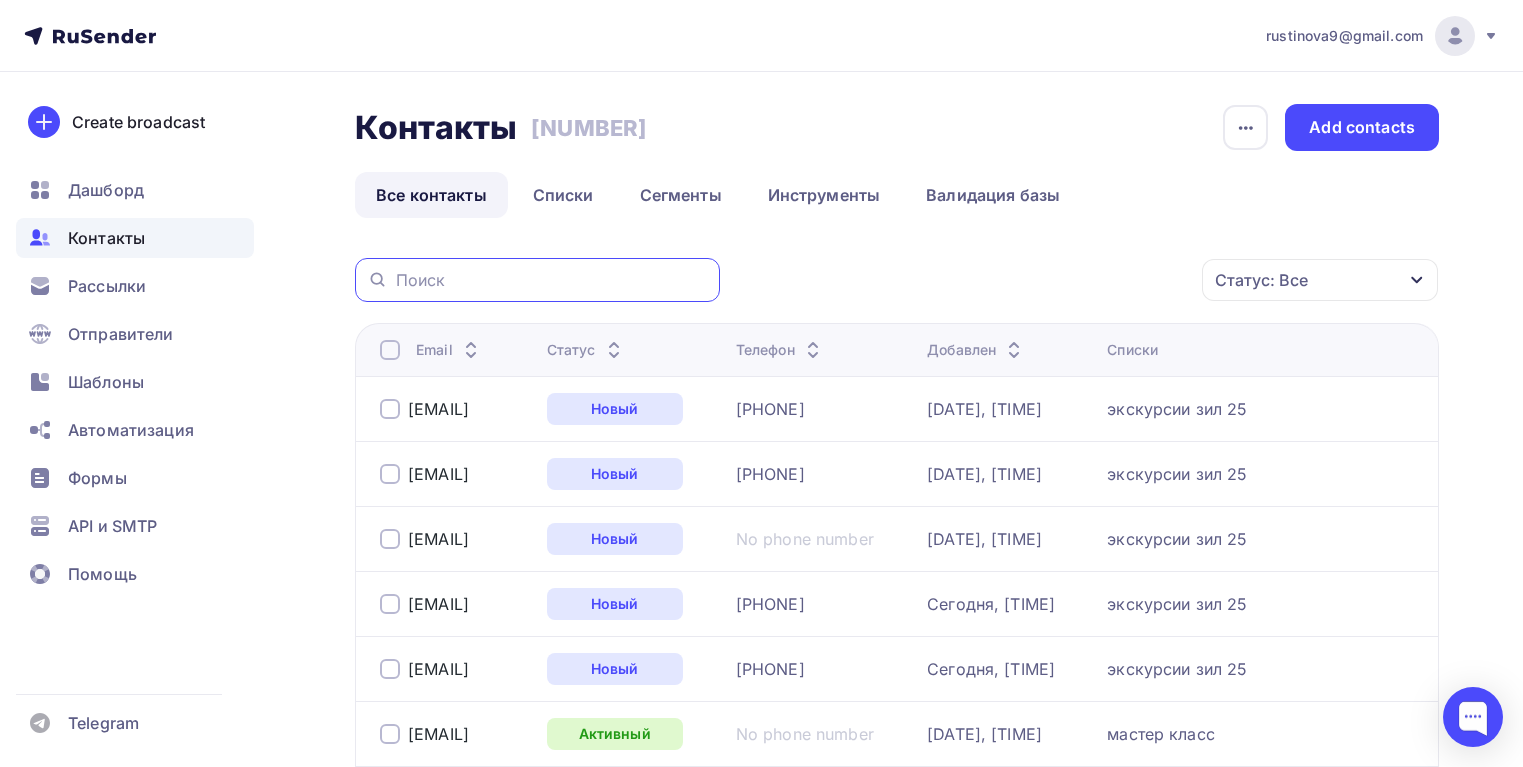 click at bounding box center (552, 280) 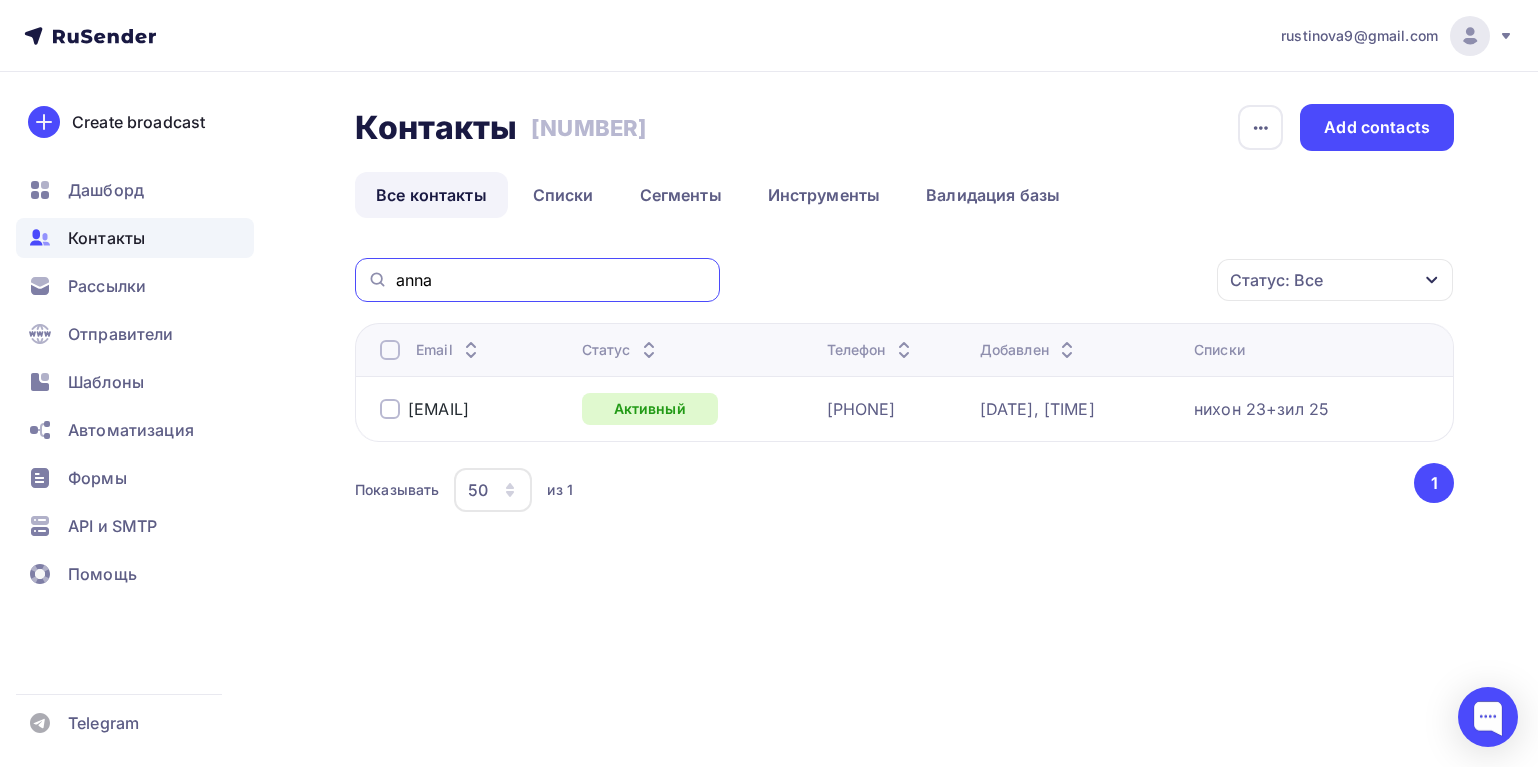 drag, startPoint x: 477, startPoint y: 280, endPoint x: 304, endPoint y: 276, distance: 173.04623 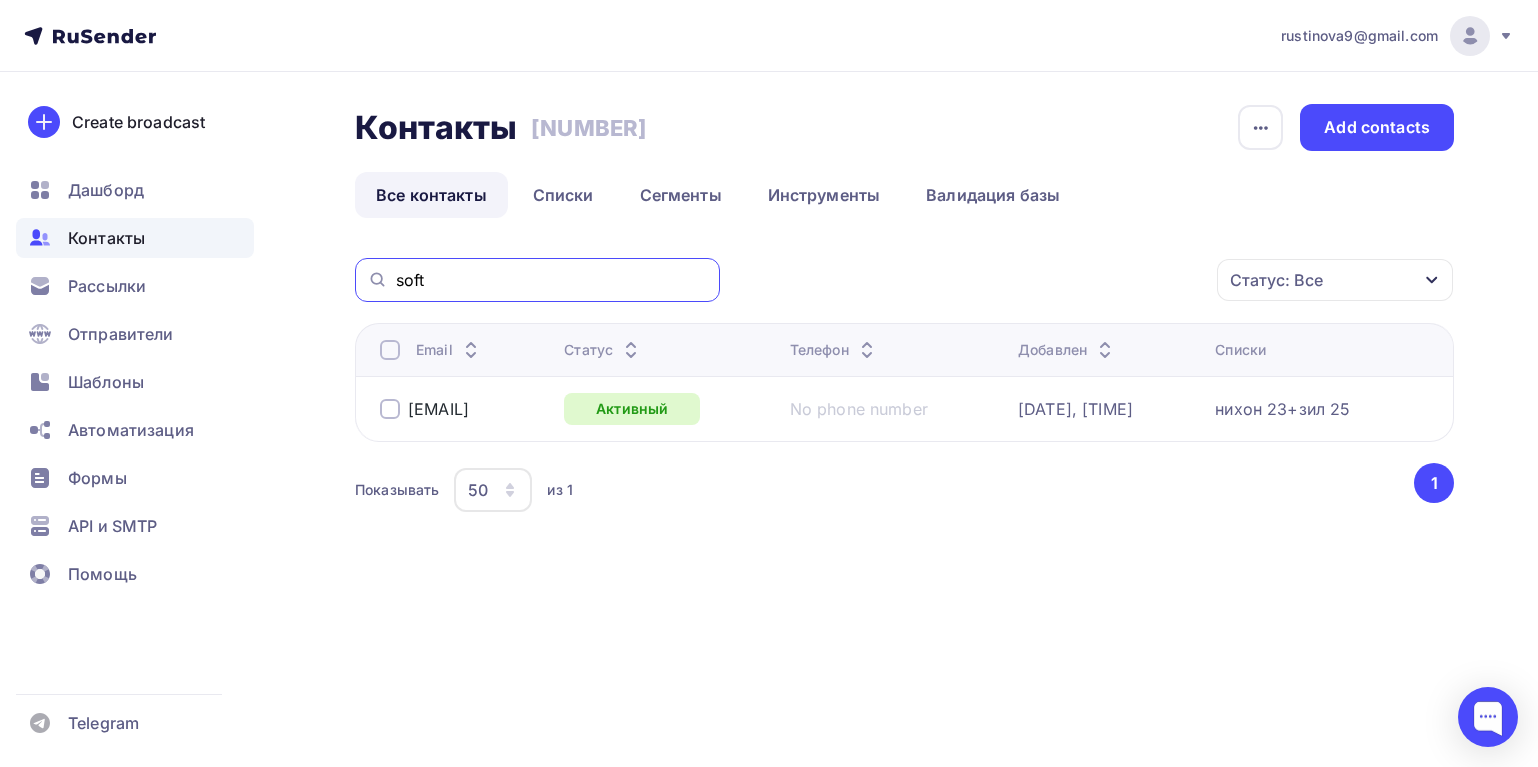 drag, startPoint x: 456, startPoint y: 278, endPoint x: 357, endPoint y: 278, distance: 99 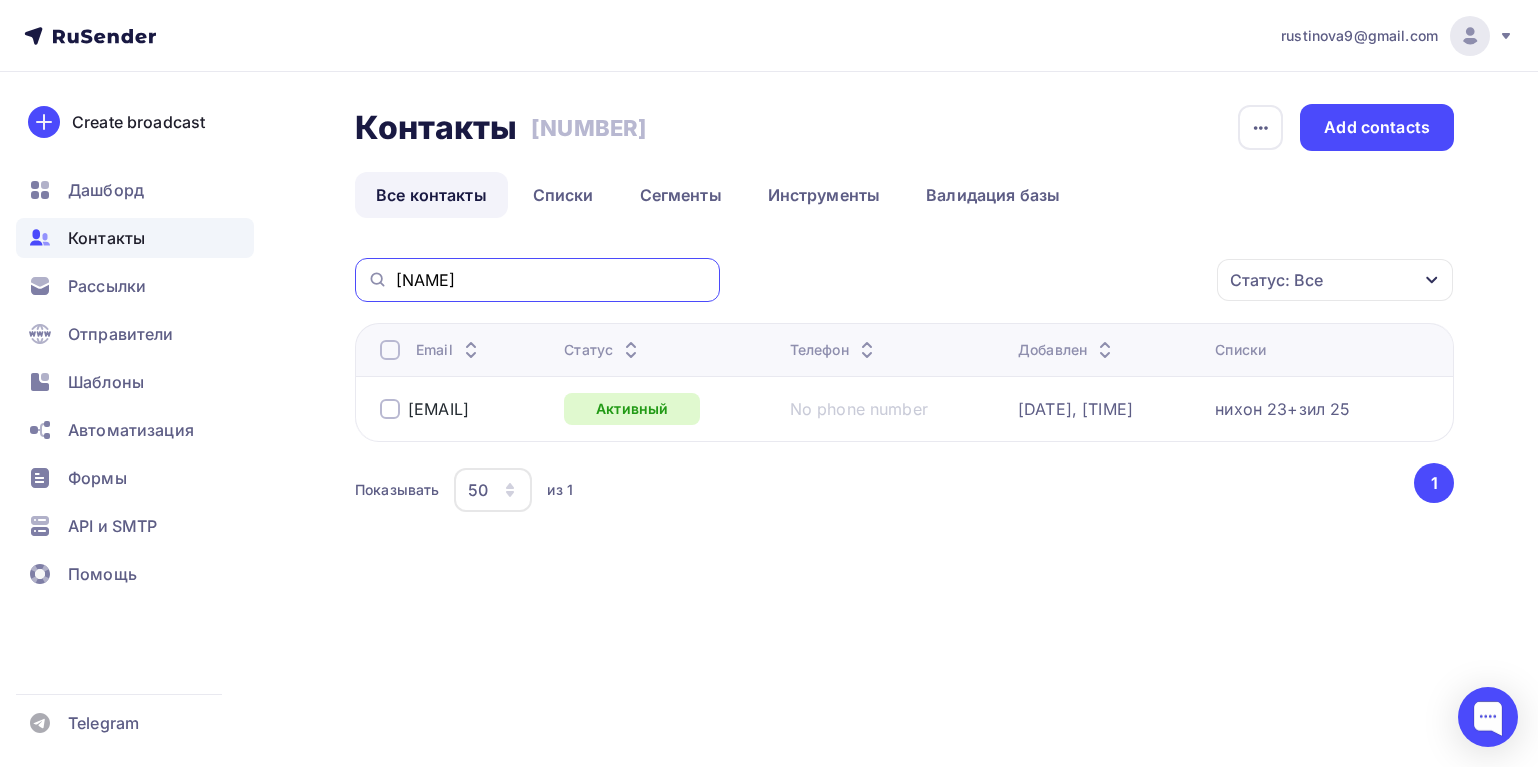 drag, startPoint x: 452, startPoint y: 283, endPoint x: 321, endPoint y: 281, distance: 131.01526 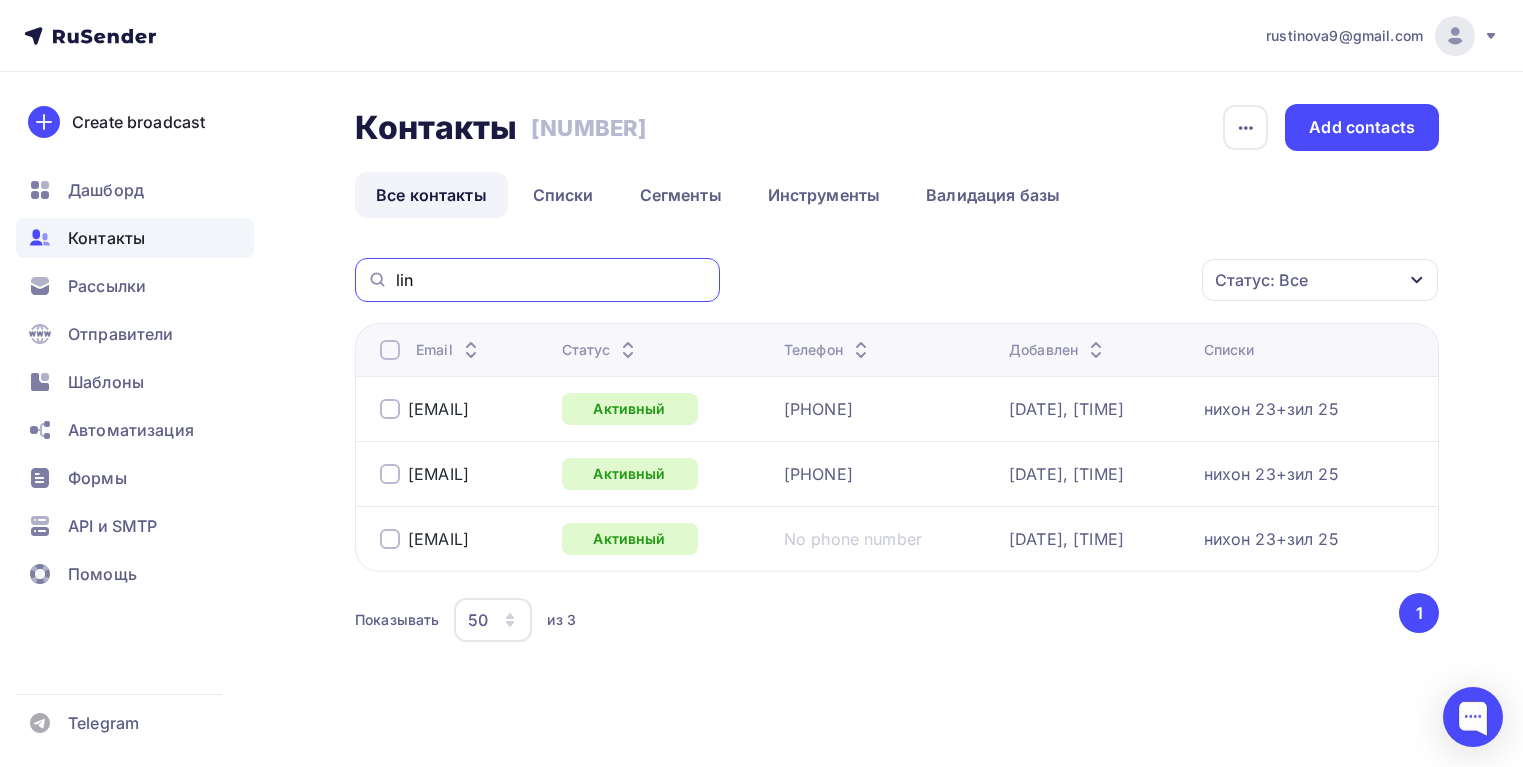 drag, startPoint x: 437, startPoint y: 276, endPoint x: 381, endPoint y: 276, distance: 56 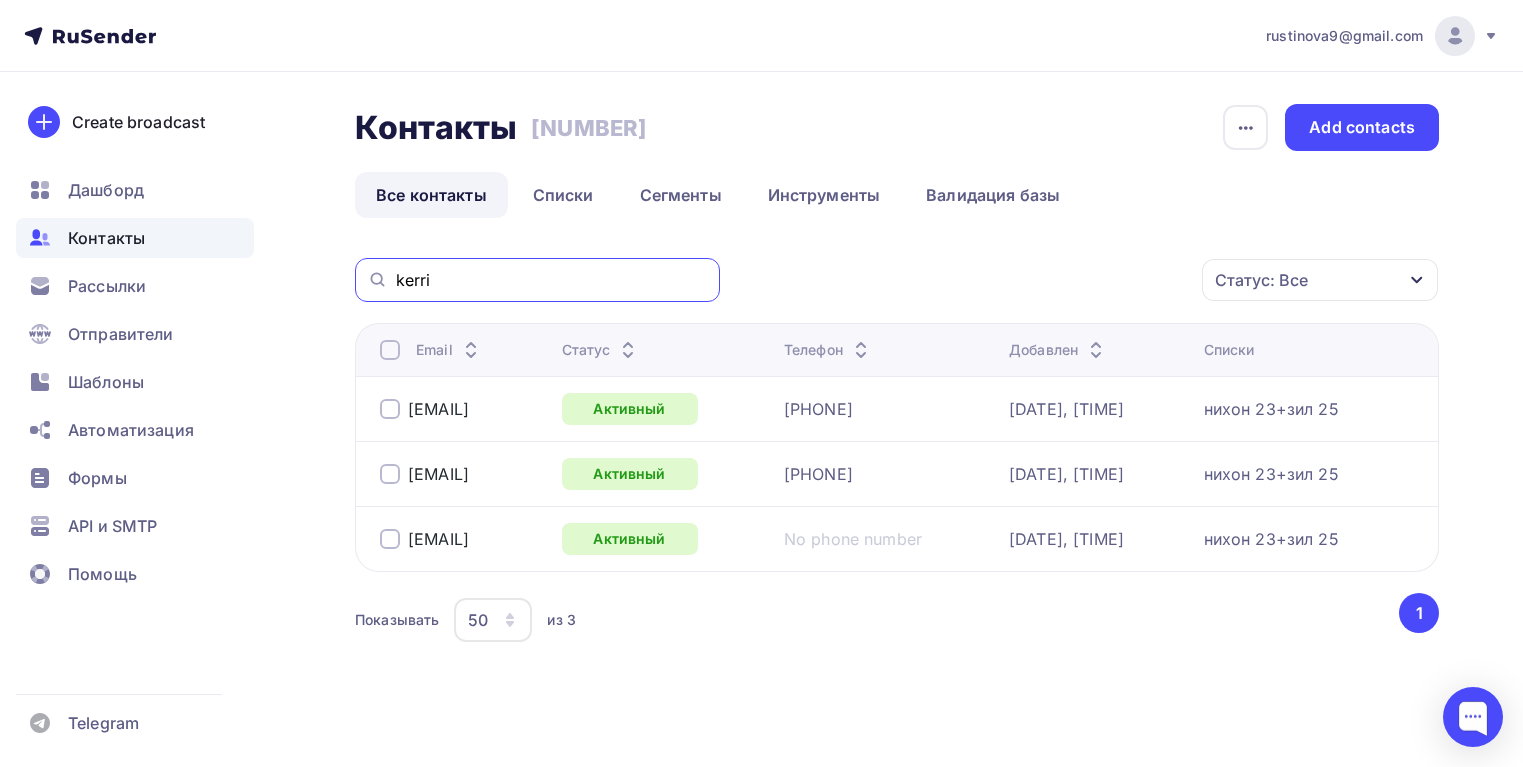 type on "kerri" 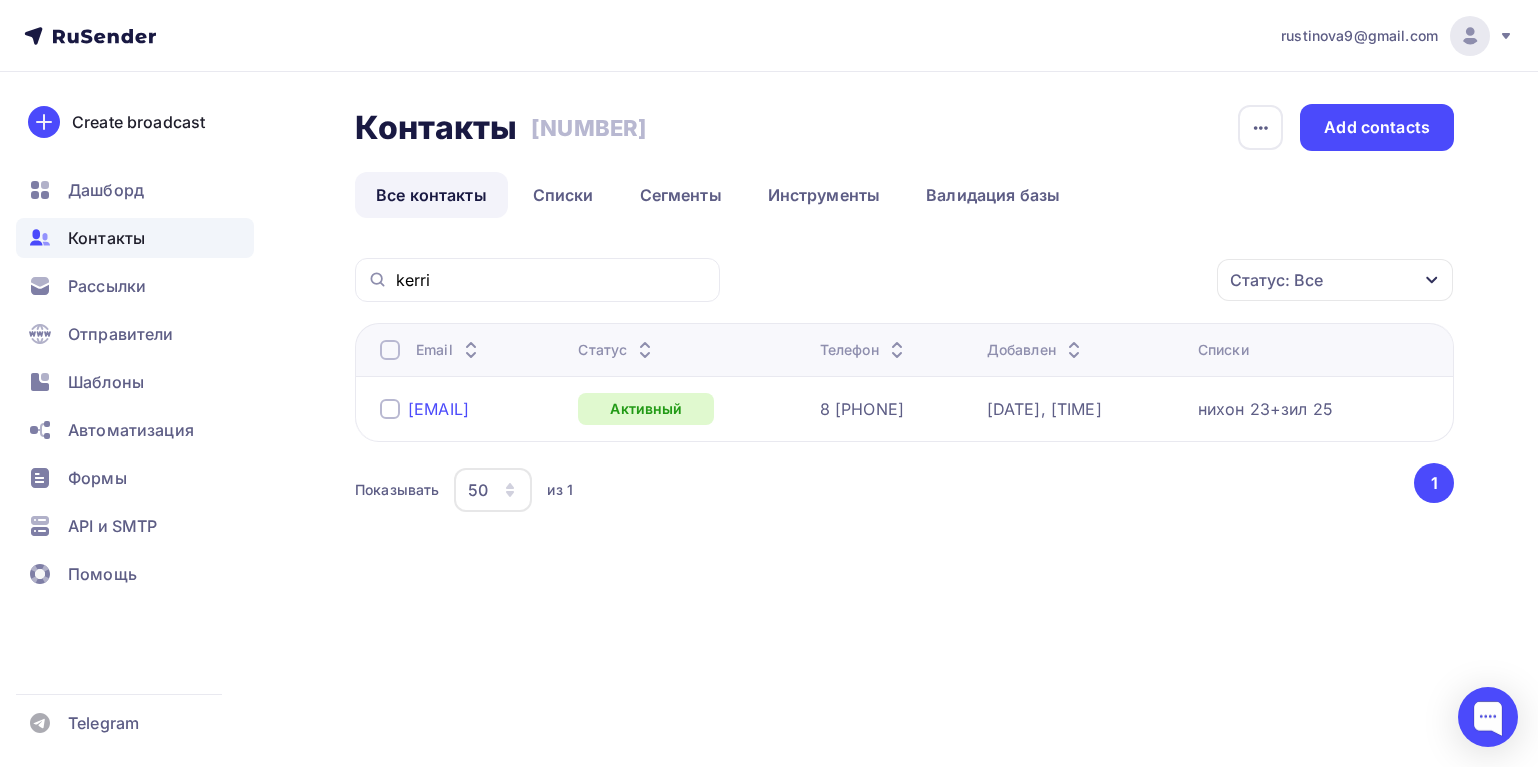 click on "[EMAIL]" at bounding box center (438, 409) 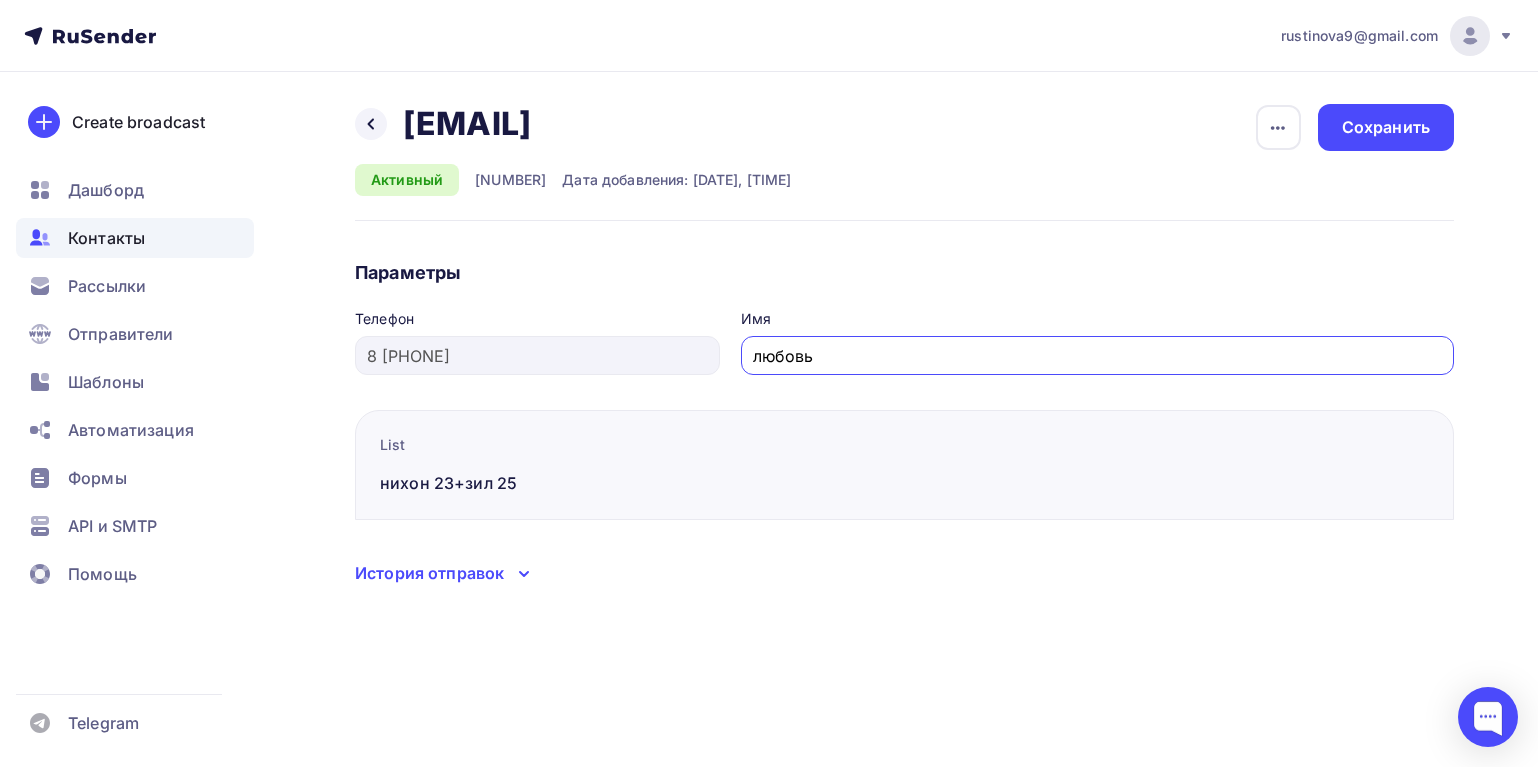 drag, startPoint x: 761, startPoint y: 358, endPoint x: 749, endPoint y: 346, distance: 16.970562 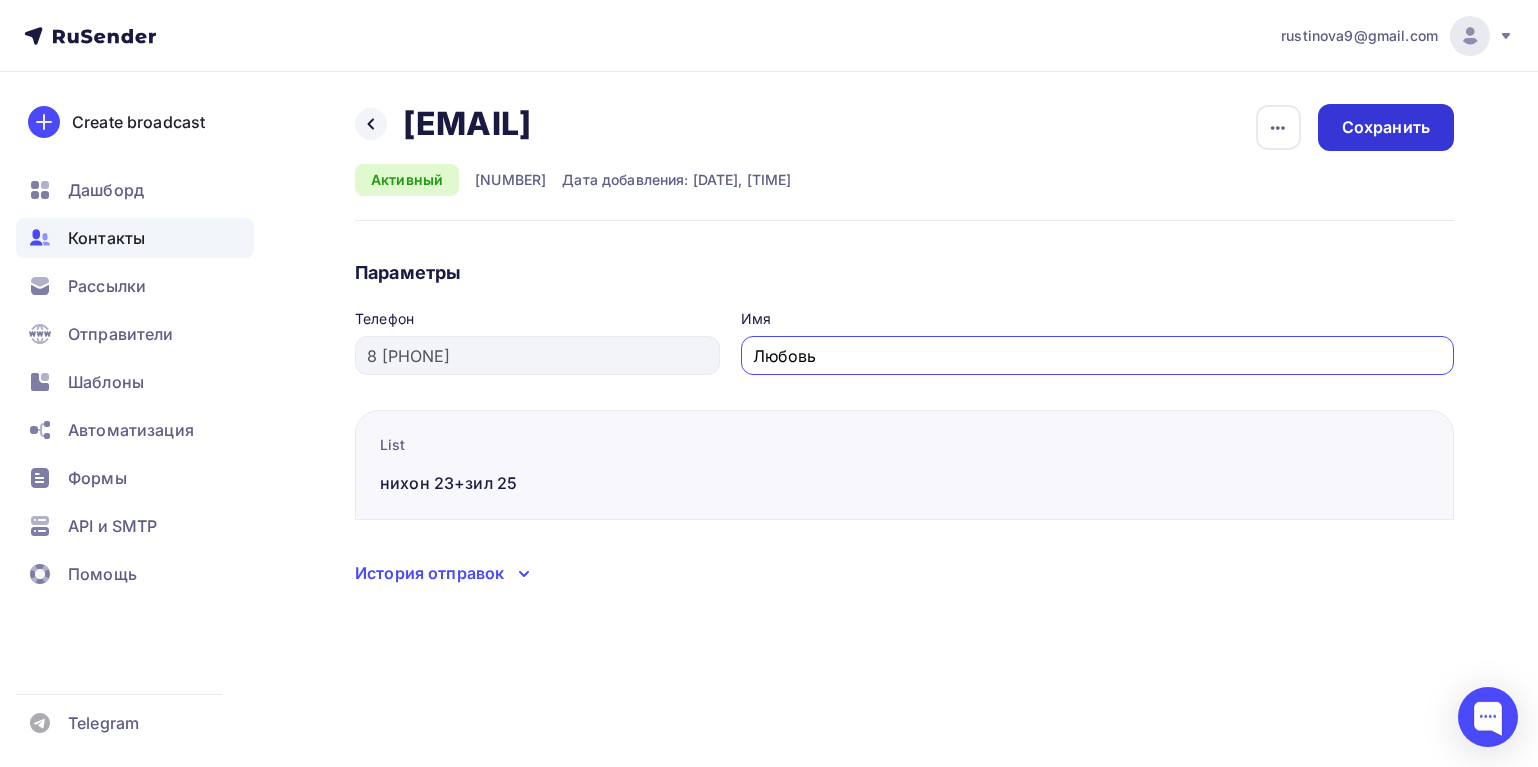 type on "Любовь" 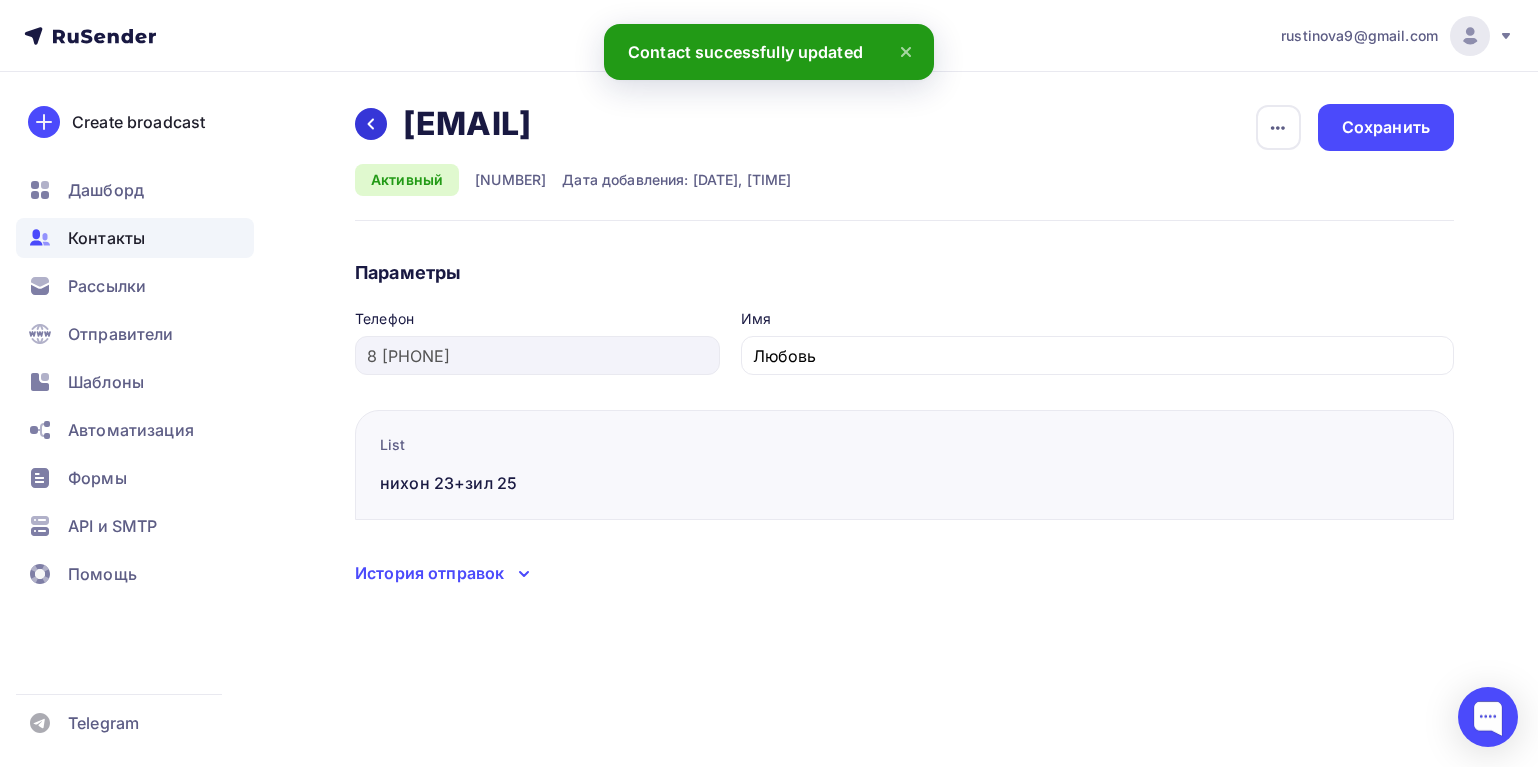 click at bounding box center (371, 124) 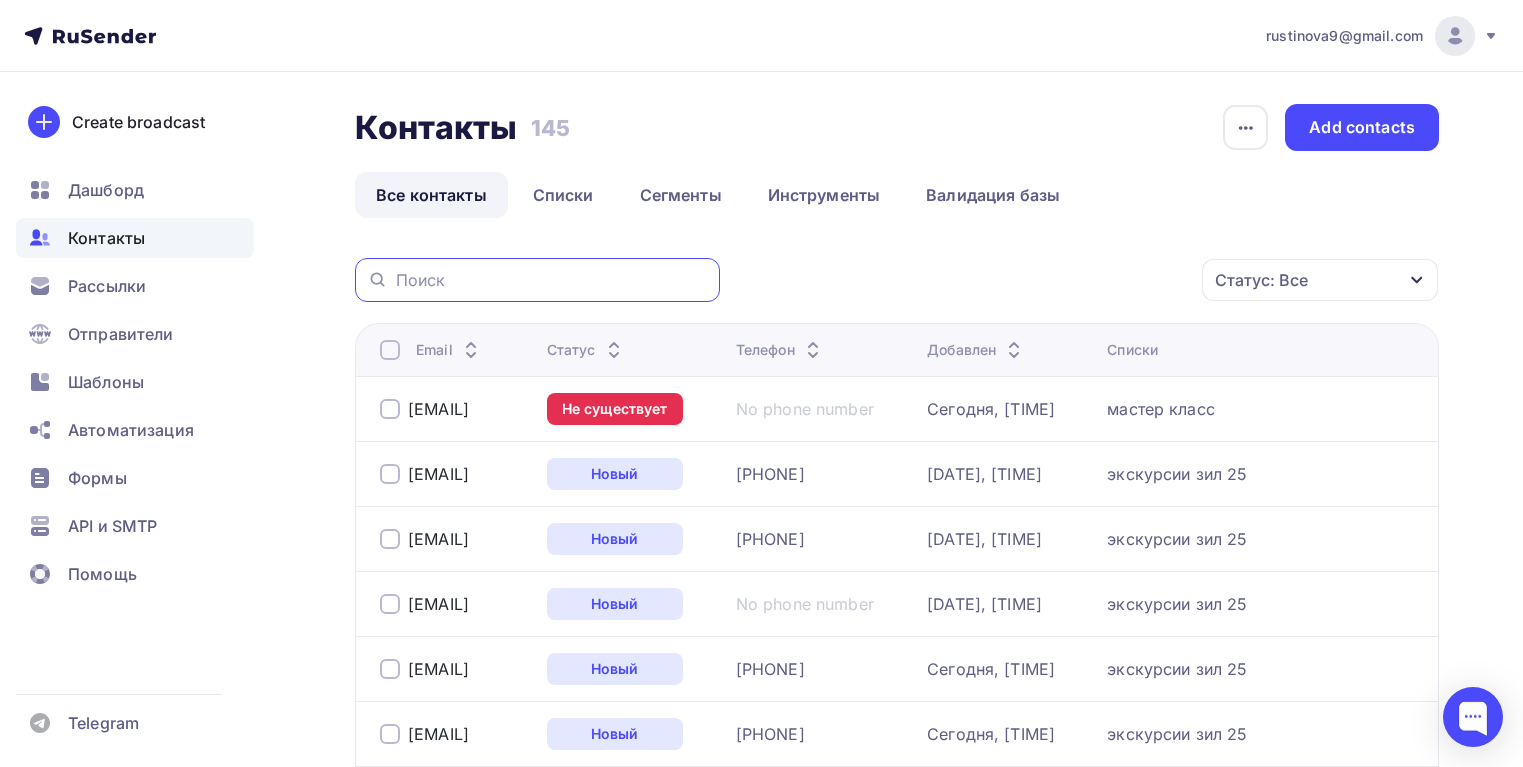 click at bounding box center [552, 280] 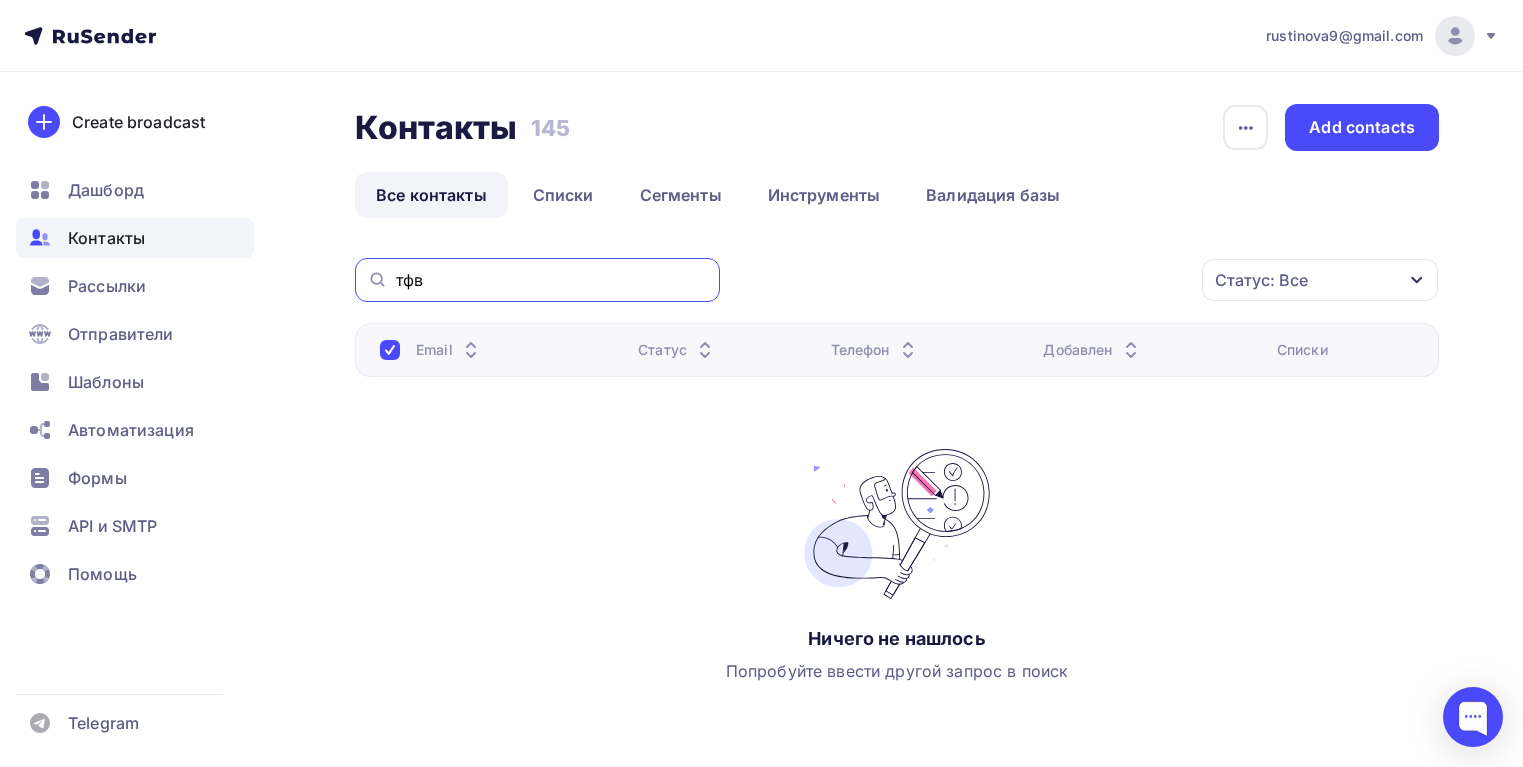 click on "тфв" at bounding box center (552, 280) 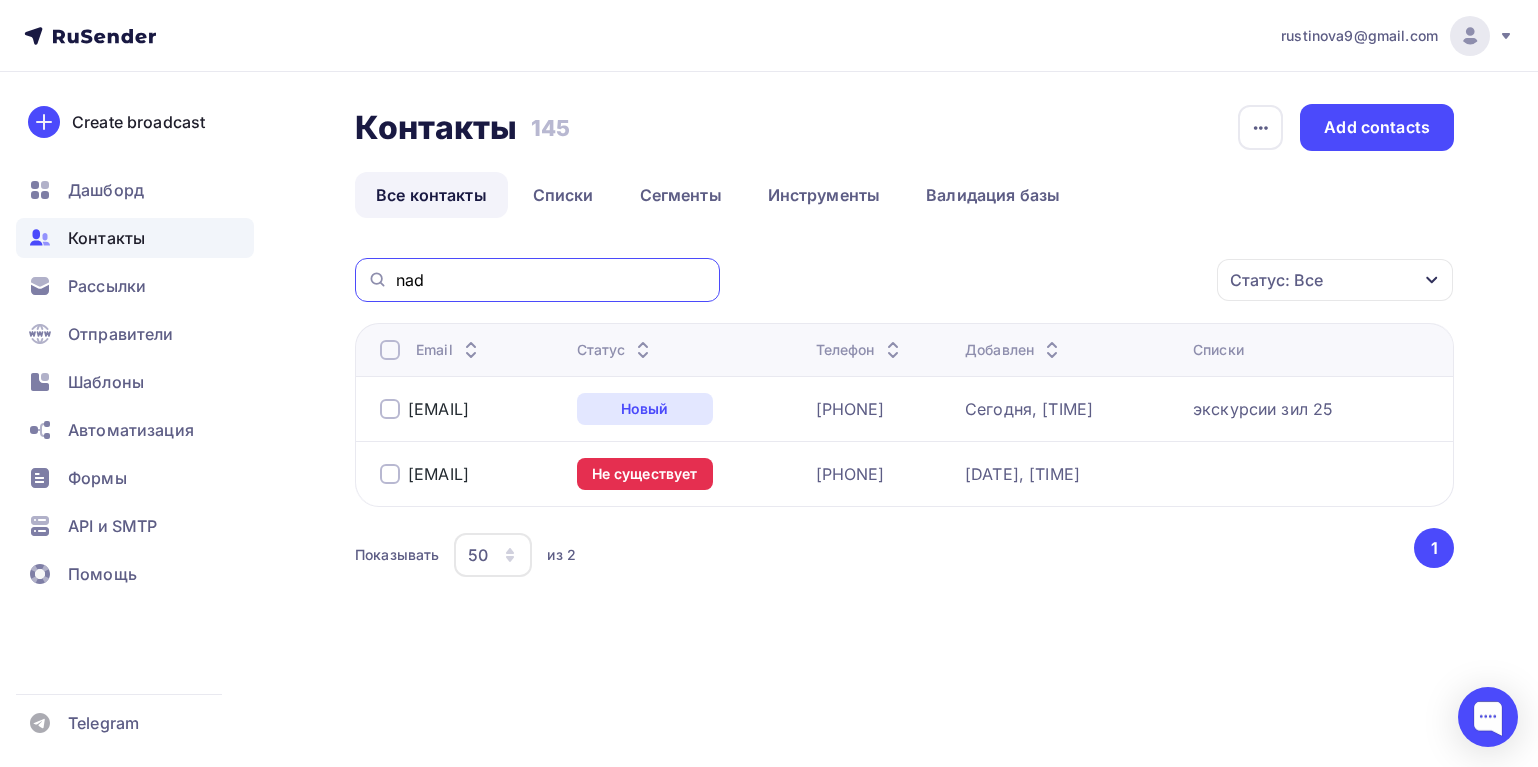 drag, startPoint x: 470, startPoint y: 286, endPoint x: 387, endPoint y: 276, distance: 83.60024 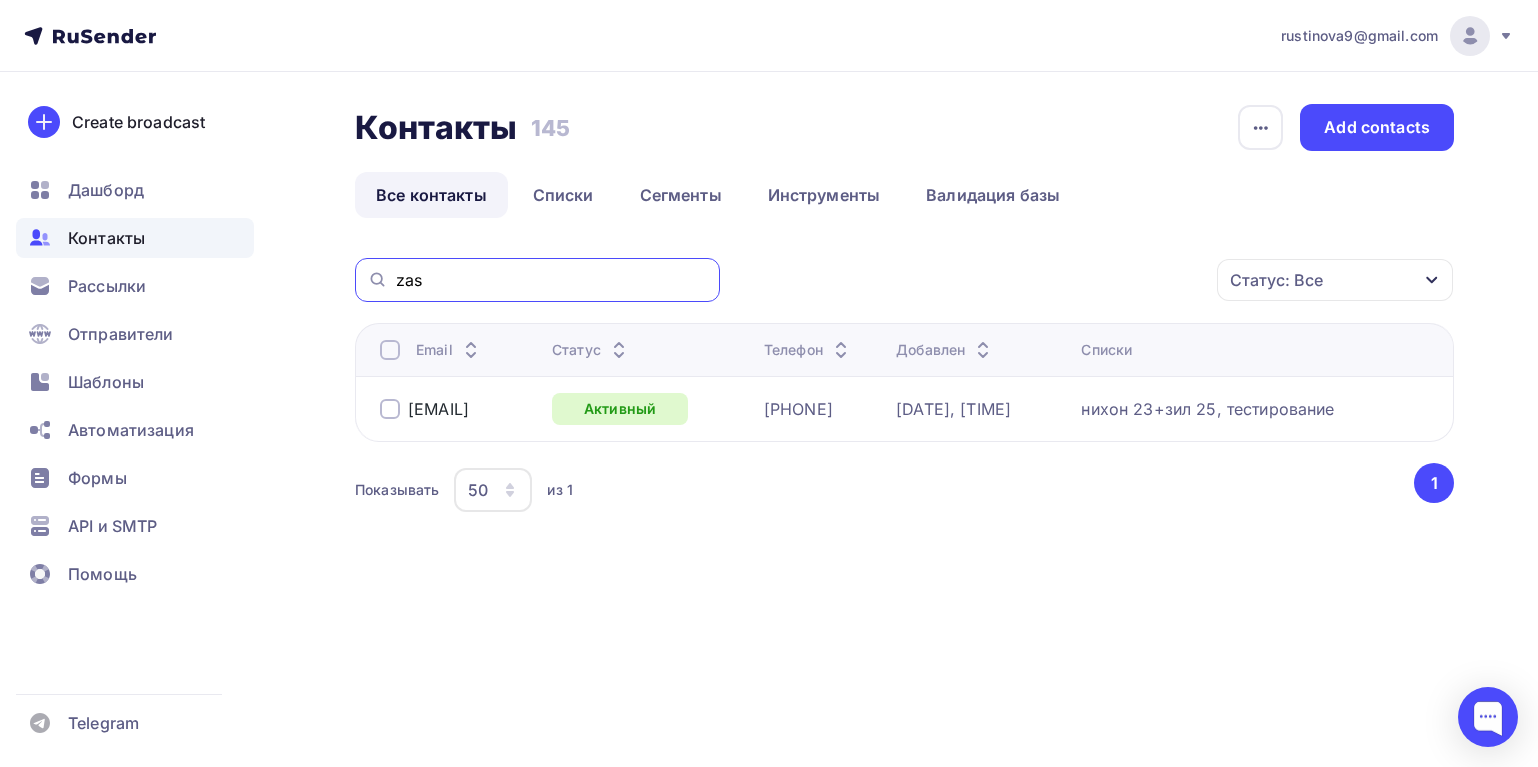 drag, startPoint x: 443, startPoint y: 280, endPoint x: 386, endPoint y: 277, distance: 57.07889 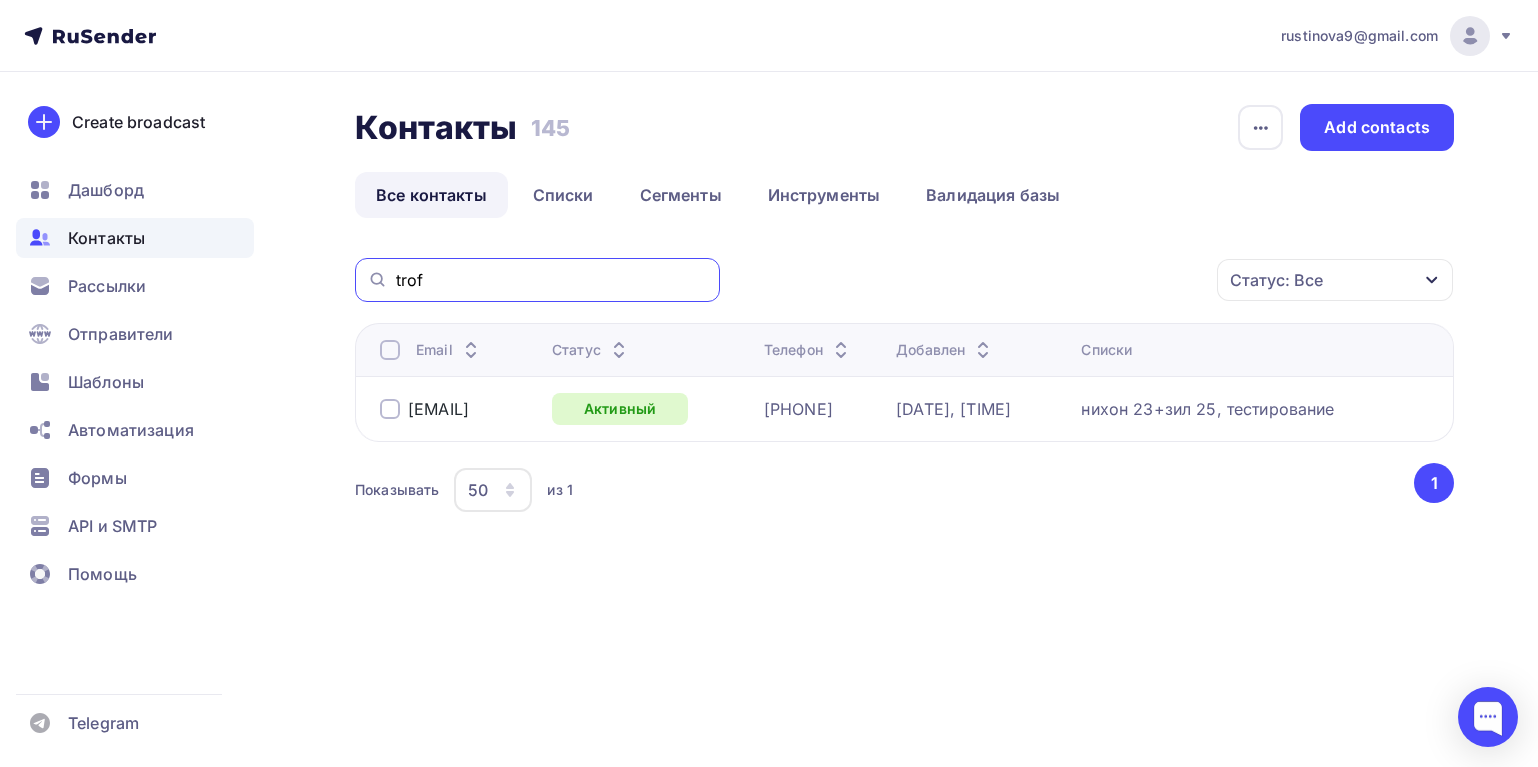 type on "trof" 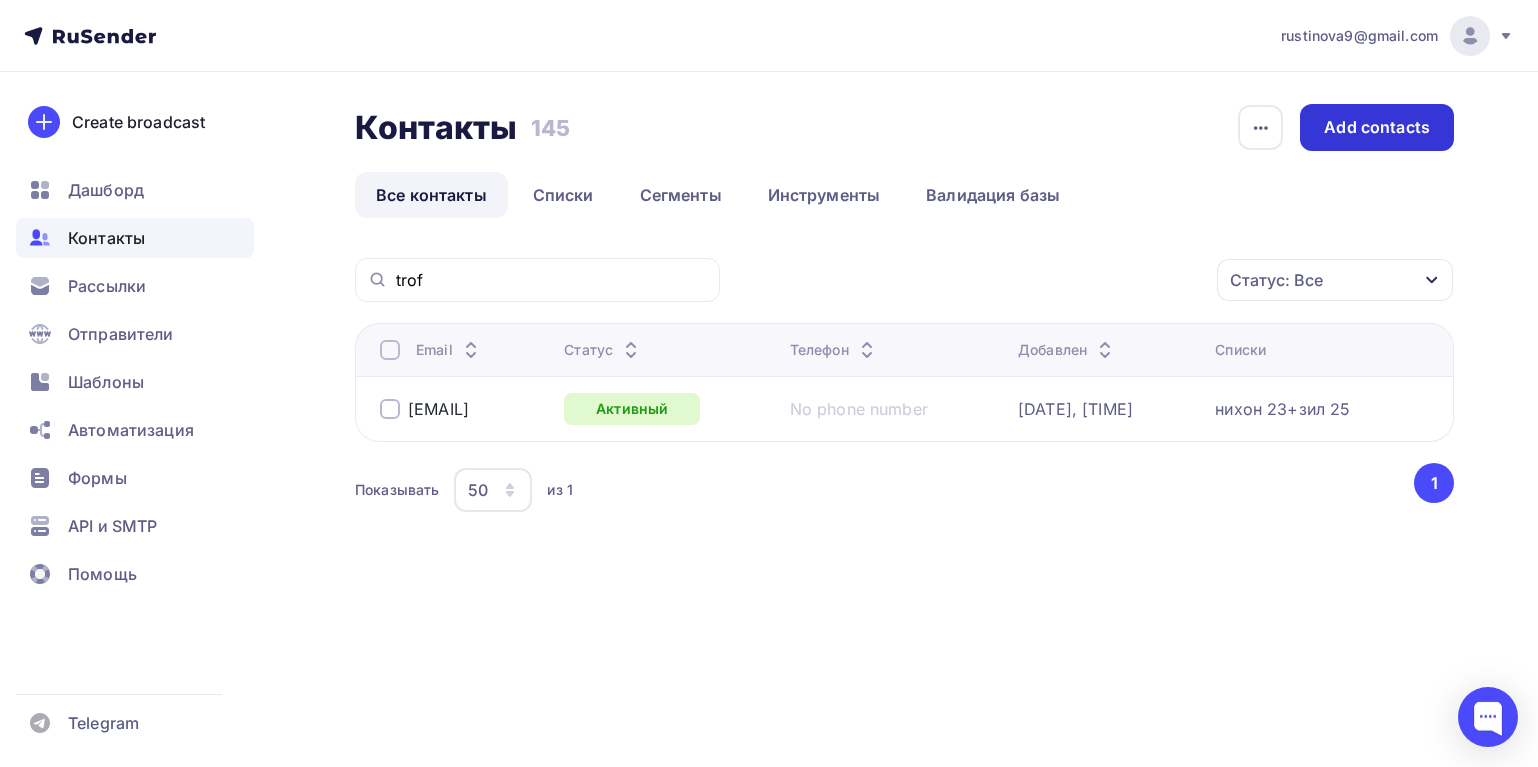 click on "Add contacts" at bounding box center [1377, 127] 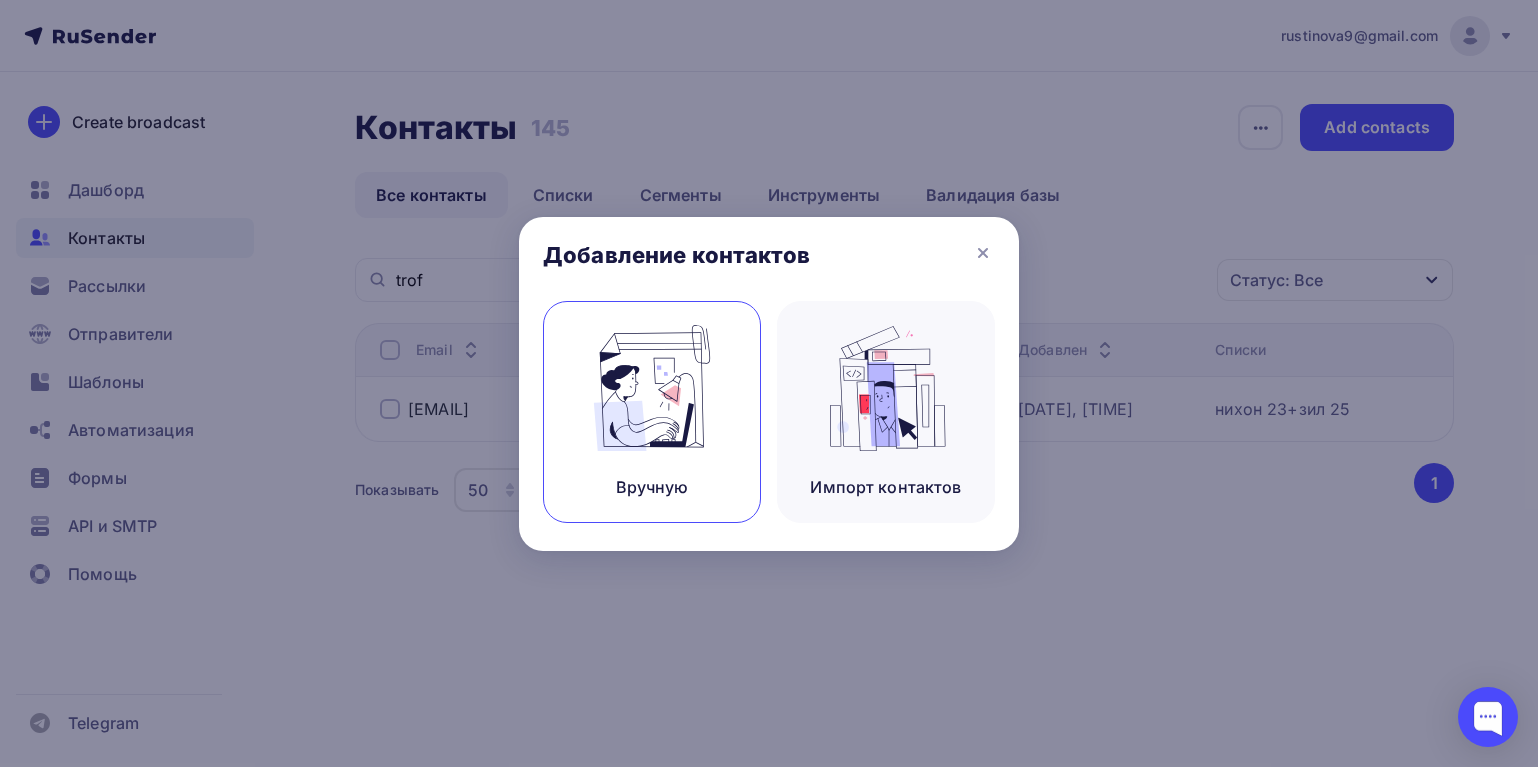 click at bounding box center [652, 388] 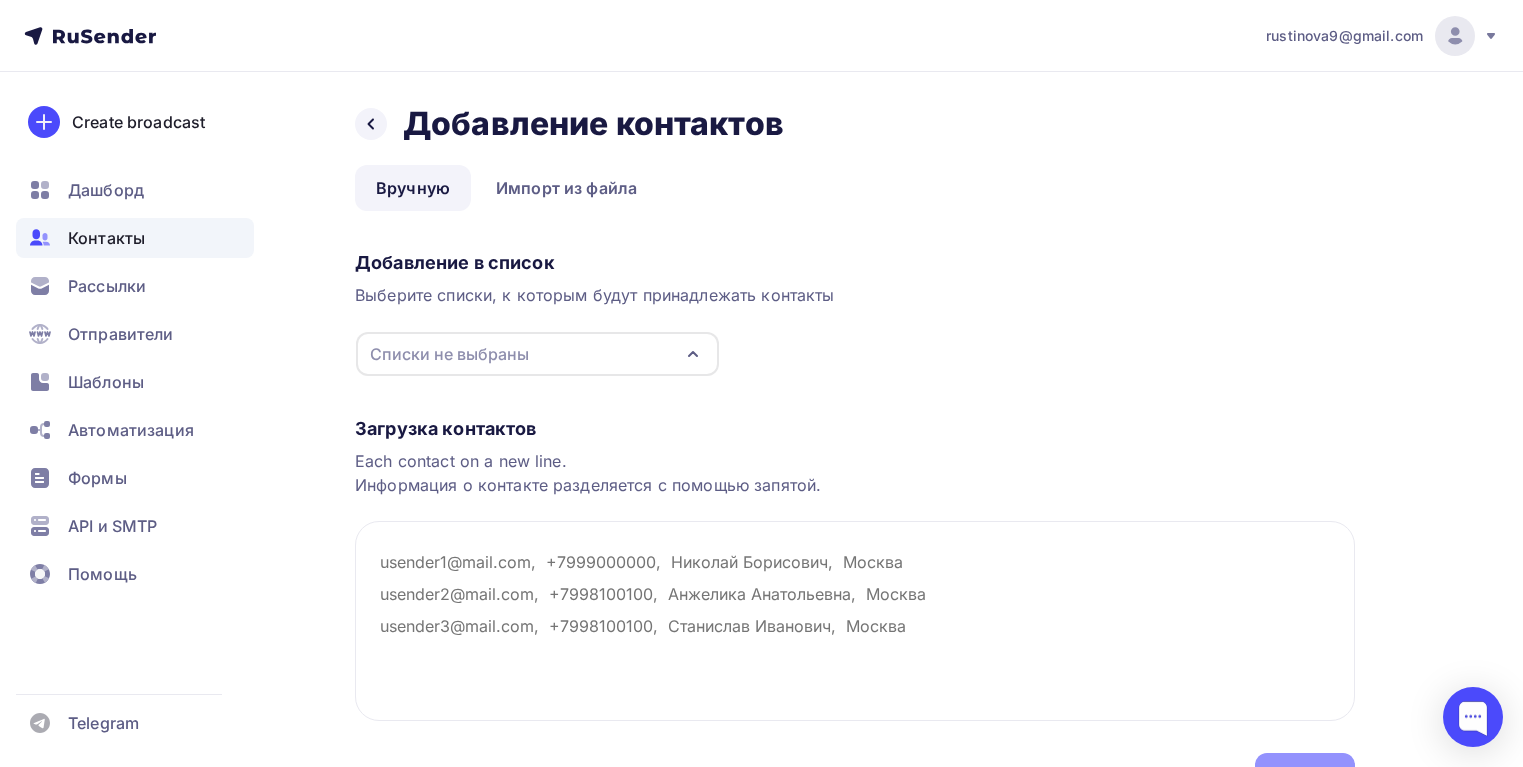 click on "Списки не выбраны" at bounding box center [537, 354] 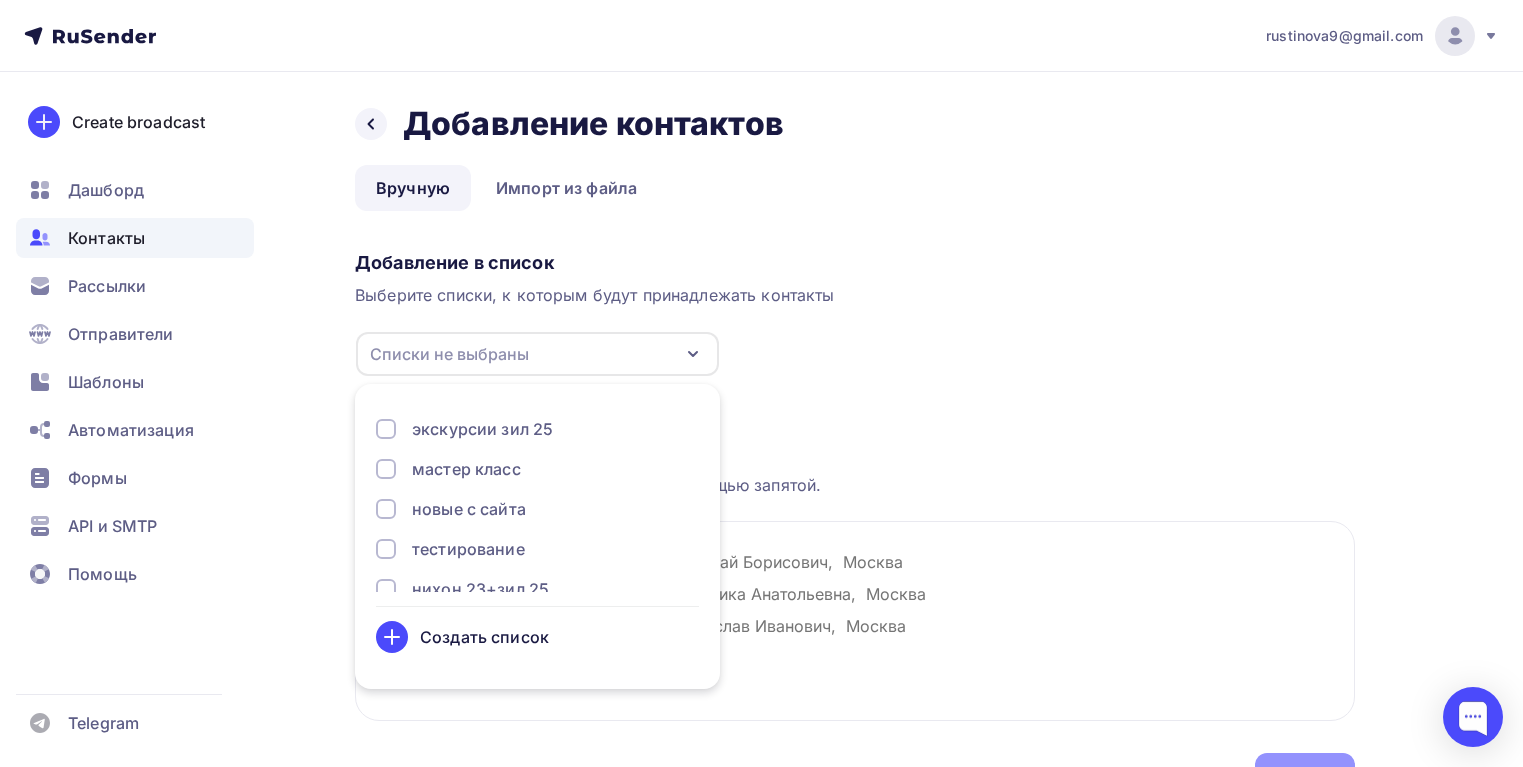 click on "экскурсии зил 25" at bounding box center (537, 429) 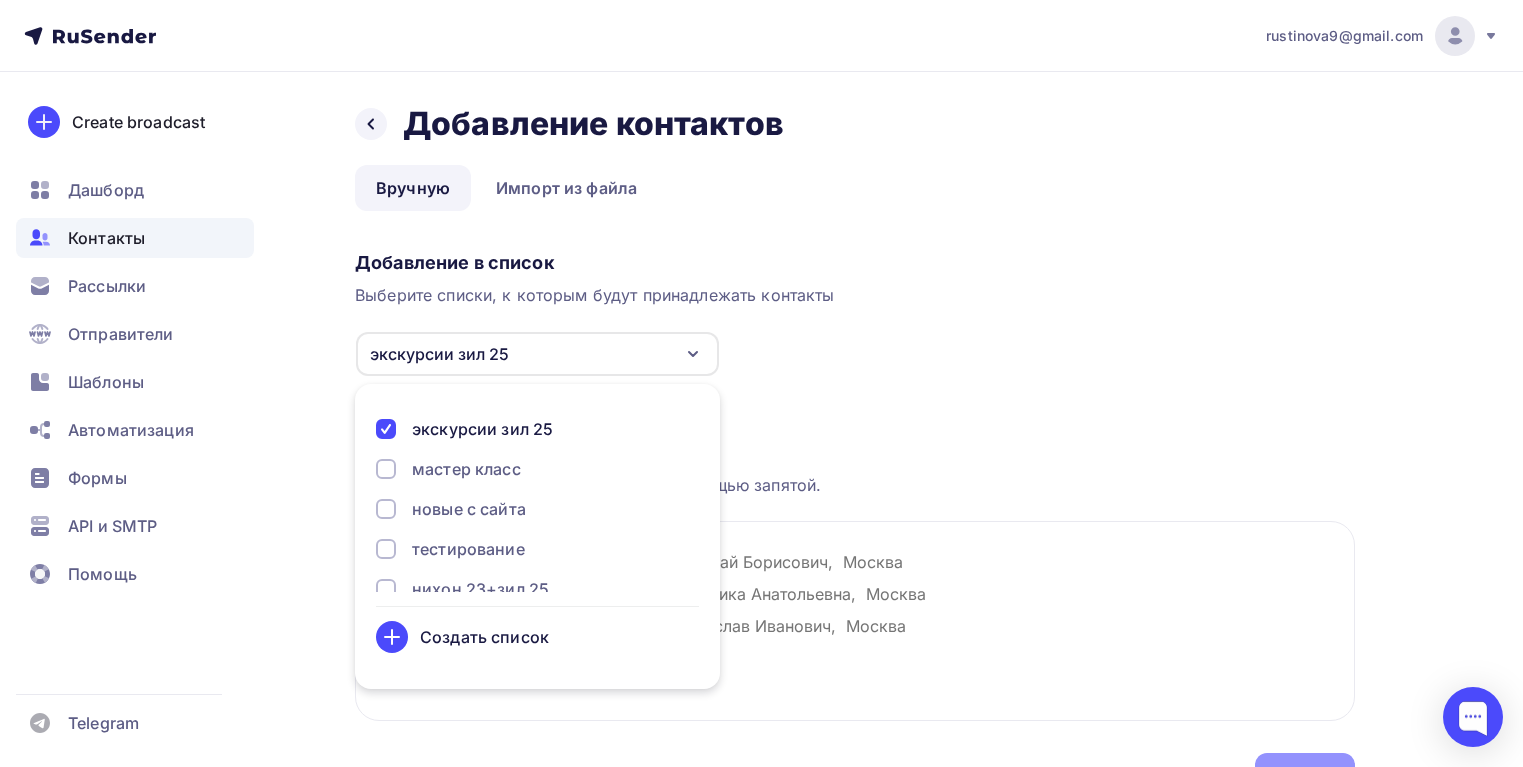 click on "Каждый контакт с новой строки. Информация о контакте разделяется с помощью запятой." at bounding box center [855, 295] 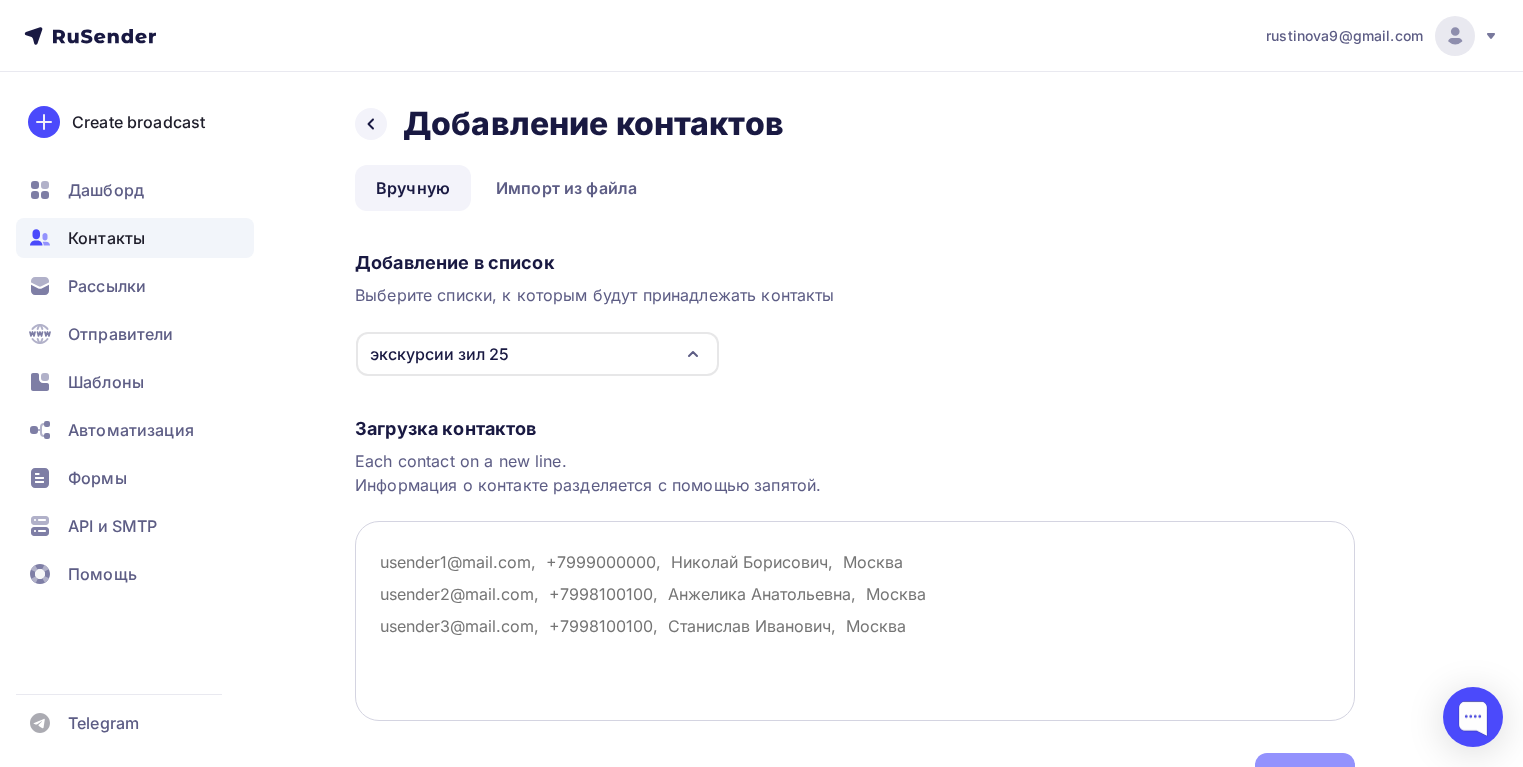 click at bounding box center (855, 621) 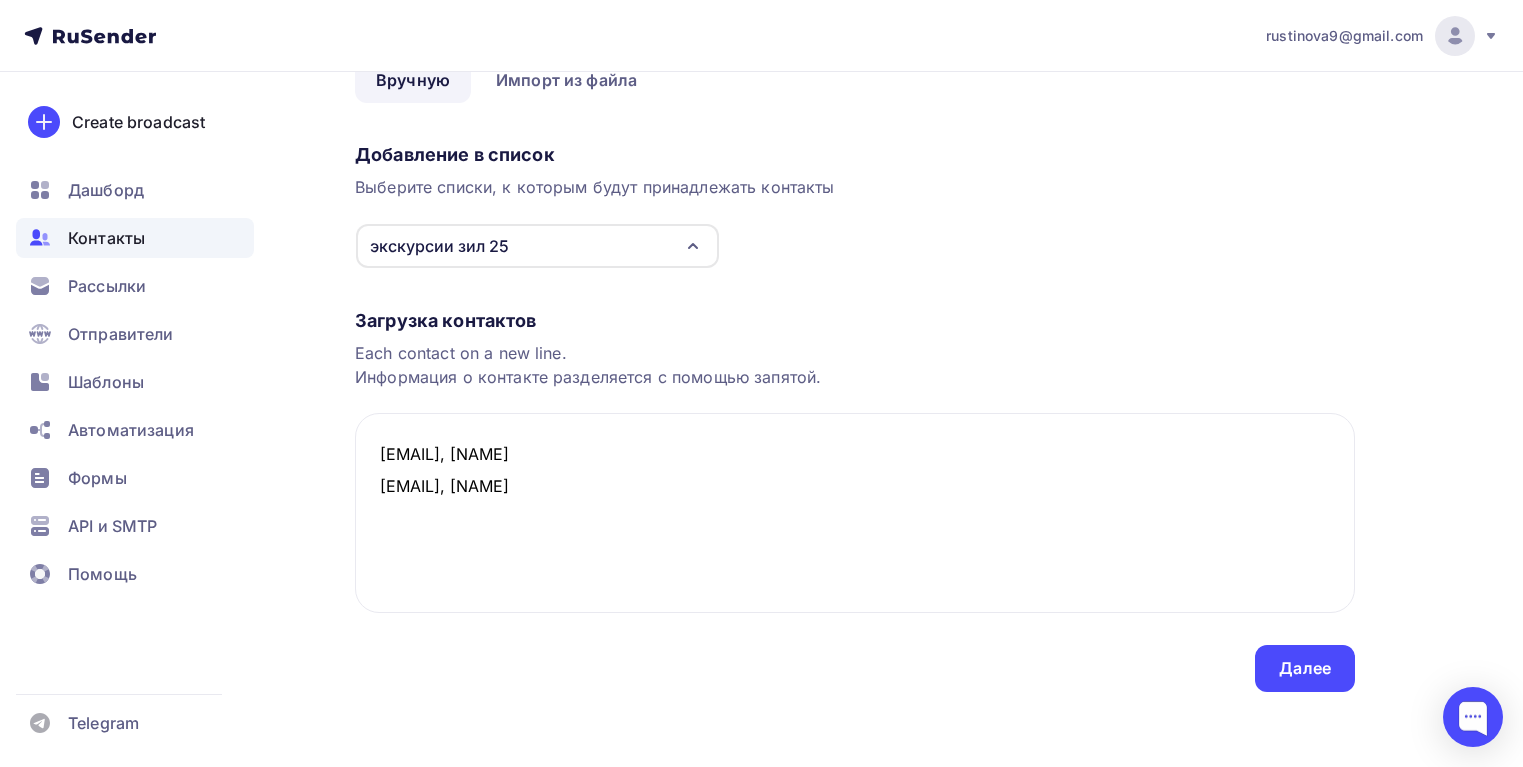 scroll, scrollTop: 113, scrollLeft: 0, axis: vertical 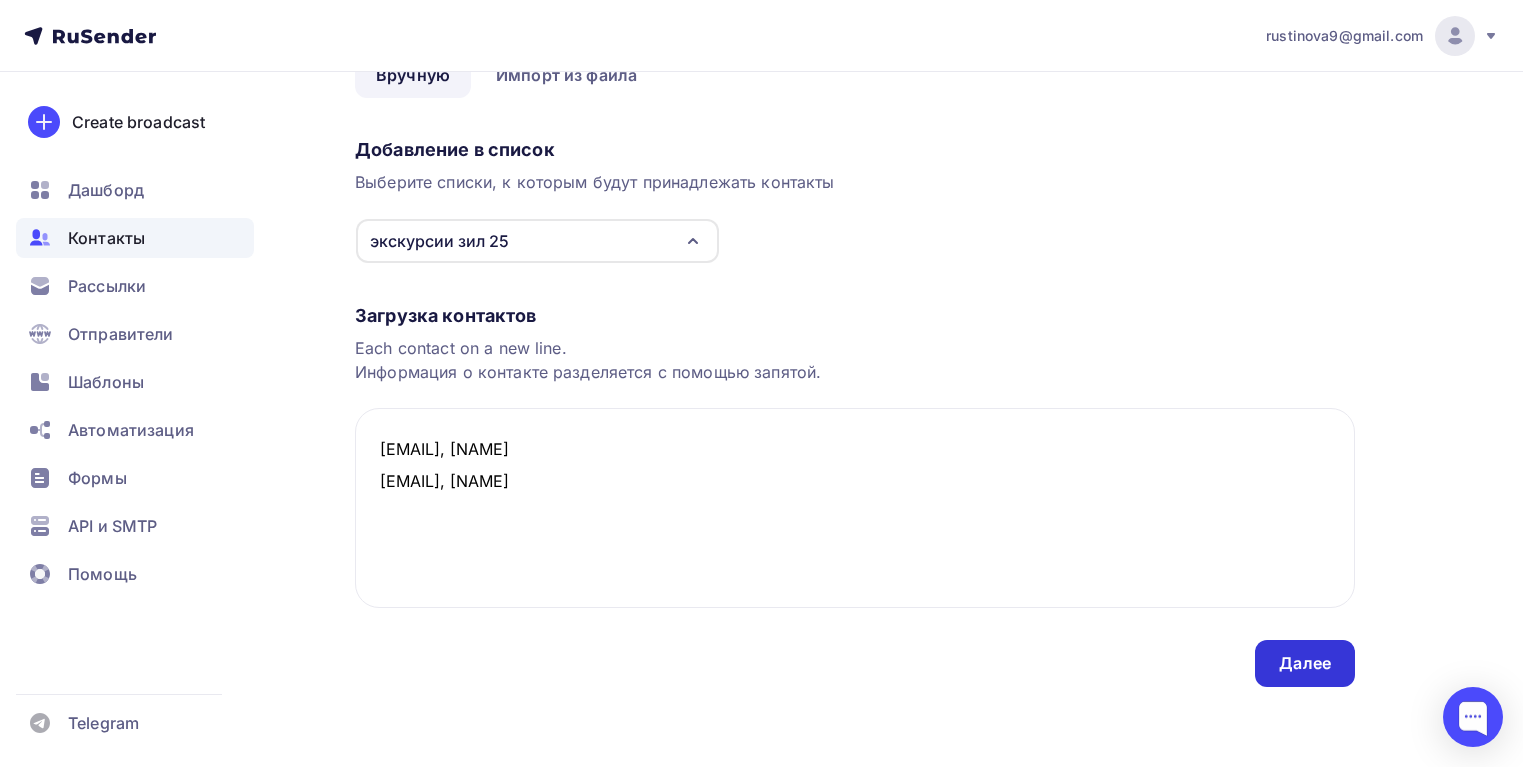 type on "[EMAIL], [NAME]
[EMAIL], [NAME]" 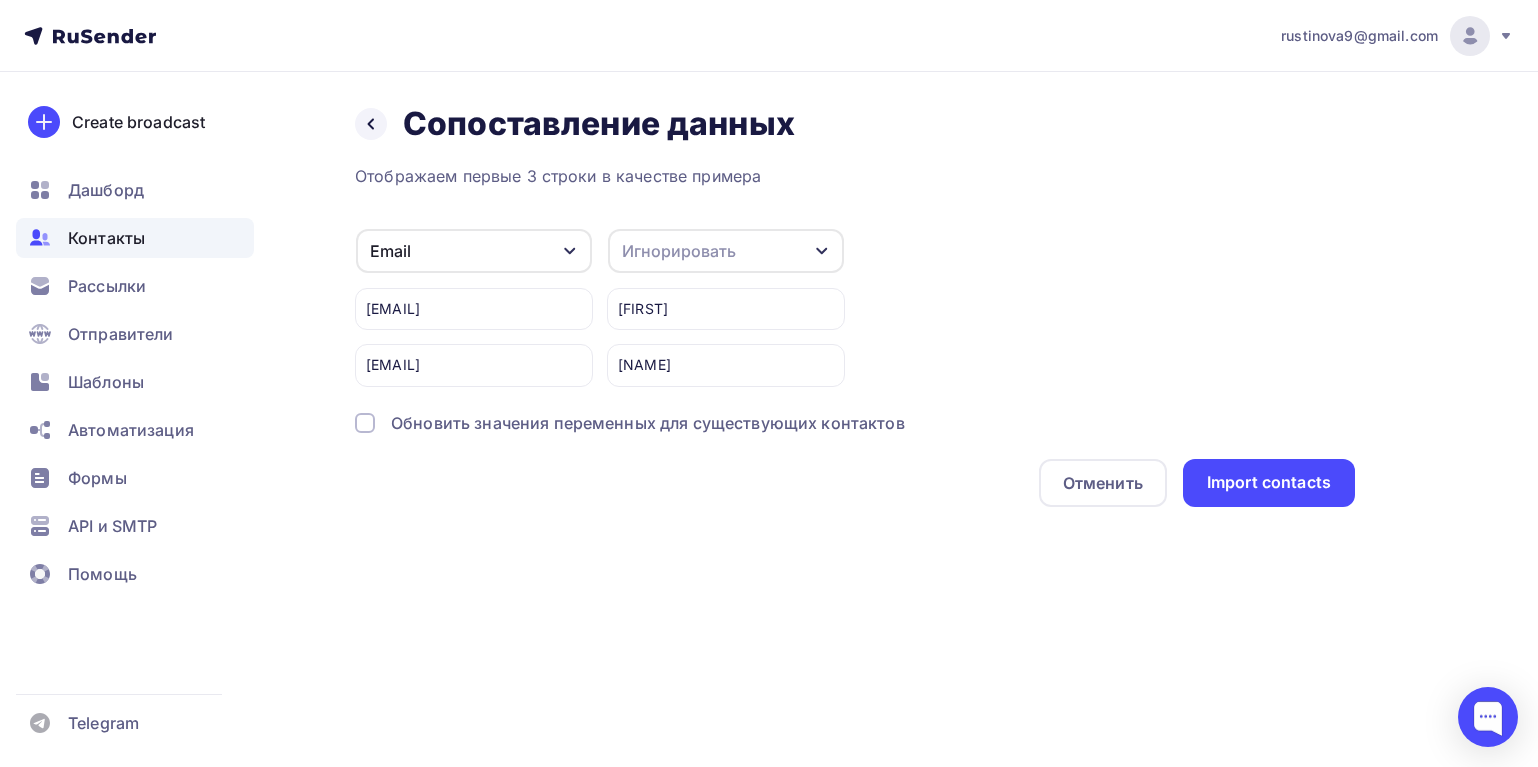 click on "Игнорировать" at bounding box center [726, 251] 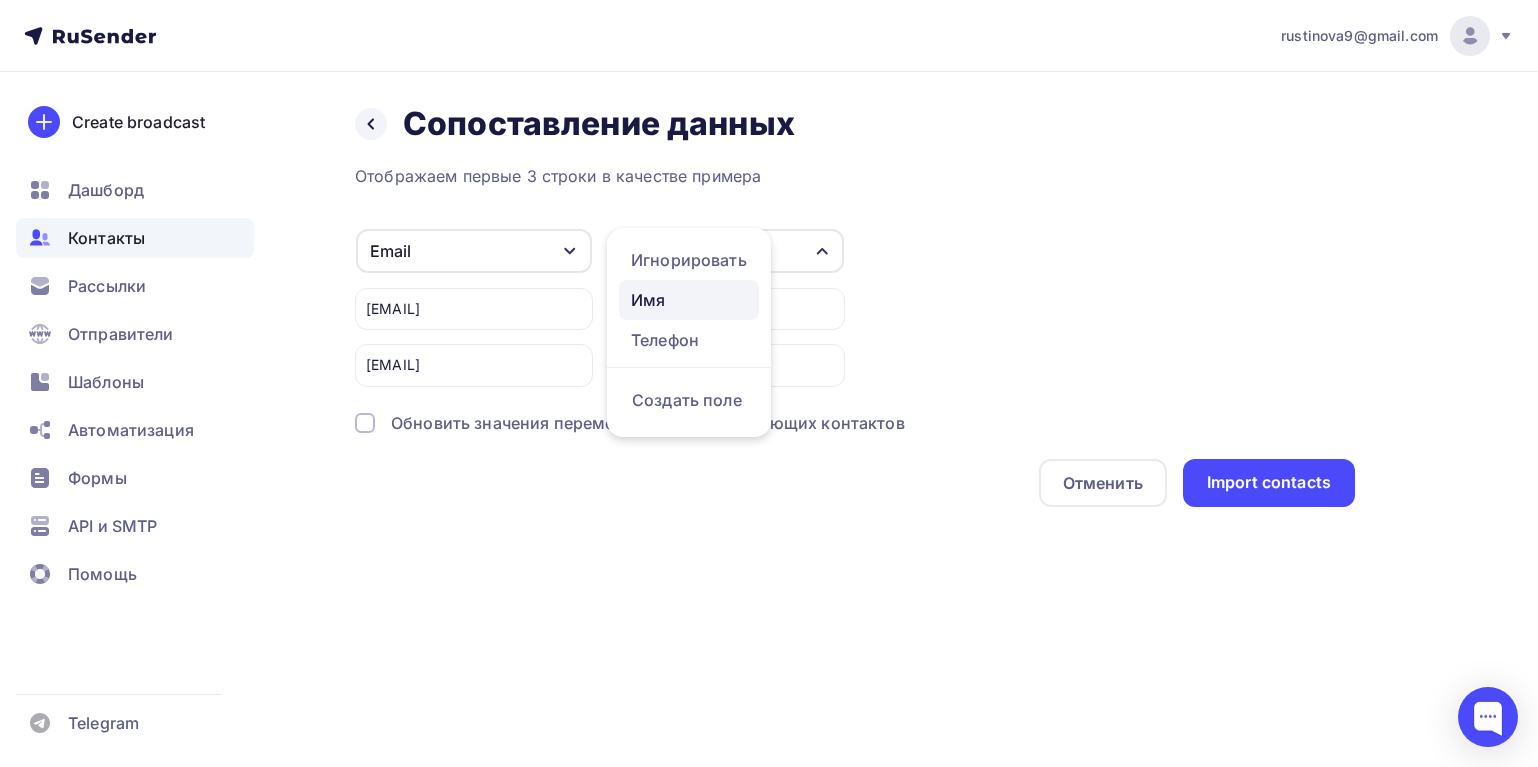 click on "Имя" at bounding box center [689, 260] 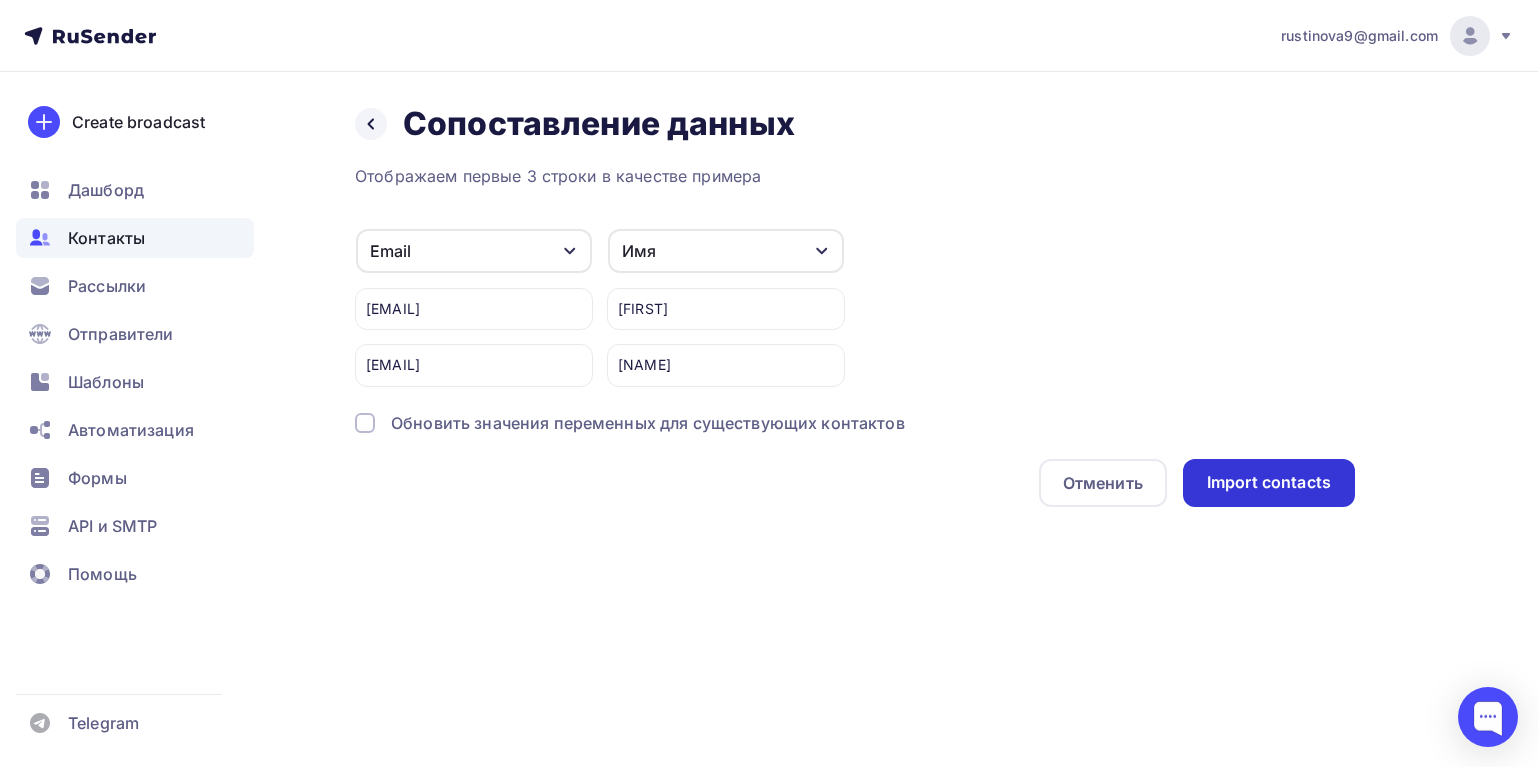 click on "Import contacts" at bounding box center [1269, 482] 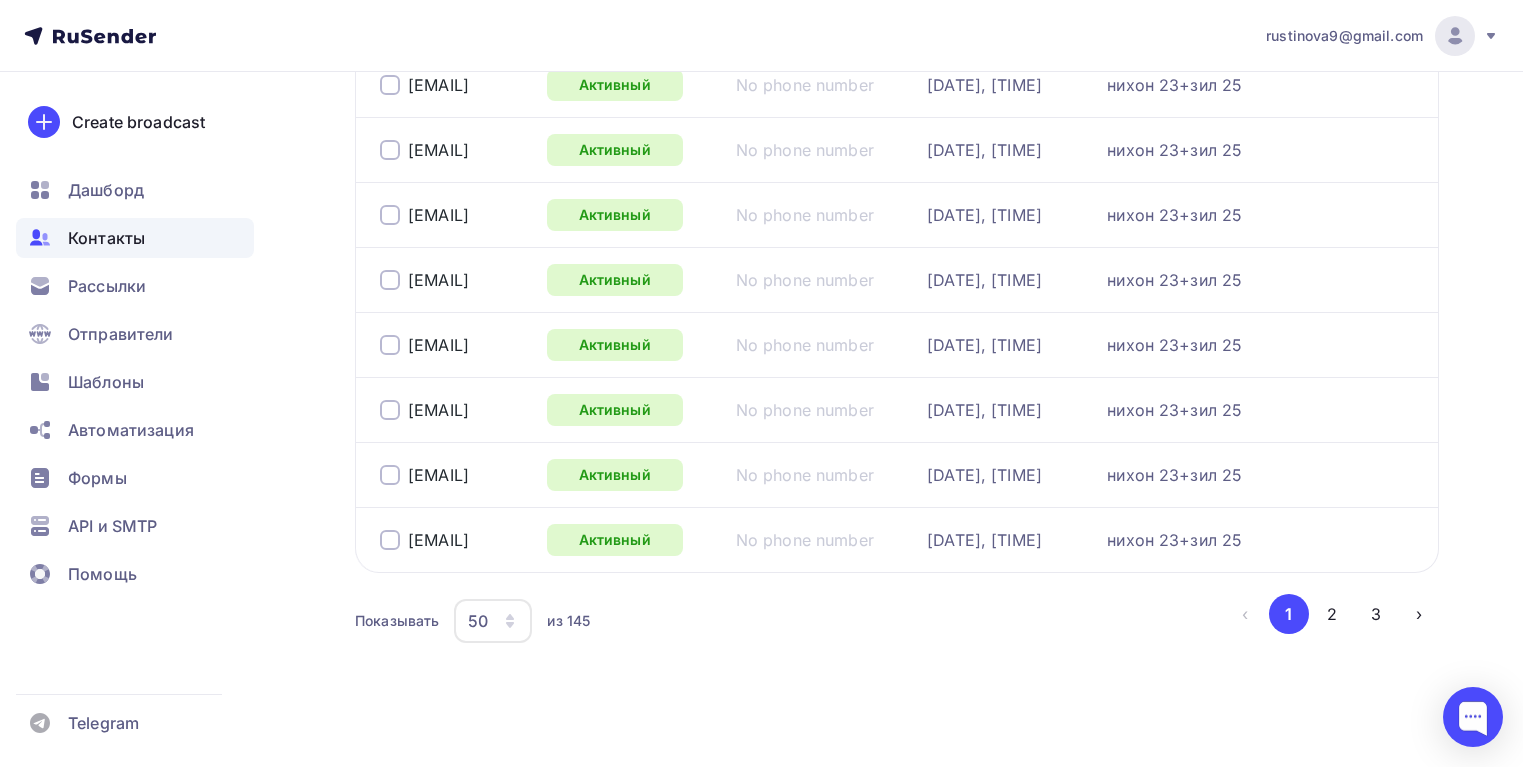 scroll, scrollTop: 3079, scrollLeft: 0, axis: vertical 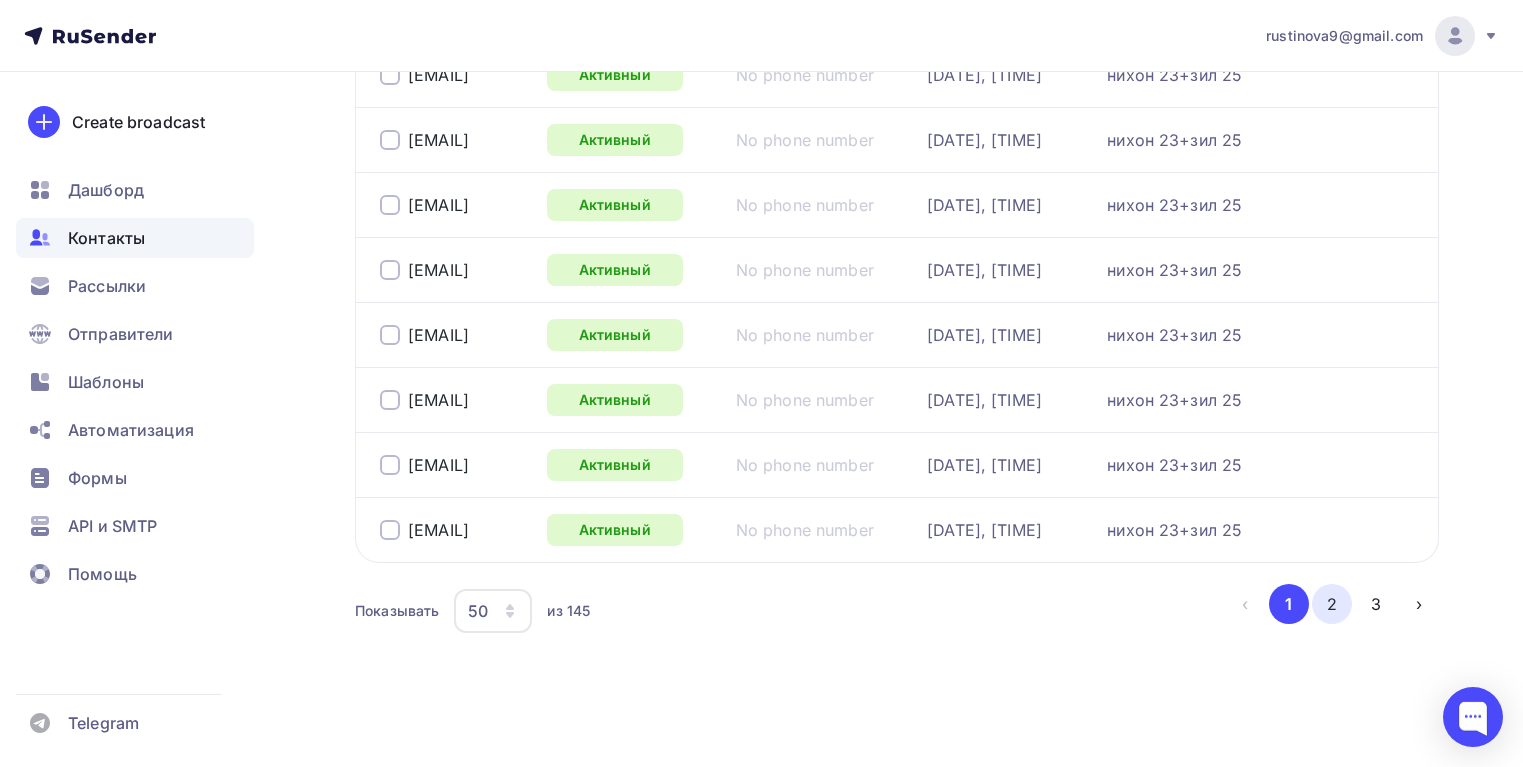 click on "2" at bounding box center [1332, 604] 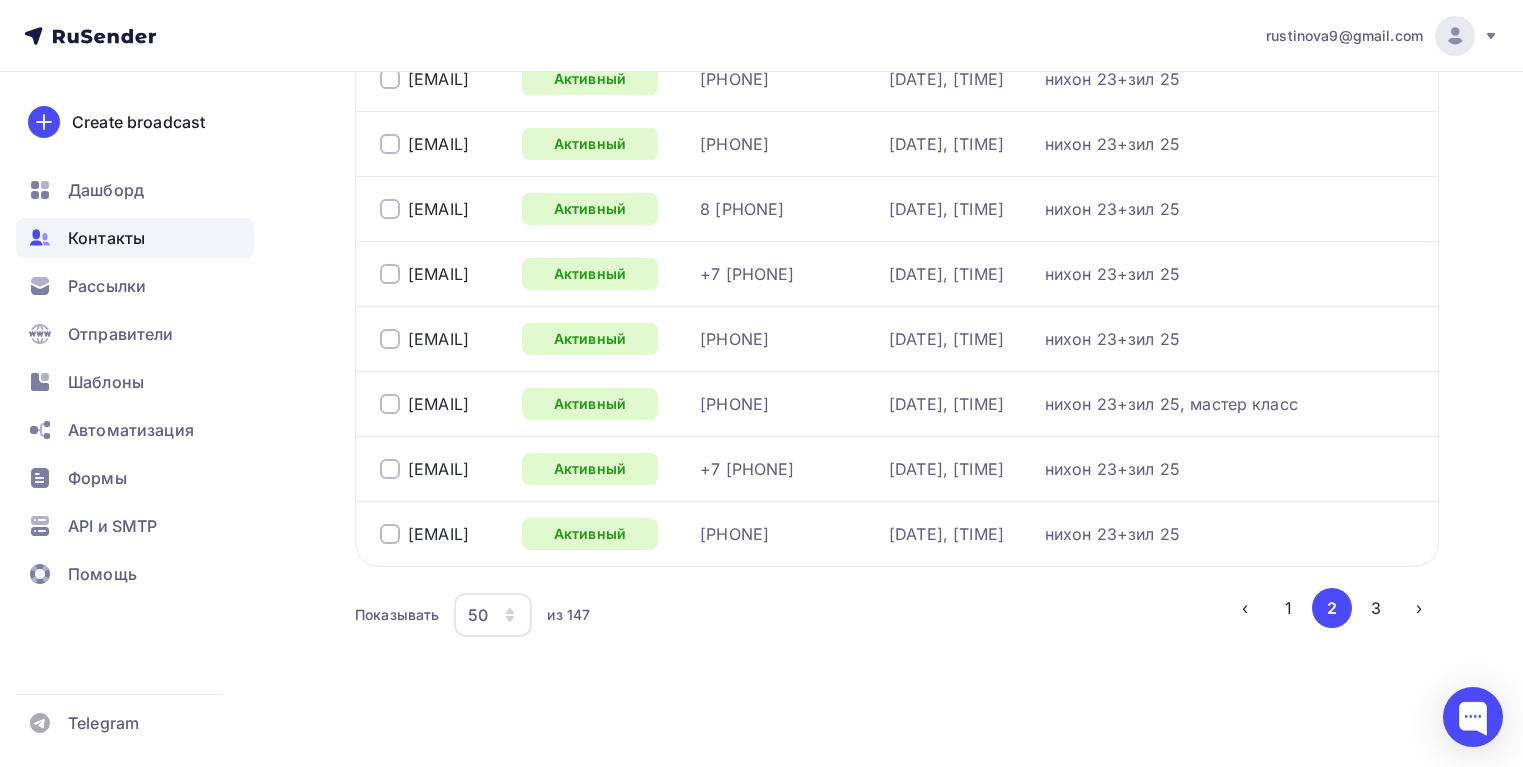 scroll, scrollTop: 3079, scrollLeft: 0, axis: vertical 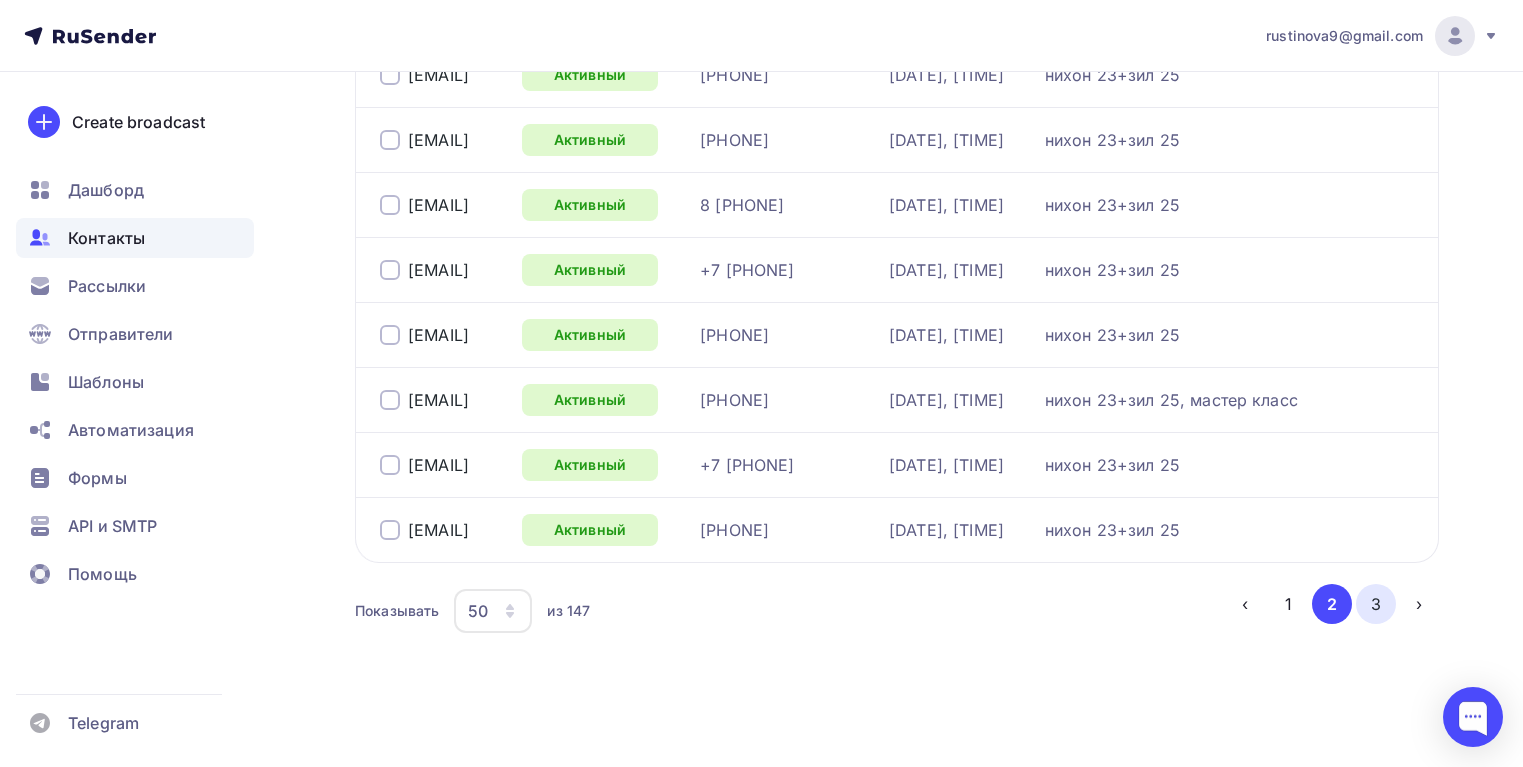 click on "3" at bounding box center (1376, 604) 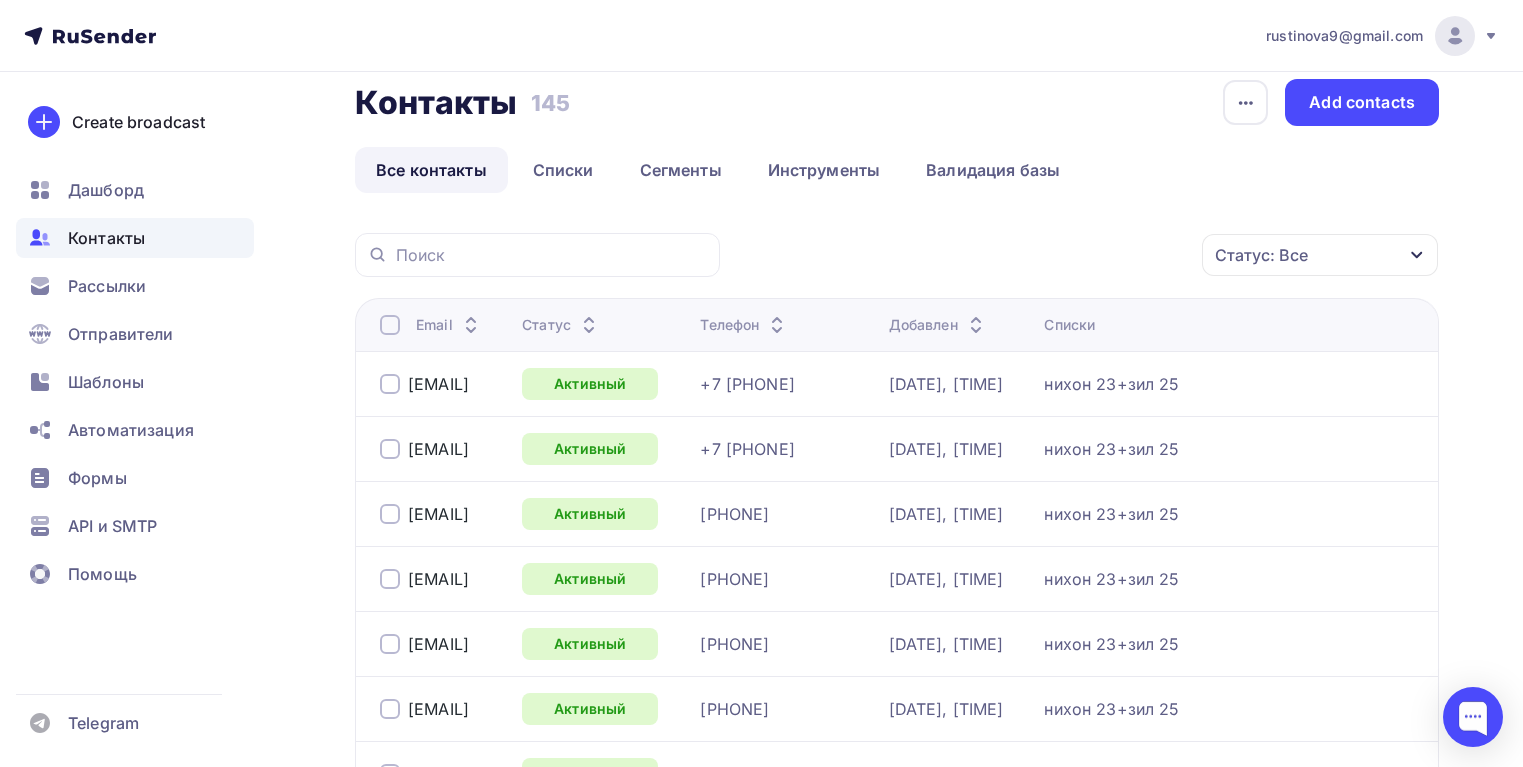 scroll, scrollTop: 0, scrollLeft: 0, axis: both 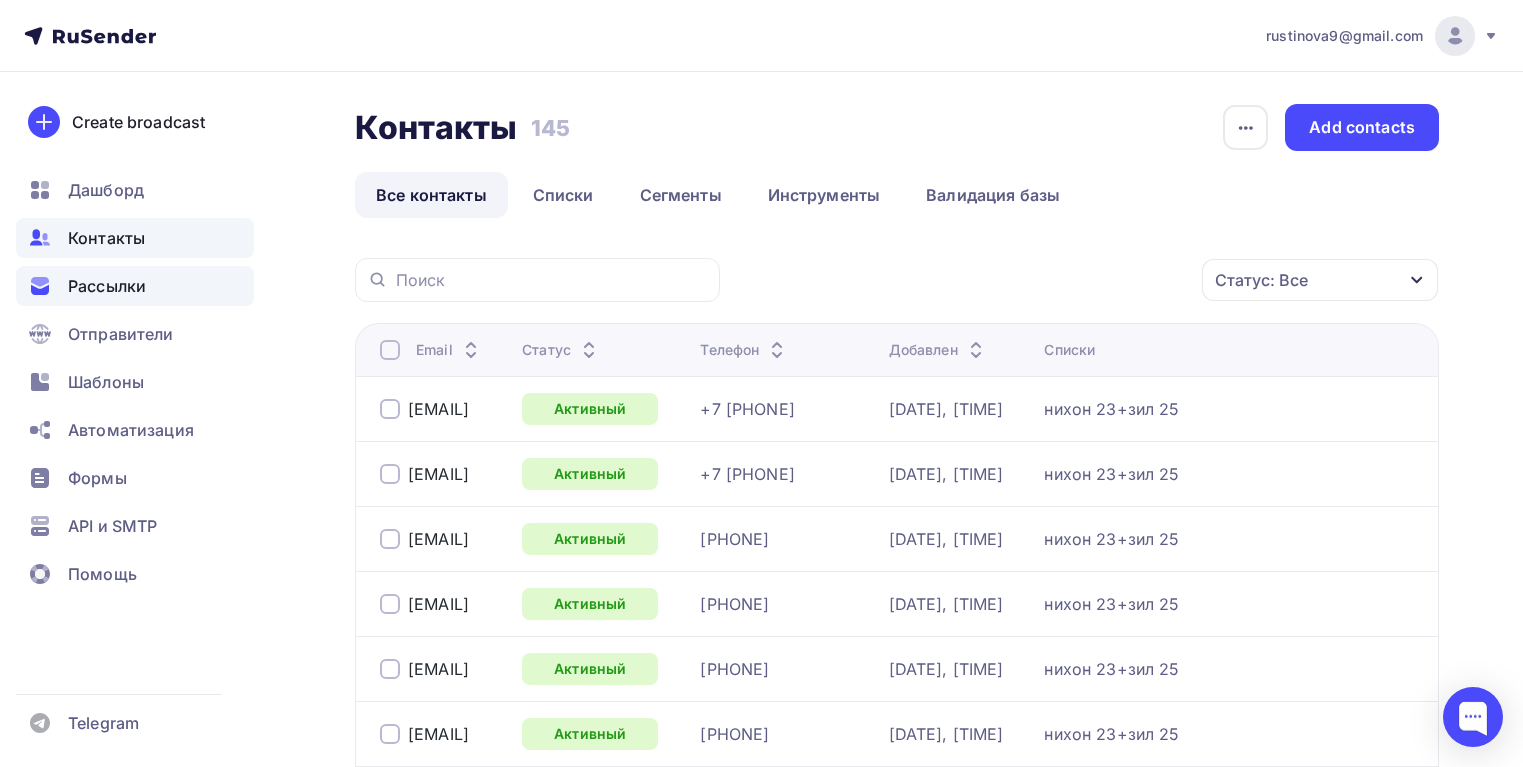 click on "Рассылки" at bounding box center [107, 286] 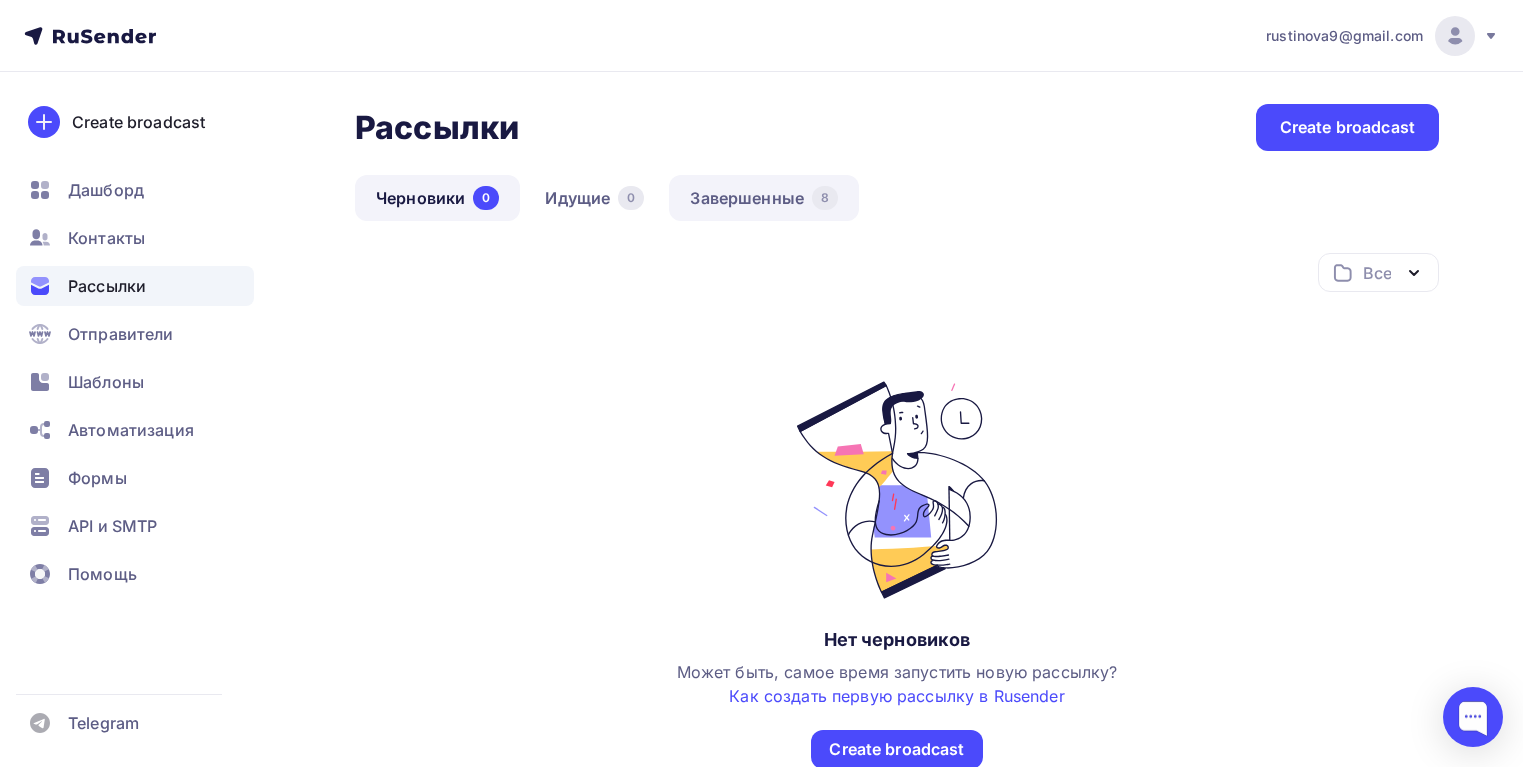 click on "Завершенные
8" at bounding box center (764, 198) 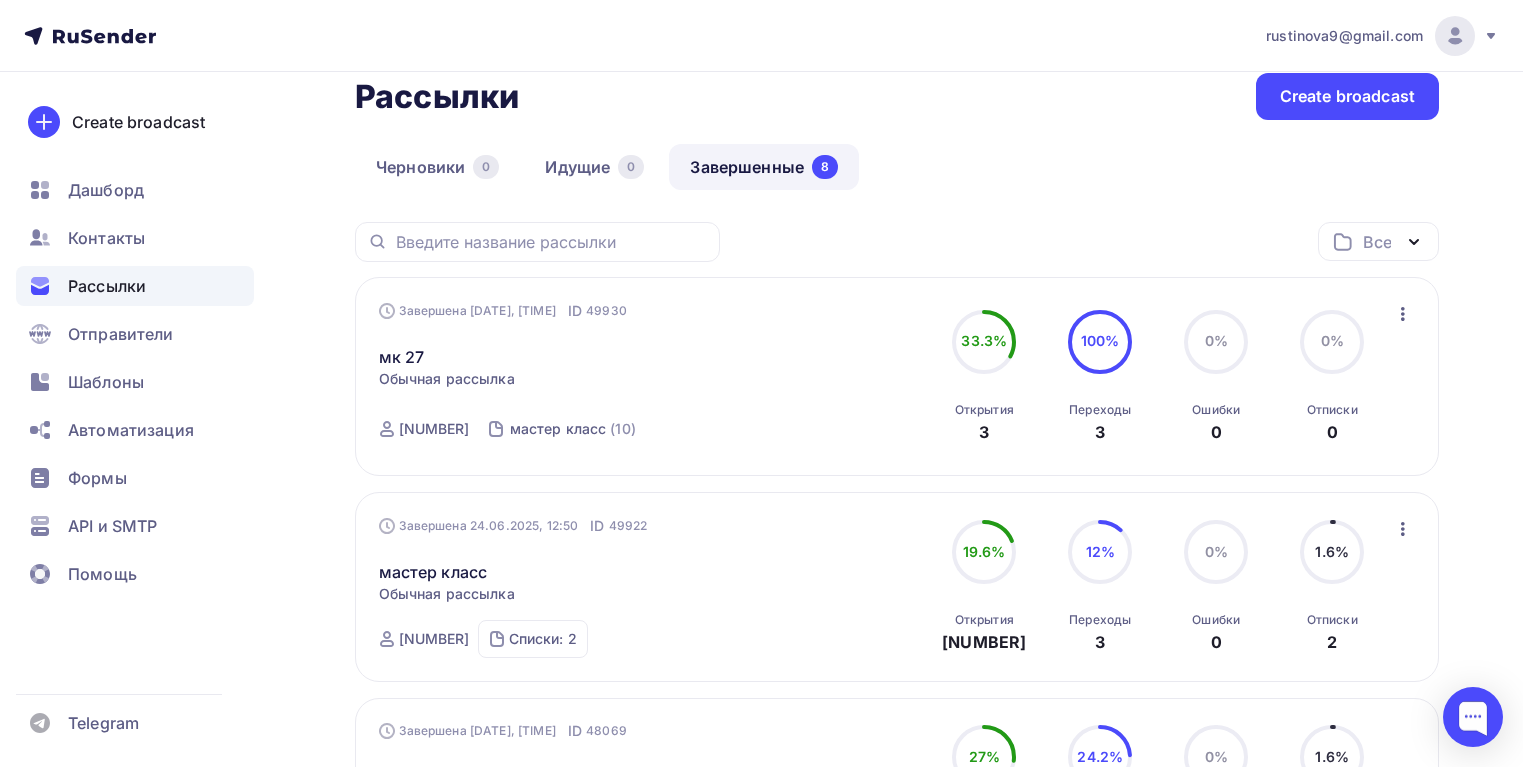 scroll, scrollTop: 0, scrollLeft: 0, axis: both 